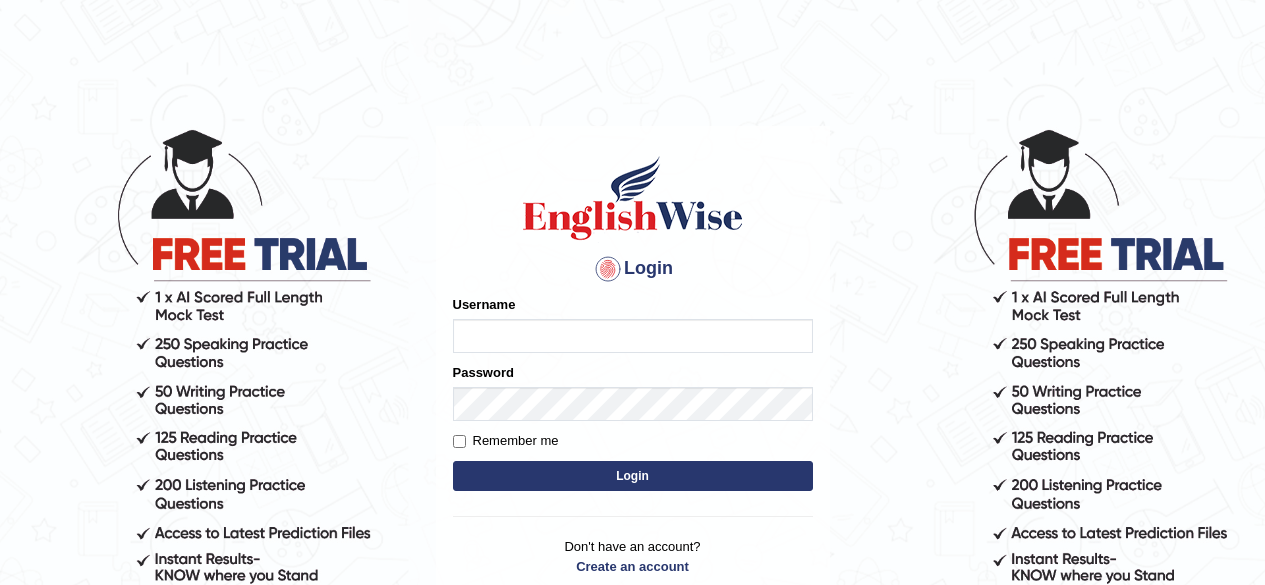 scroll, scrollTop: 0, scrollLeft: 0, axis: both 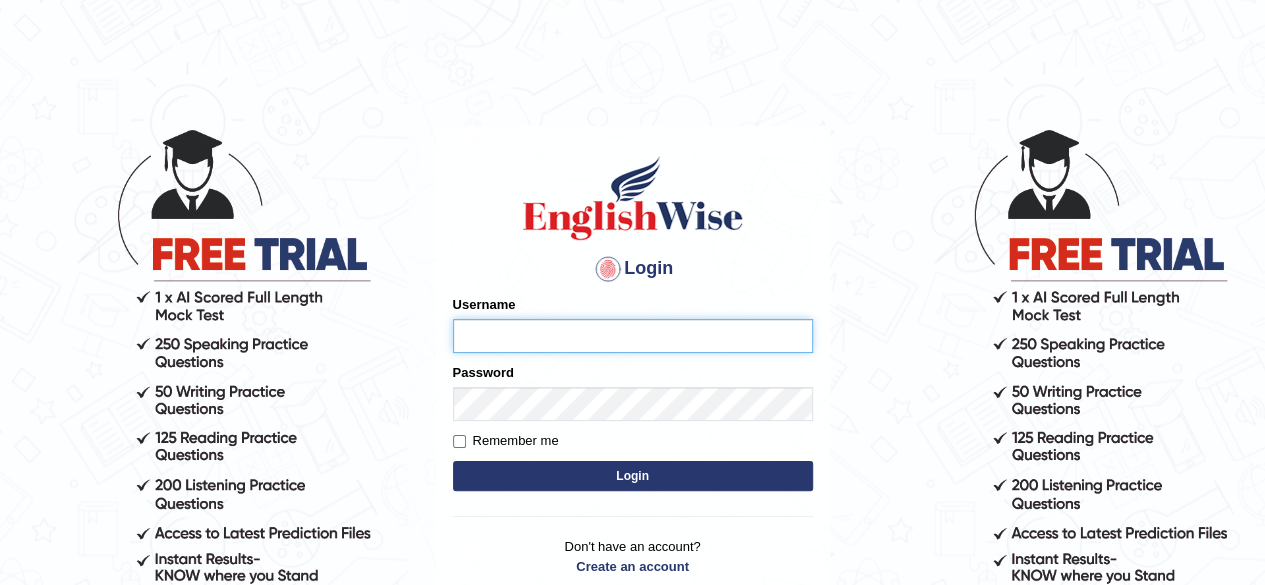 click on "Username" at bounding box center (633, 336) 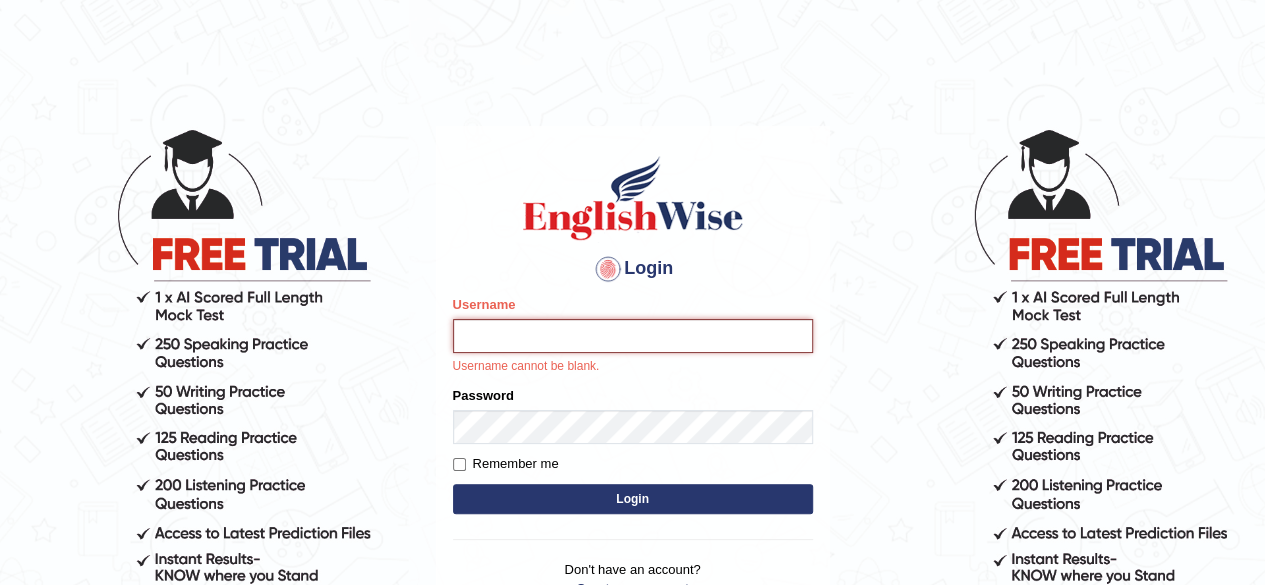 type on "harvinder_parramatta" 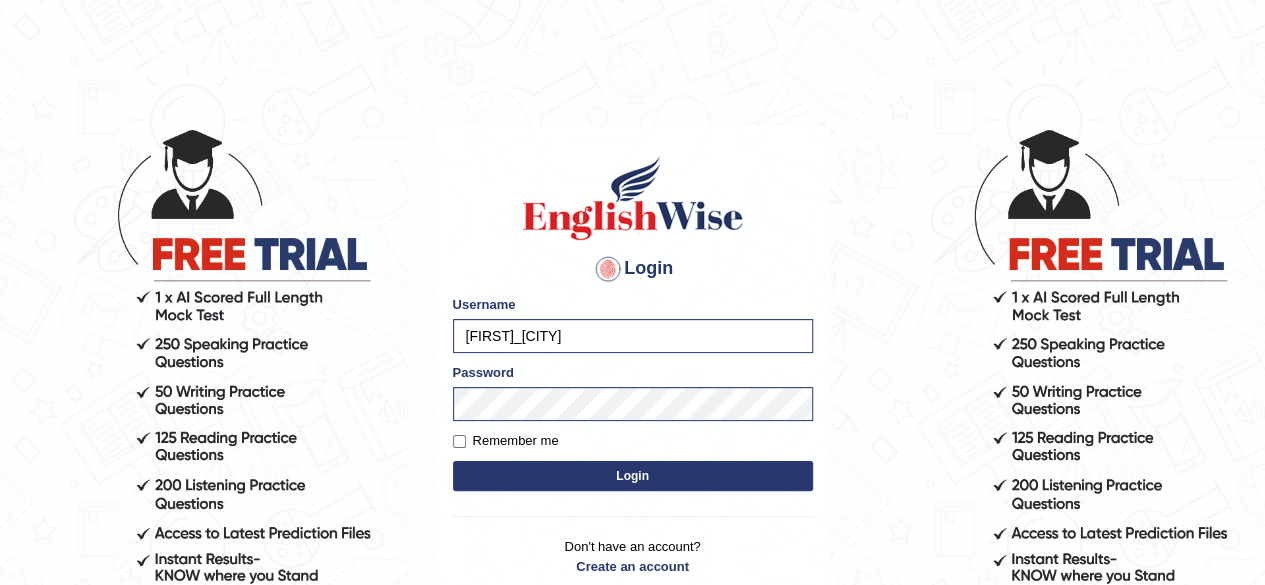 click on "Login" at bounding box center (633, 476) 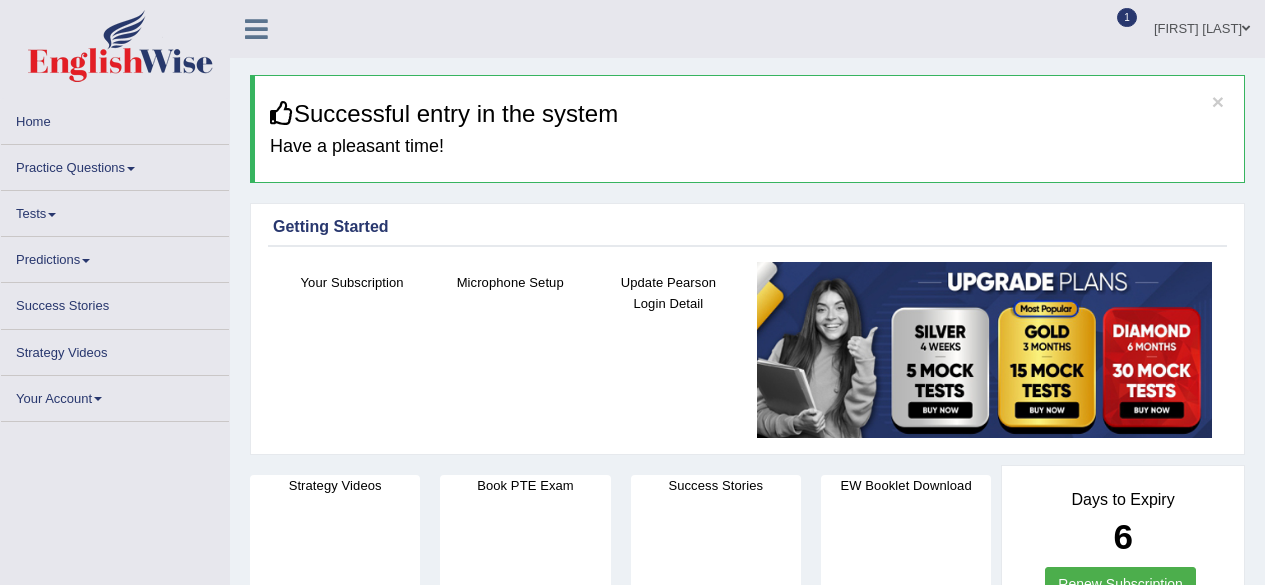 scroll, scrollTop: 0, scrollLeft: 0, axis: both 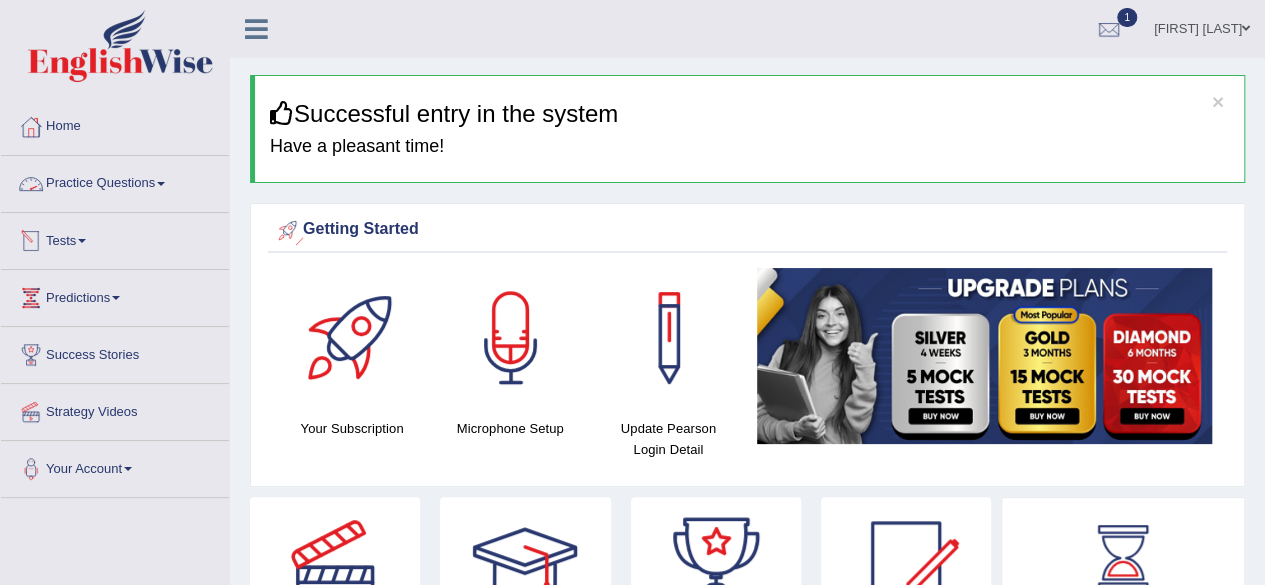 click on "Practice Questions" at bounding box center (115, 181) 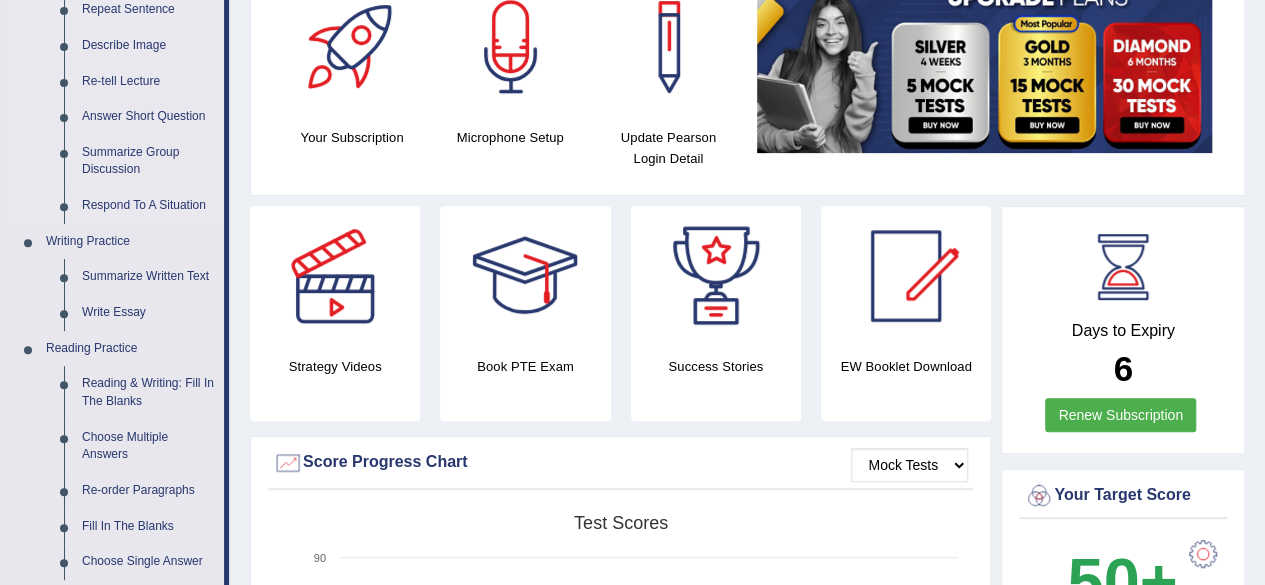 scroll, scrollTop: 315, scrollLeft: 0, axis: vertical 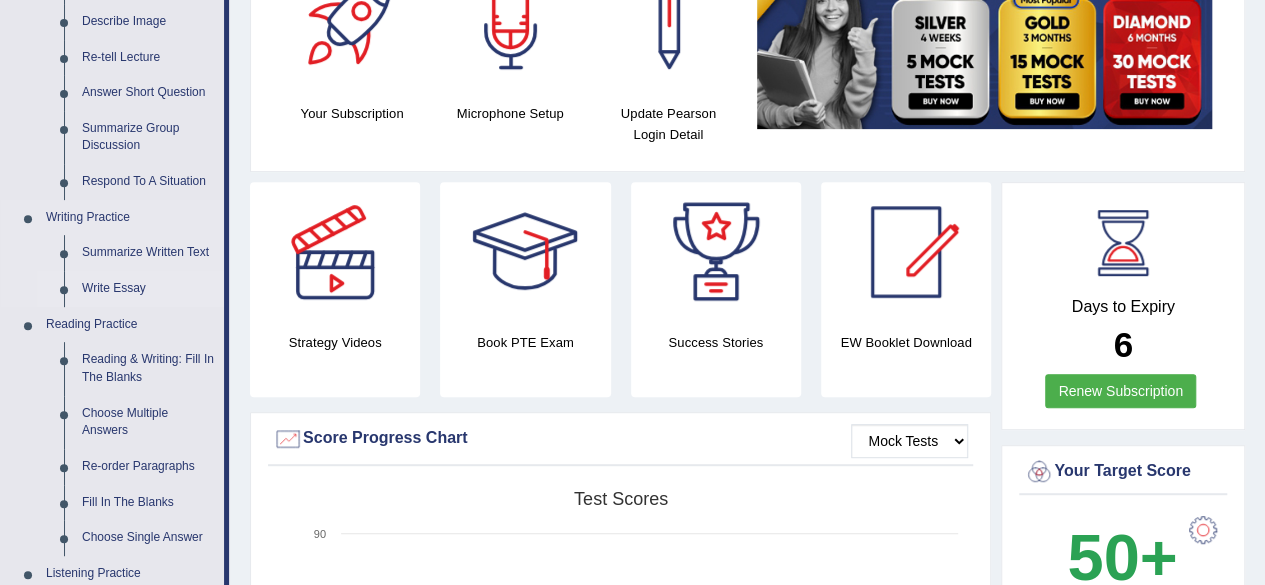 click on "Write Essay" at bounding box center [148, 289] 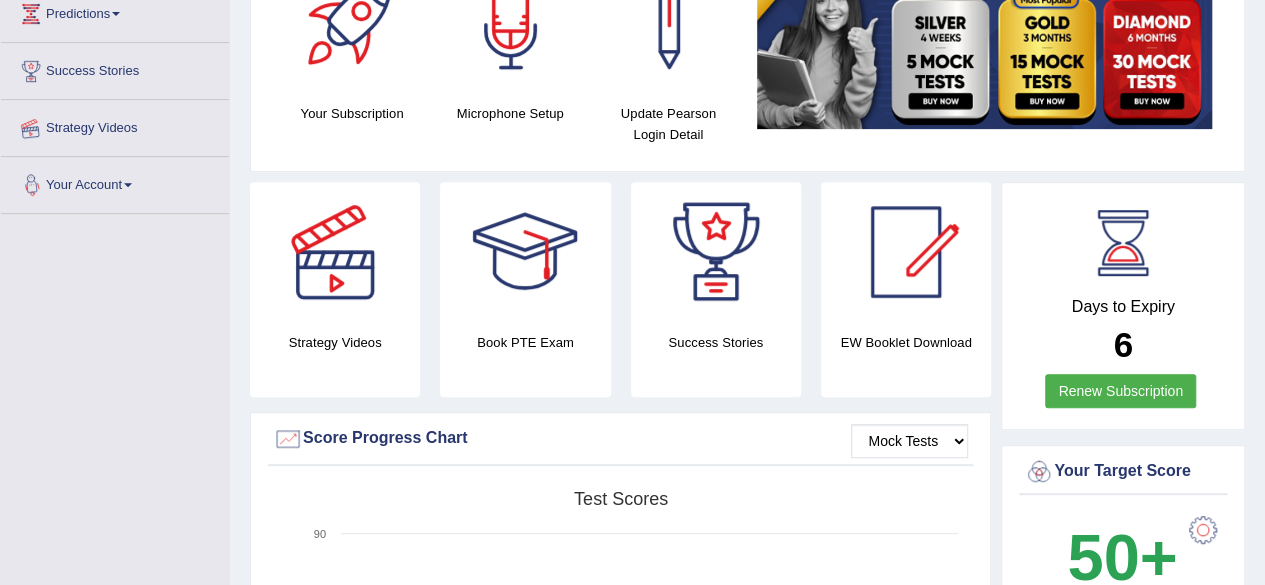 scroll, scrollTop: 463, scrollLeft: 0, axis: vertical 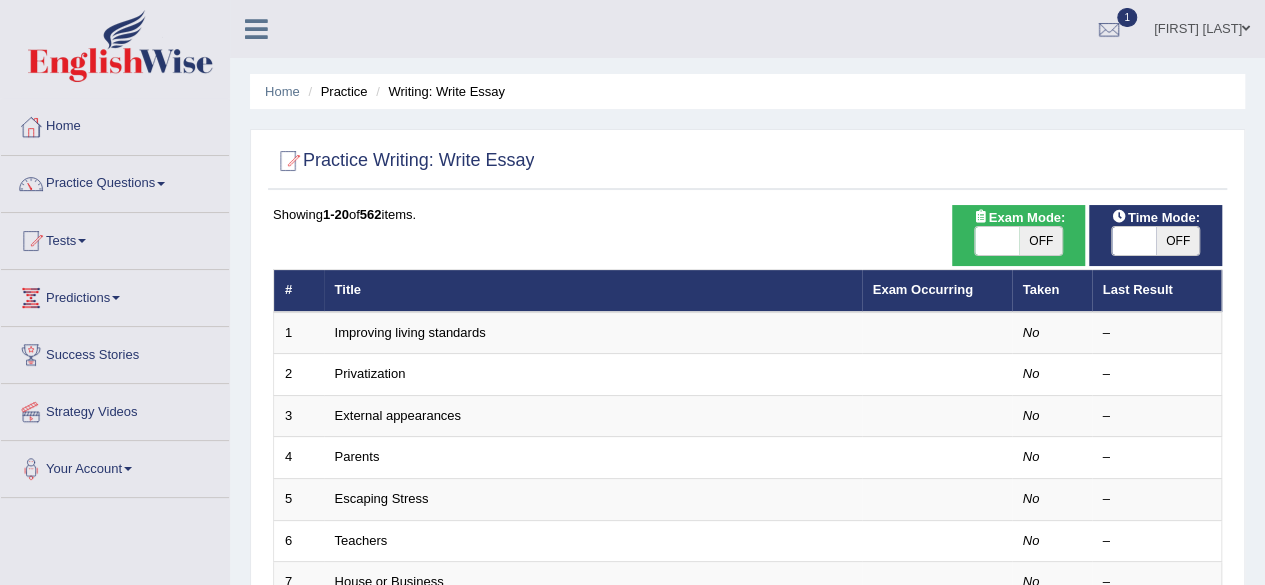 click at bounding box center (997, 241) 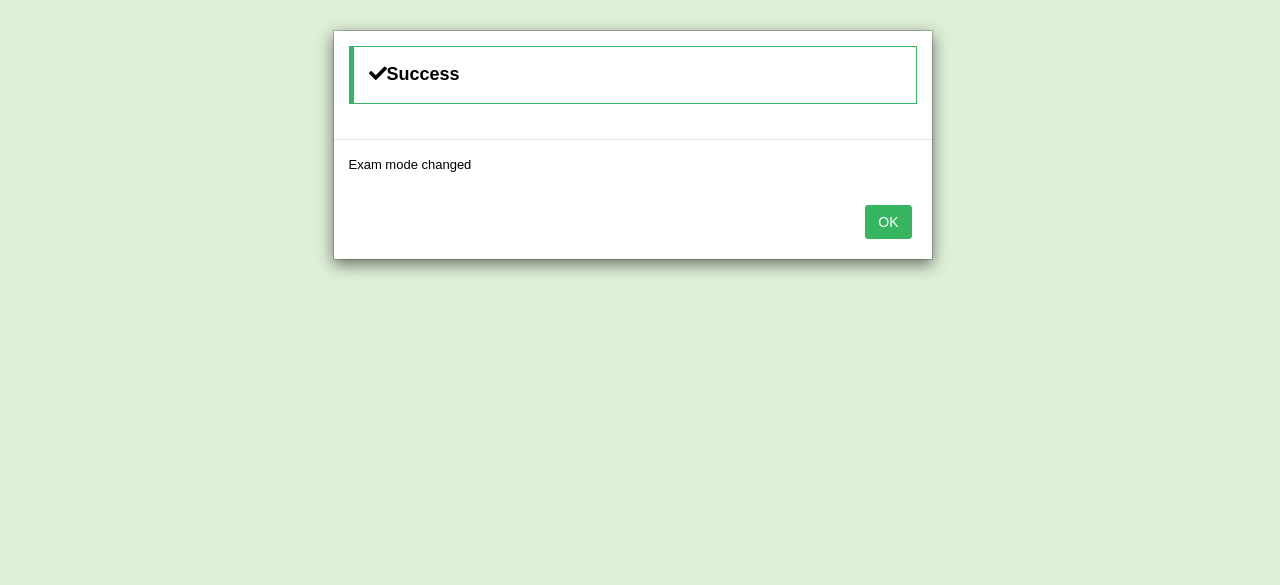 click on "OK" at bounding box center (888, 222) 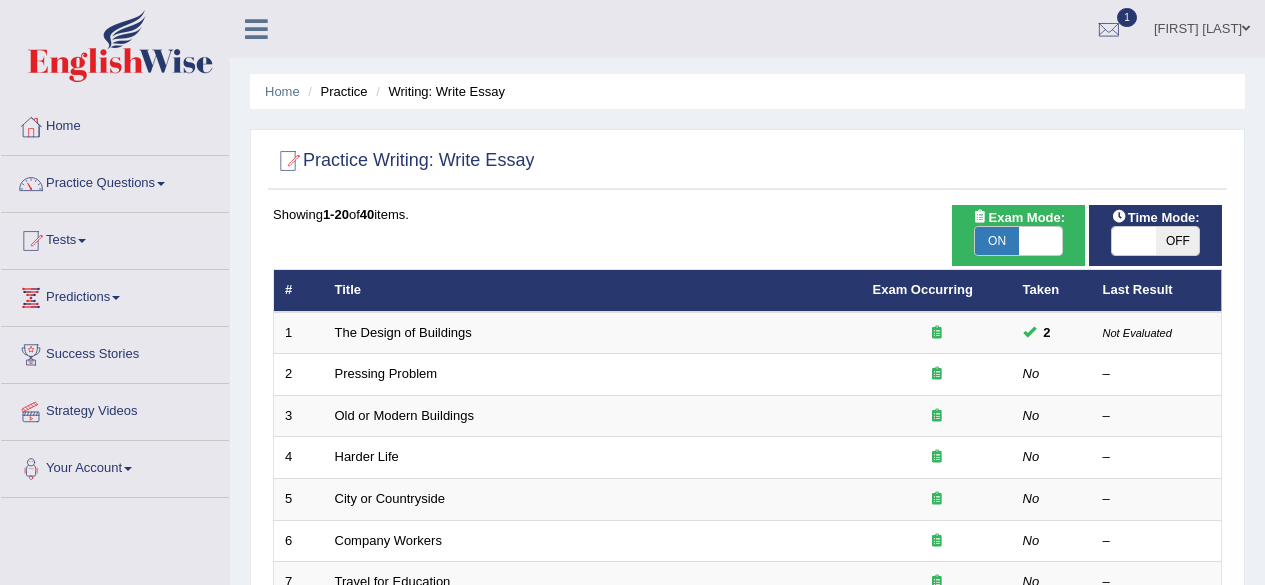 scroll, scrollTop: 0, scrollLeft: 0, axis: both 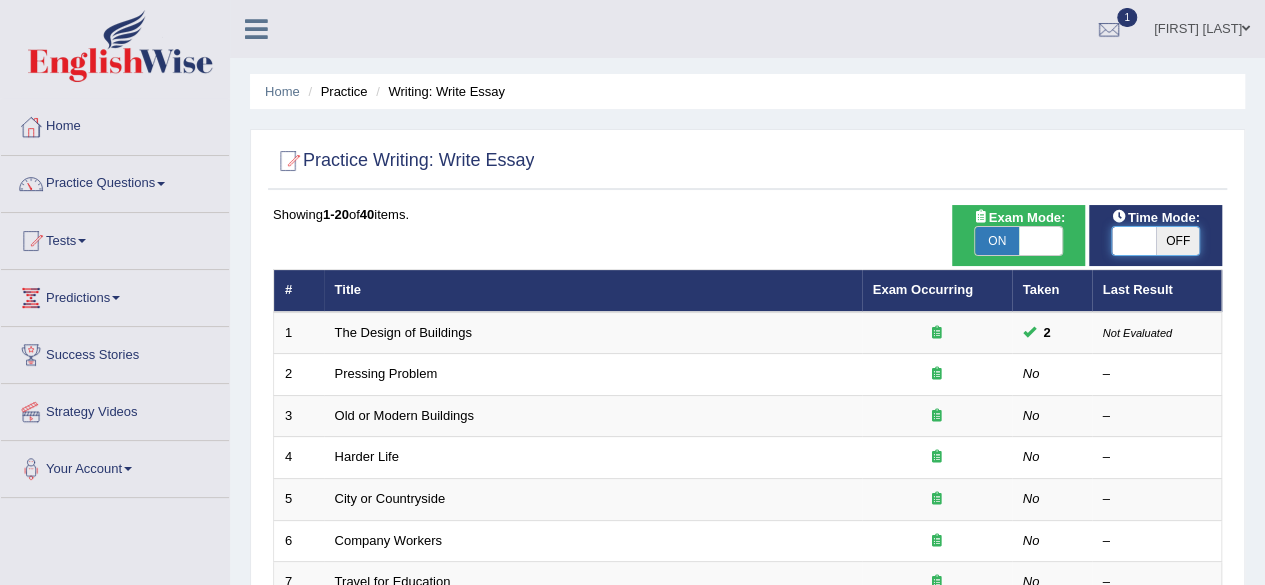 click at bounding box center [1134, 241] 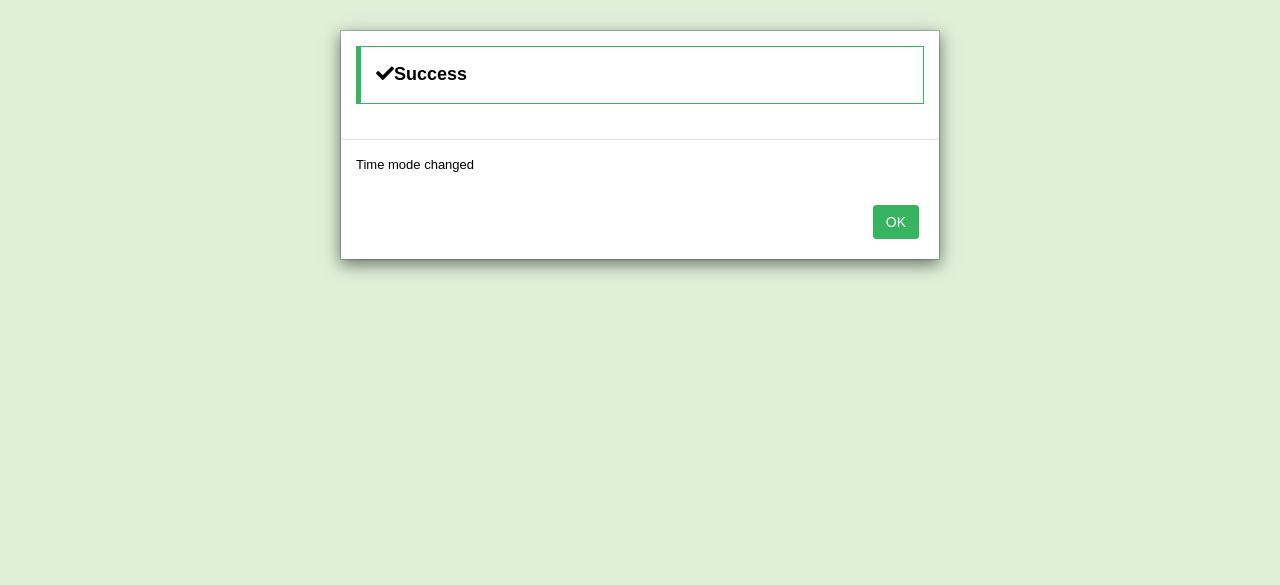 click on "OK" at bounding box center (896, 222) 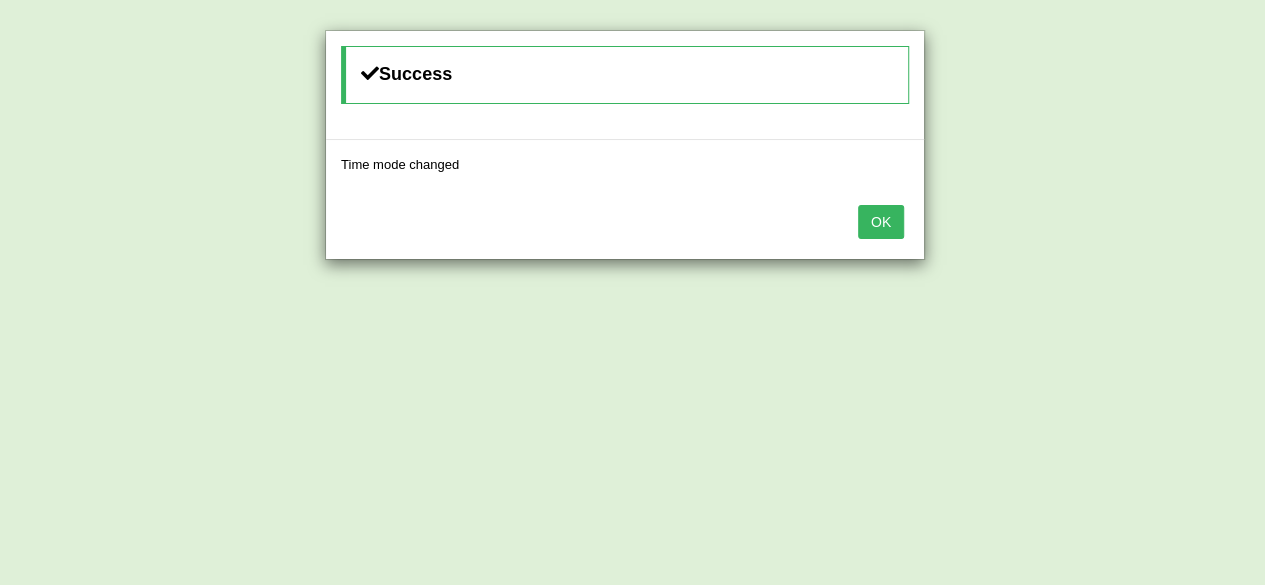 click on "OK" at bounding box center (881, 222) 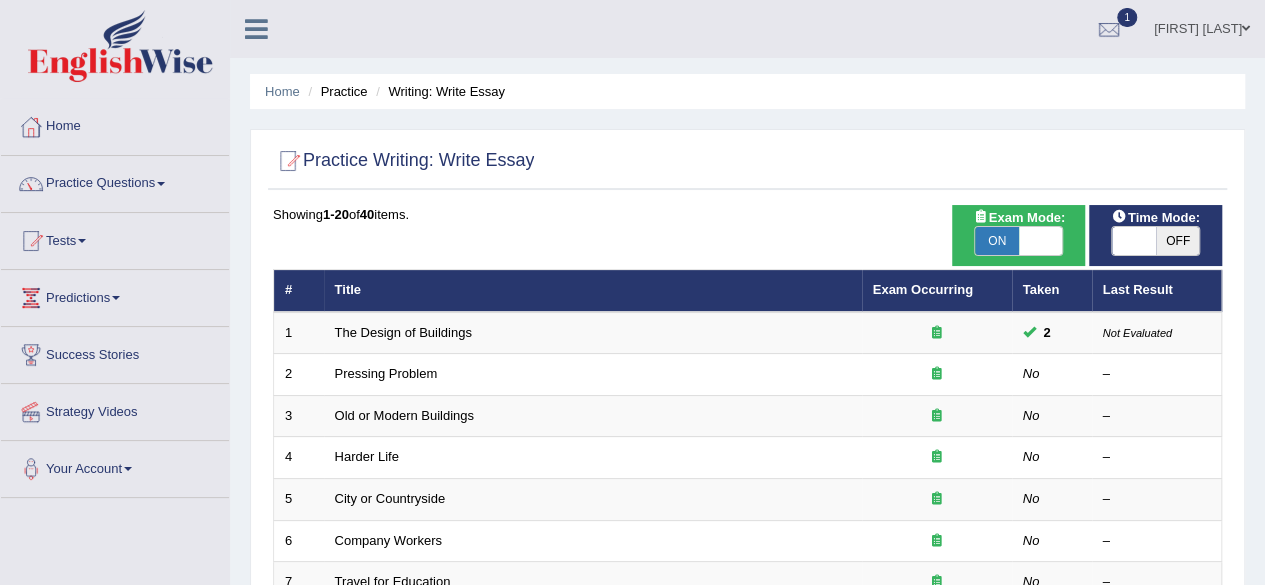 click on "OFF" at bounding box center (1178, 241) 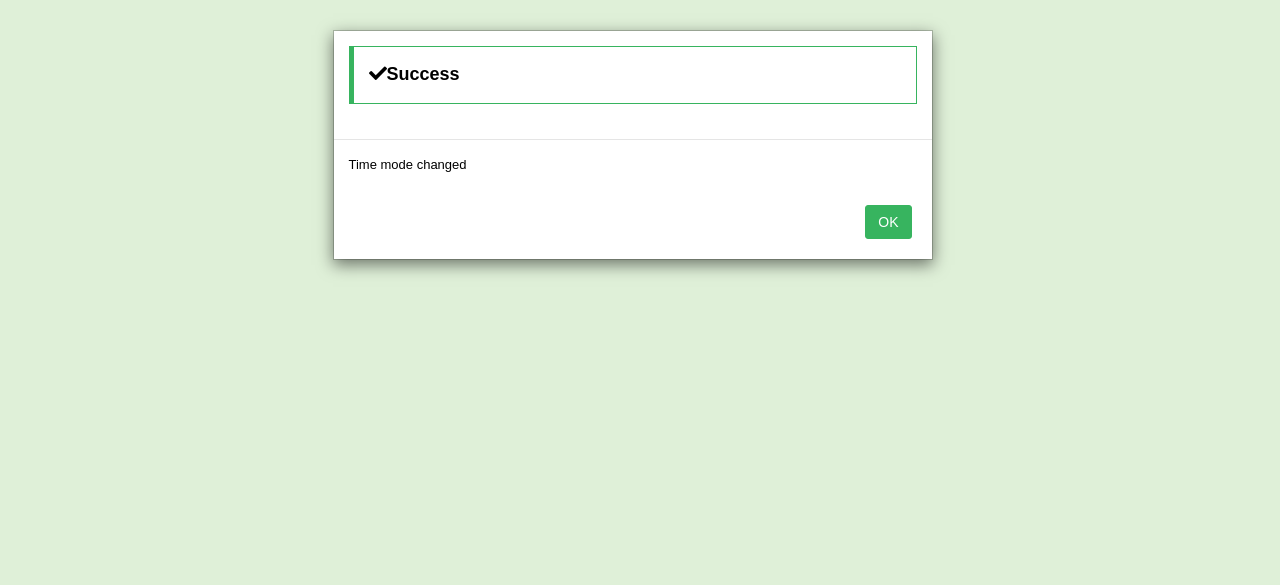 click on "OK" at bounding box center [888, 222] 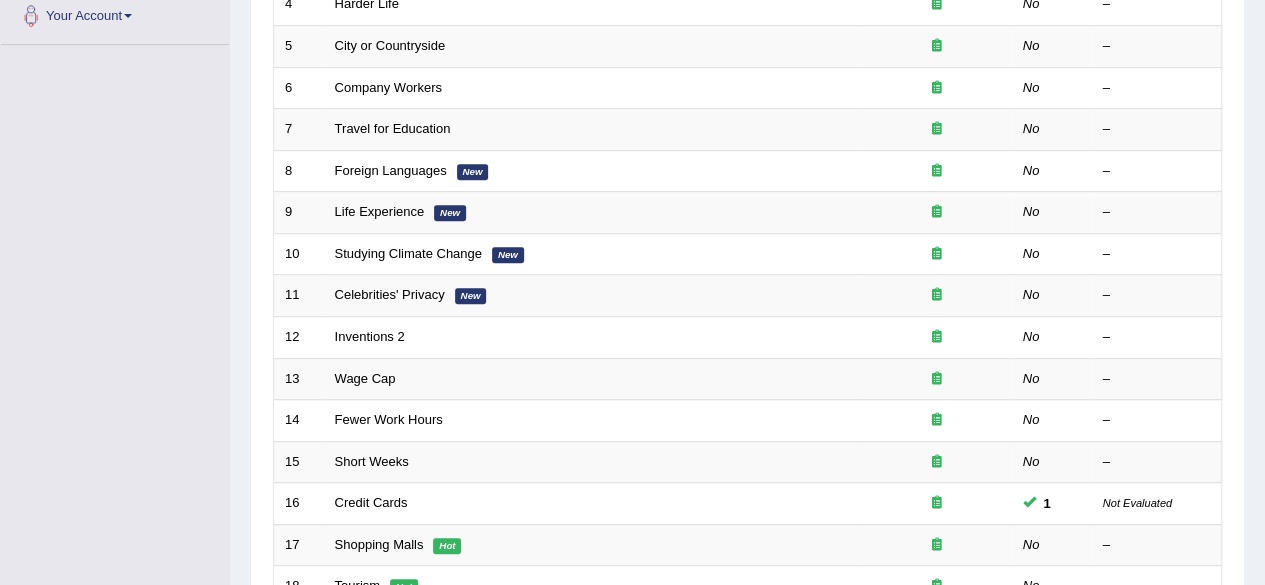 scroll, scrollTop: 729, scrollLeft: 0, axis: vertical 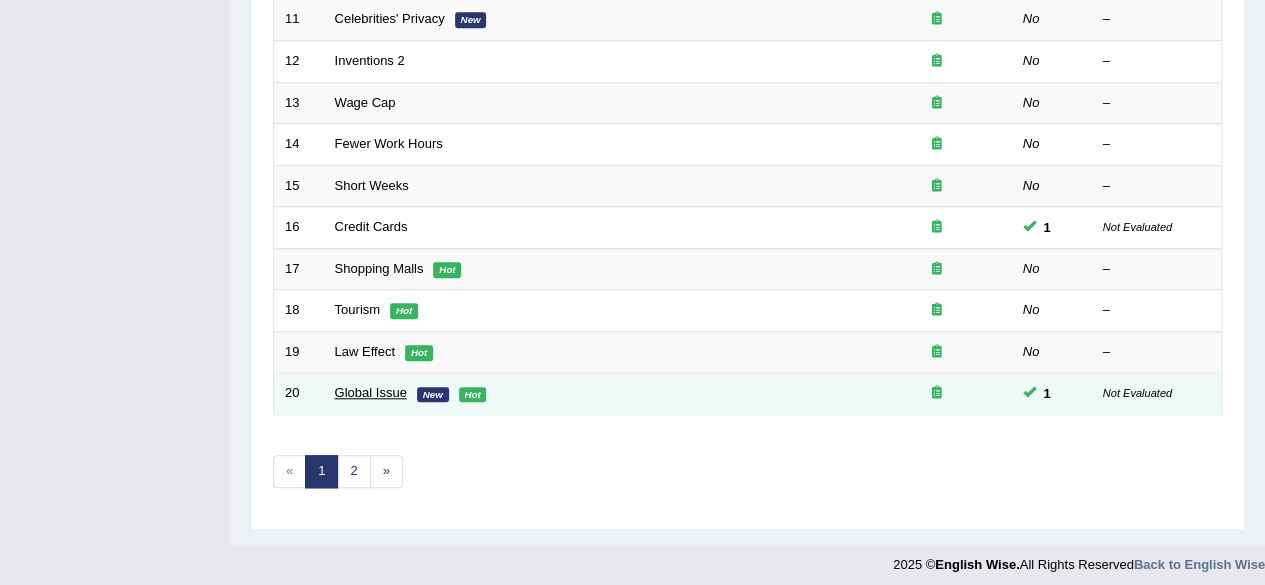 click on "Global Issue" at bounding box center [371, 392] 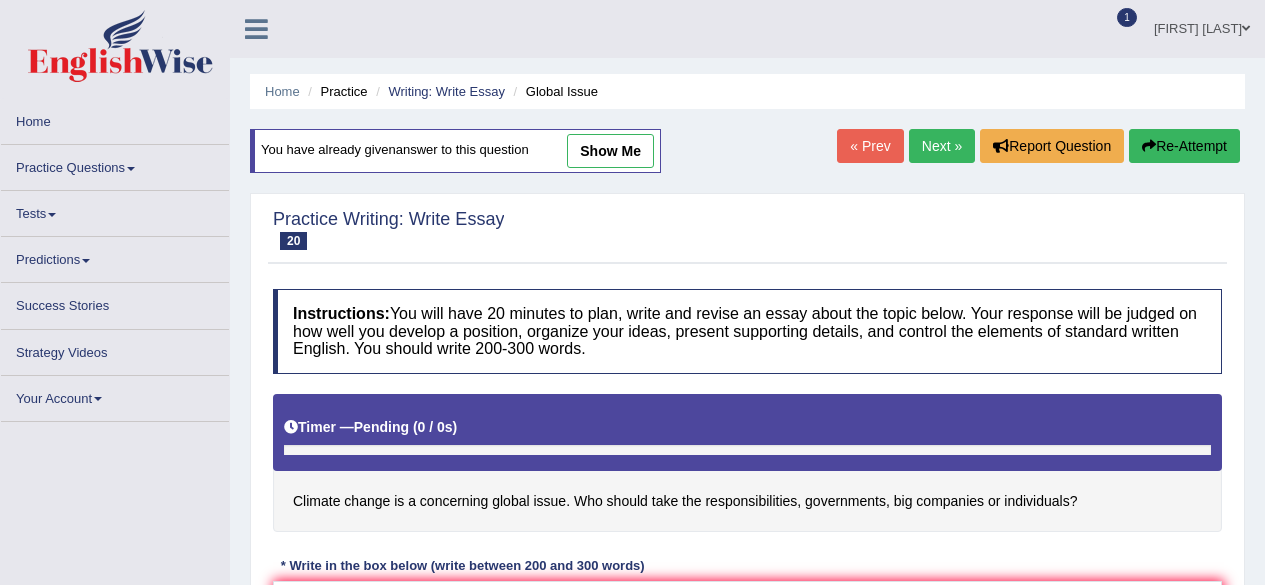 scroll, scrollTop: 0, scrollLeft: 0, axis: both 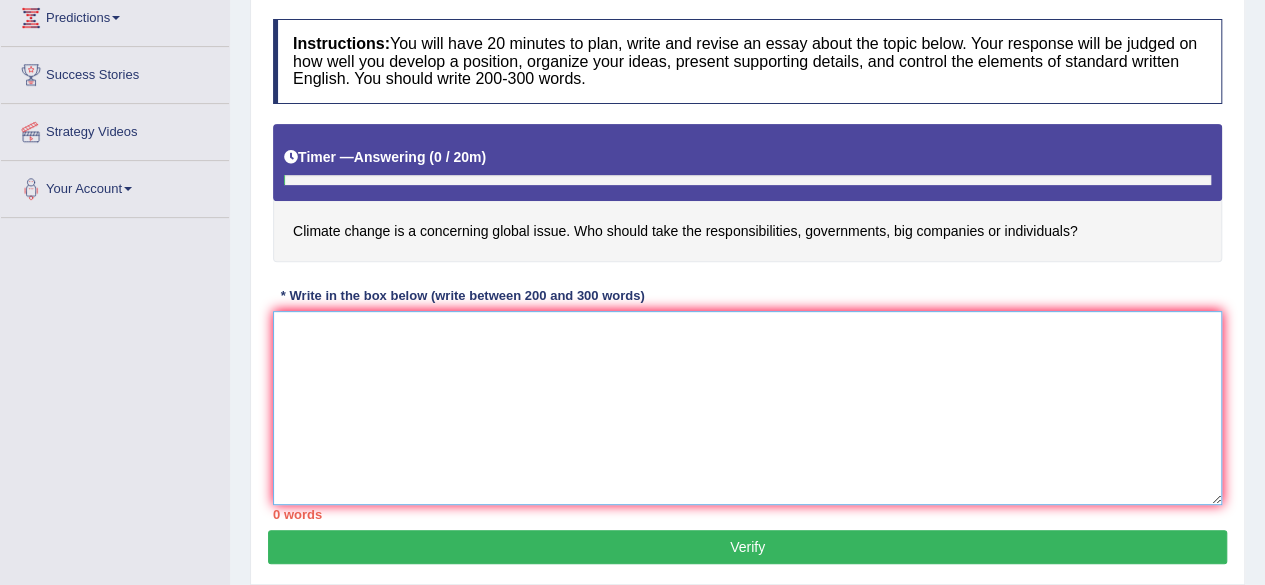 click at bounding box center (747, 408) 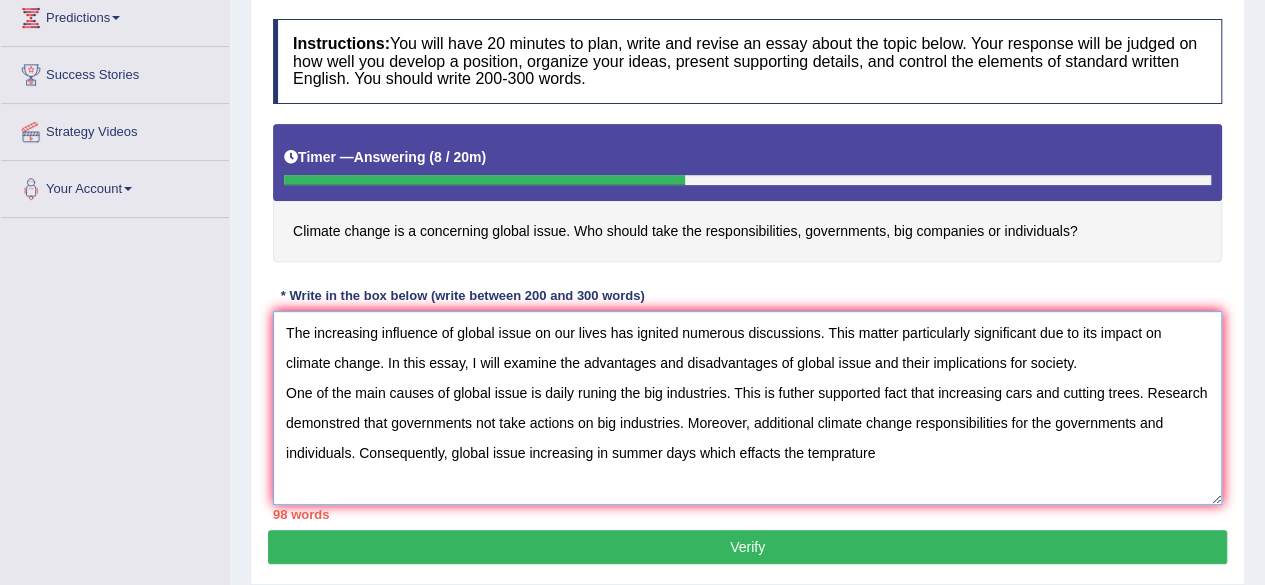 click on "The increasing influence of global issue on our lives has ignited numerous discussions. This matter particularly significant due to its impact on climate change. In this essay, I will examine the advantages and disadvantages of global issue and their implications for society.
One of the main causes of global issue is daily runing the big industries. This is futher supported fact that increasing cars and cutting trees. Research demonstred that governments not take actions on big industries. Moreover, additional climate change responsibilities for the governments and individuals. Consequently, global issue increasing in summer days which effacts the temprature" at bounding box center (747, 408) 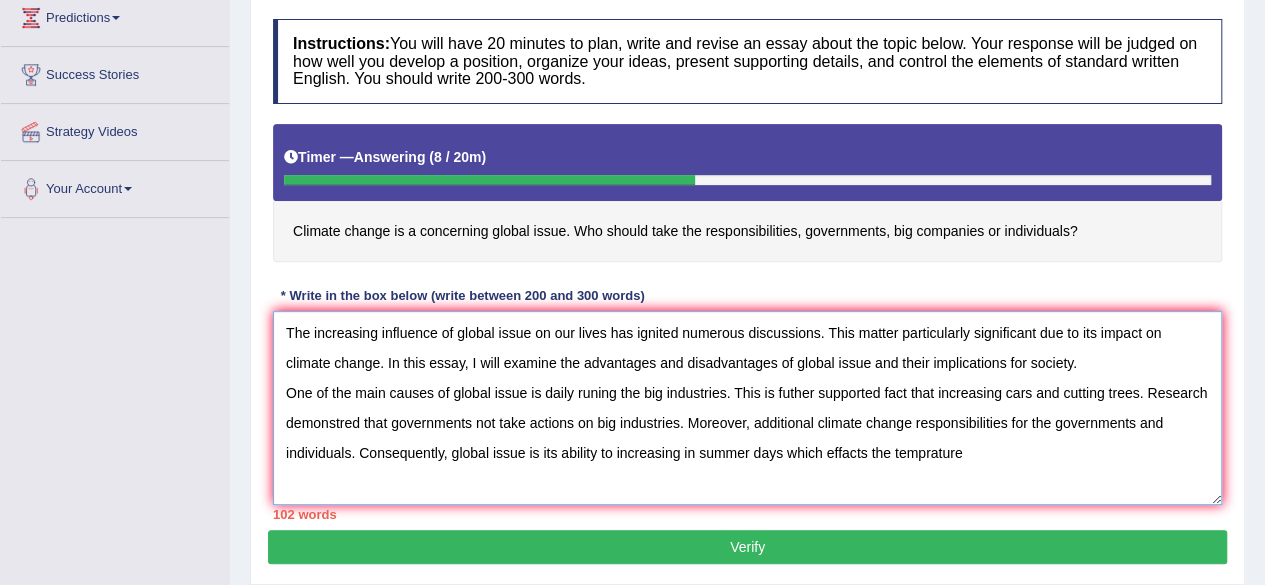 click on "The increasing influence of global issue on our lives has ignited numerous discussions. This matter particularly significant due to its impact on climate change. In this essay, I will examine the advantages and disadvantages of global issue and their implications for society.
One of the main causes of global issue is daily runing the big industries. This is futher supported fact that increasing cars and cutting trees. Research demonstred that governments not take actions on big industries. Moreover, additional climate change responsibilities for the governments and individuals. Consequently, global issue is its ability to increasing in summer days which effacts the temprature" at bounding box center (747, 408) 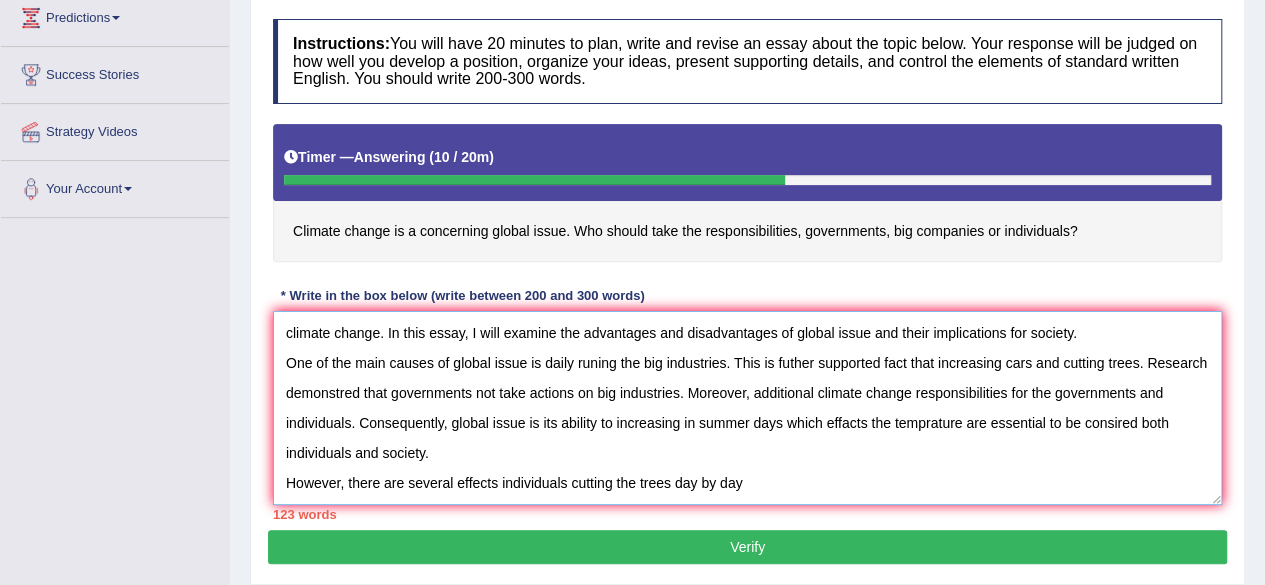 scroll, scrollTop: 29, scrollLeft: 0, axis: vertical 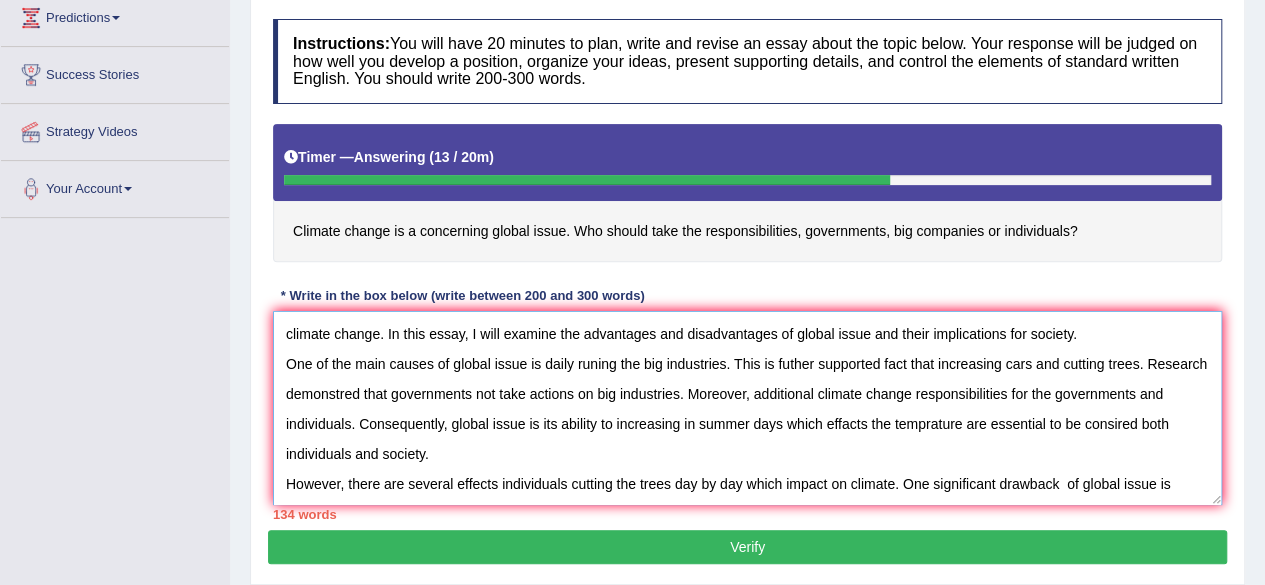 click on "The increasing influence of global issue on our lives has ignited numerous discussions. This matter particularly significant due to its impact on climate change. In this essay, I will examine the advantages and disadvantages of global issue and their implications for society.
One of the main causes of global issue is daily runing the big industries. This is futher supported fact that increasing cars and cutting trees. Research demonstred that governments not take actions on big industries. Moreover, additional climate change responsibilities for the governments and individuals. Consequently, global issue is its ability to increasing in summer days which effacts the temprature are essential to be consired both individuals and society.
However, there are several effects individuals cutting the trees day by day which impact on climate. One significant drawback  of global issue is" at bounding box center [747, 408] 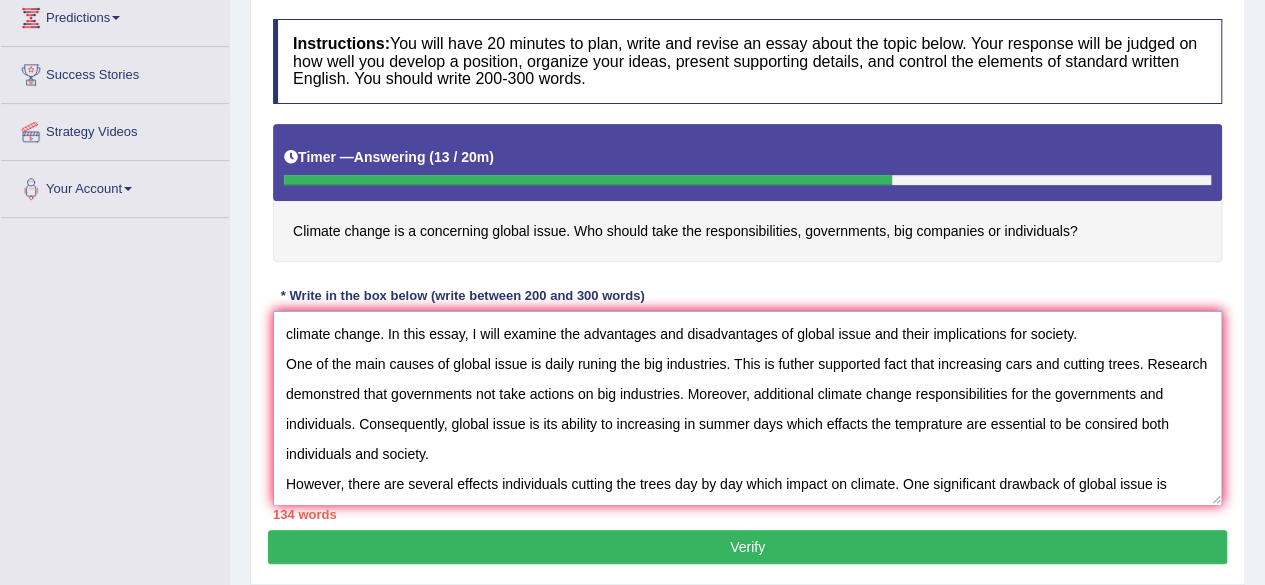 click on "The increasing influence of global issue on our lives has ignited numerous discussions. This matter particularly significant due to its impact on climate change. In this essay, I will examine the advantages and disadvantages of global issue and their implications for society.
One of the main causes of global issue is daily runing the big industries. This is futher supported fact that increasing cars and cutting trees. Research demonstred that governments not take actions on big industries. Moreover, additional climate change responsibilities for the governments and individuals. Consequently, global issue is its ability to increasing in summer days which effacts the temprature are essential to be consired both individuals and society.
However, there are several effects individuals cutting the trees day by day which impact on climate. One significant drawback of global issue is" at bounding box center [747, 408] 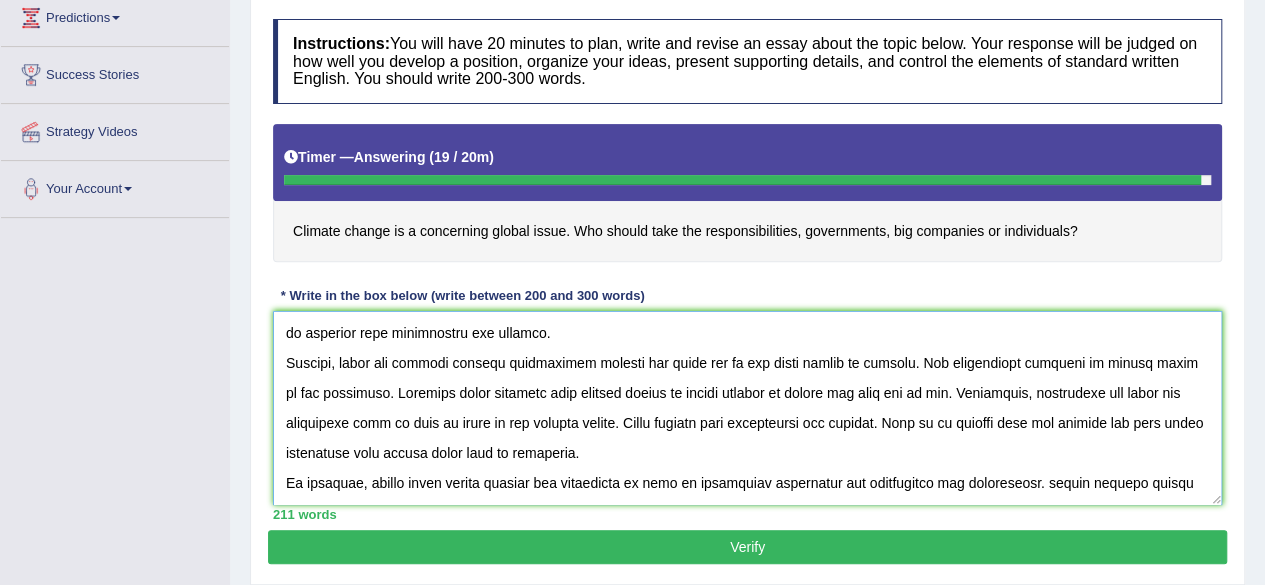scroll, scrollTop: 166, scrollLeft: 0, axis: vertical 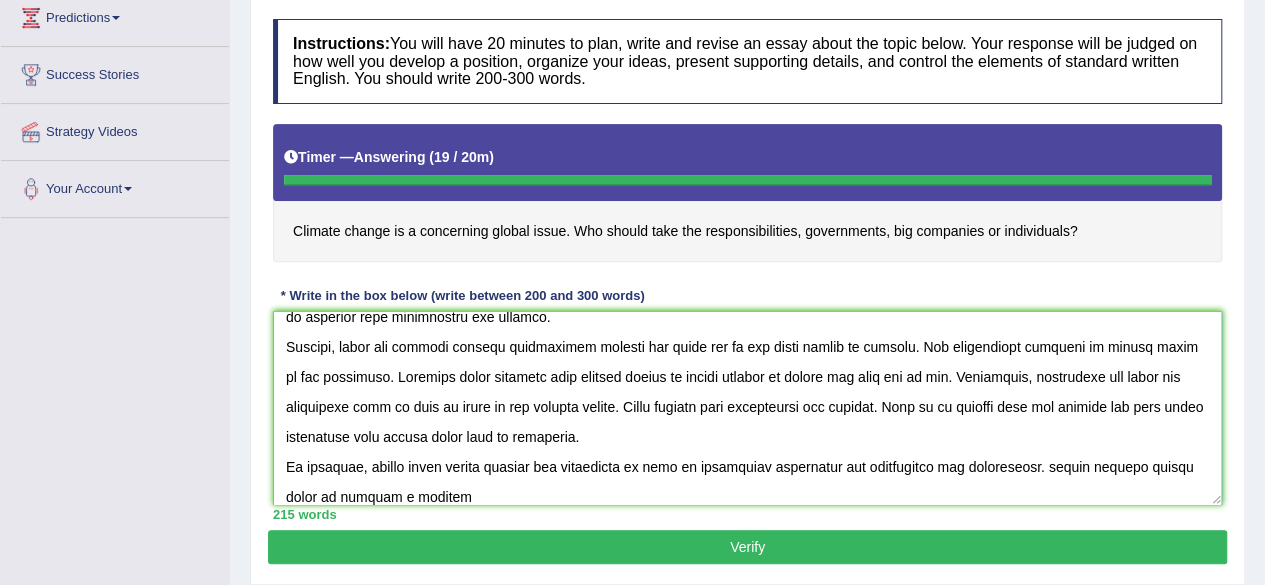 type on "The increasing influence of global issue on our lives has ignited numerous discussions. This matter particularly significant due to its impact on climate change. In this essay, I will examine the advantages and disadvantages of global issue and their implications for society.
One of the main causes of global issue is daily runing the big industries. This is futher supported fact that increasing cars and cutting trees. Research demonstred that governments not take actions on big industries. Moreover, additional climate change responsibilities for the governments and individuals. Consequently, global issue is its ability to increasing in summer days which effacts the temprature are essential to be consired both individuals and society.
However, there are several effects individuals cutting the trees day by day which impact on climate. One significant drawback of global issue is big companies. Numerous study indicate that climate change is mostly effects in summer the days are to hot. Futhermore, decreasing a..." 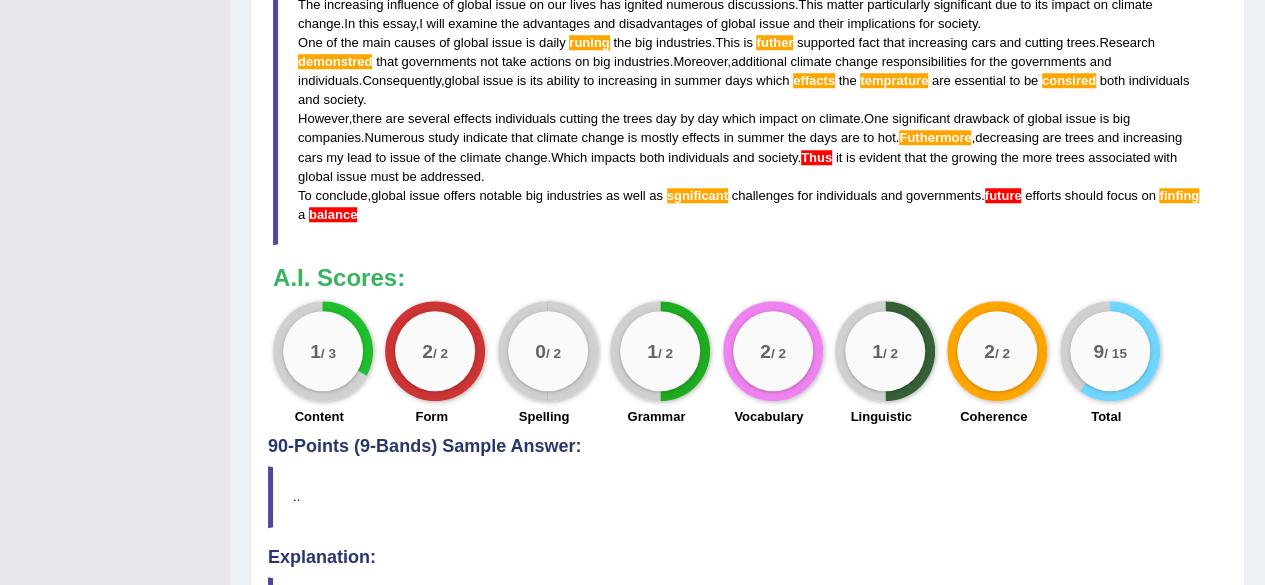 scroll, scrollTop: 825, scrollLeft: 0, axis: vertical 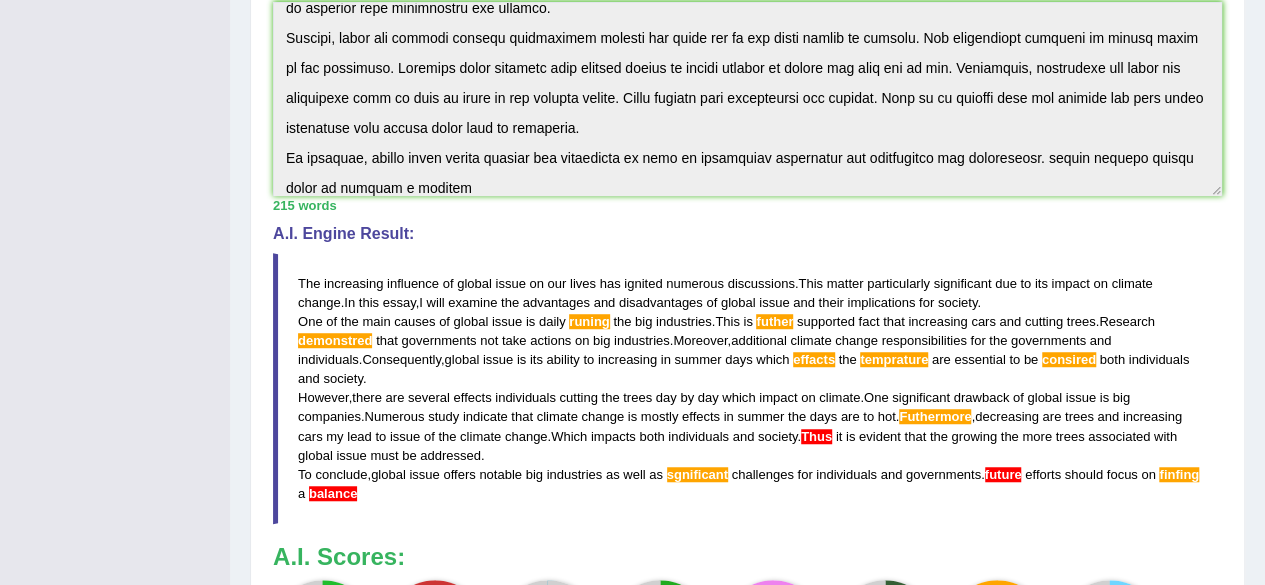 click on "Research" at bounding box center (1127, 321) 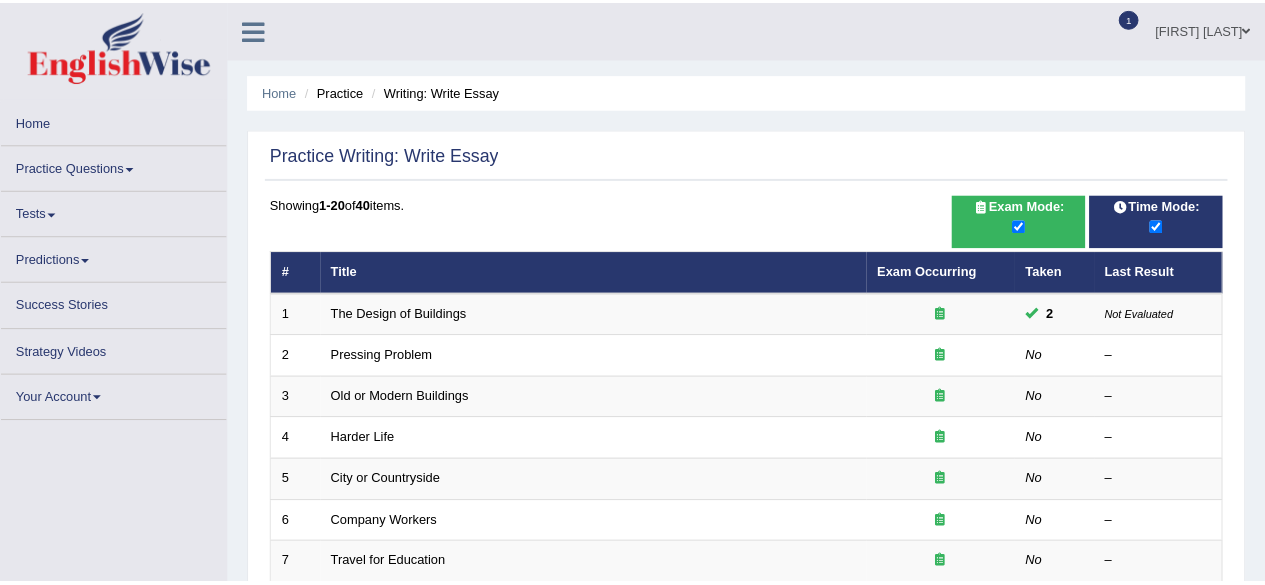 scroll, scrollTop: 0, scrollLeft: 0, axis: both 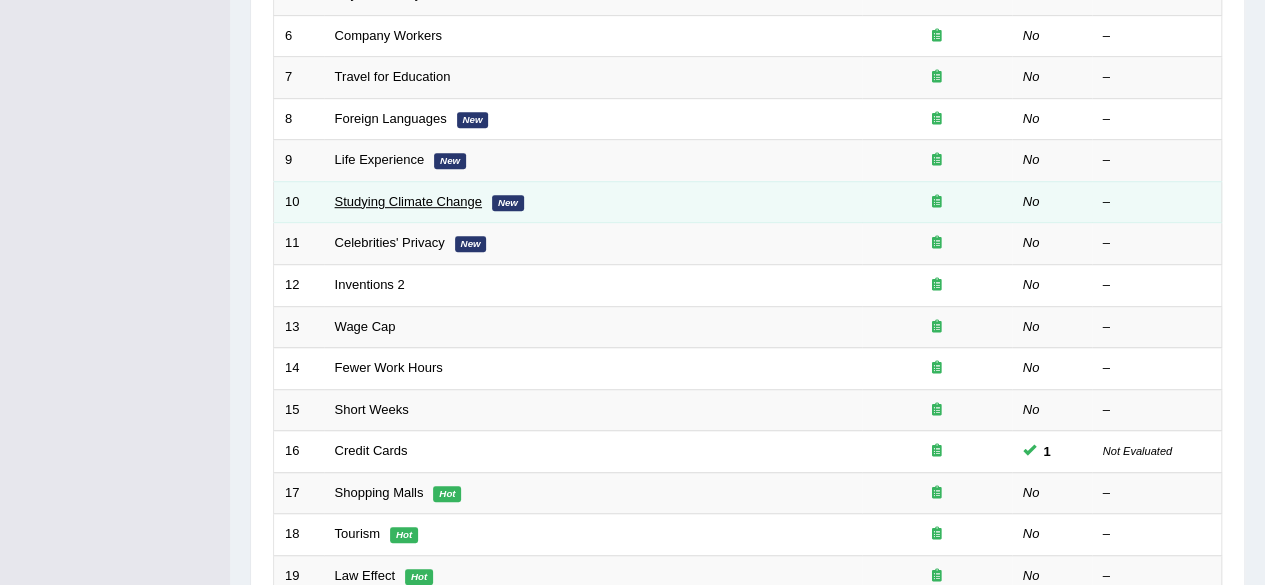 click on "Studying Climate Change" at bounding box center (408, 201) 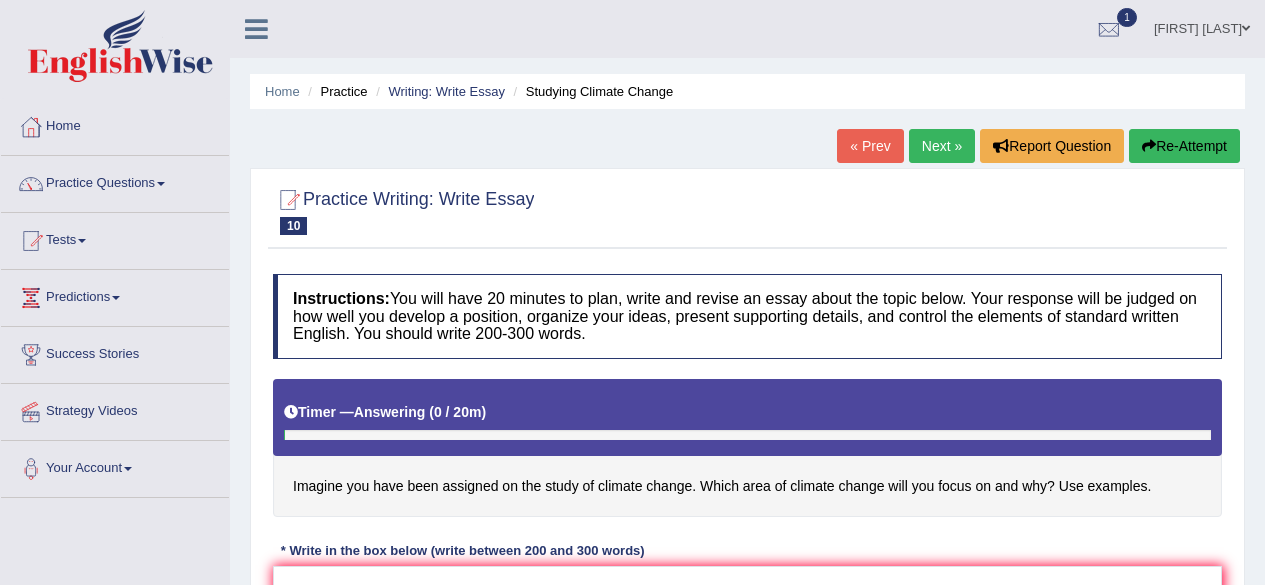 scroll, scrollTop: 0, scrollLeft: 0, axis: both 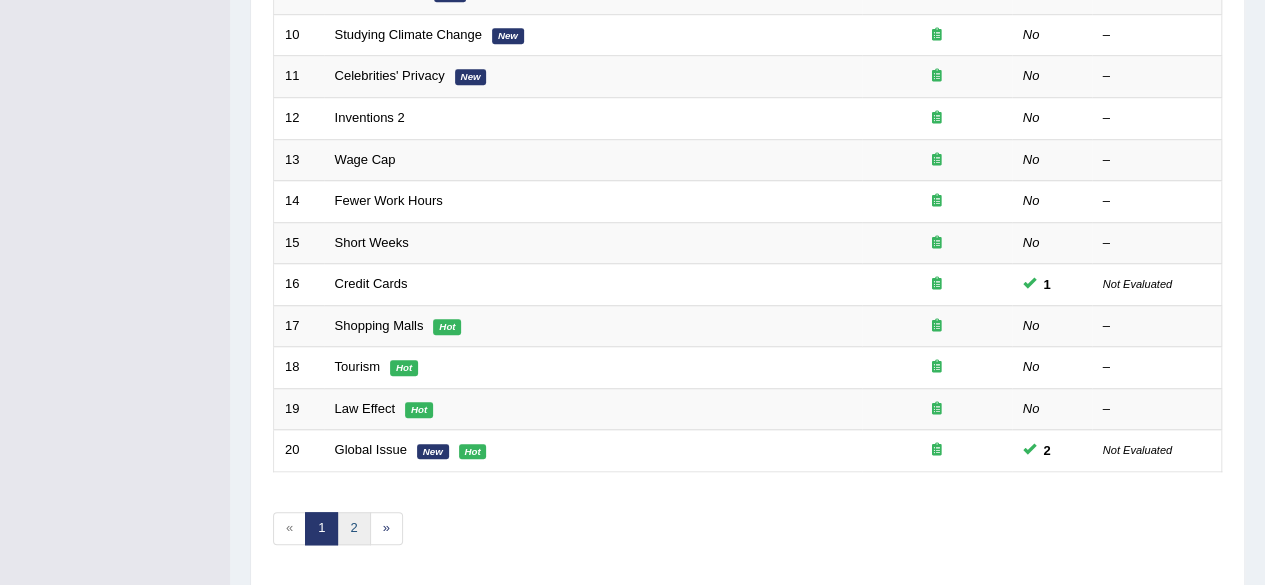 click on "2" at bounding box center [353, 528] 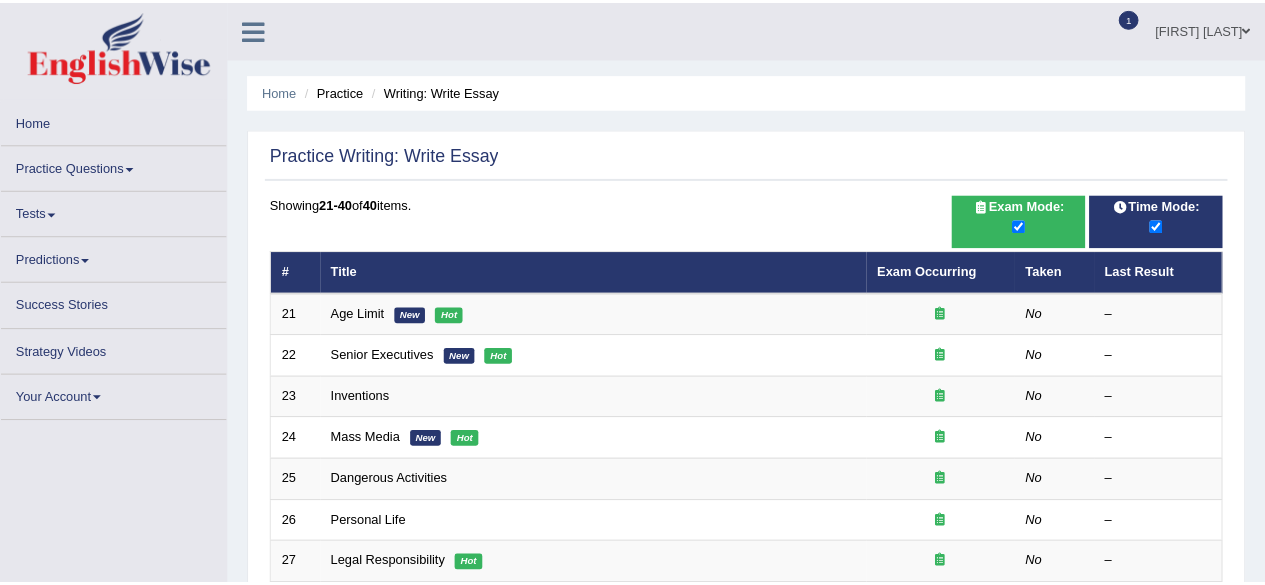 scroll, scrollTop: 0, scrollLeft: 0, axis: both 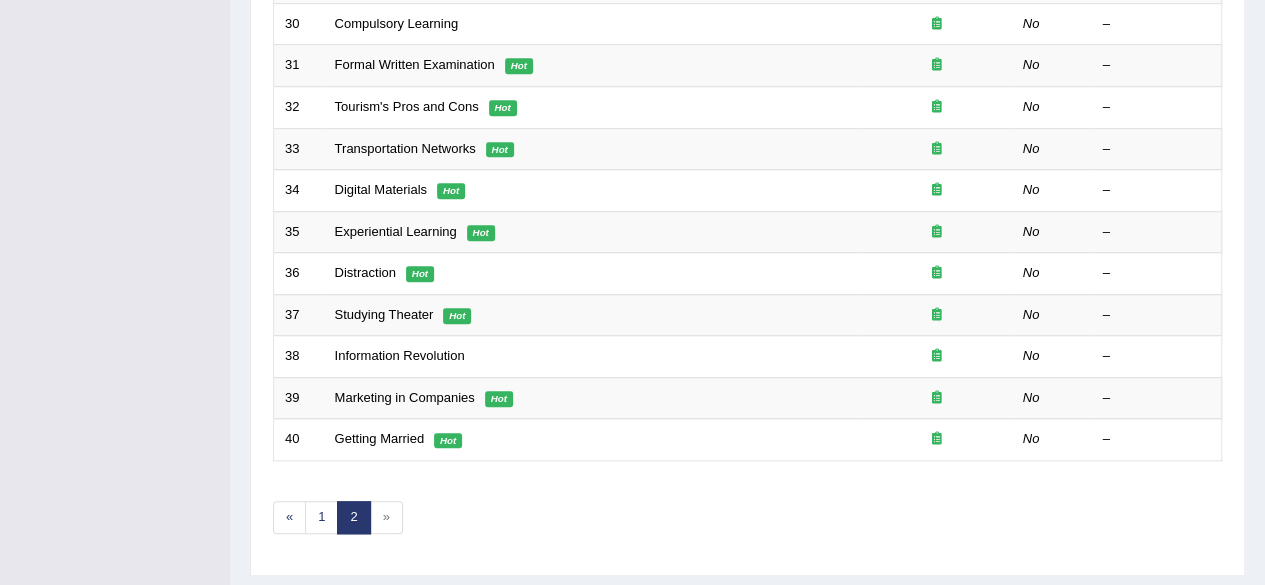 click on "»" at bounding box center (386, 517) 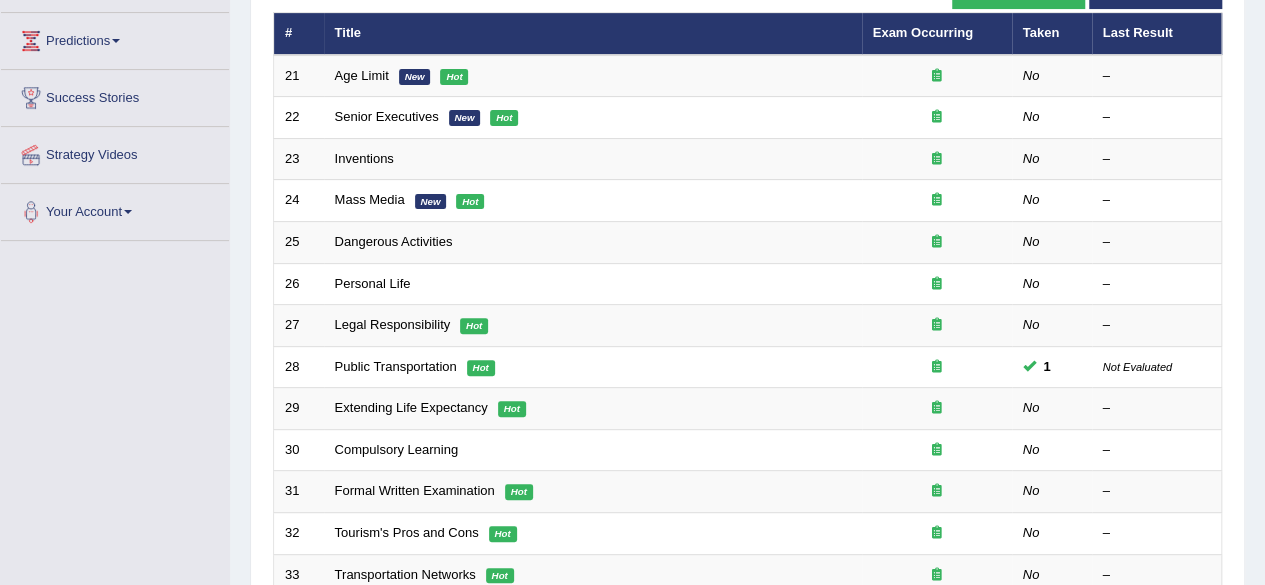 scroll, scrollTop: 259, scrollLeft: 0, axis: vertical 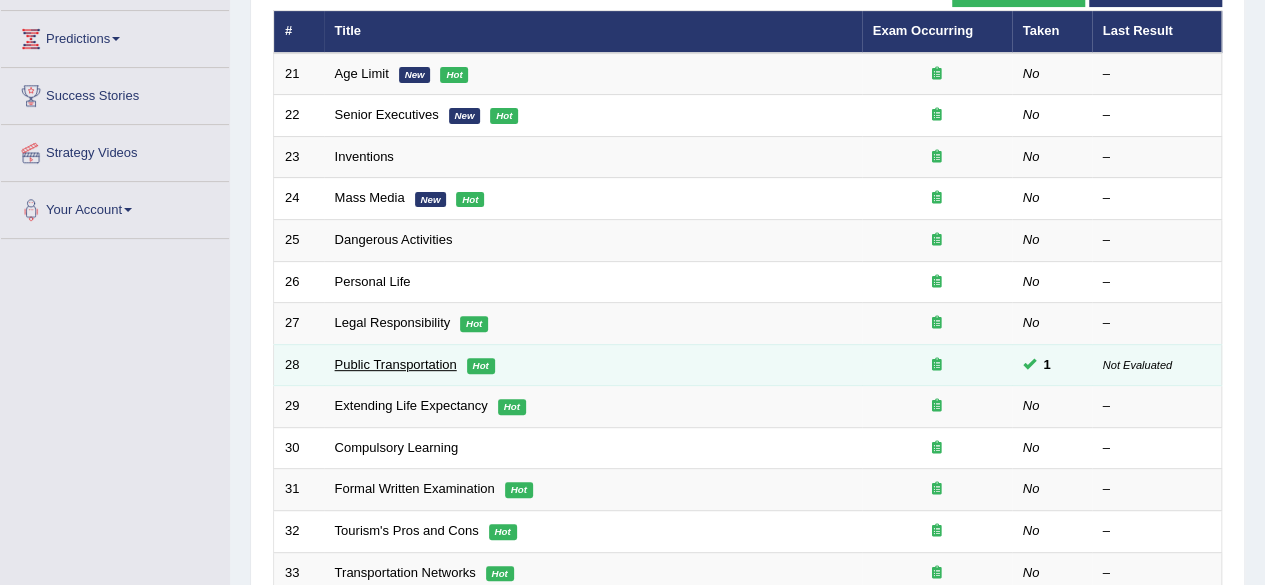click on "Public Transportation" at bounding box center [396, 364] 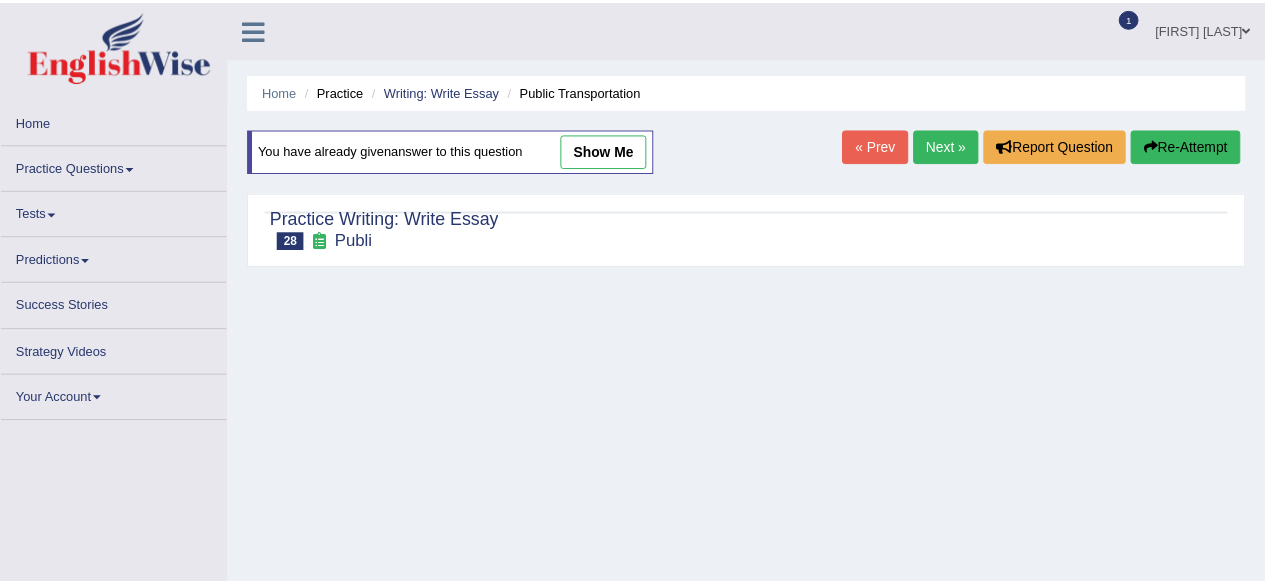scroll, scrollTop: 0, scrollLeft: 0, axis: both 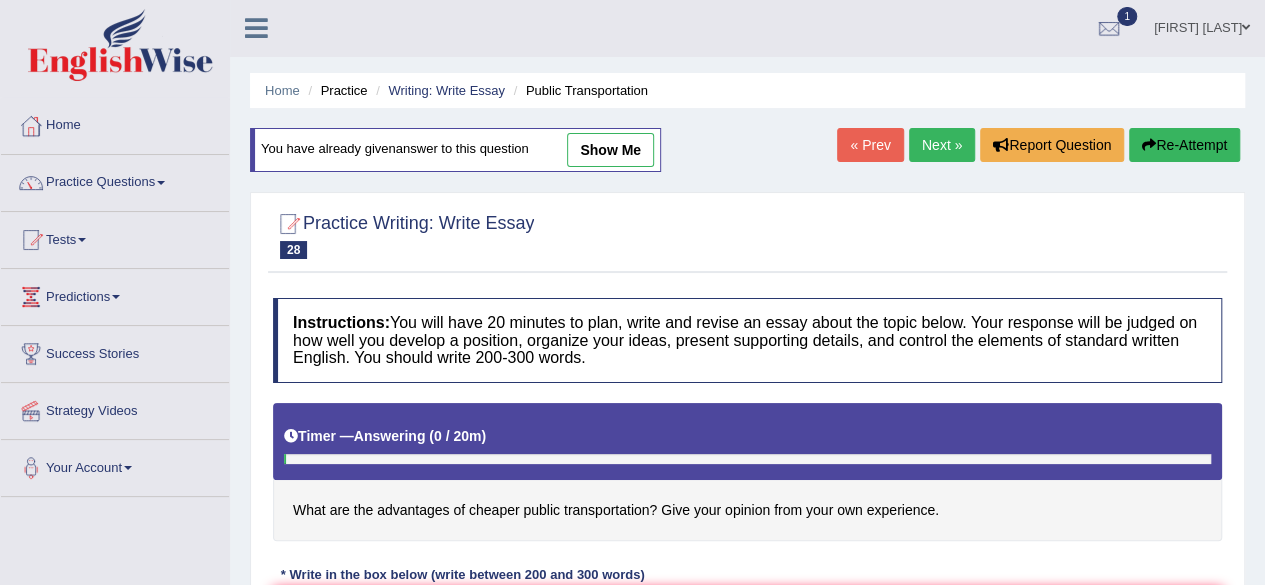 click on "show me" at bounding box center (610, 150) 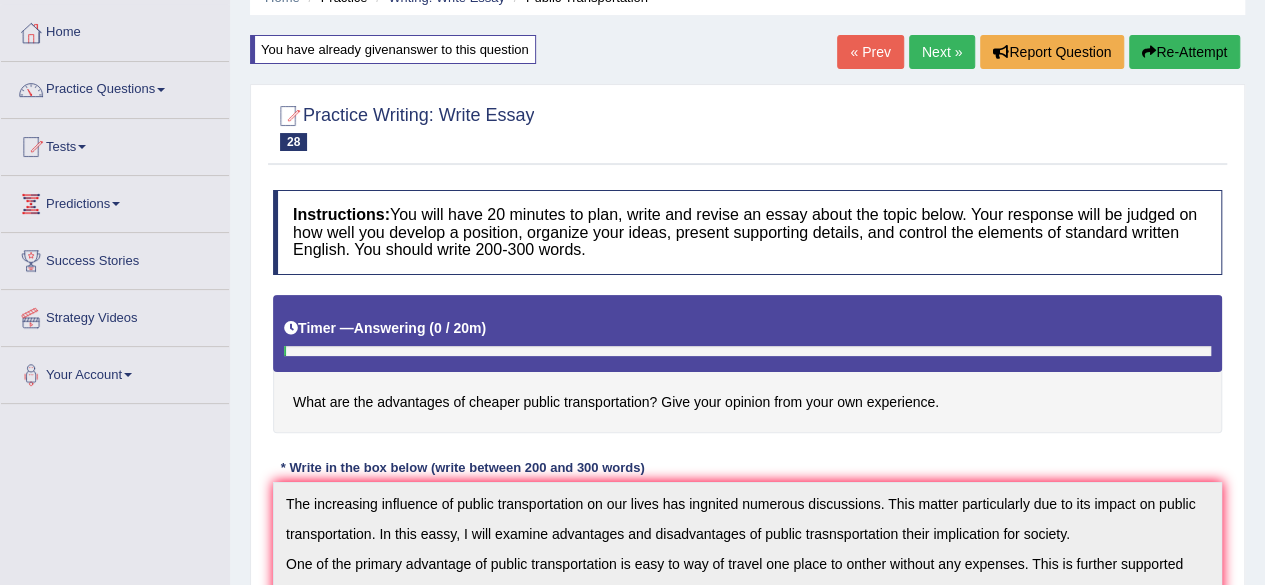 scroll, scrollTop: 80, scrollLeft: 0, axis: vertical 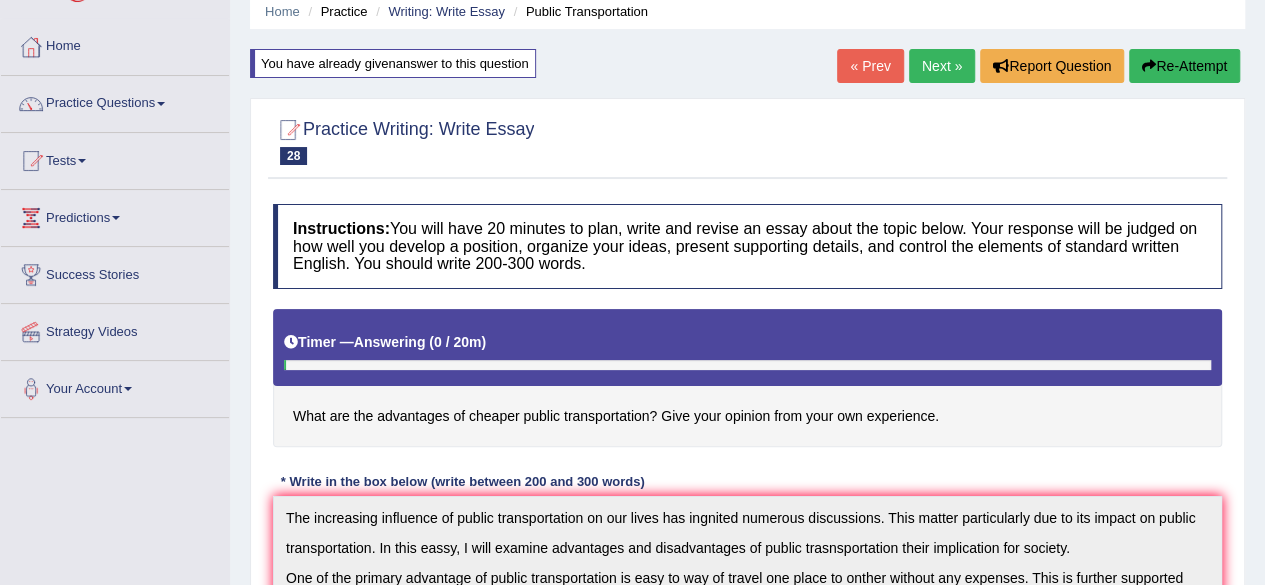click on "Re-Attempt" at bounding box center (1184, 66) 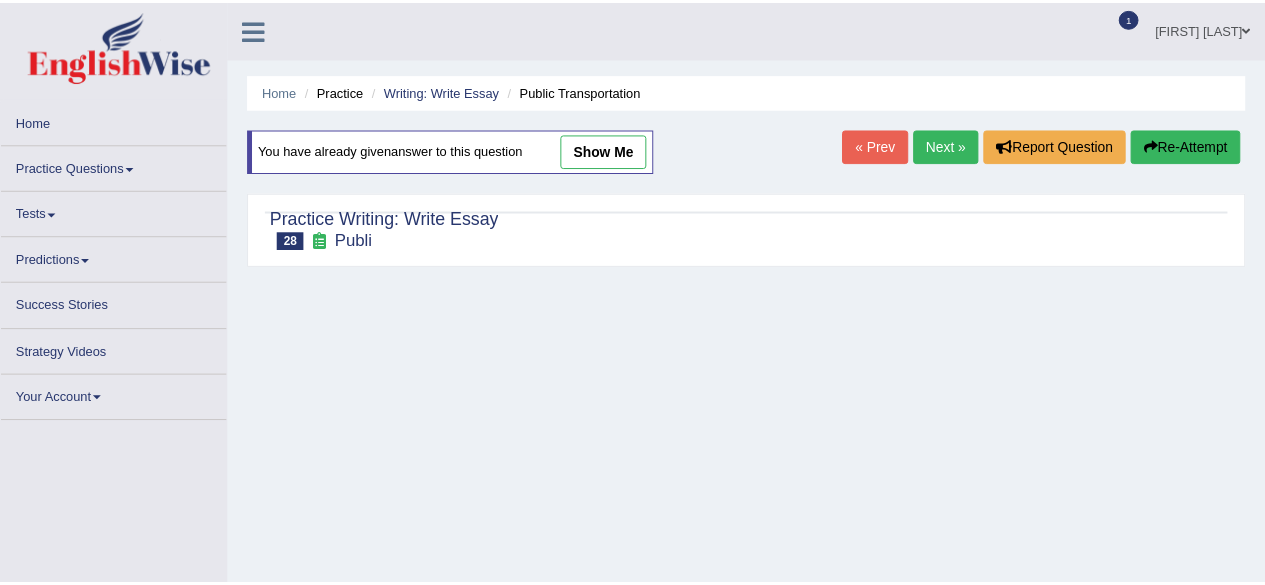 scroll, scrollTop: 80, scrollLeft: 0, axis: vertical 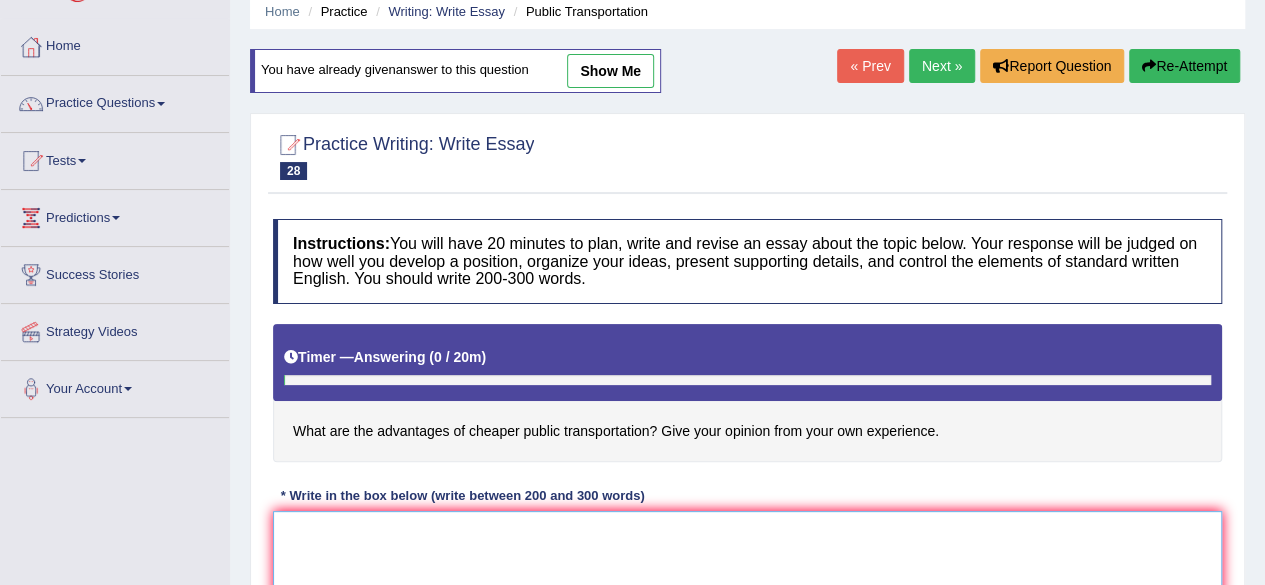click at bounding box center [747, 608] 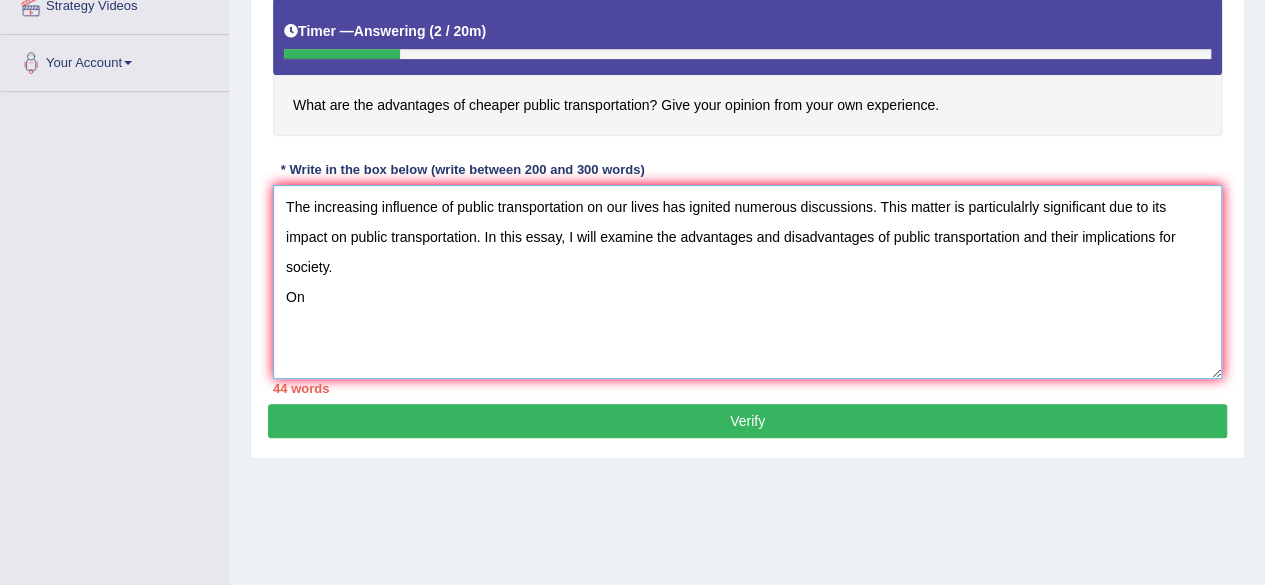 scroll, scrollTop: 414, scrollLeft: 0, axis: vertical 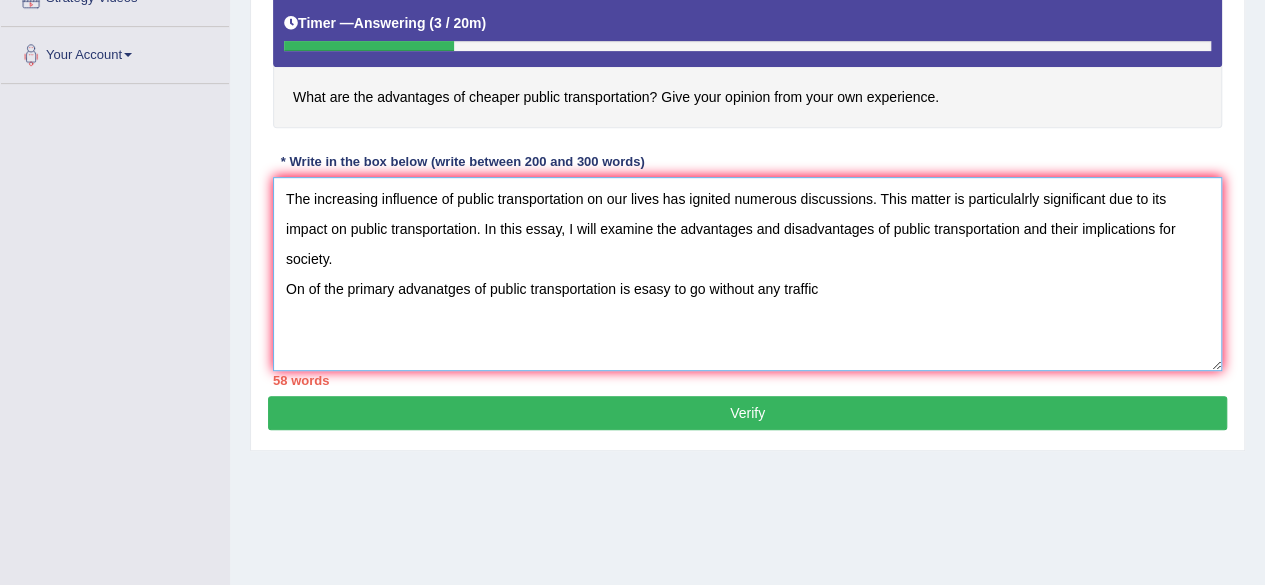 click on "The increasing influence of public transportation on our lives has ignited numerous discussions. This matter is particulalrly significant due to its impact on public transportation. In this essay, I will examine the advantages and disadvantages of public transportation and their implications for society.
On of the primary advanatges of public transportation is esasy to go without any traffic" at bounding box center [747, 274] 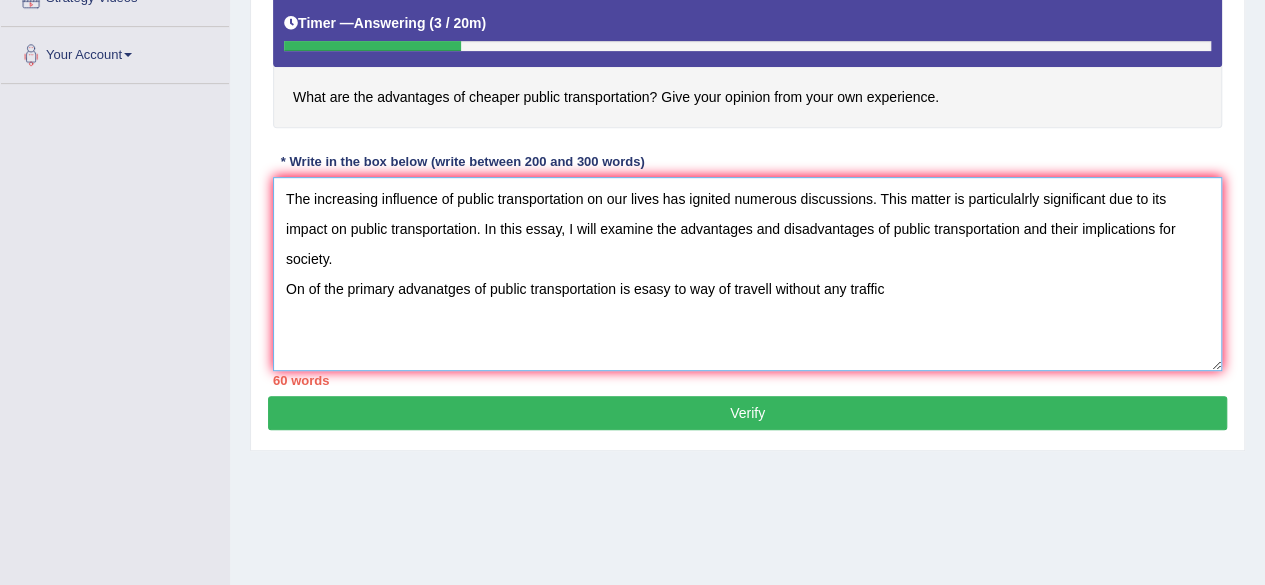 click on "The increasing influence of public transportation on our lives has ignited numerous discussions. This matter is particulalrly significant due to its impact on public transportation. In this essay, I will examine the advantages and disadvantages of public transportation and their implications for society.
On of the primary advanatges of public transportation is esasy to way of travell without any traffic" at bounding box center (747, 274) 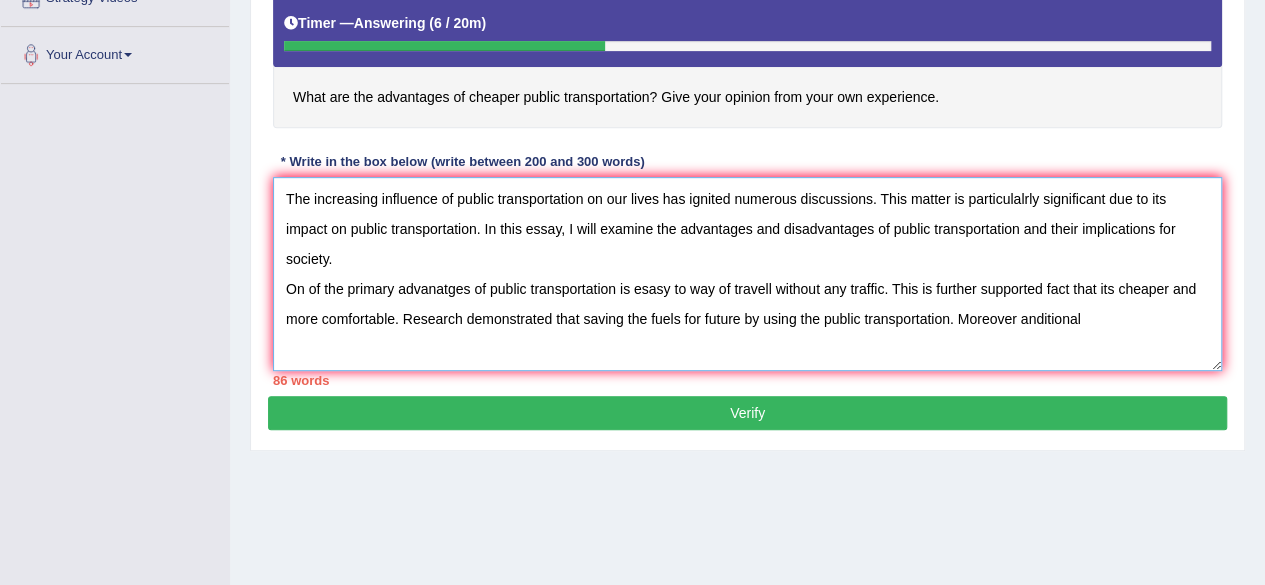 click on "The increasing influence of public transportation on our lives has ignited numerous discussions. This matter is particulalrly significant due to its impact on public transportation. In this essay, I will examine the advantages and disadvantages of public transportation and their implications for society.
On of the primary advanatges of public transportation is esasy to way of travell without any traffic. This is further supported fact that its cheaper and more comfortable. Research demonstrated that saving the fuels for future by using the public transportation. Moreover anditional" at bounding box center (747, 274) 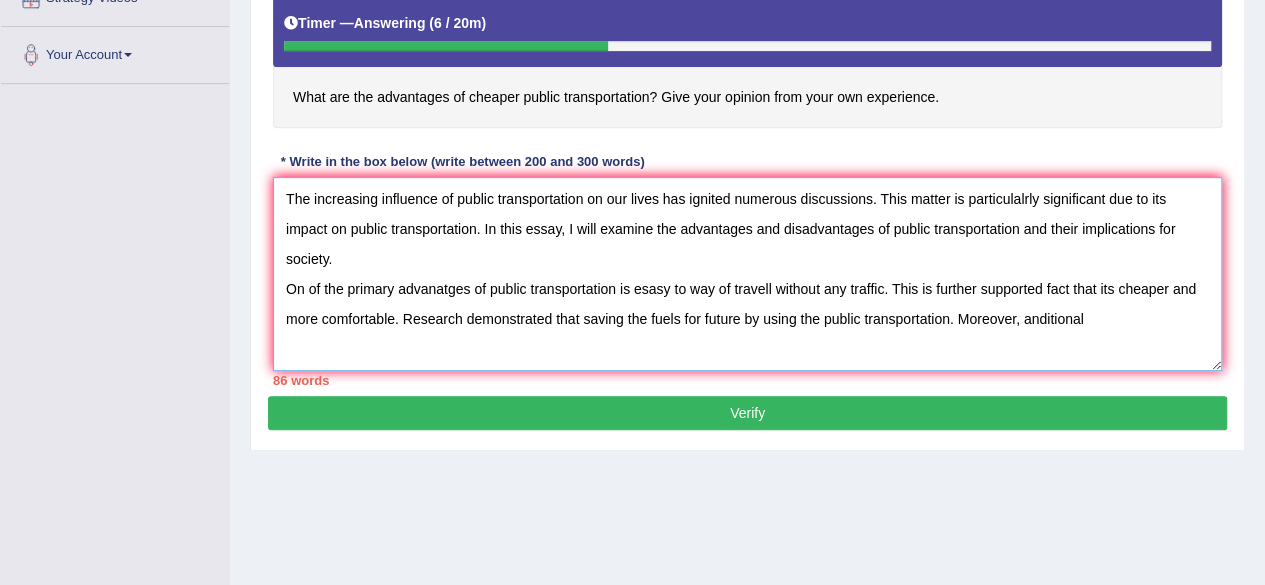 click on "The increasing influence of public transportation on our lives has ignited numerous discussions. This matter is particulalrly significant due to its impact on public transportation. In this essay, I will examine the advantages and disadvantages of public transportation and their implications for society.
On of the primary advanatges of public transportation is esasy to way of travell without any traffic. This is further supported fact that its cheaper and more comfortable. Research demonstrated that saving the fuels for future by using the public transportation. Moreover, anditional" at bounding box center (747, 274) 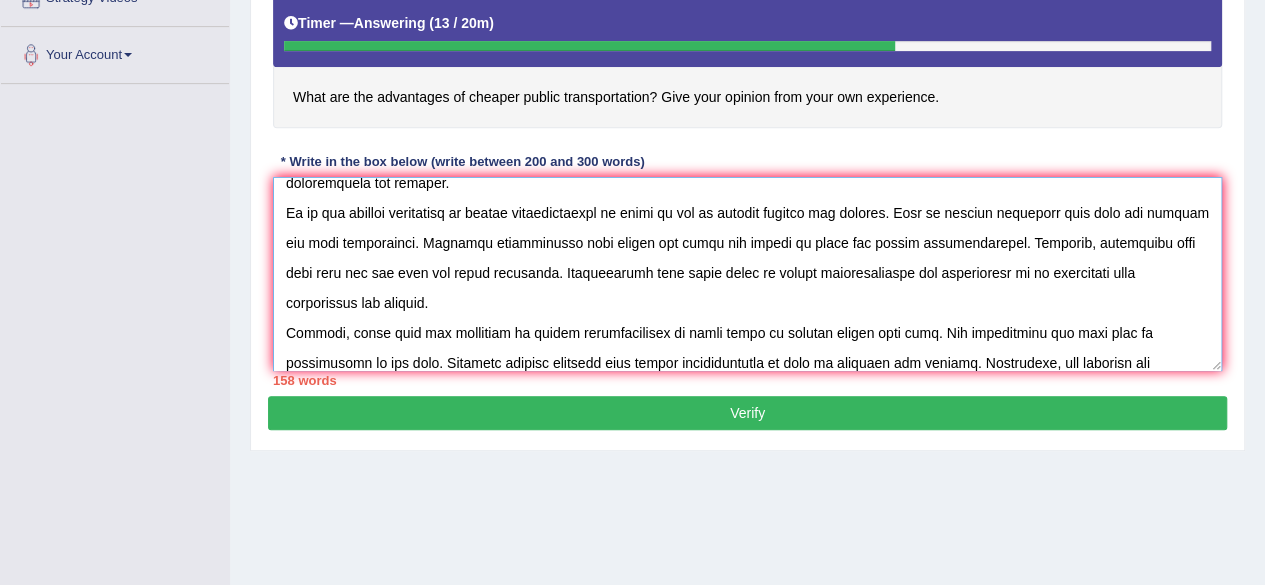 scroll, scrollTop: 106, scrollLeft: 0, axis: vertical 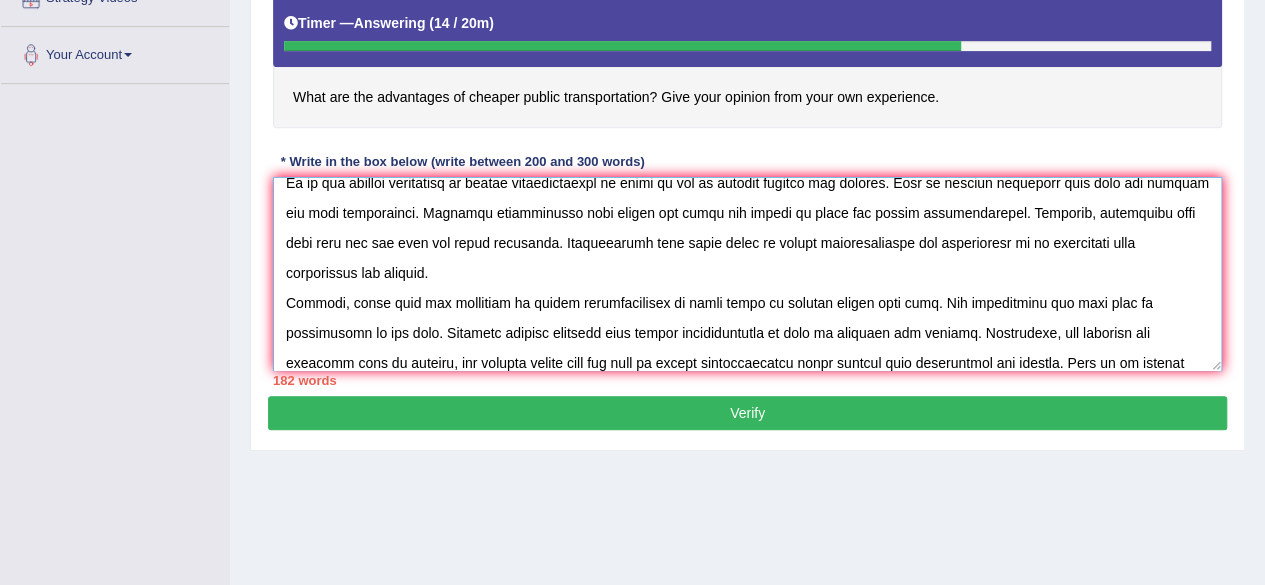 click at bounding box center [747, 274] 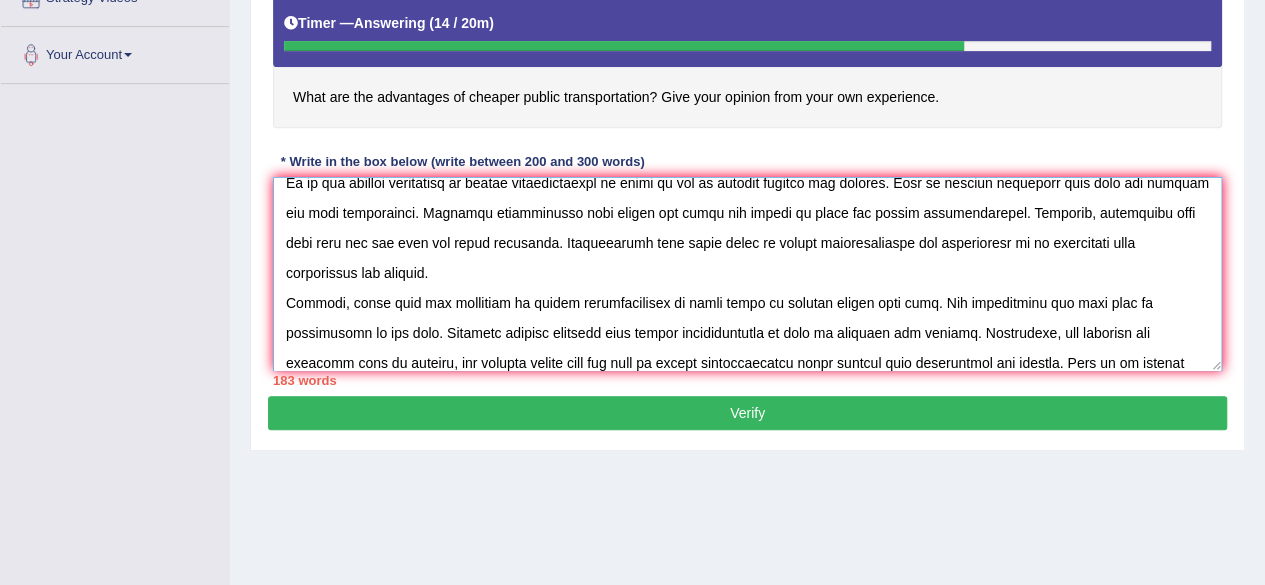 click at bounding box center [747, 274] 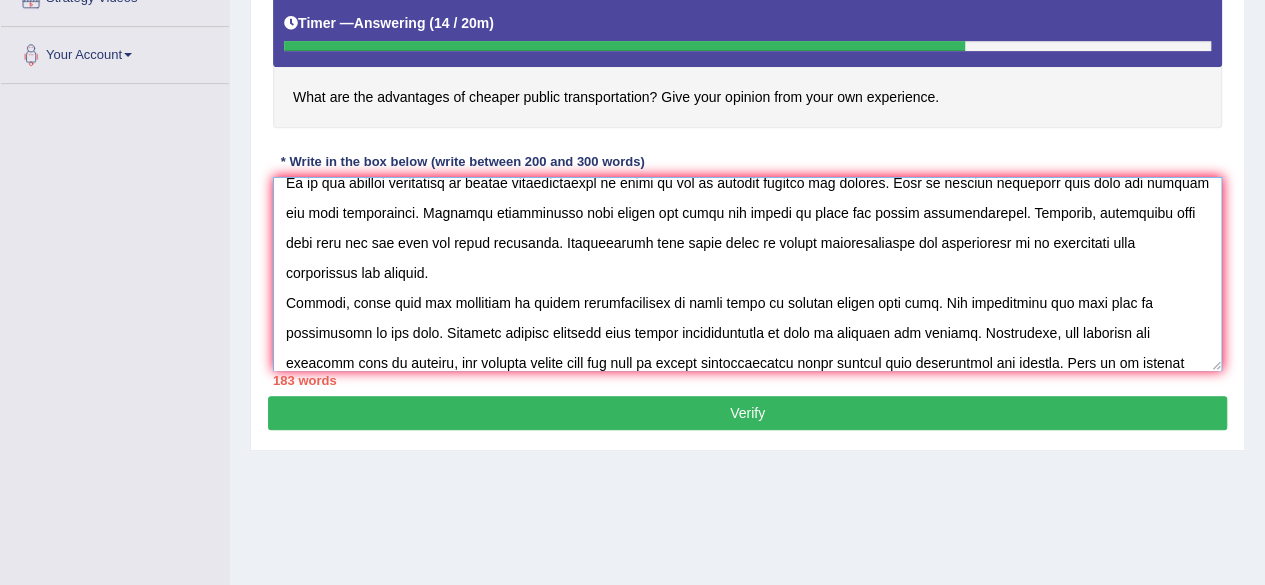 scroll, scrollTop: 136, scrollLeft: 0, axis: vertical 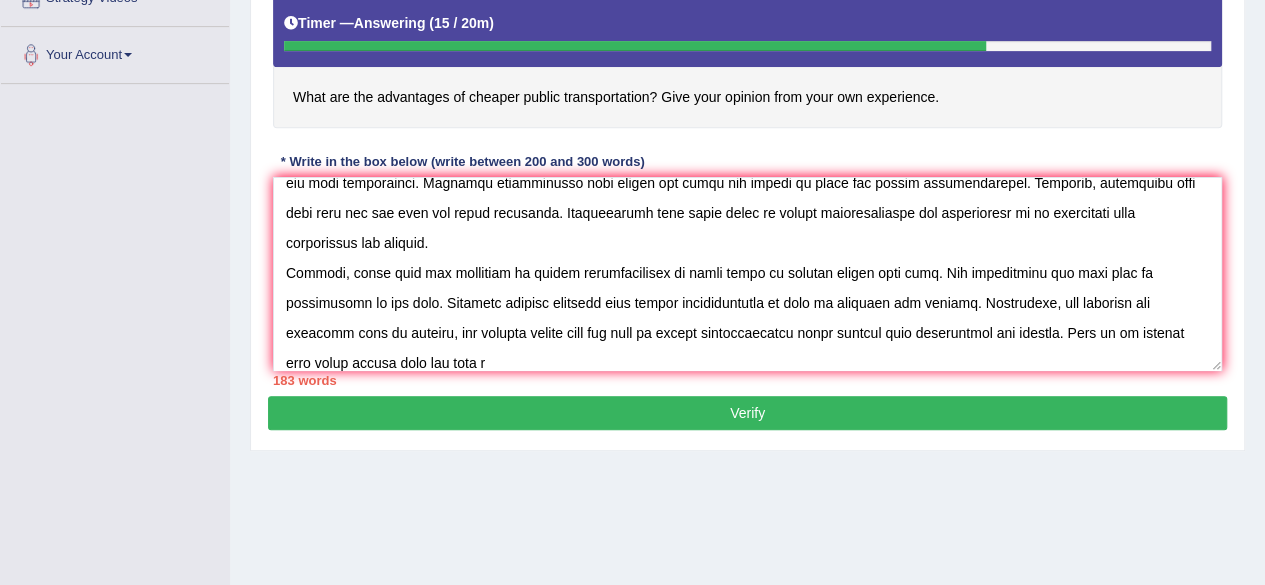 click on "183 words" at bounding box center (747, 380) 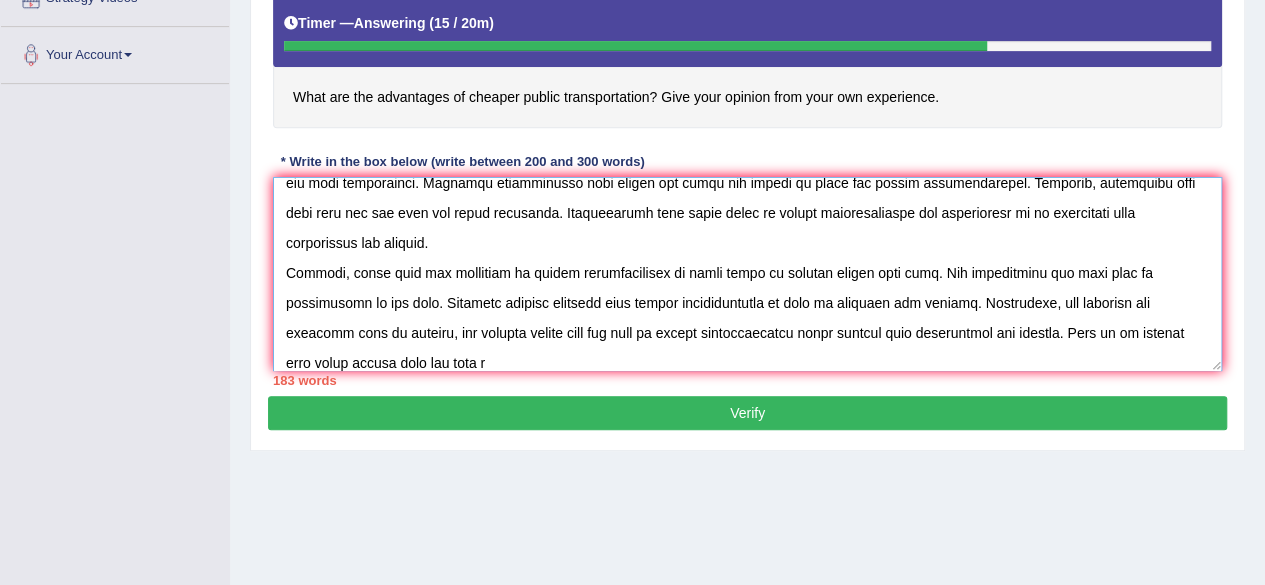 click at bounding box center [747, 274] 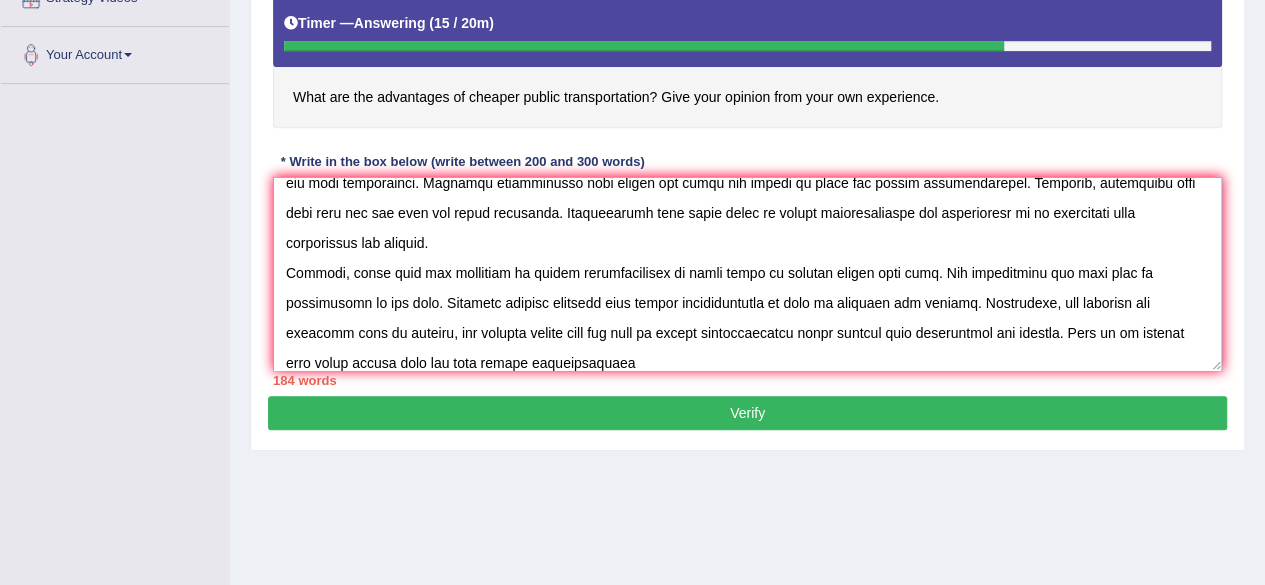 click at bounding box center [747, 274] 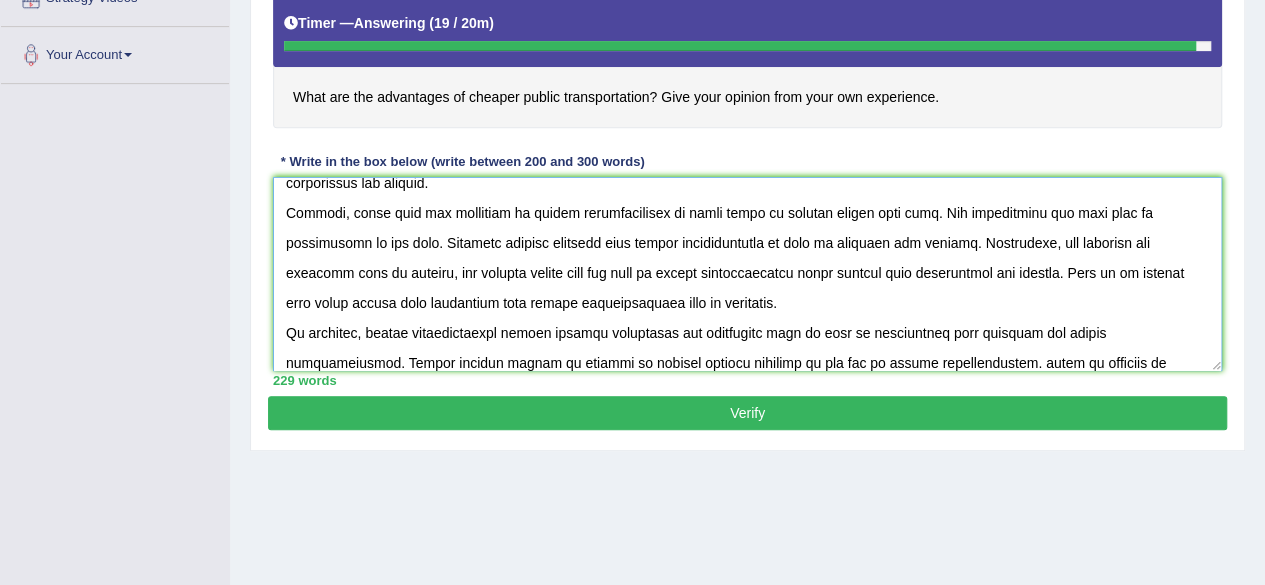 scroll, scrollTop: 226, scrollLeft: 0, axis: vertical 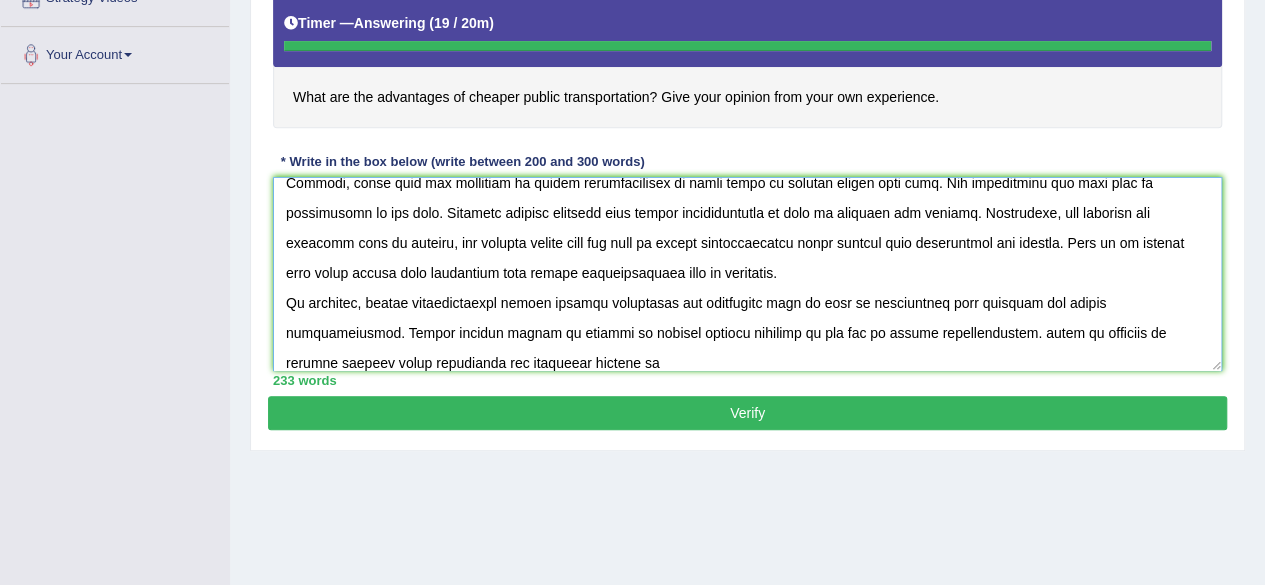 type on "The increasing influence of public transportation on our lives has ignited numerous discussions. This matter is particulalrly significant due to its impact on public transportation. In this essay, I will examine the advantages and disadvantages of public transportation and their implications for society.
On of the primary advanatges of public transportation is esasy to way of travell without any traffic. This is further supported fact that its cheaper and more comfortable. Research demonstrated that saving the fuels for future by using the public transportation. Moreover, anditional less time take for the cars and other vechicals. Consequently less money spent on public transportation are essentional to be considered both individuals and society.
However, along side the benefites of public transportation is using daily is cheaper rtaher than cars. One significant its take time as comparision by the cars. Numerous studies indicate that public transportation is help to decrease the traffic. Futhermore, its h..." 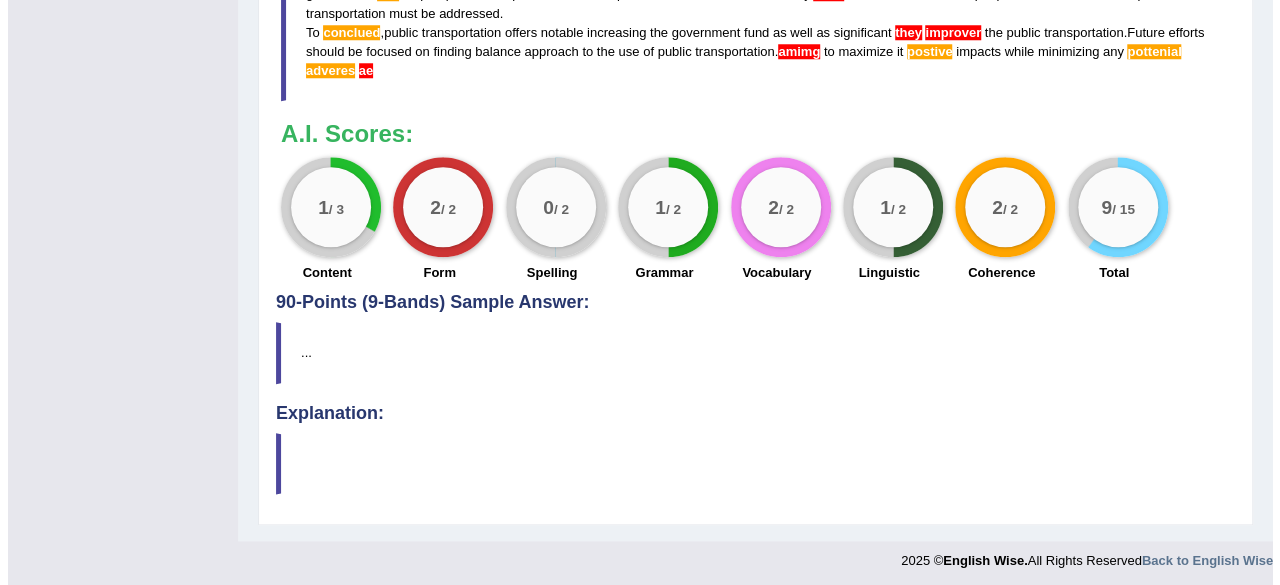 scroll, scrollTop: 967, scrollLeft: 0, axis: vertical 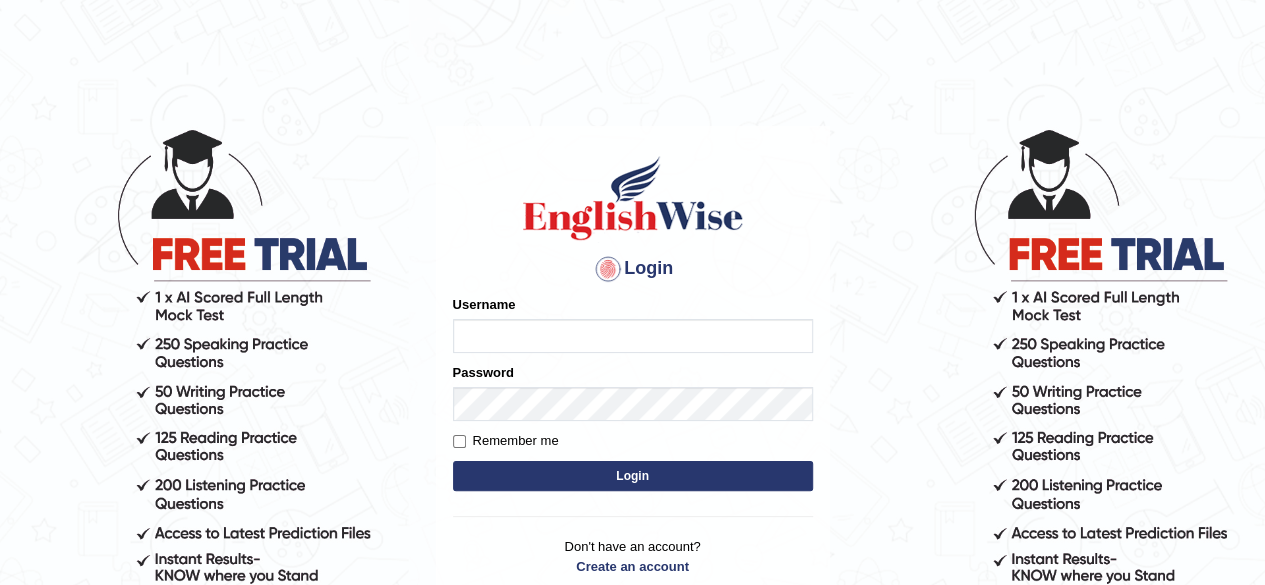 click on "Username" at bounding box center [633, 336] 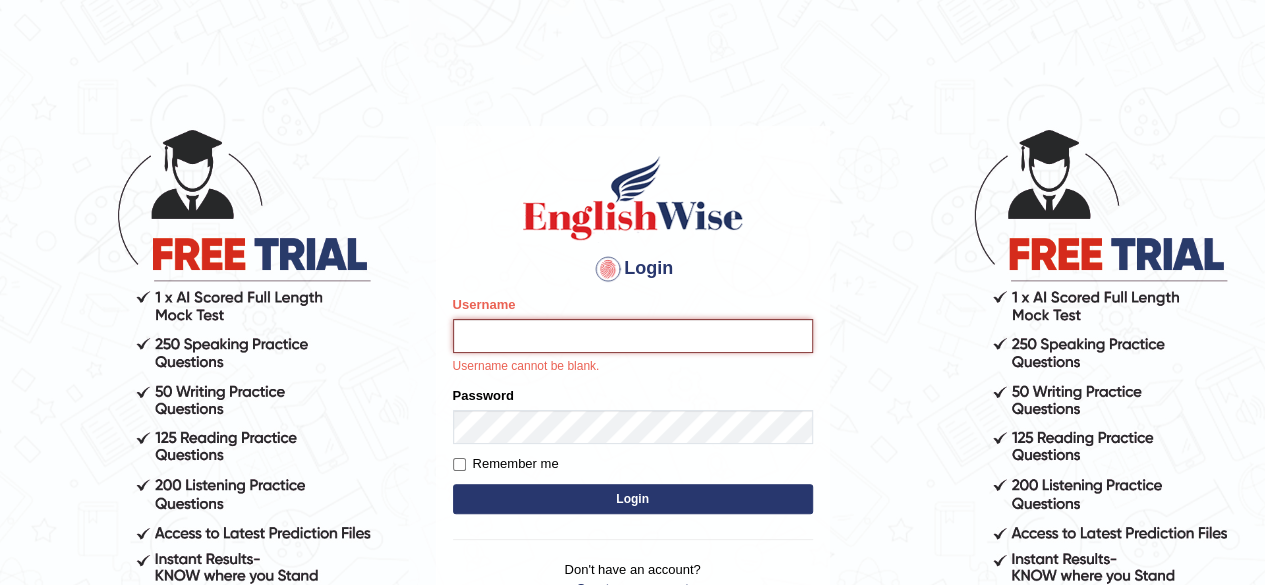 type on "[FIRST]_[CITY]" 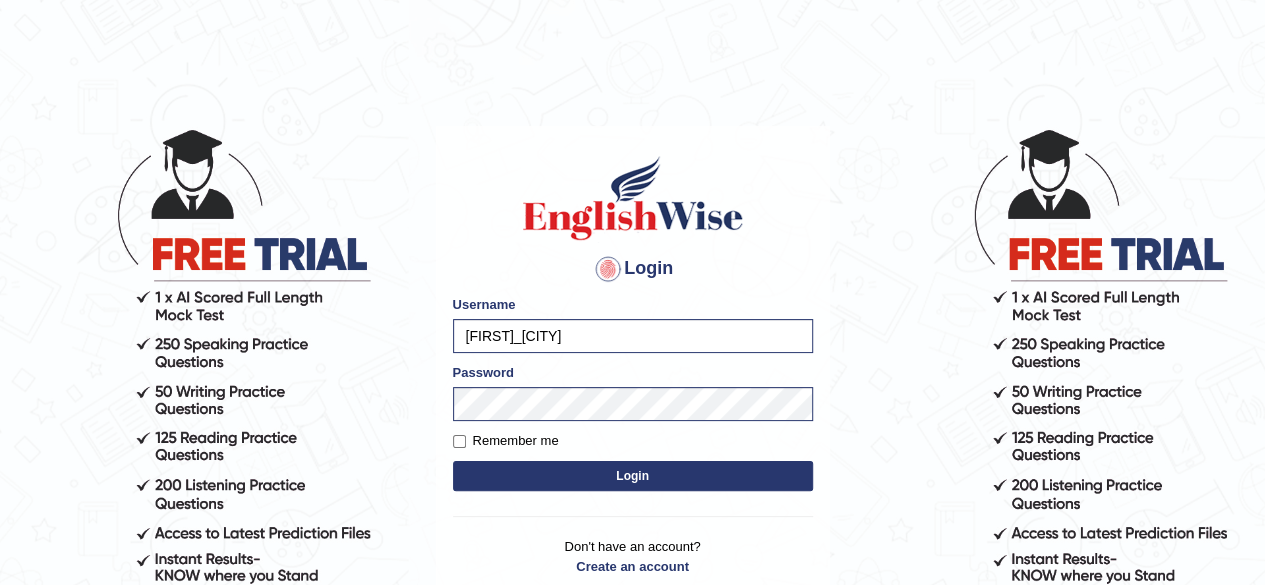 click on "Login" at bounding box center (633, 476) 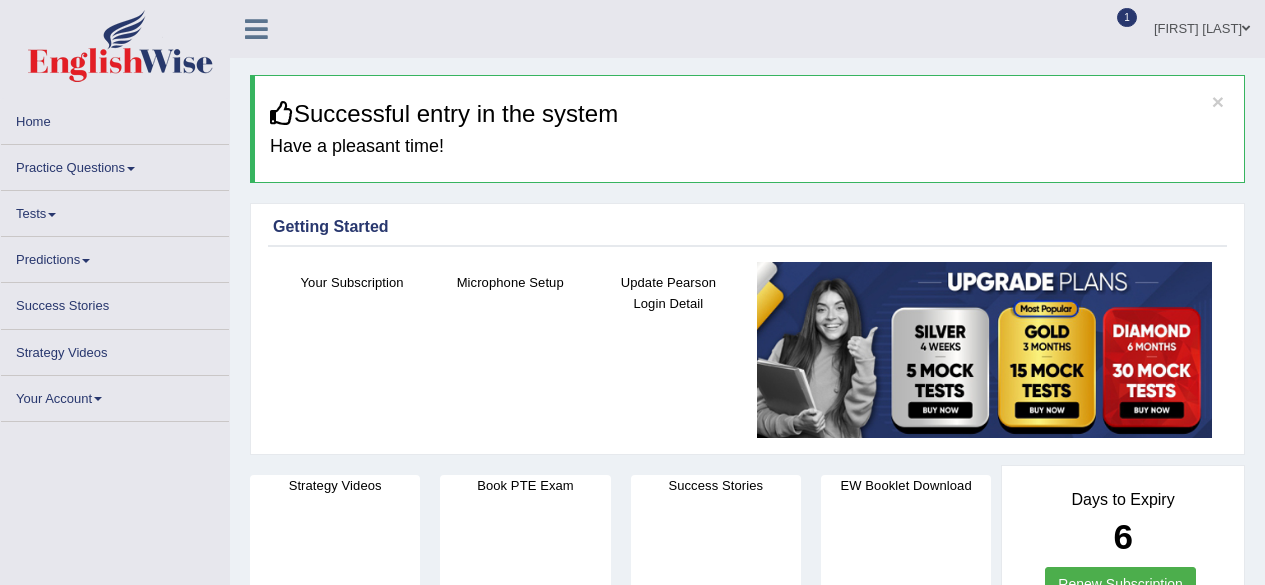 scroll, scrollTop: 0, scrollLeft: 0, axis: both 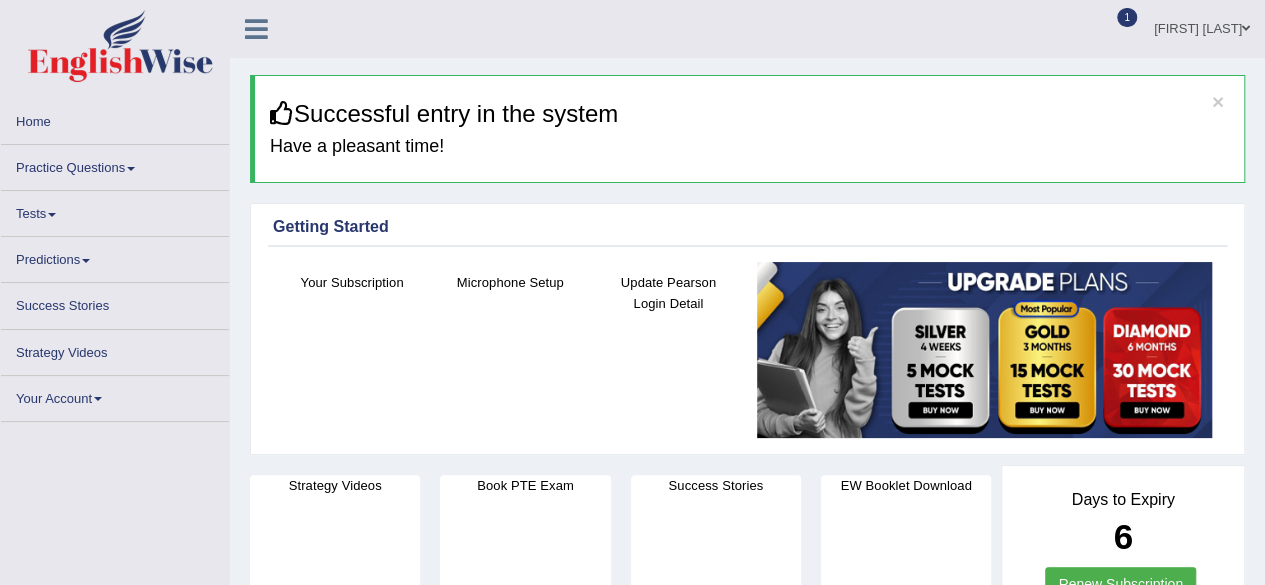 click on "Practice Questions" at bounding box center (115, 164) 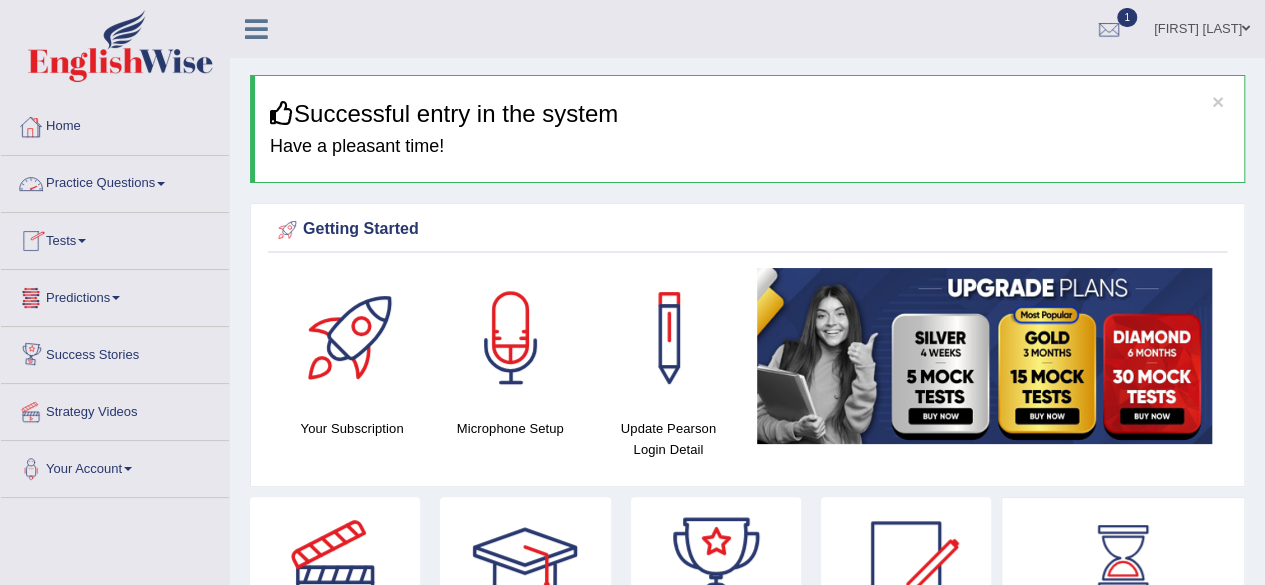 click on "Practice Questions" at bounding box center [115, 181] 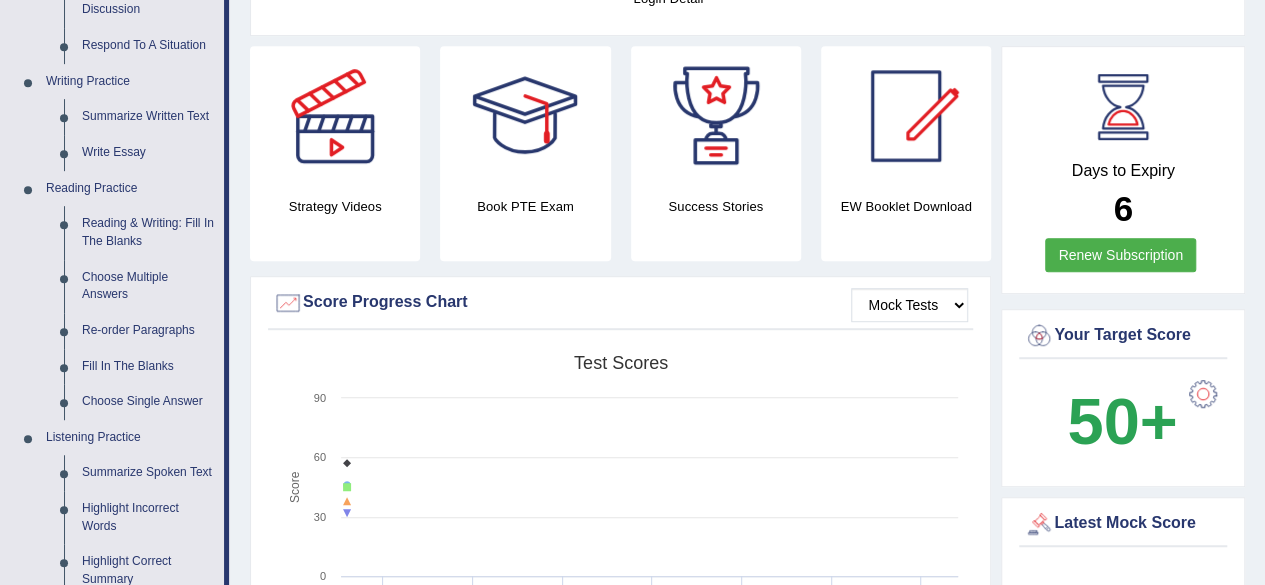 scroll, scrollTop: 455, scrollLeft: 0, axis: vertical 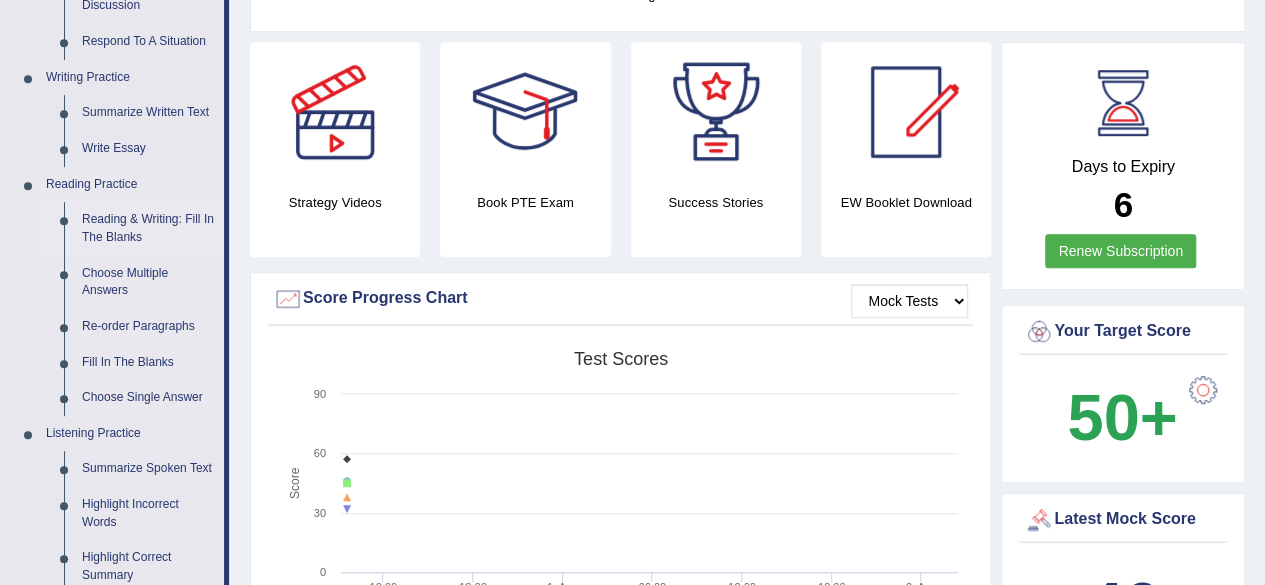 click on "Reading & Writing: Fill In The Blanks" at bounding box center [148, 228] 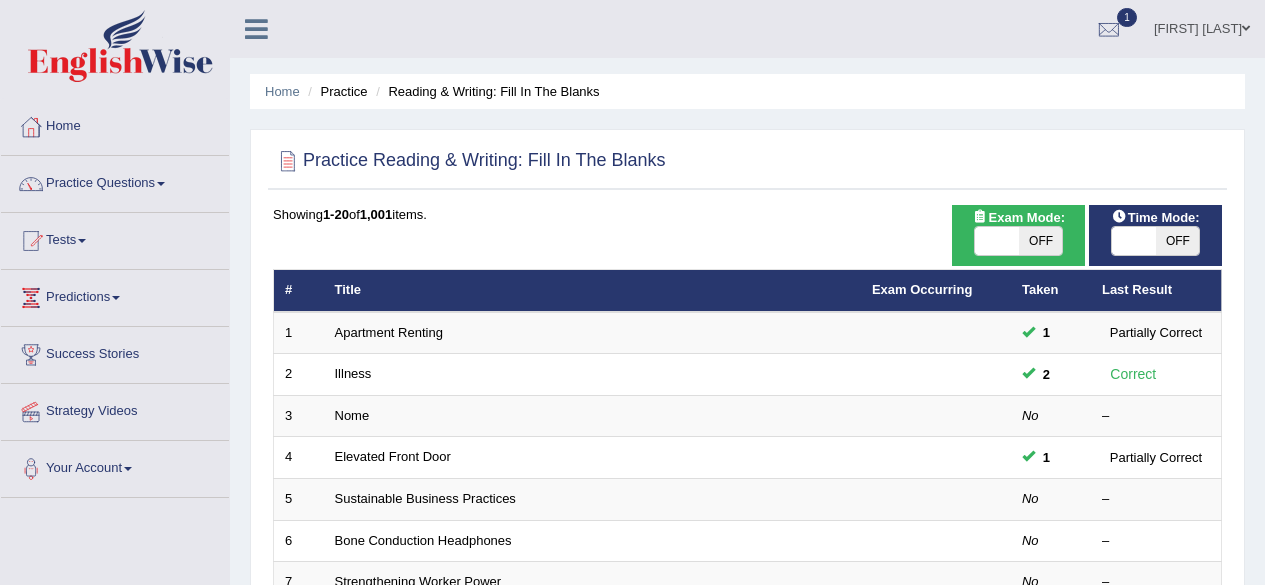 scroll, scrollTop: 0, scrollLeft: 0, axis: both 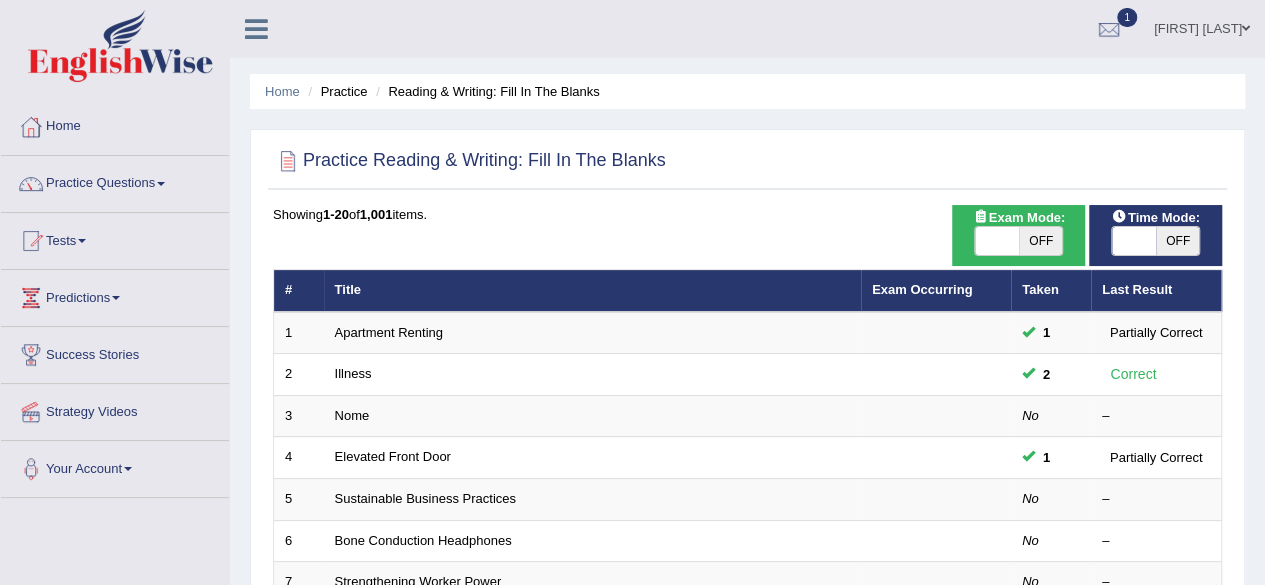 click on "OFF" at bounding box center (1041, 241) 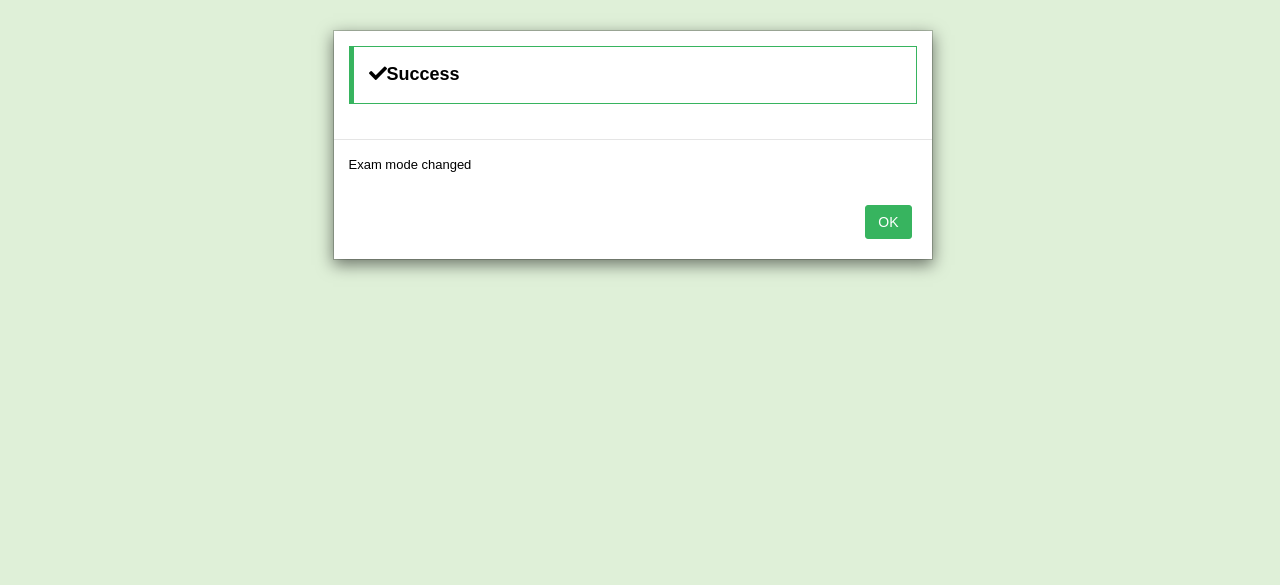 click on "OK" at bounding box center (888, 222) 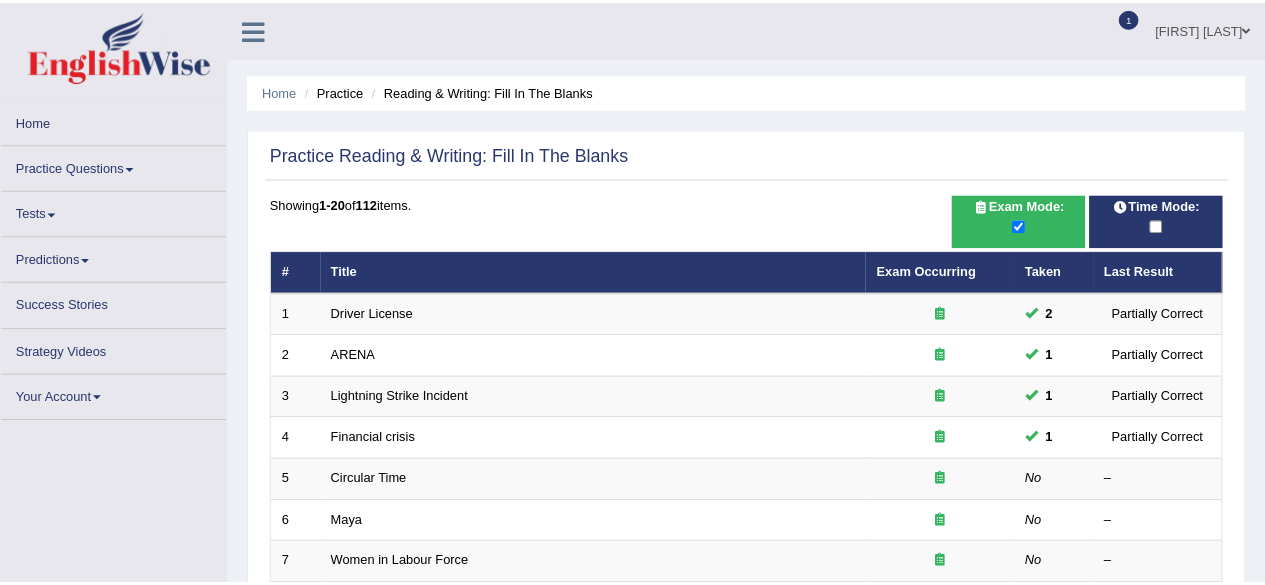 scroll, scrollTop: 0, scrollLeft: 0, axis: both 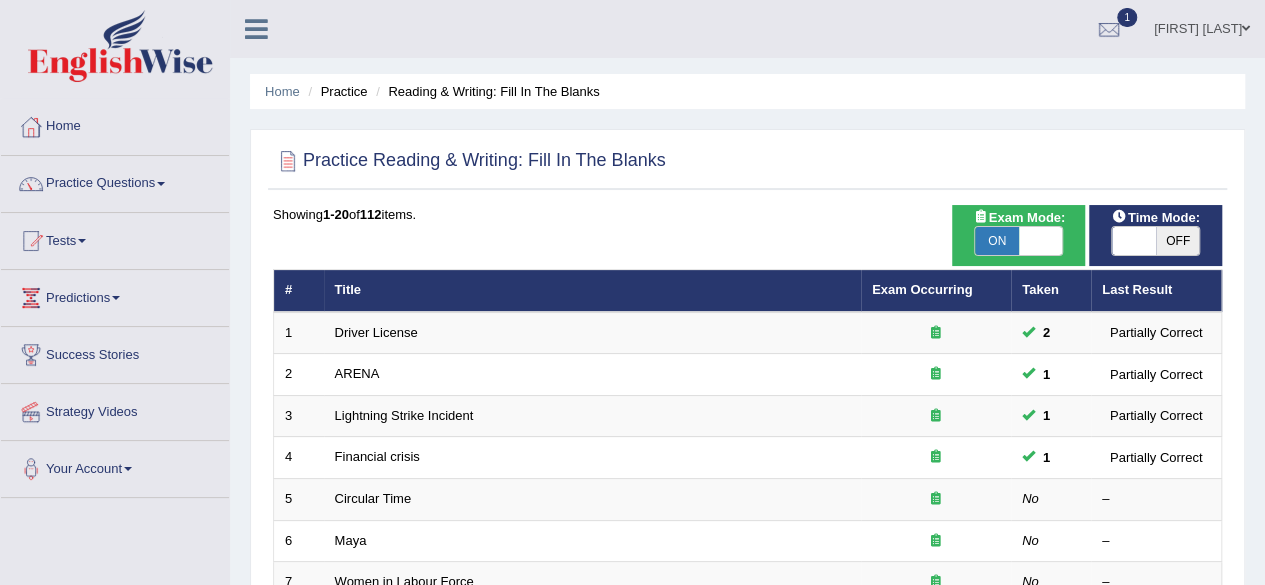 click on "OFF" at bounding box center [1178, 241] 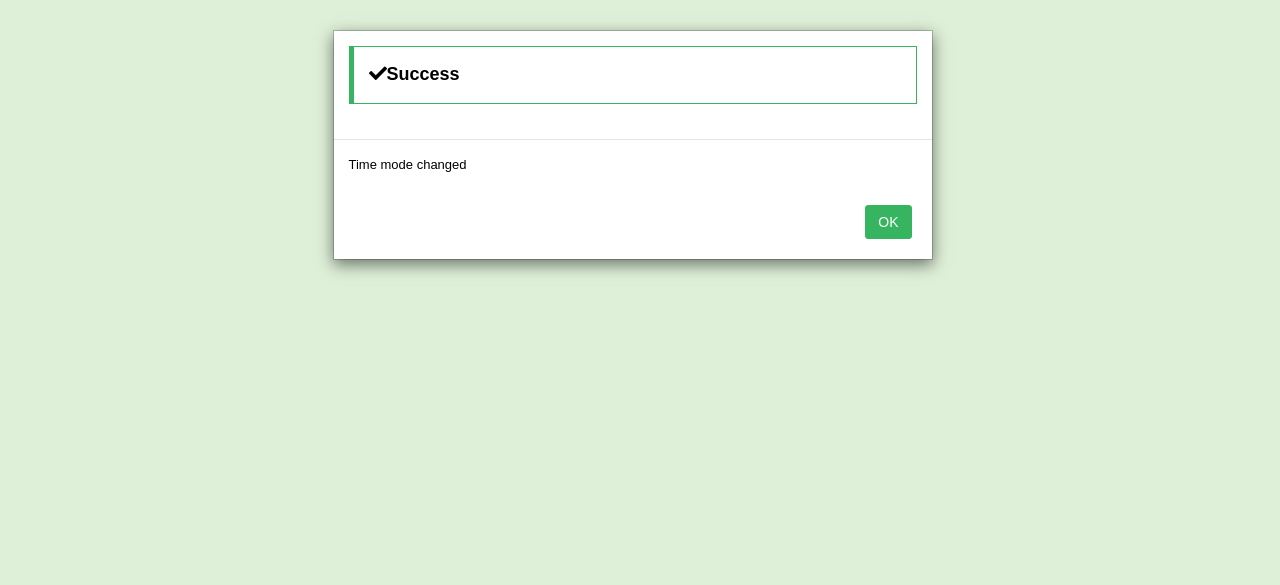 click on "OK" at bounding box center (888, 222) 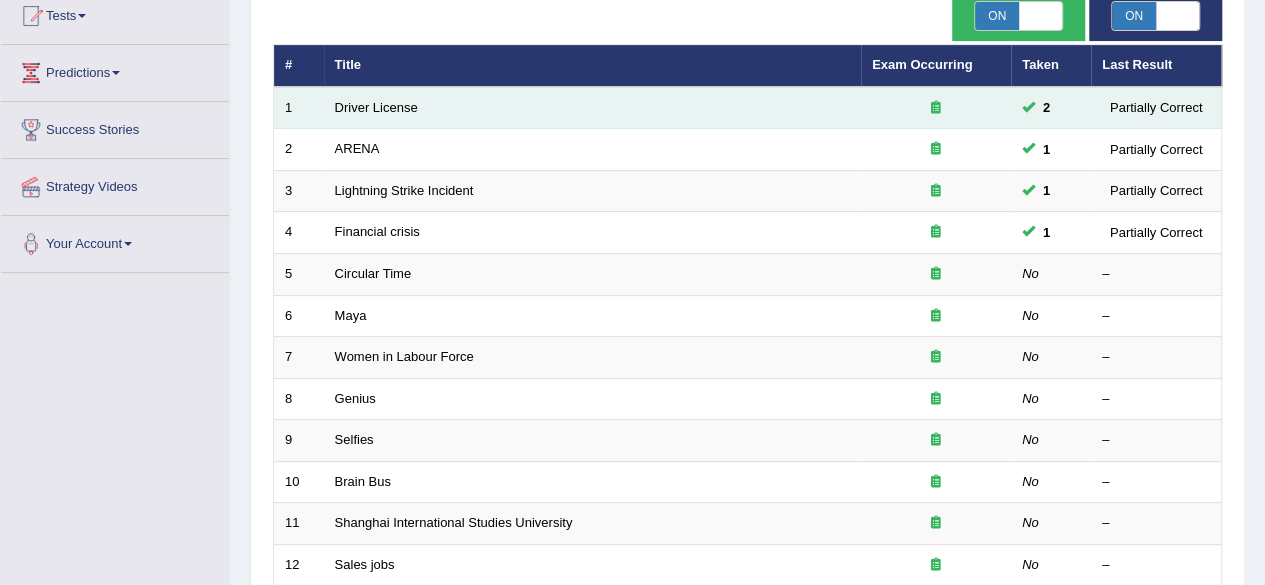 scroll, scrollTop: 226, scrollLeft: 0, axis: vertical 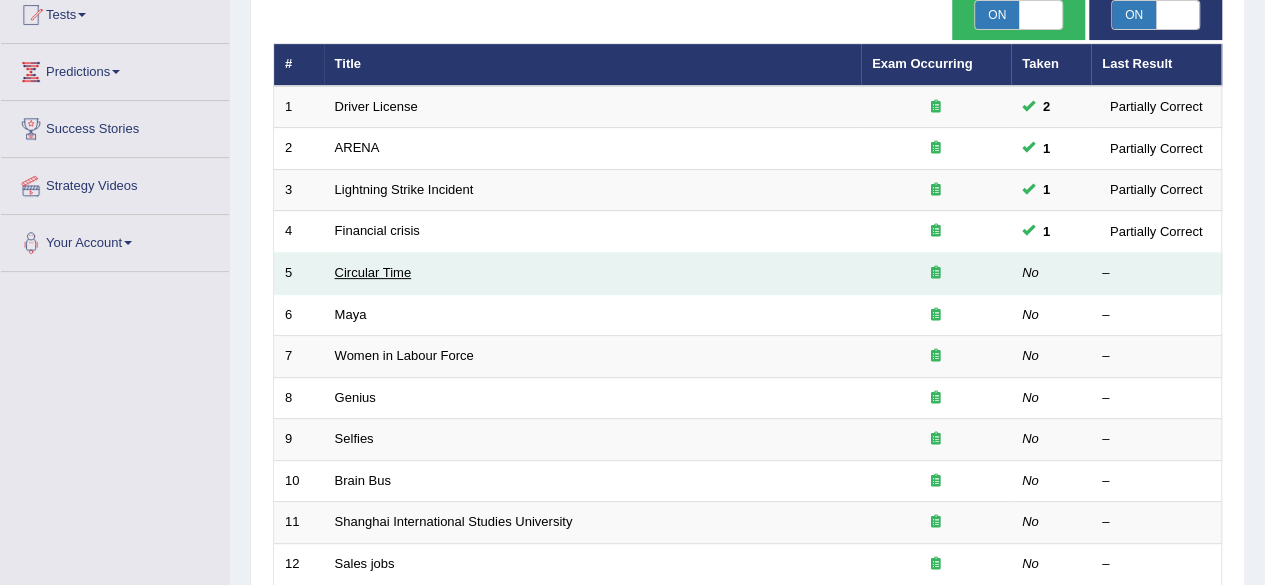 click on "Circular Time" at bounding box center [373, 272] 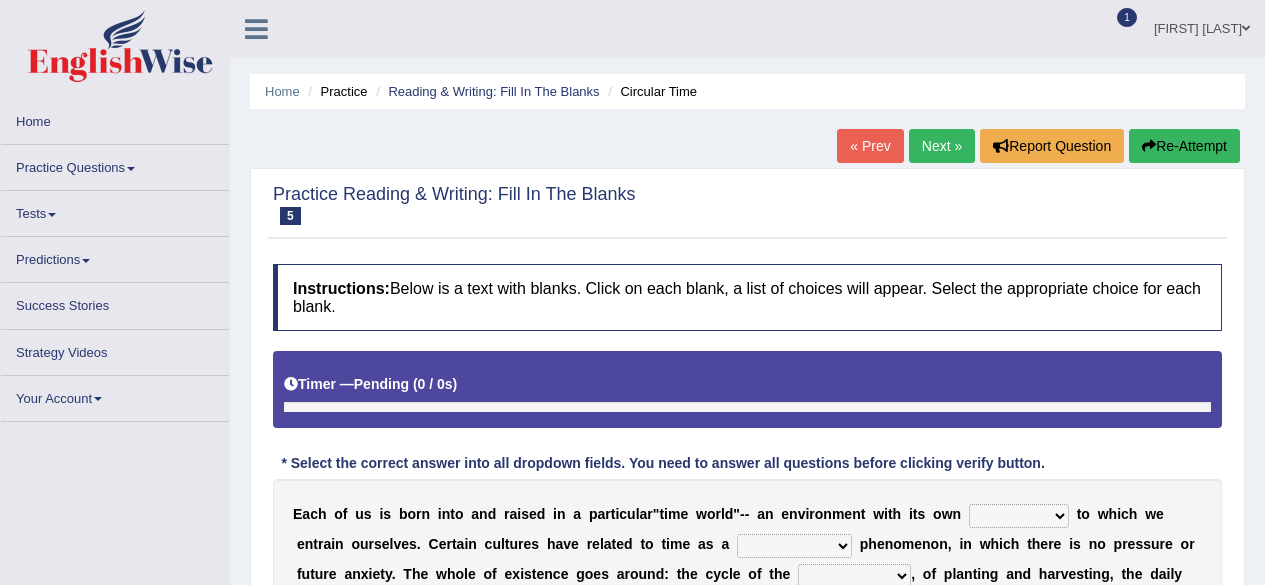 scroll, scrollTop: 0, scrollLeft: 0, axis: both 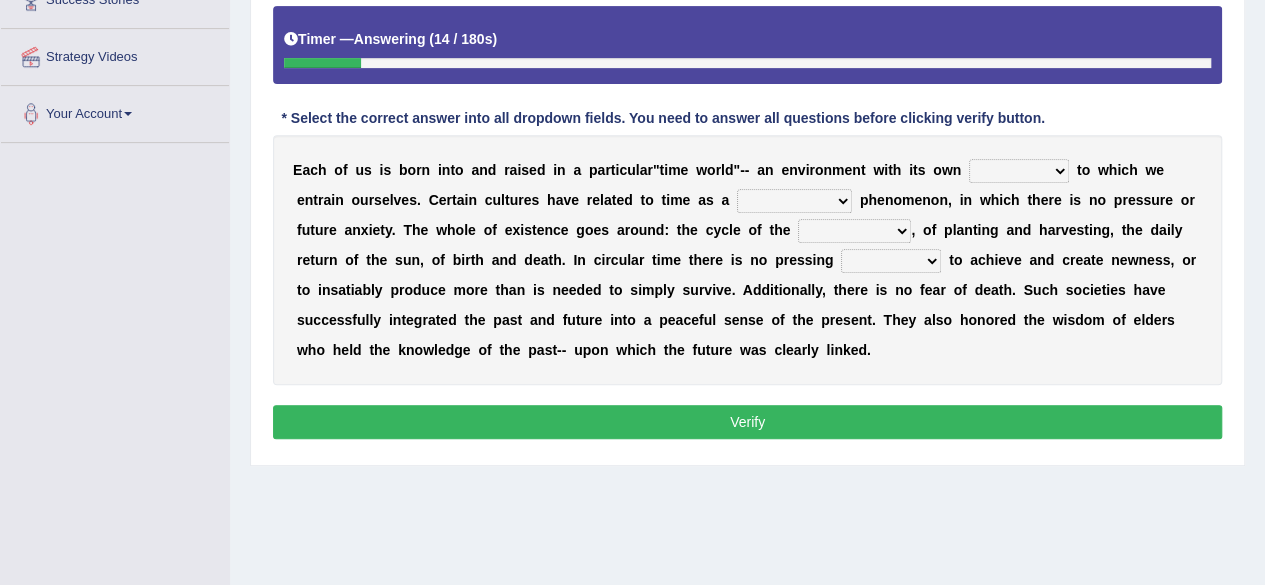 click on "area shape rhythm inclination" at bounding box center (1019, 171) 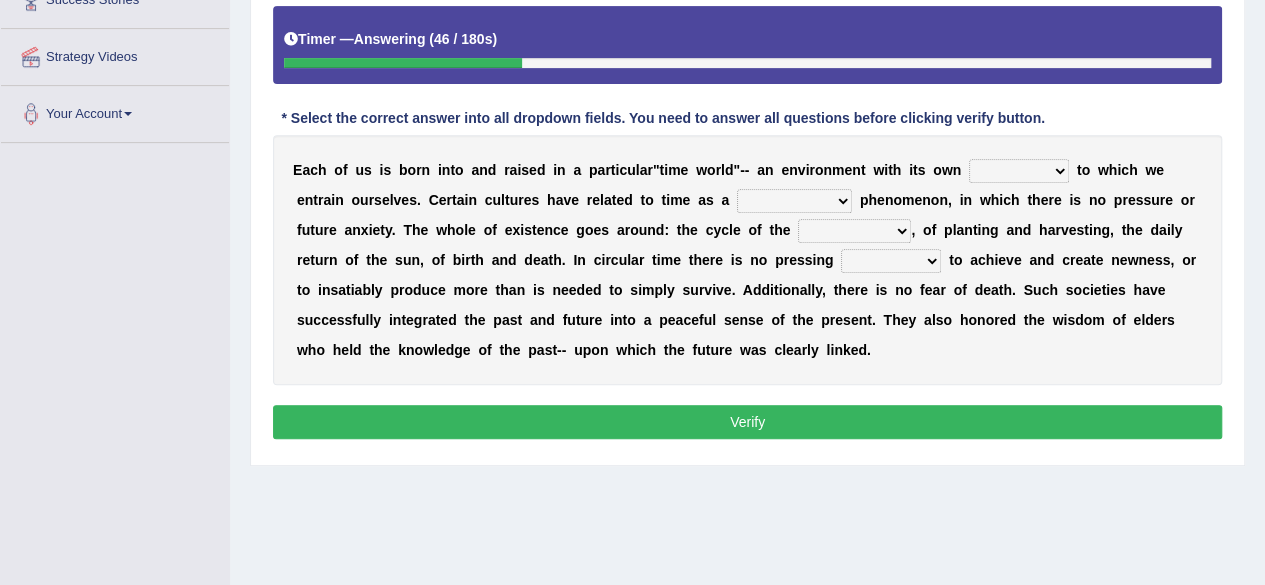 select on "rhythm" 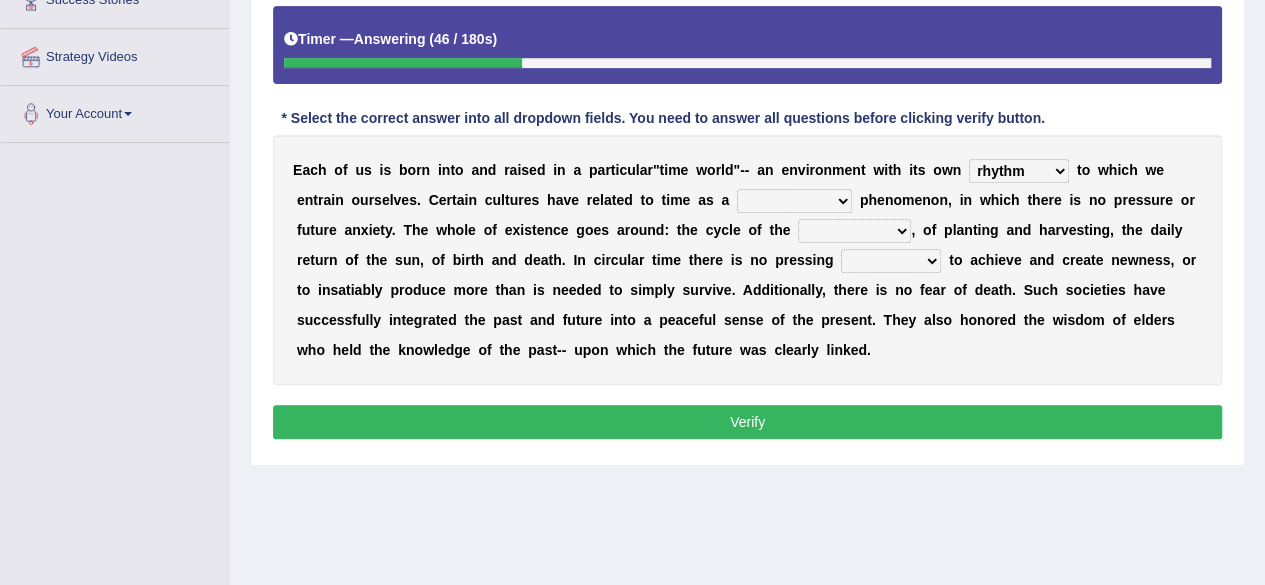 click on "area shape rhythm inclination" at bounding box center (1019, 171) 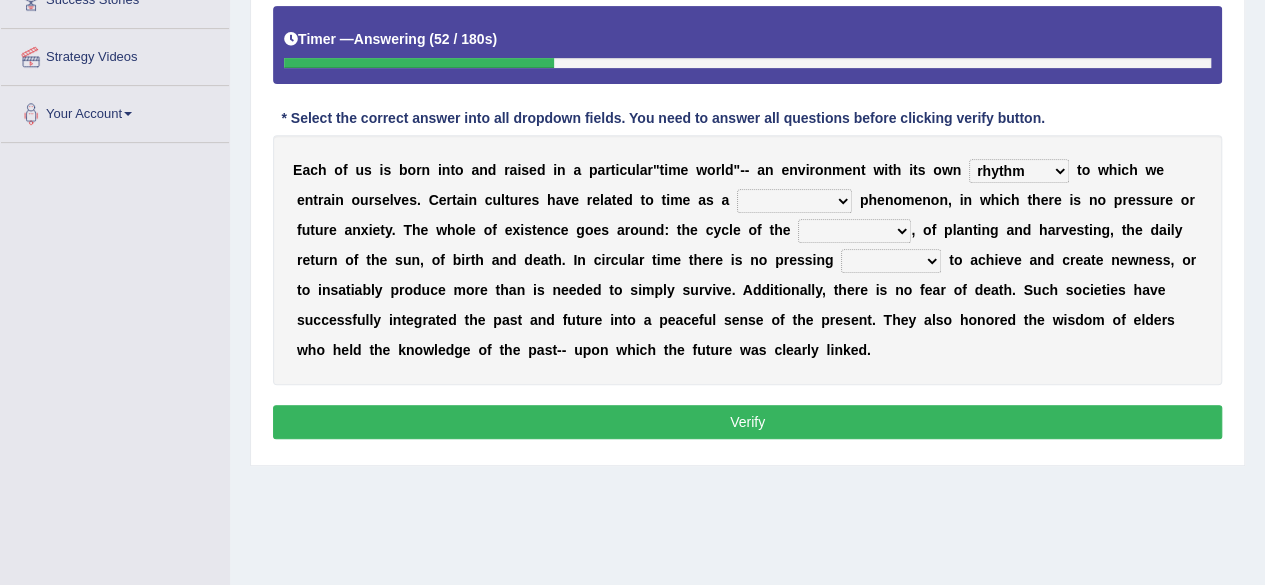 click on "cyclical conventional recycling cylindrical" at bounding box center [794, 201] 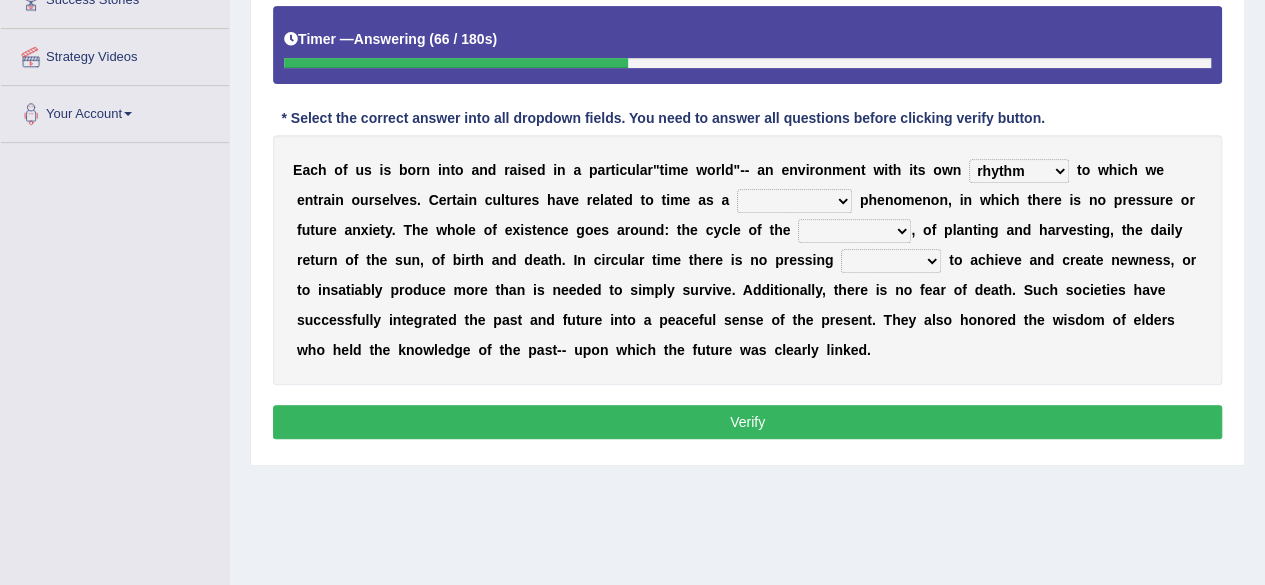 select on "cyclical" 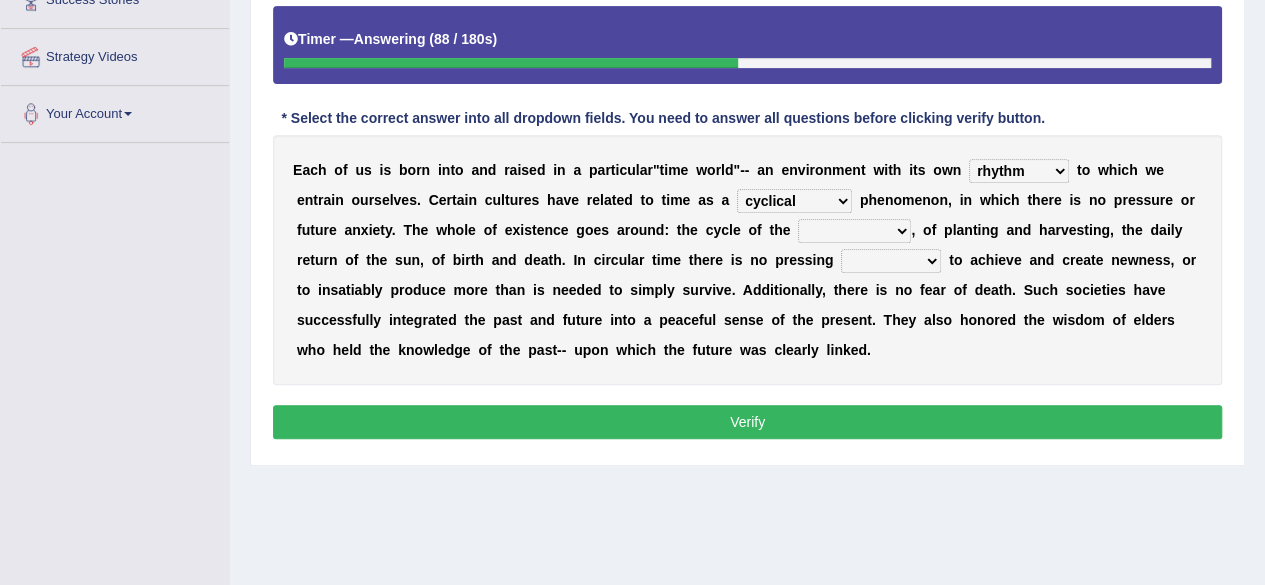 click on "days seasons arrangement periods" at bounding box center [854, 231] 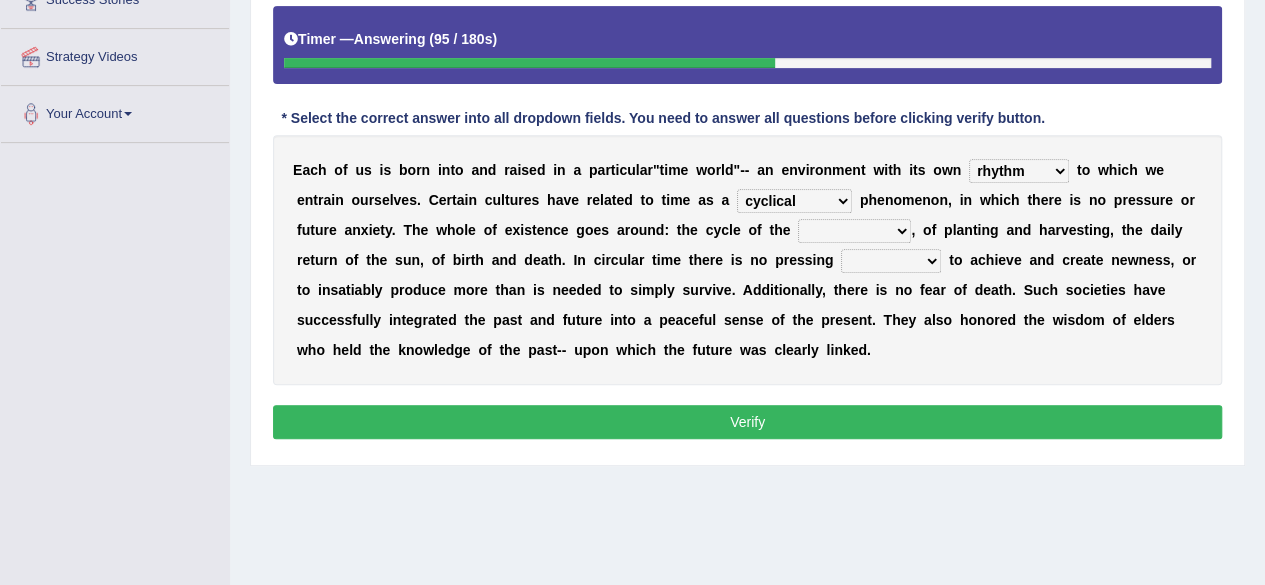 select on "seasons" 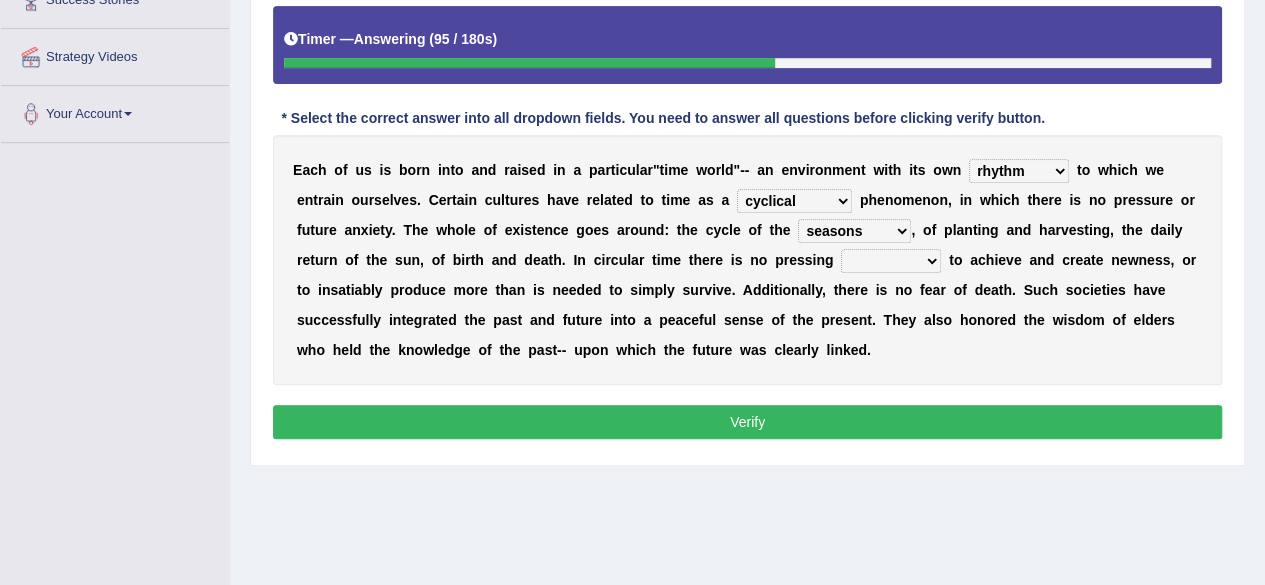 click on "days seasons arrangement periods" at bounding box center [854, 231] 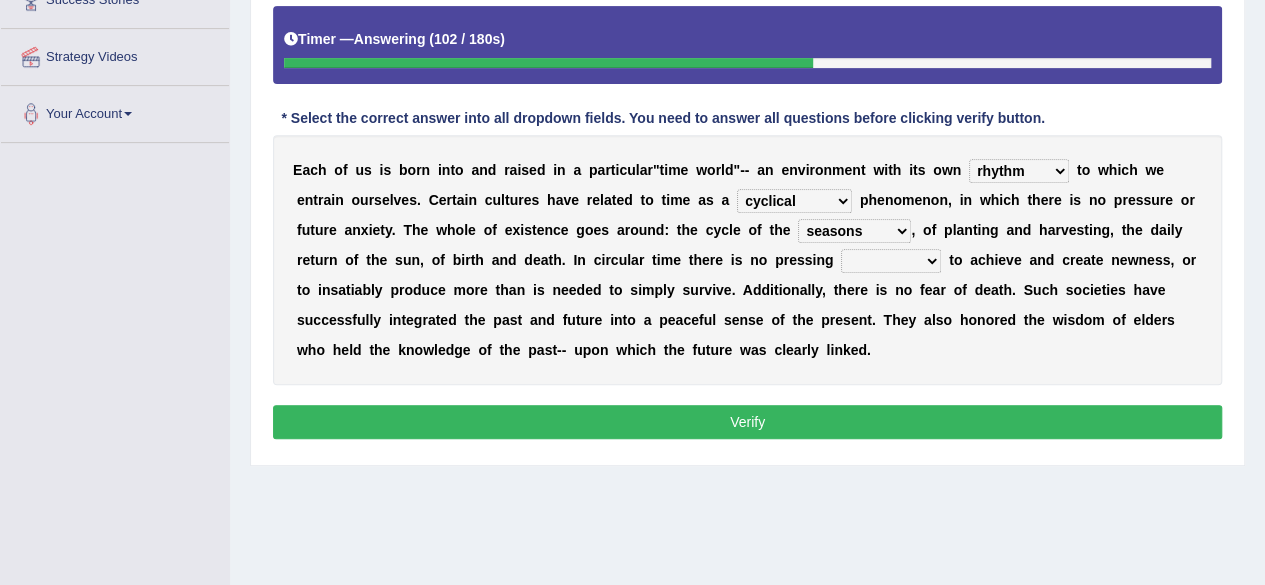 click on "days seasons arrangement periods" at bounding box center [854, 231] 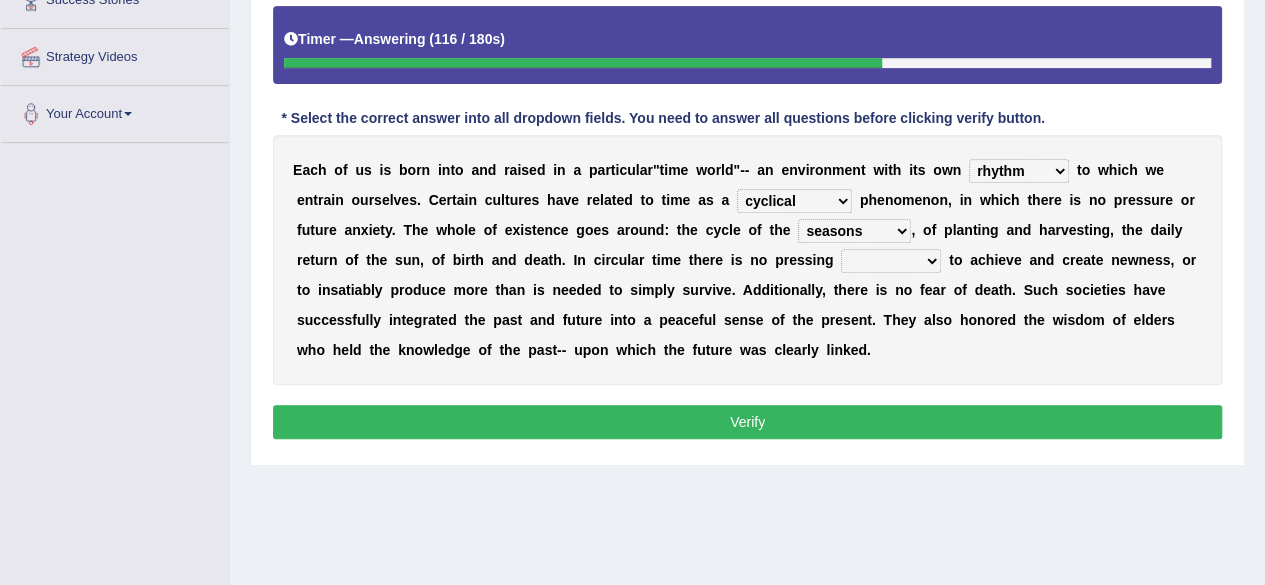 click on "E a c h    o f    u s    i s    b o r n    i n t o    a n d    r a i s e d    i n    a    p a r t i c u l a r " t i m e    w o r l d " - -    a n    e n v i r o n m e n t    w i t h    i t s    o w n    area shape rhythm inclination    t o    w h i c h    w e    e n t r a i n    o u r s e l v e s .    C e r t a i n    c u l t u r e s    h a v e    r e l a t e d    t o    t i m e    a s    a    cyclical conventional recycling cylindrical    p h e n o m e n o n ,    i n    w h i c h    t h e r e    i s    n o    p r e s s u r e    o r    f u t u r e    a n x i e t y .    T h e    w h o l e    o f    e x i s t e n c e    g o e s    a r o u n d :    t h e    c y c l e    o f    t h e    days seasons arrangement periods ,    o f    p l a n t i n g    a n d    h a r v e s t i n g ,    t h e    d a i l y    r e t u r n    o f    t h e    s u n ,    o f    b i r t h    a n d    d e a t h .    I n    c i r c u l a r    t i m e    t h e r e    i s n" at bounding box center (747, 260) 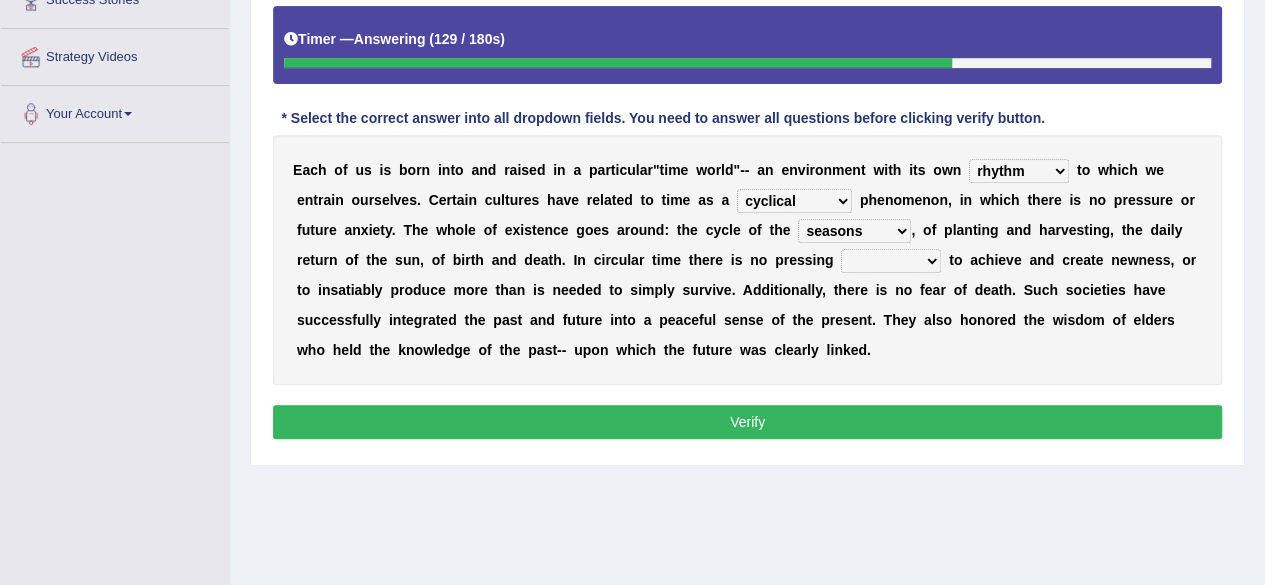 click on "issue point cause need" at bounding box center [891, 261] 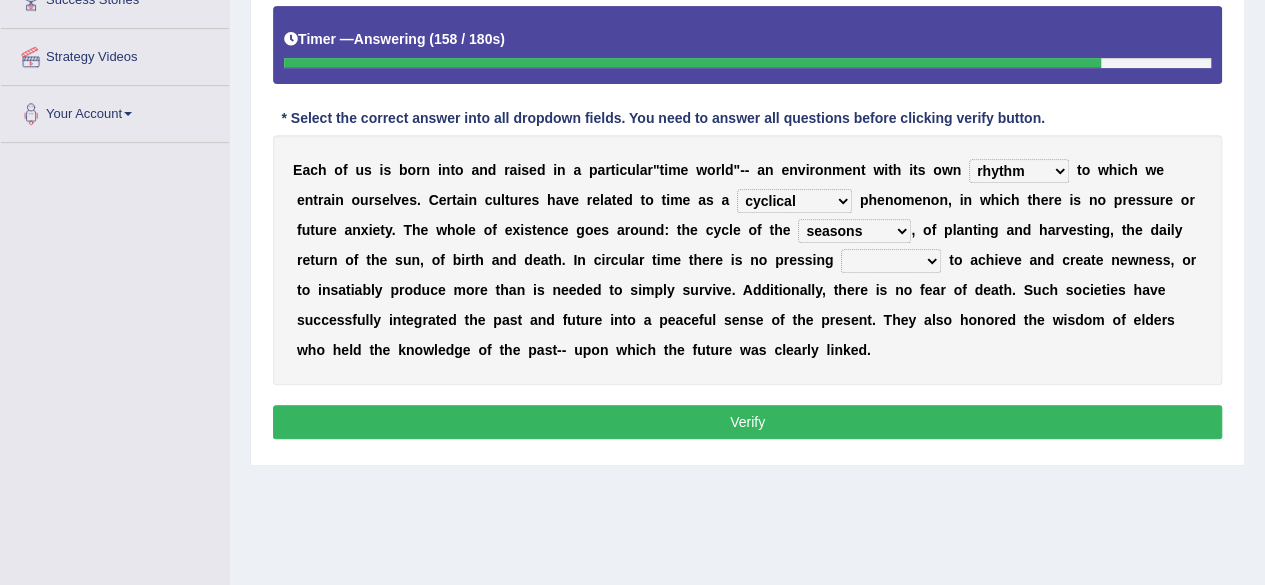 select on "need" 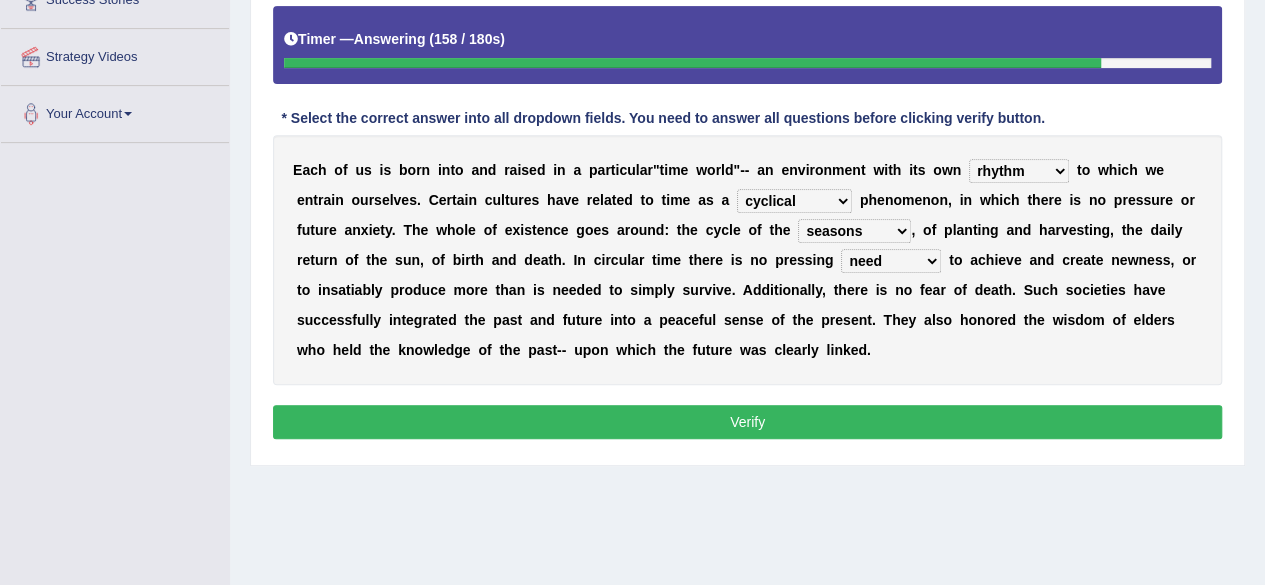 click on "issue point cause need" at bounding box center [891, 261] 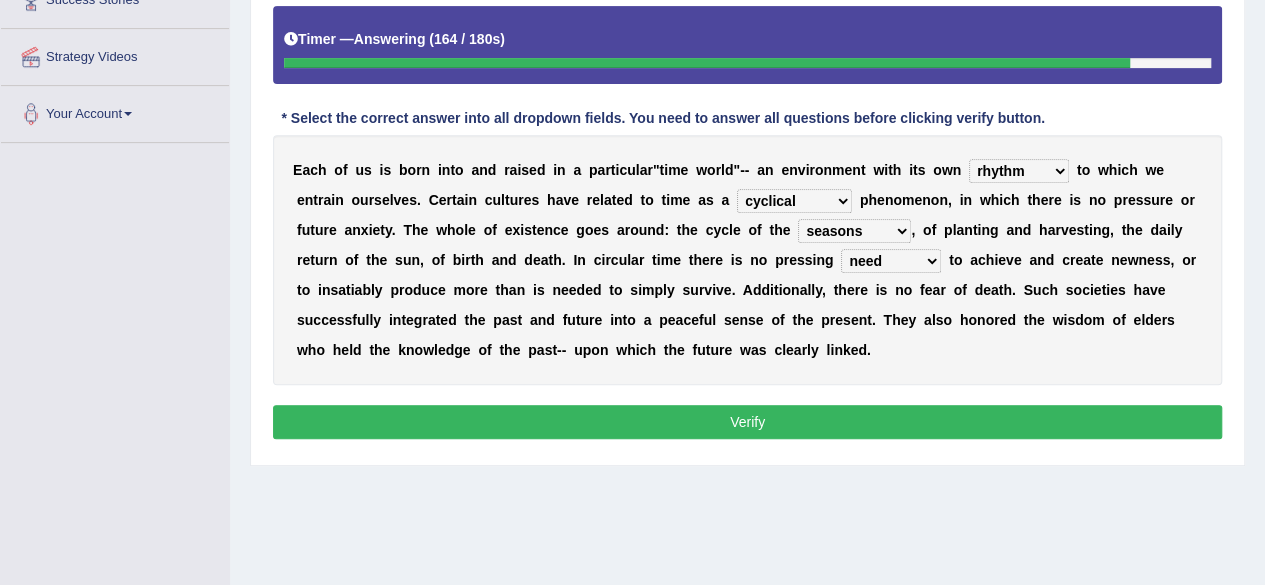 click on "Verify" at bounding box center (747, 422) 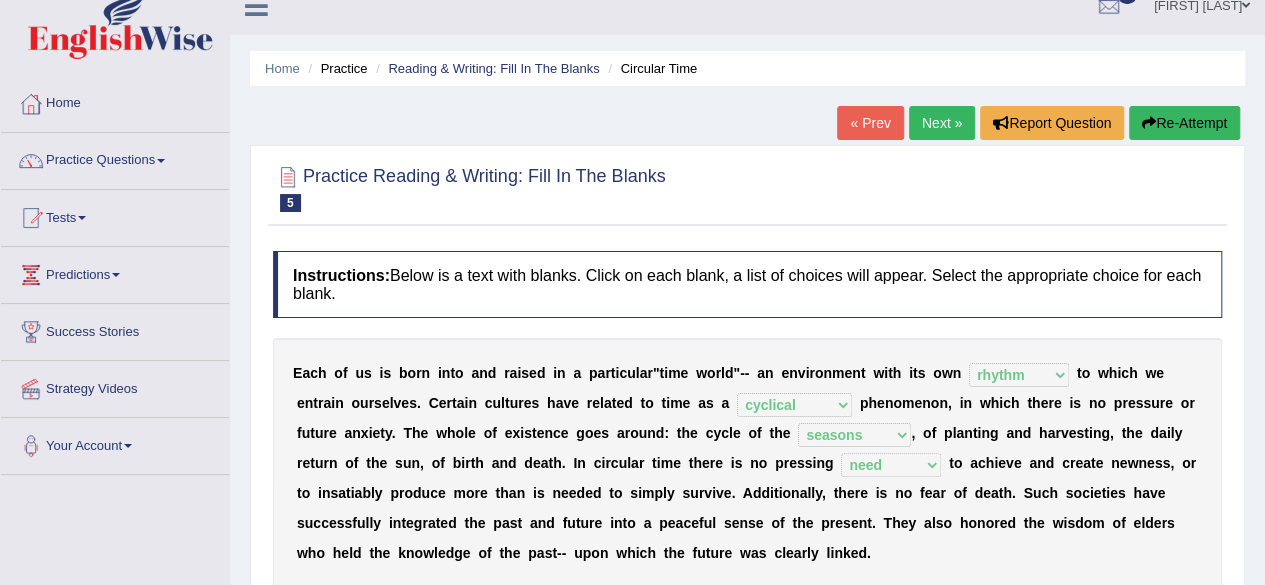 scroll, scrollTop: 13, scrollLeft: 0, axis: vertical 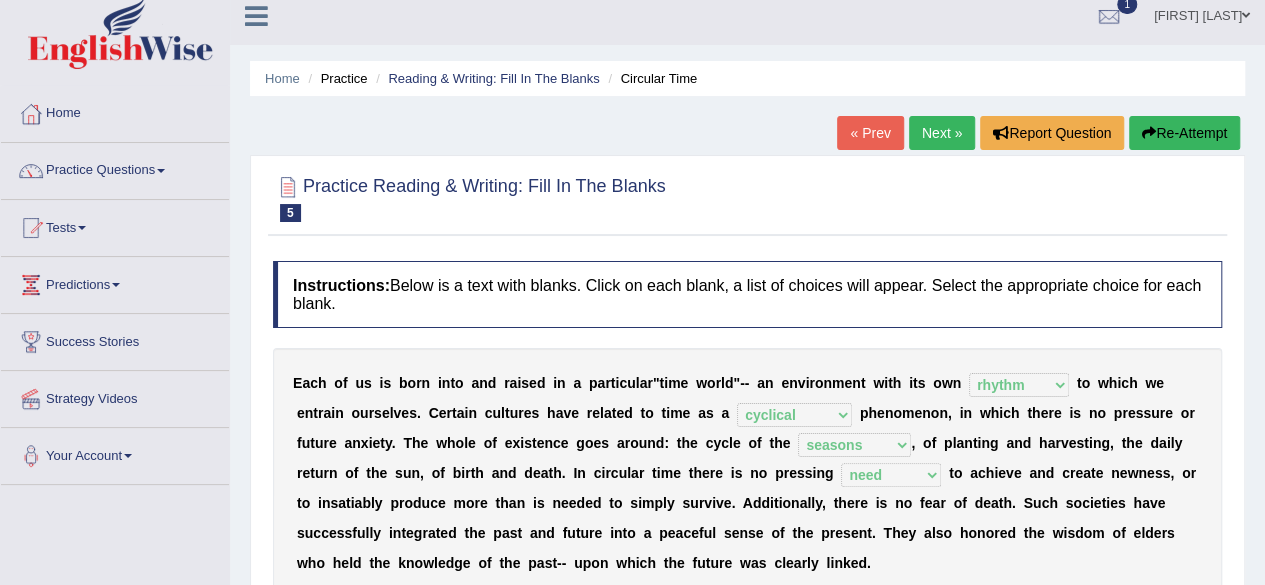 click on "Next »" at bounding box center (942, 133) 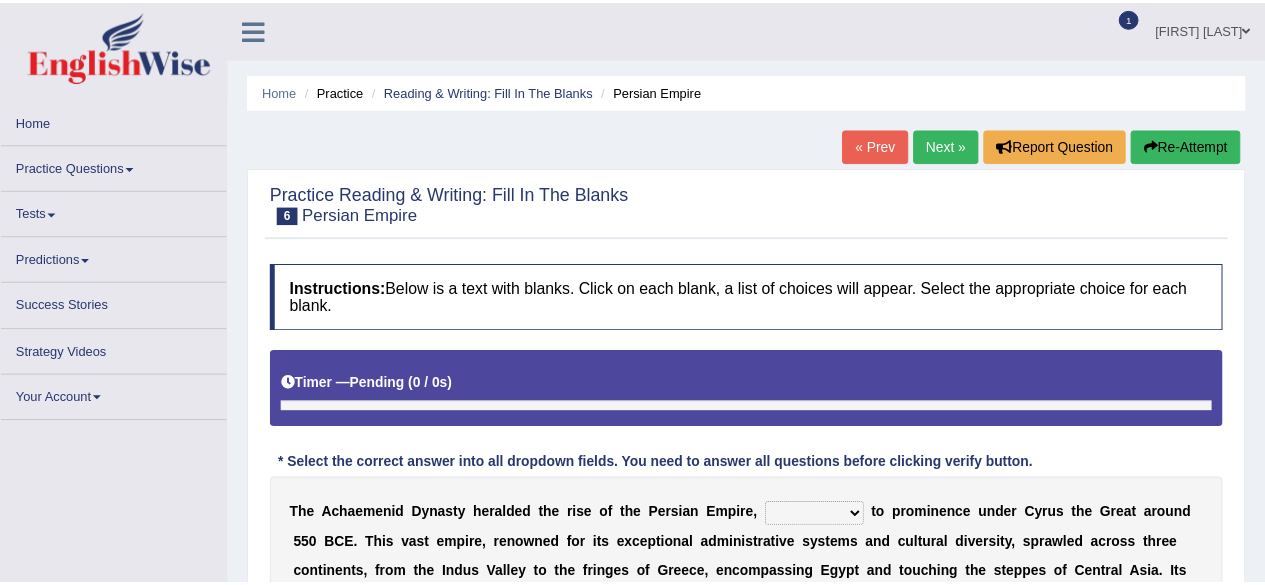 scroll, scrollTop: 0, scrollLeft: 0, axis: both 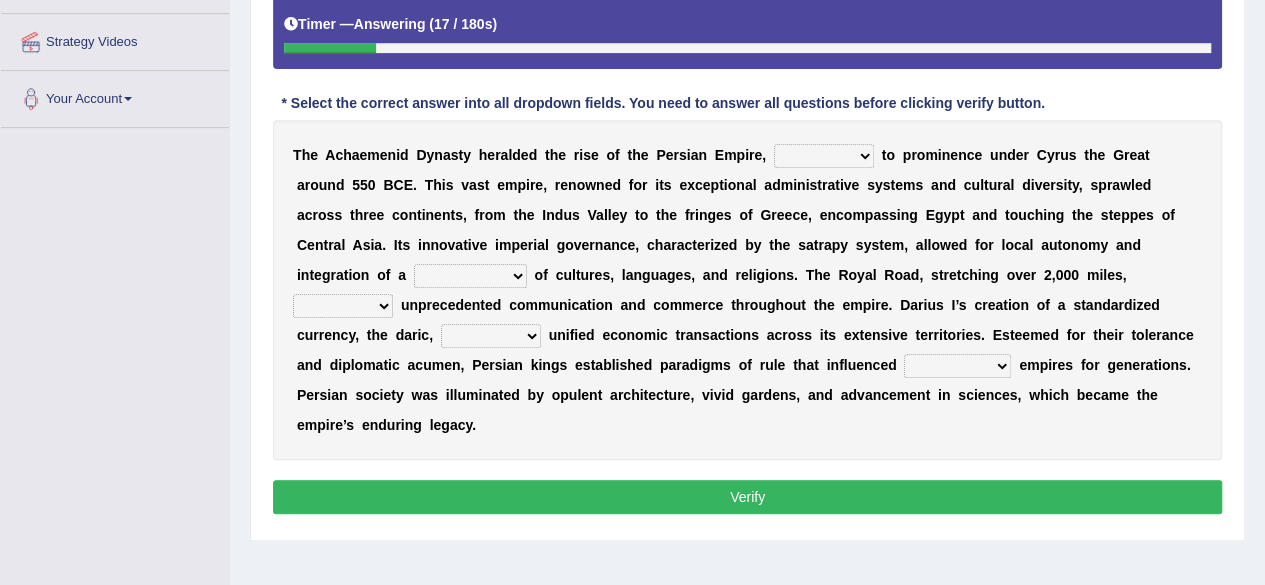 click on "directing staging ascending stumbling" at bounding box center (824, 156) 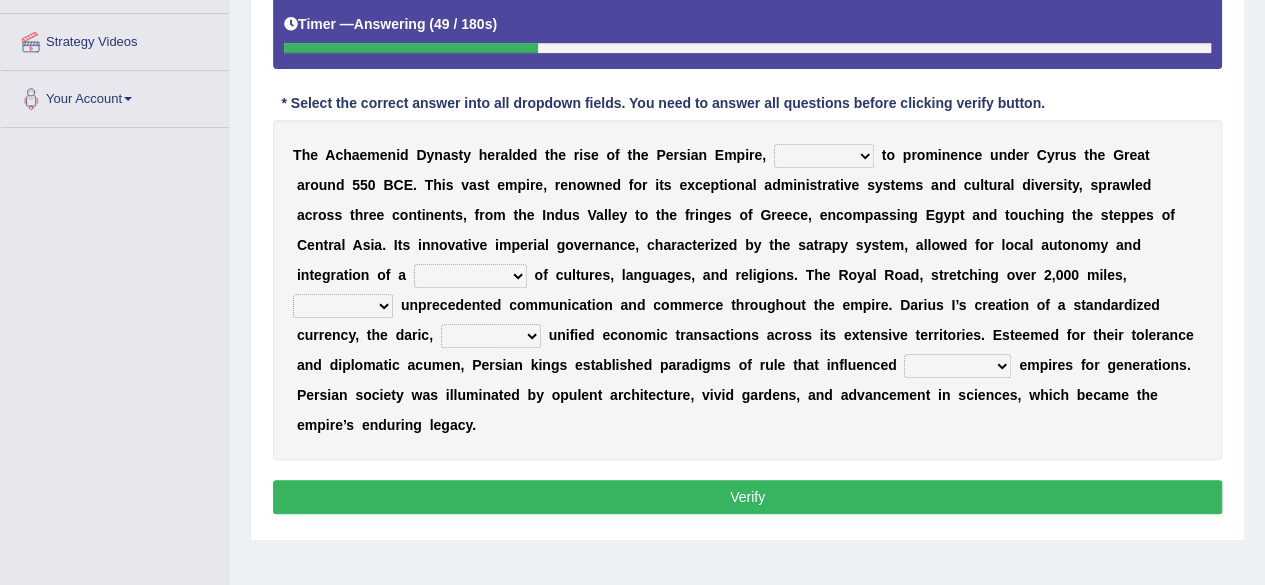 select on "ascending" 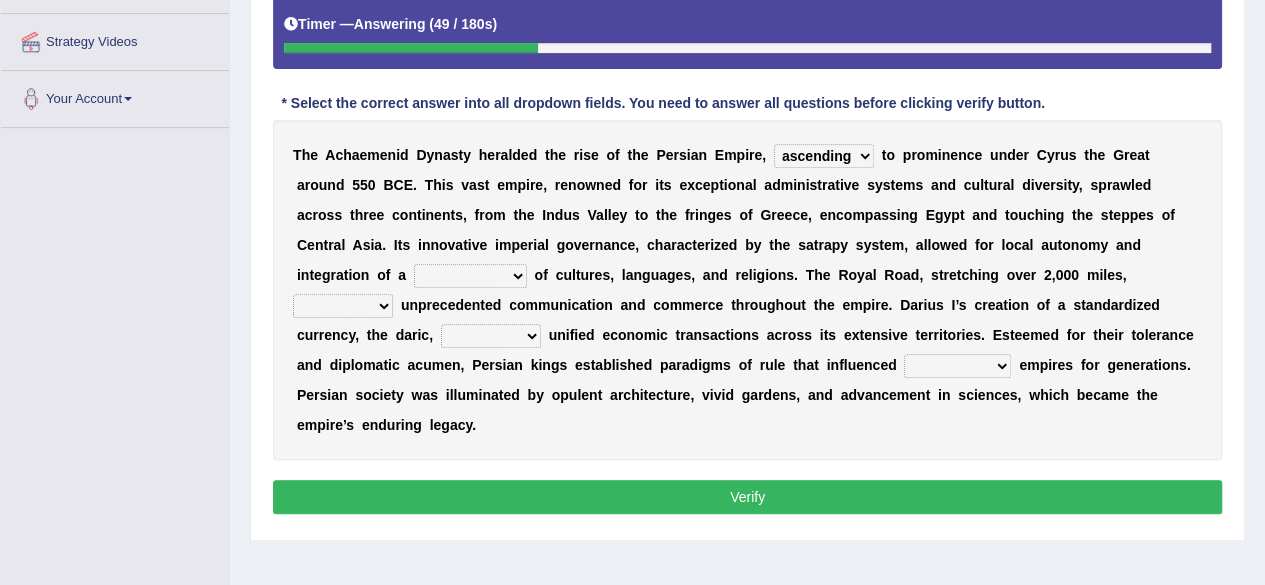 click on "directing staging ascending stumbling" at bounding box center [824, 156] 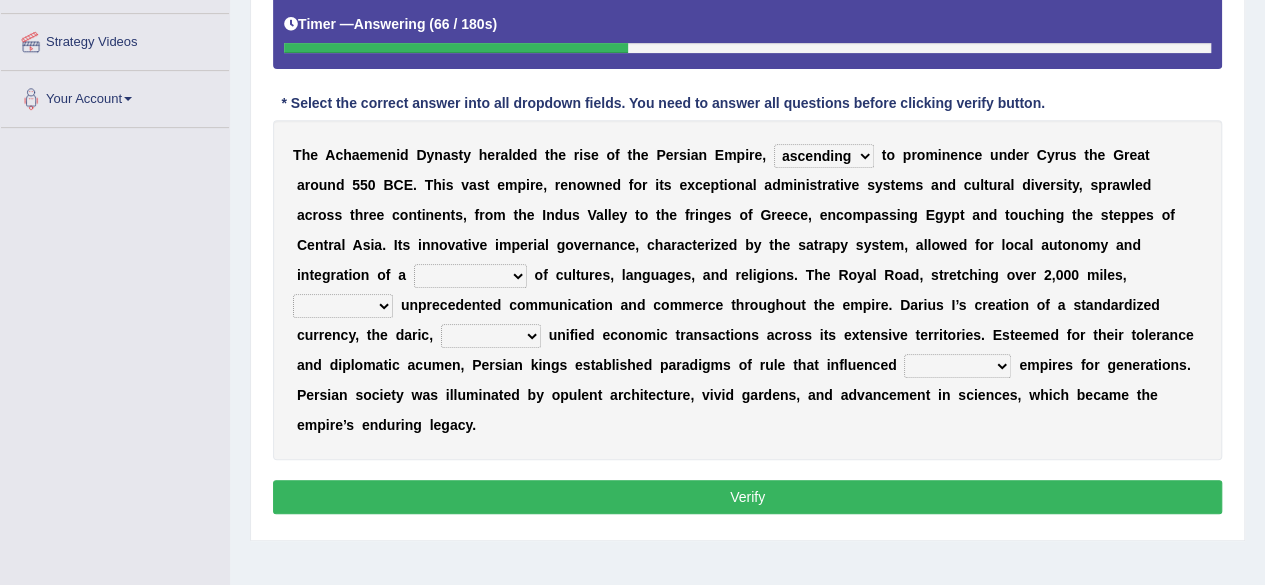 click on "construction separation magnitude multitude" at bounding box center [470, 276] 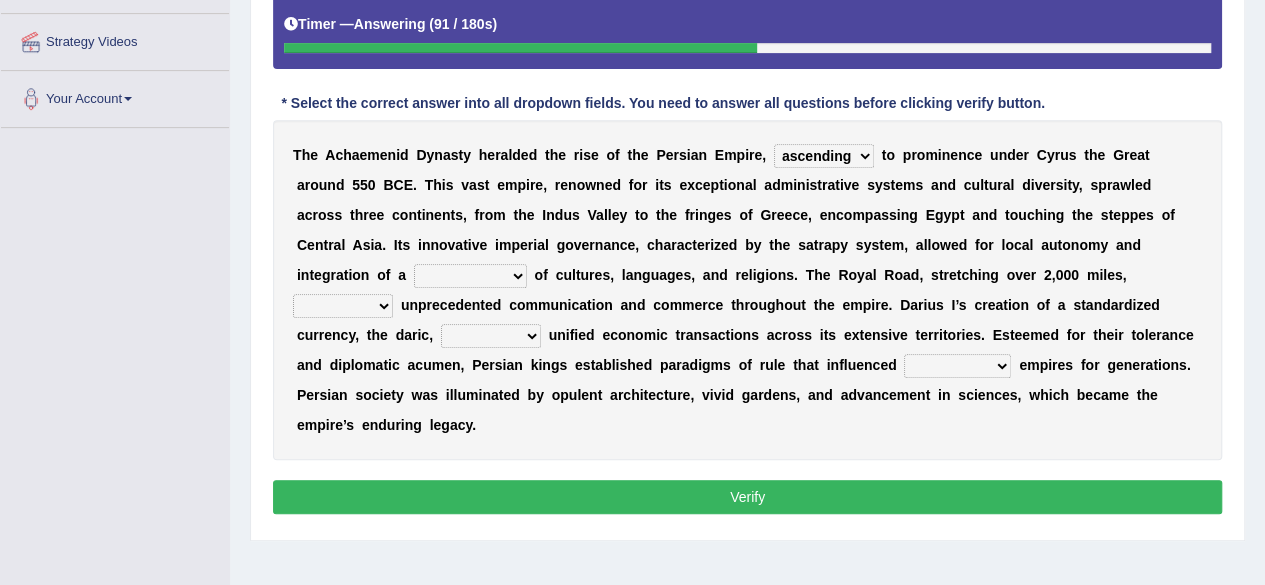 click on "T h e    A c h a e m e n i d    D y n a s t y    h e r a l d e d    t h e    r i s e    o f    t h e    P e r s i a n    E m p i r e ,    directing staging ascending stumbling    t o    p r o m i n e n c e    u n d e r    C y r u s    t h e    G r e a t    a r o u n d    5 5 0    B C E .    T h i s    v a s t    e m p i r e ,    r e n o w n e d    f o r    i t s    e x c e p t i o n a l    a d m i n i s t r a t i v e    s y s t e m s    a n d    c u l t u r a l    d i v e r s i t y ,    s p r a w l e d    a c r o s s    t h r e e    c o n t i n e n t s ,    f r o m    t h e    I n d u s    V a l l e y    t o    t h e    f r i n g e s    o f    G r e e c e ,    e n c o m p a s s i n g    E g y p t    a n d    t o u c h i n g    t h e    s t e p p e s    o f    C e n t r a l    A s i a .    I t s    i n n o v a t i v e    i m p e r i a l    g o v e r n a n c e ,    c h a r a c t e r i z e d    b y    t h e    s a t r a p y    s y s t e m ,    a l l" at bounding box center (747, 290) 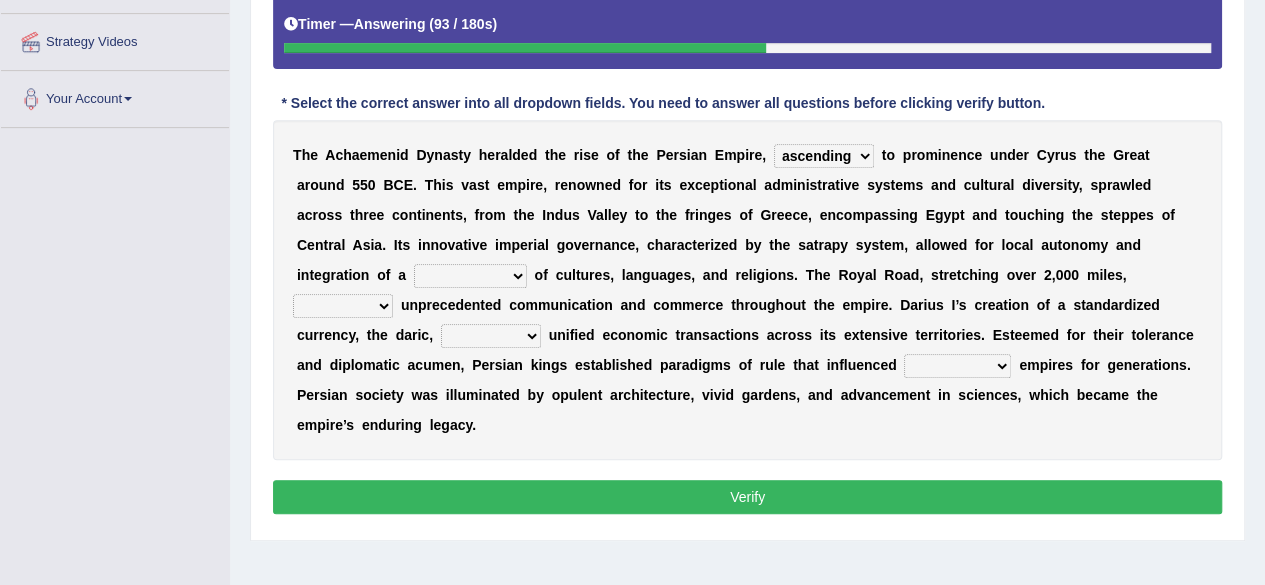 click on "construction separation magnitude multitude" at bounding box center (470, 276) 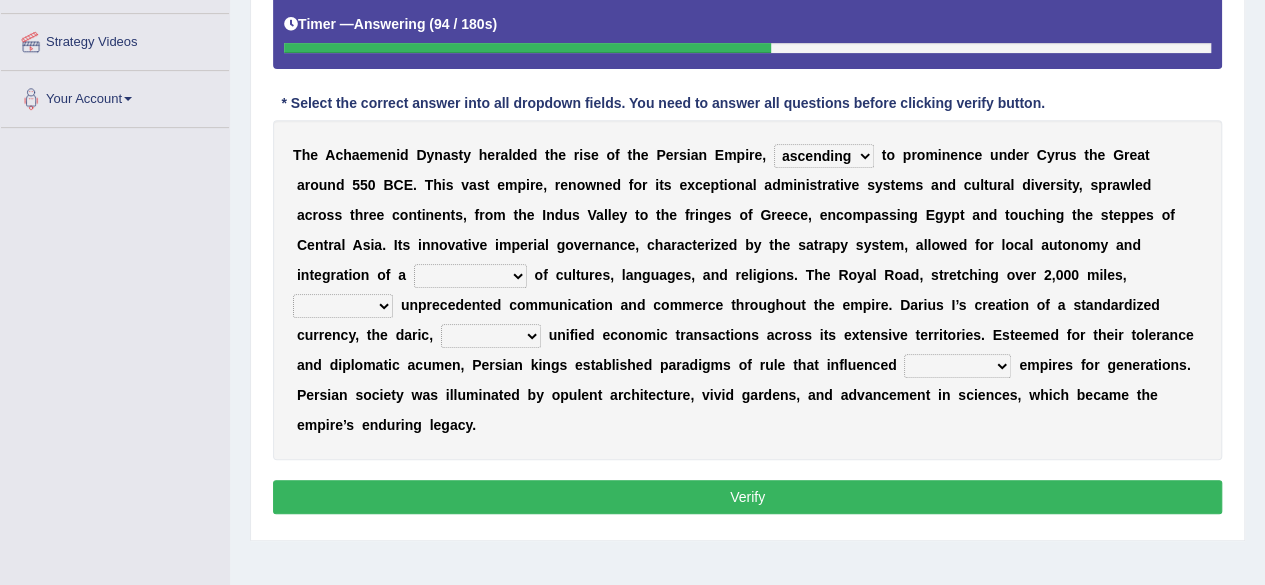 select on "separation" 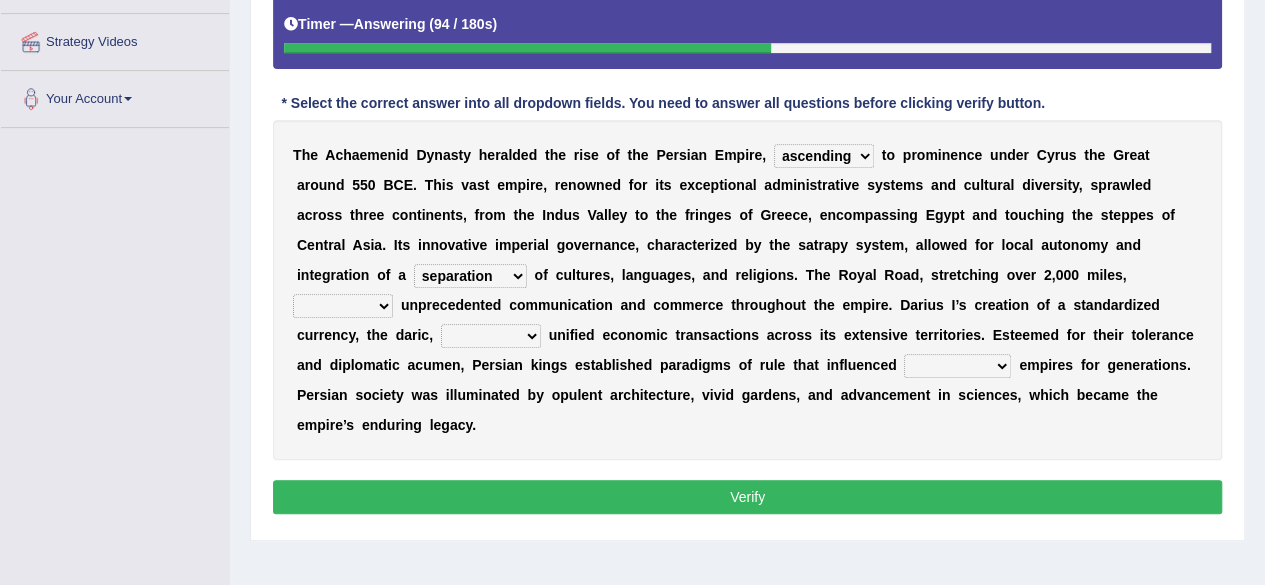 click on "construction separation magnitude multitude" at bounding box center [470, 276] 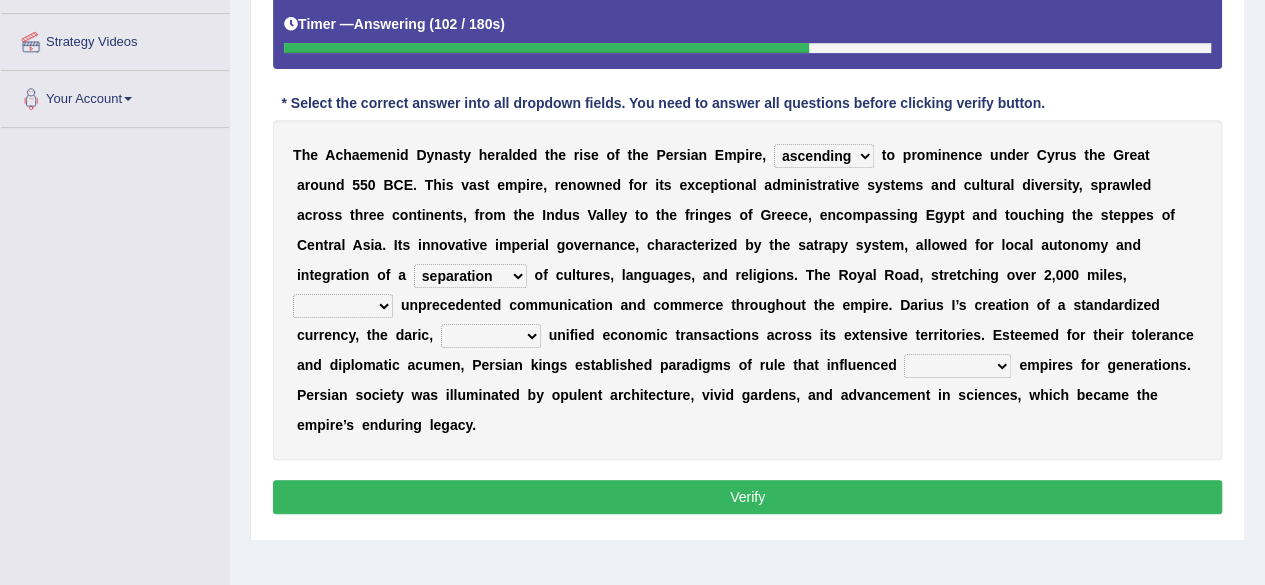 click on "scattered united aimed facilitated" at bounding box center [343, 306] 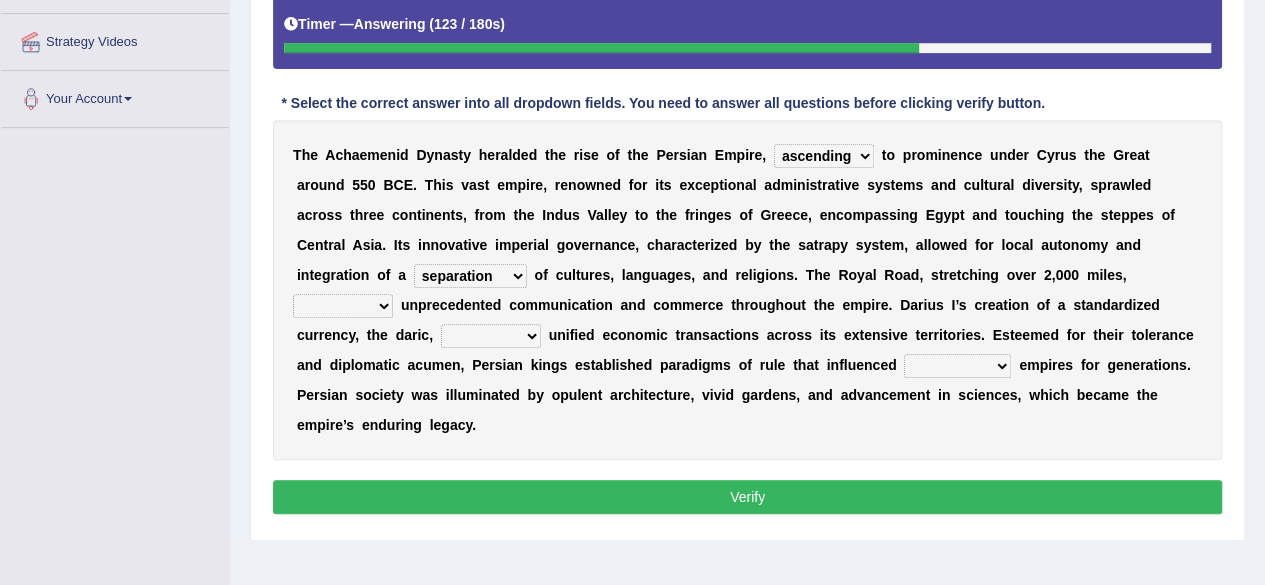 select on "facilitated" 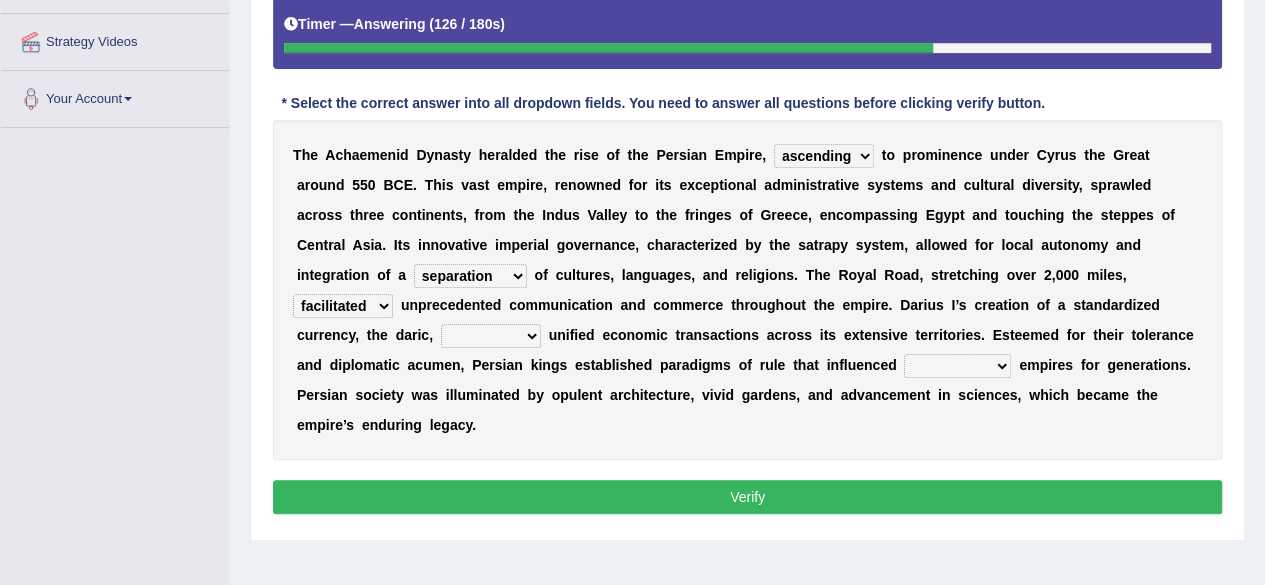 click on "moreover wherein further so" at bounding box center [491, 336] 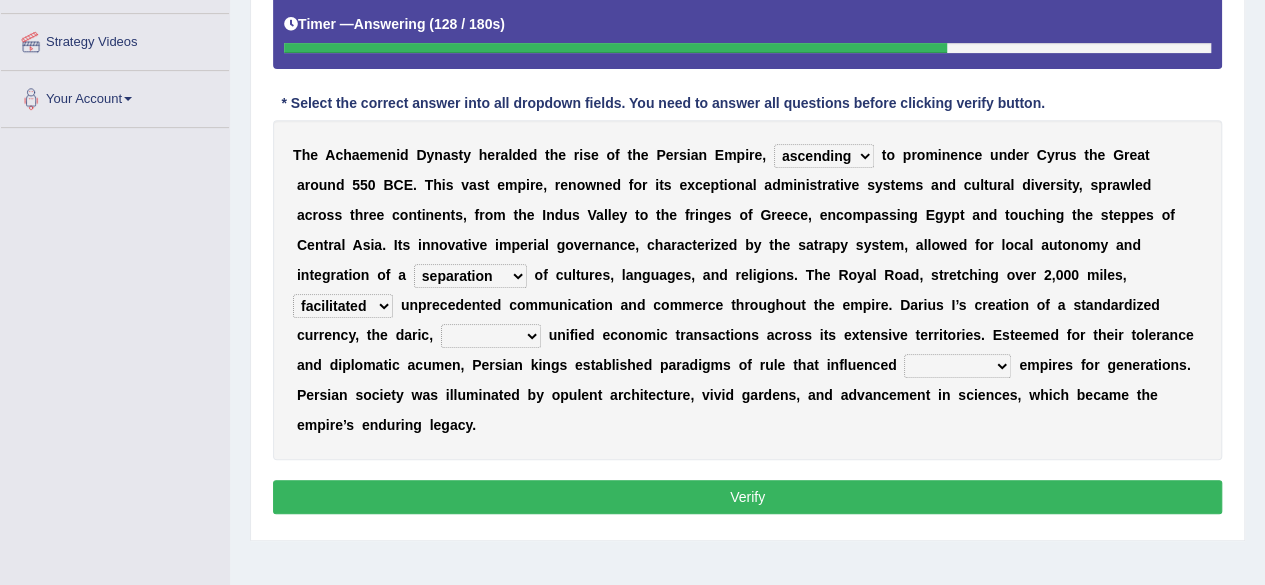 click on "moreover wherein further so" at bounding box center [491, 336] 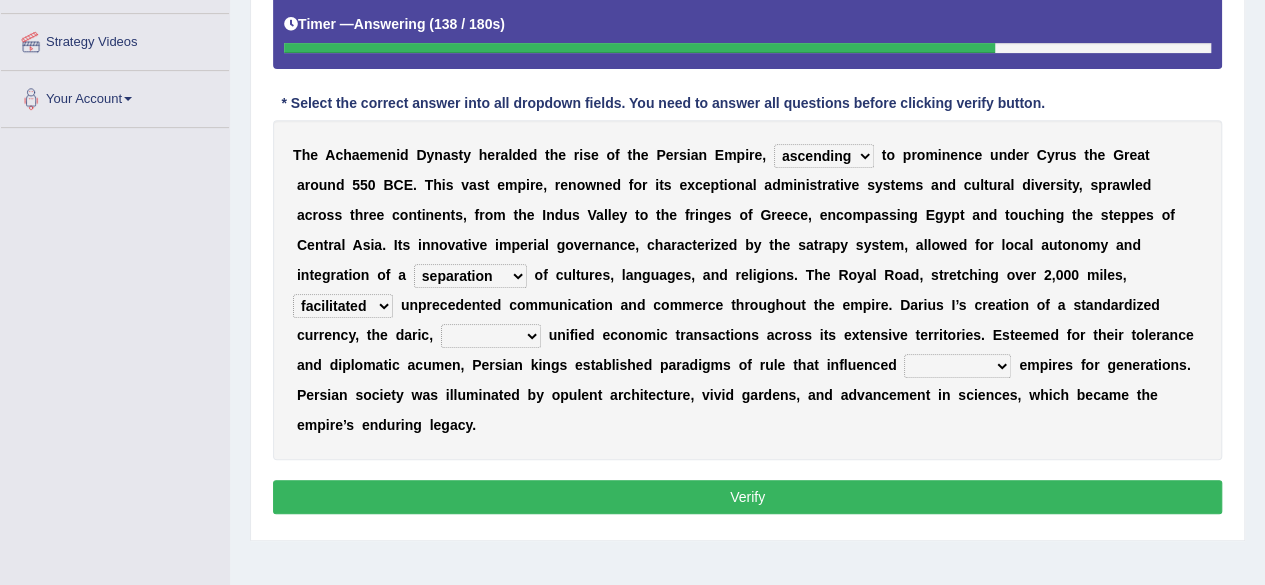 click on "moreover wherein further so" at bounding box center [491, 336] 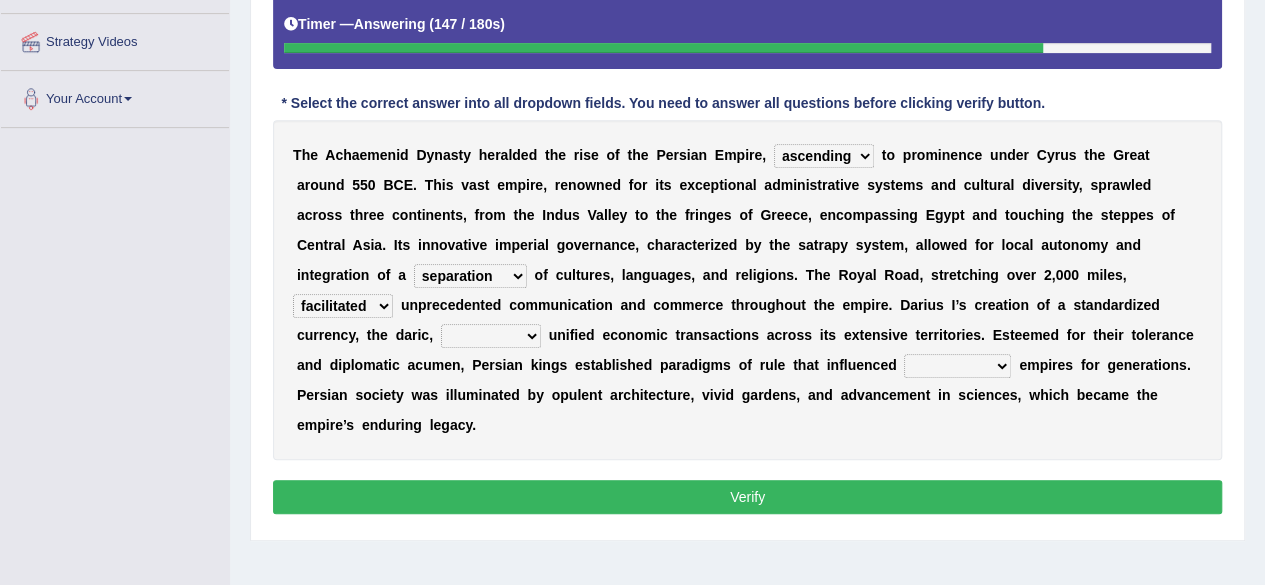 select on "so" 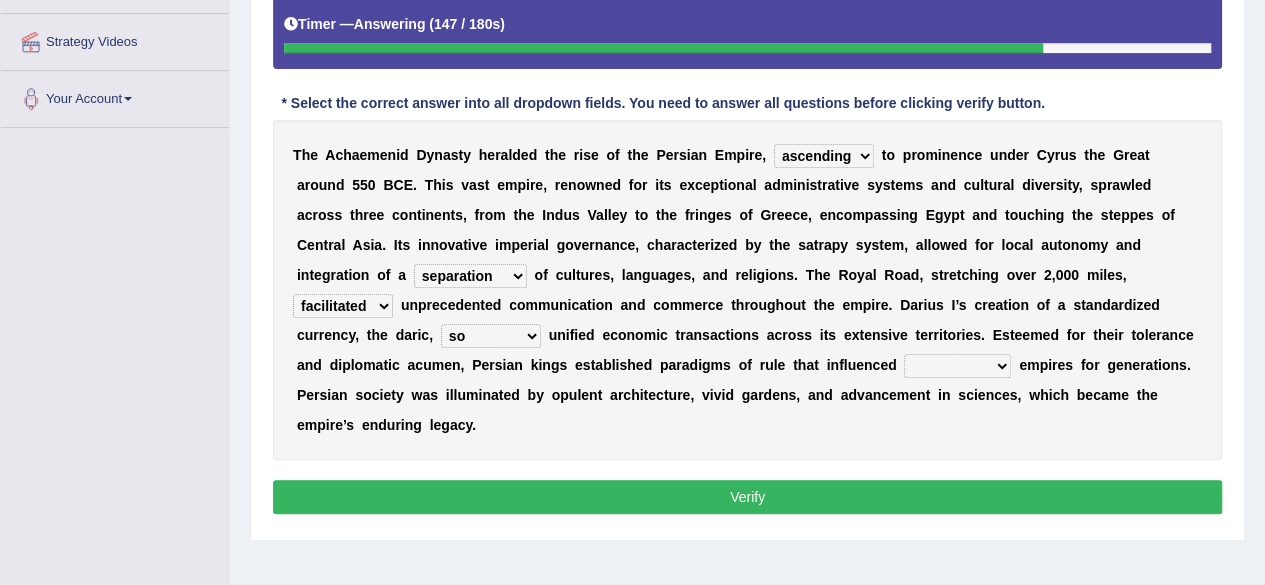 click on "moreover wherein further so" at bounding box center [491, 336] 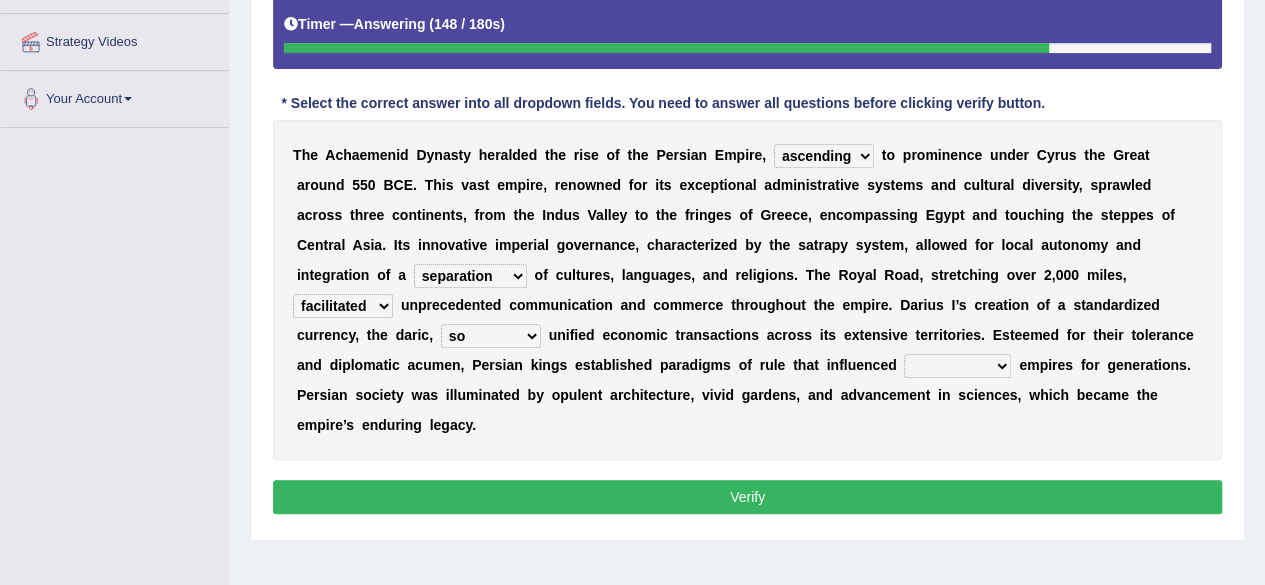 click on "Verify" at bounding box center (747, 497) 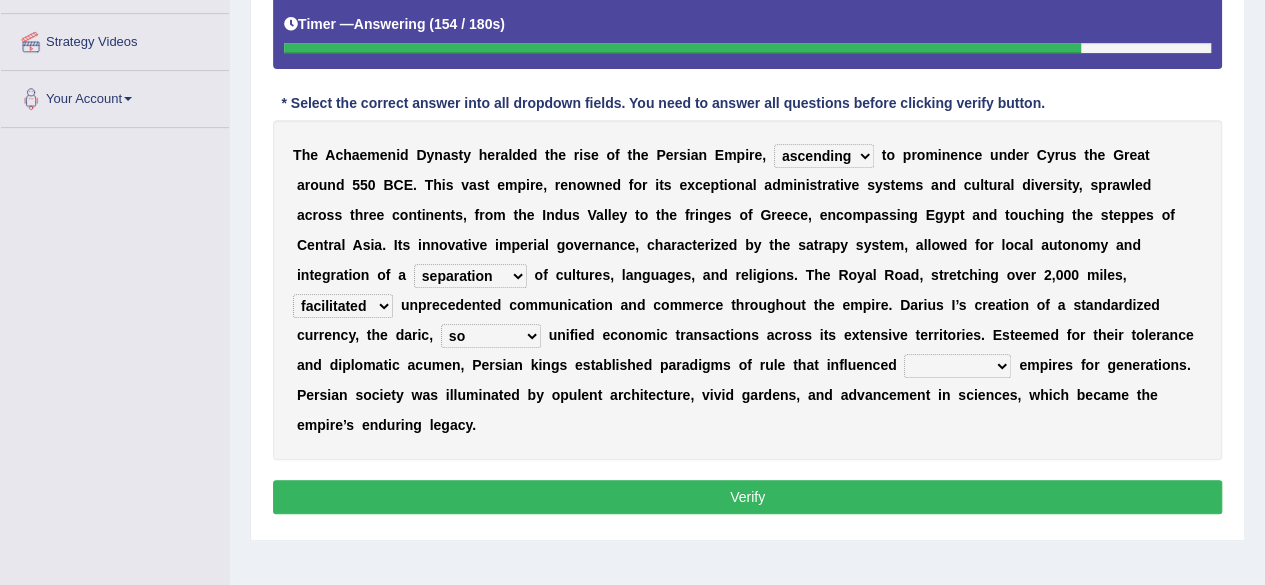 click on "subsequent explicit permanent trivial" at bounding box center (957, 366) 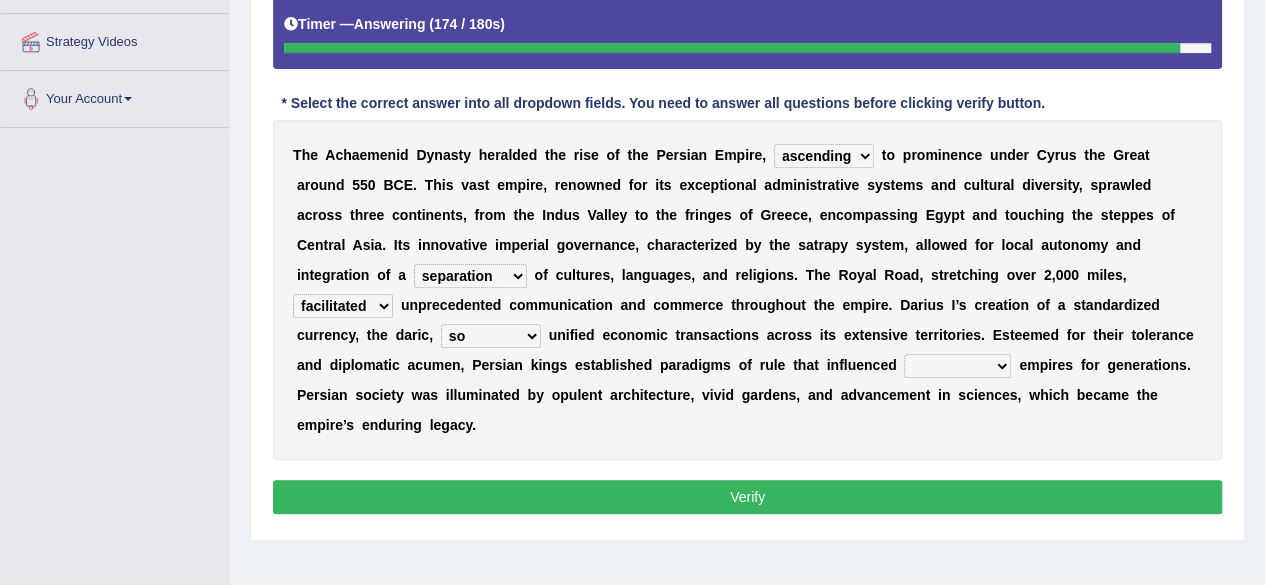 select on "permanent" 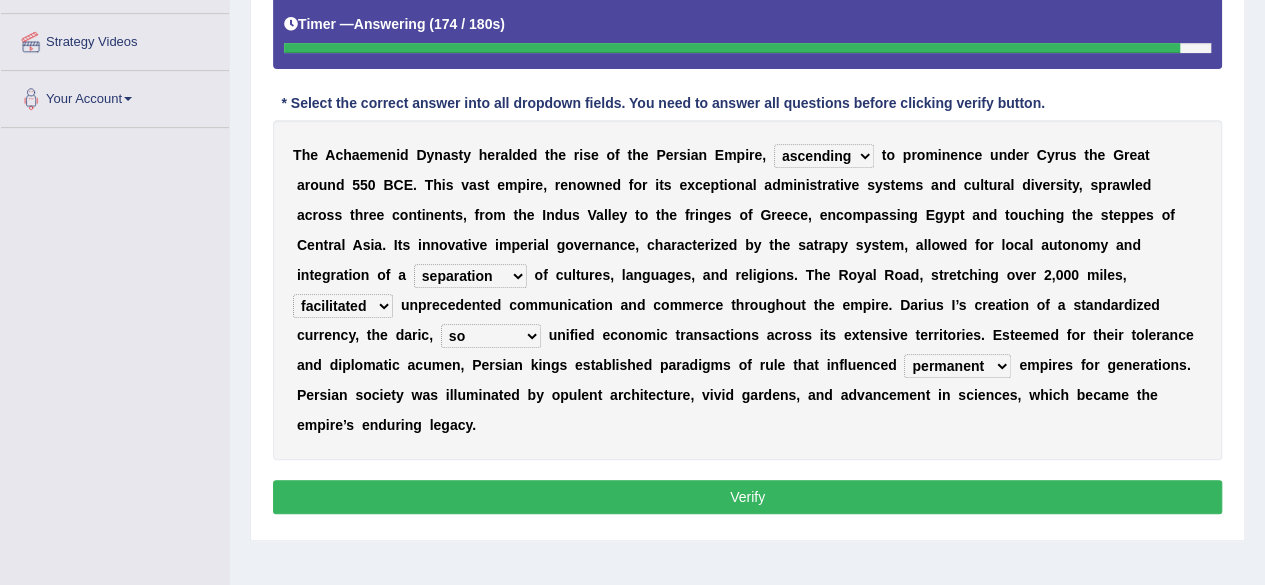 click on "subsequent explicit permanent trivial" at bounding box center (957, 366) 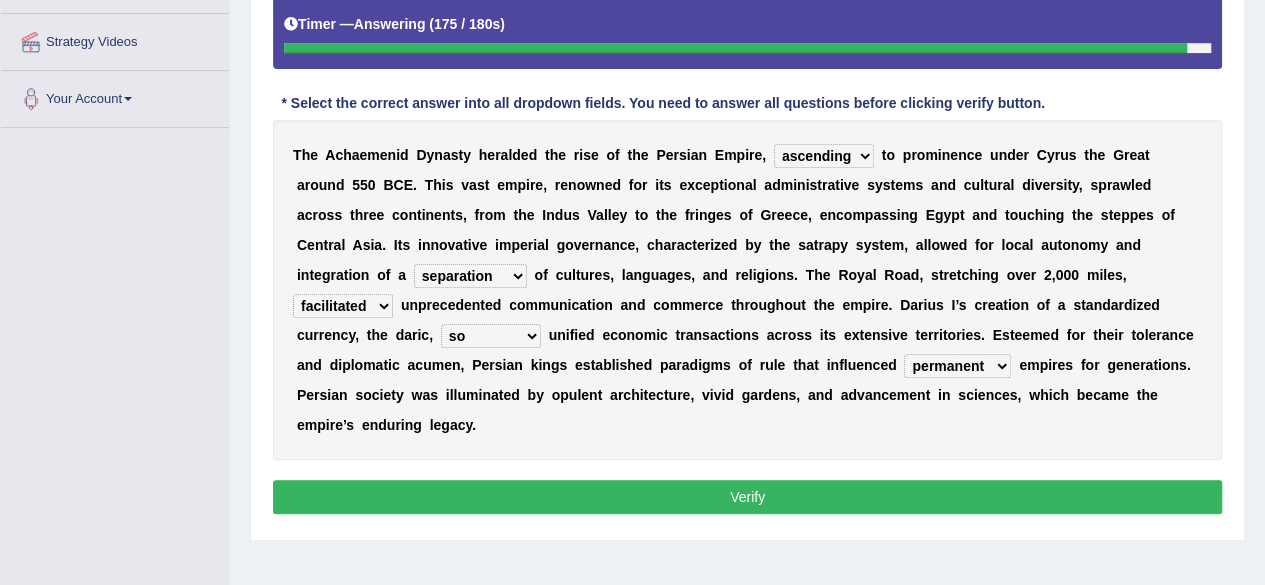 click on "Verify" at bounding box center [747, 497] 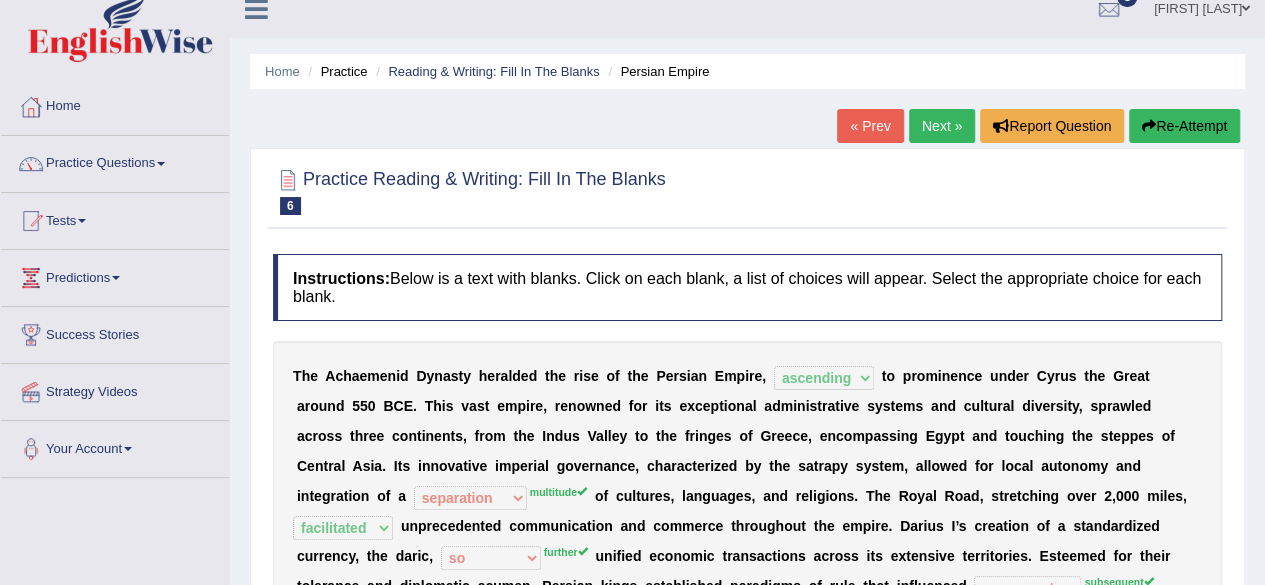 scroll, scrollTop: 19, scrollLeft: 0, axis: vertical 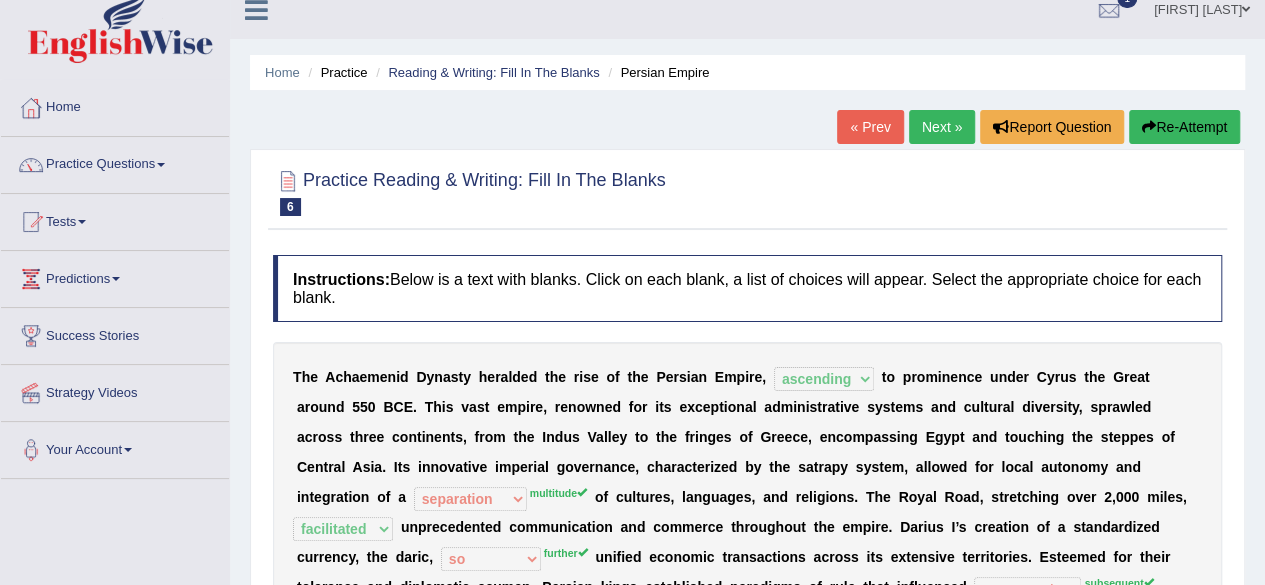 click on "Next »" at bounding box center [942, 127] 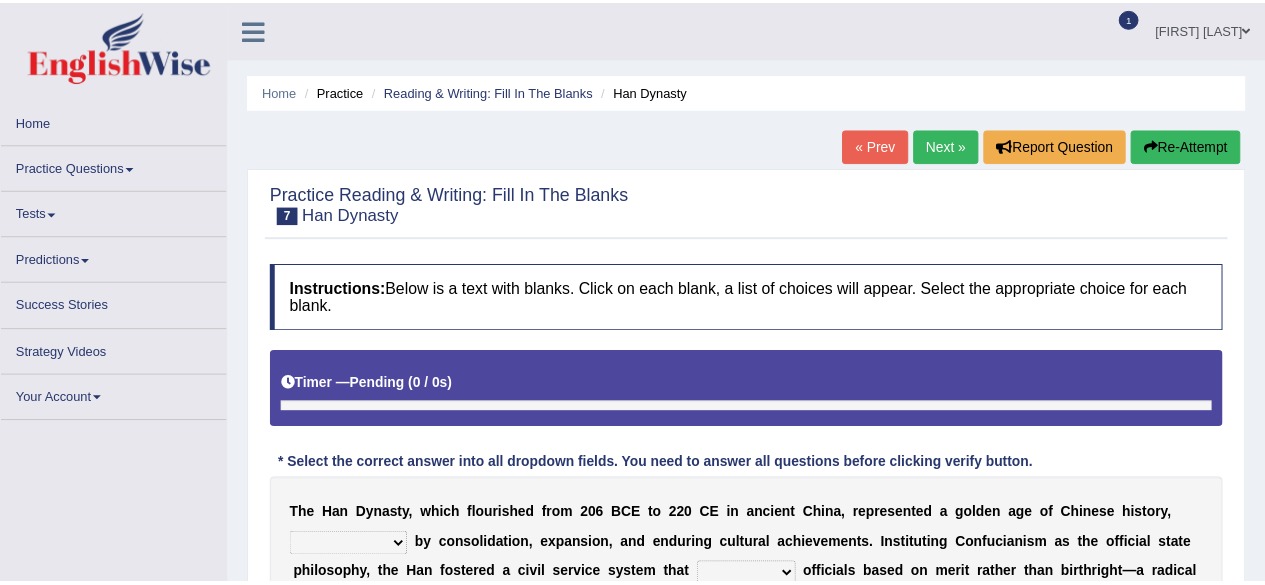 scroll, scrollTop: 0, scrollLeft: 0, axis: both 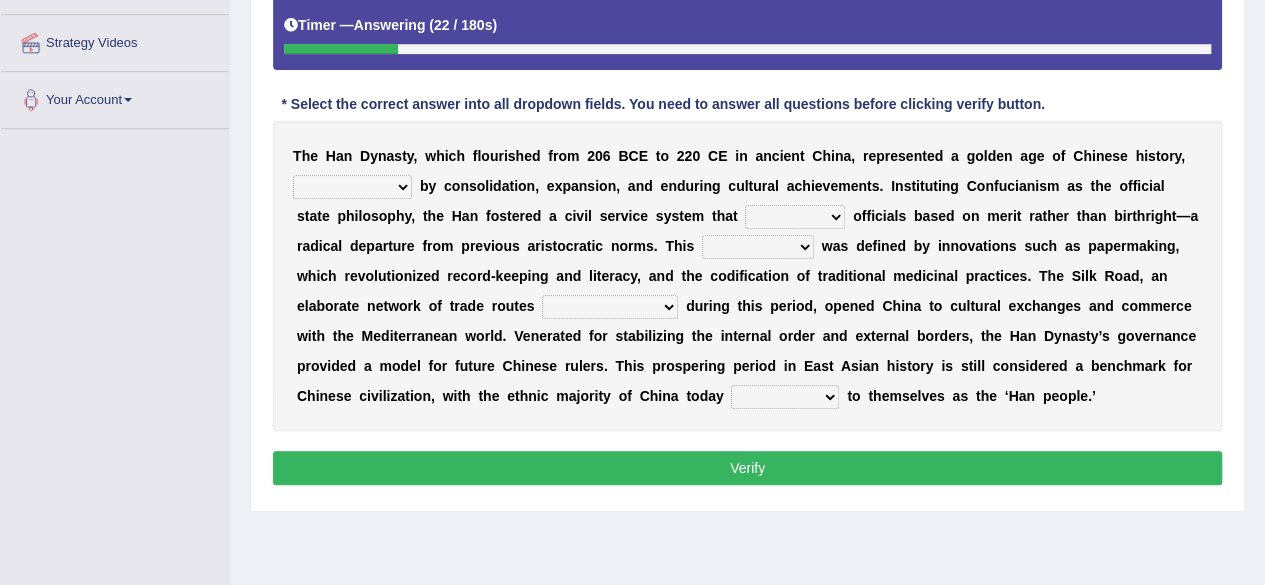 click on "disciplined journeyed input distinguished" at bounding box center (352, 187) 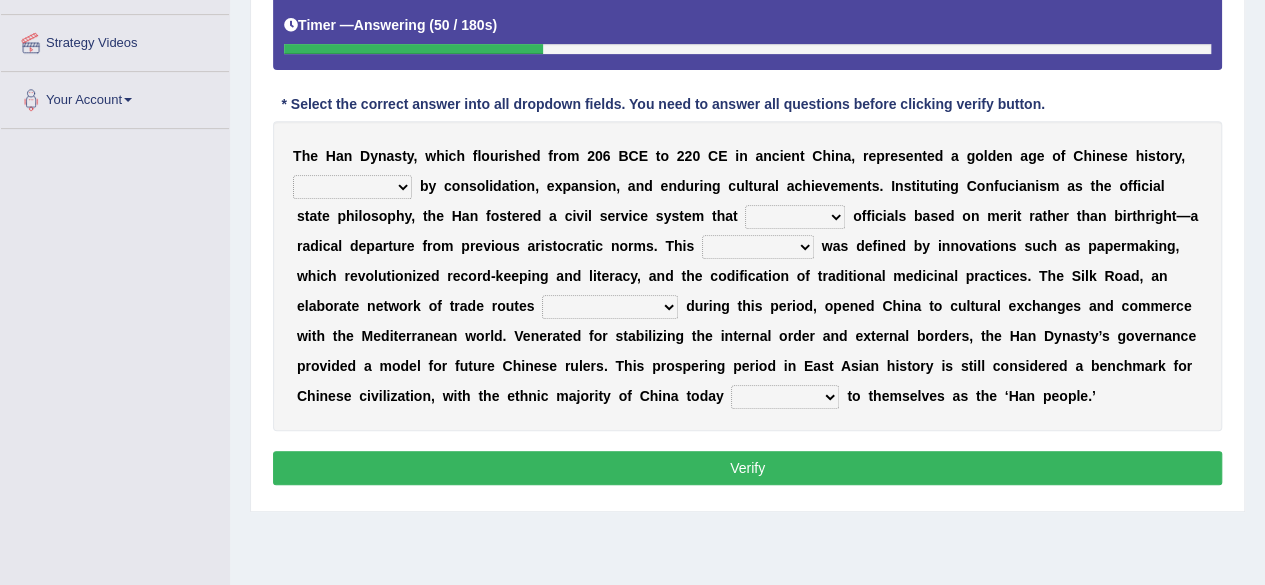 select on "journeyed" 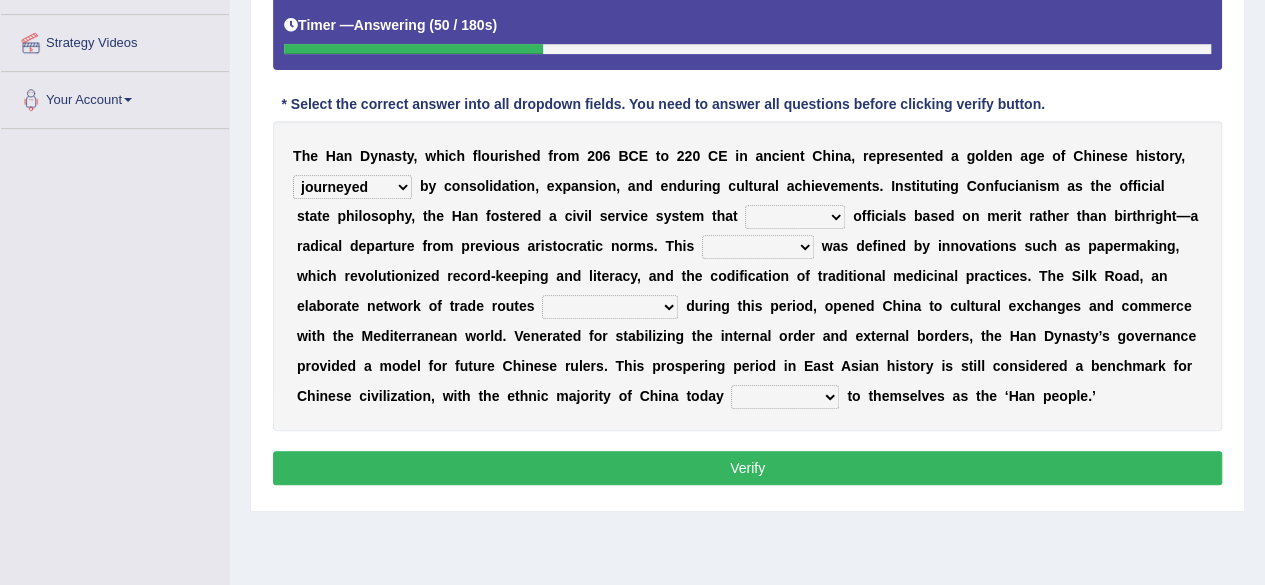 click on "disciplined journeyed input distinguished" at bounding box center (352, 187) 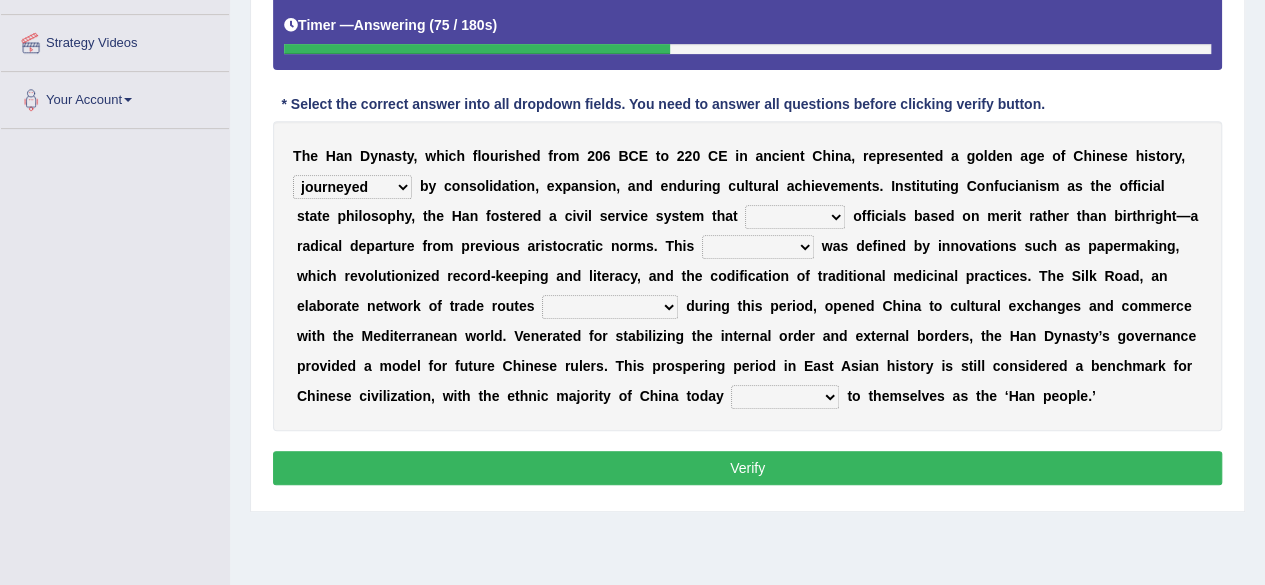 click on "discussed adapted reflected selected" at bounding box center (795, 217) 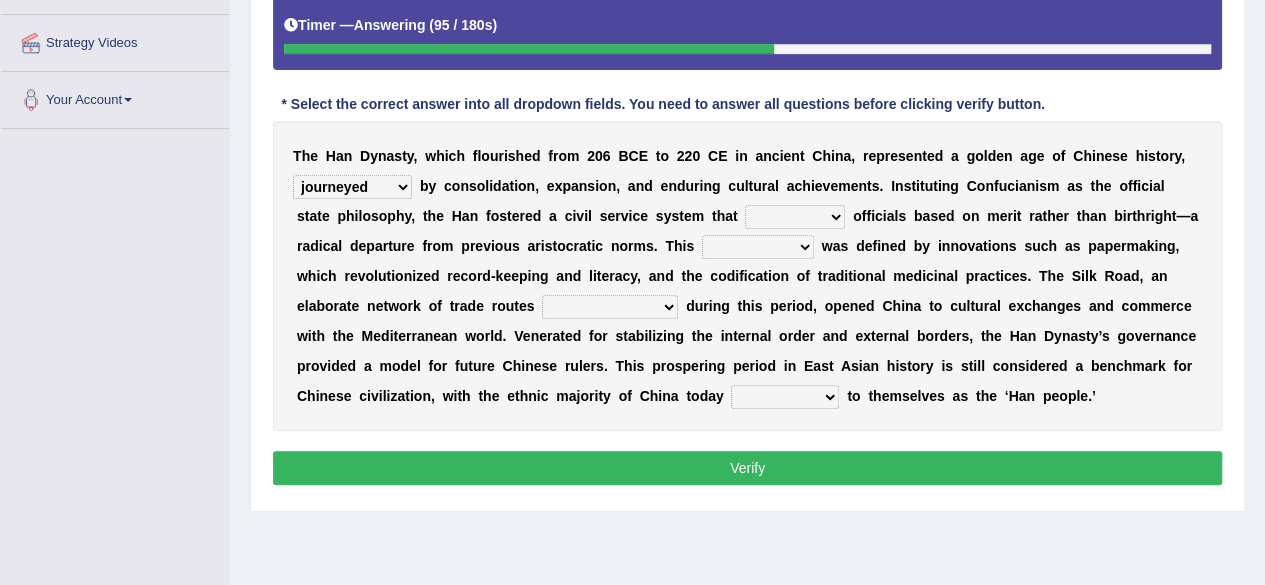 select on "reflected" 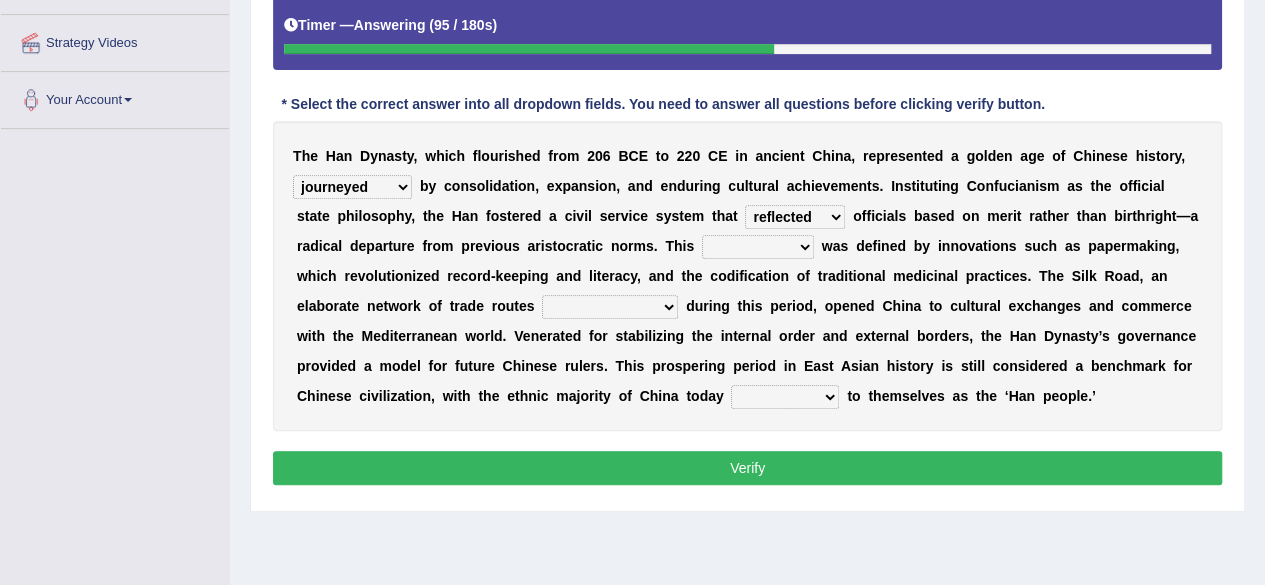 click on "discussed adapted reflected selected" at bounding box center [795, 217] 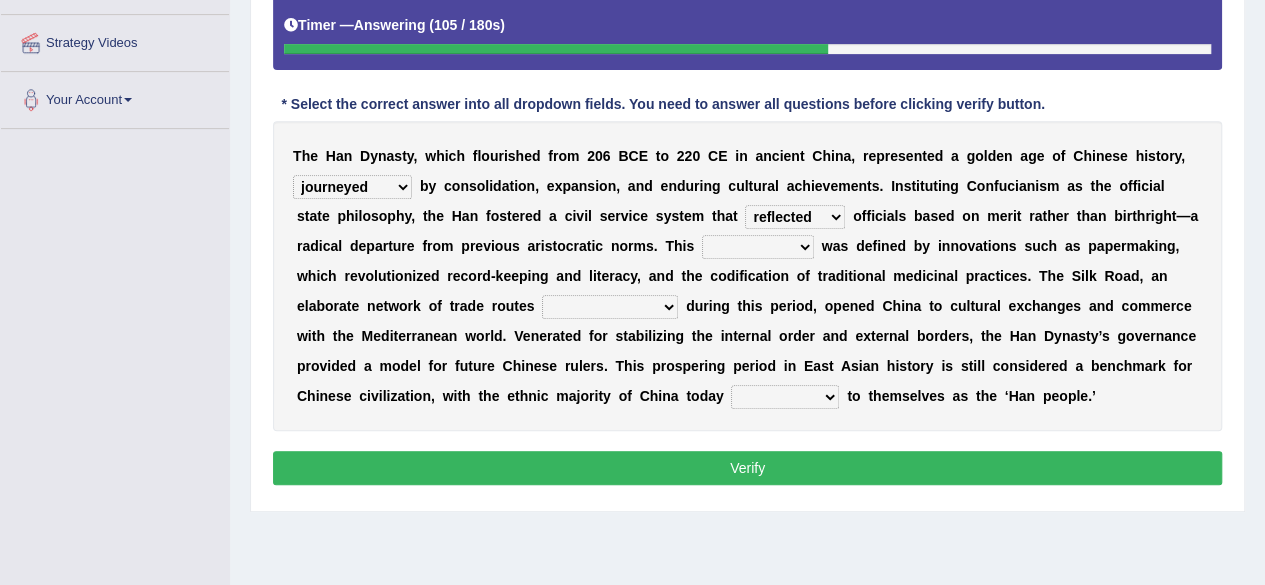 click on "moment epoch intermission interval" at bounding box center (758, 247) 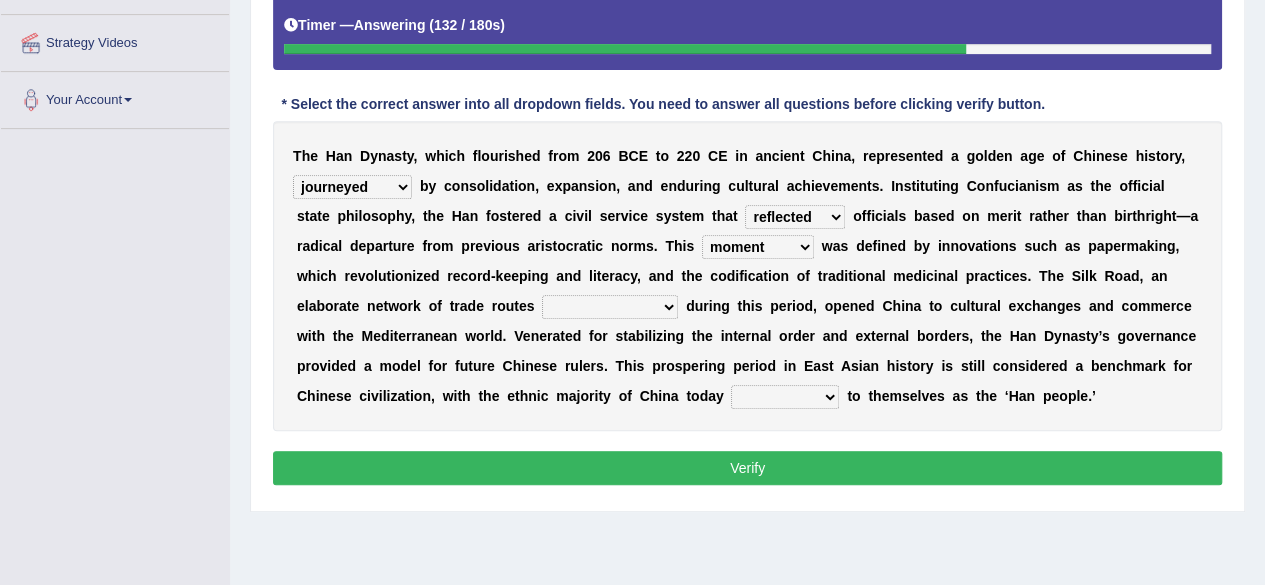 click on "moment epoch intermission interval" at bounding box center [758, 247] 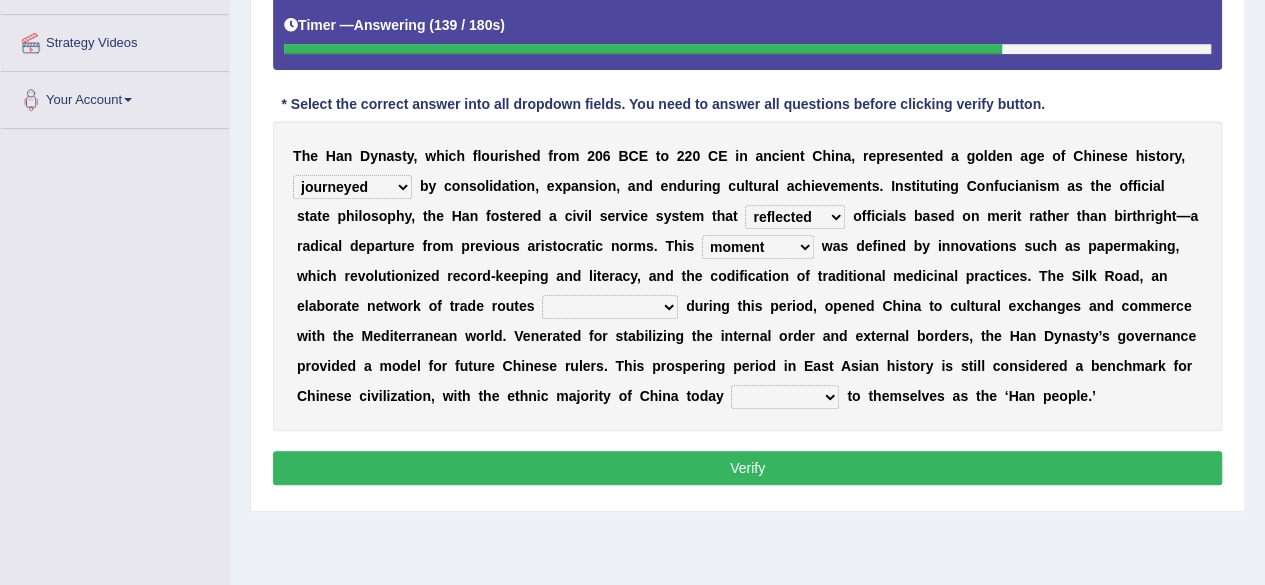 click on "moment epoch intermission interval" at bounding box center [758, 247] 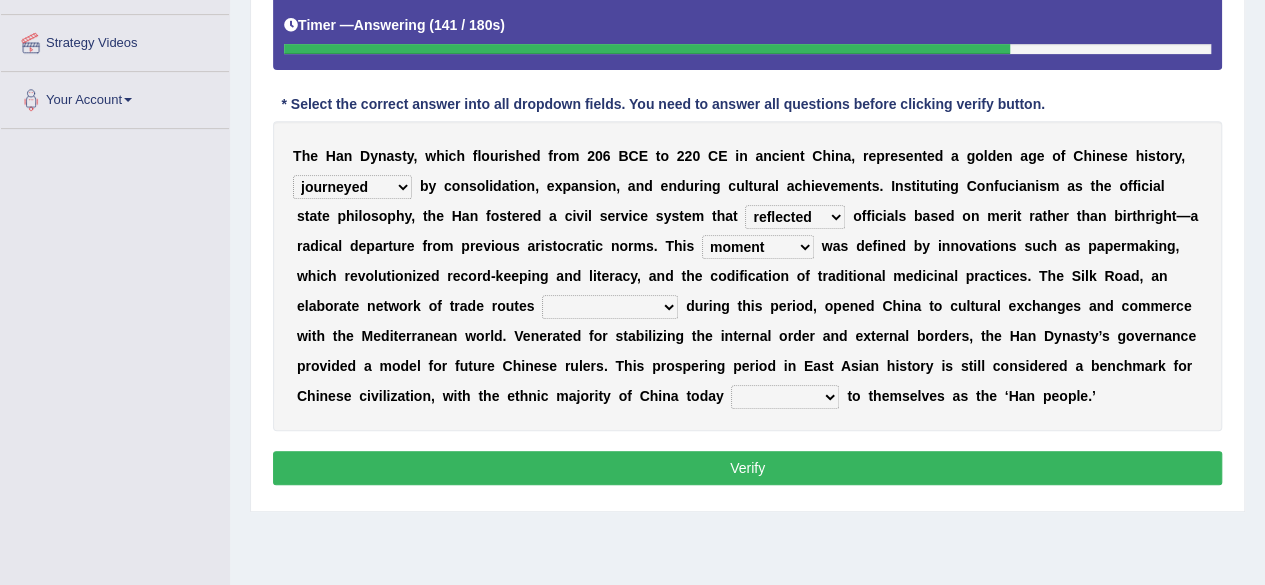 select on "intermission" 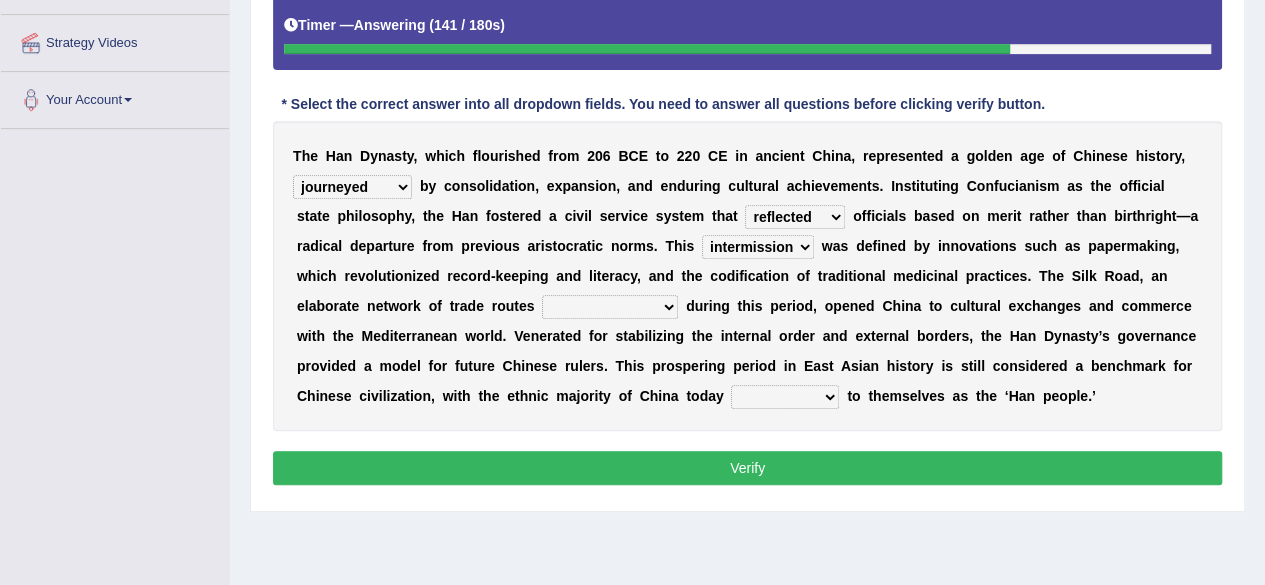 click on "moment epoch intermission interval" at bounding box center (758, 247) 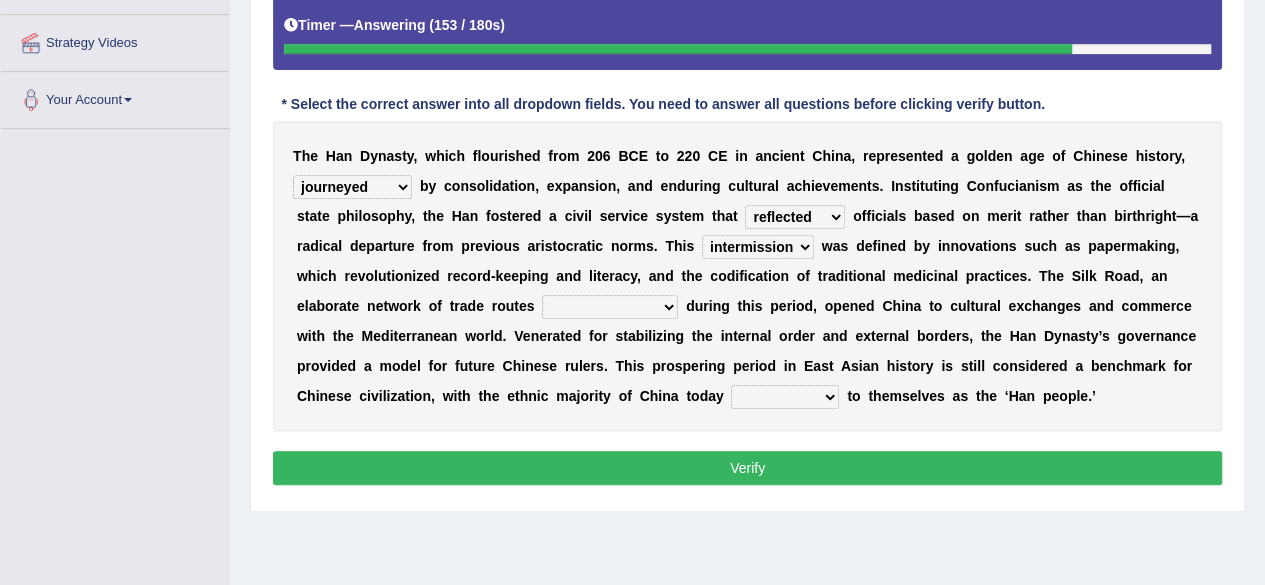 click on "was established establishing that established established" at bounding box center [610, 307] 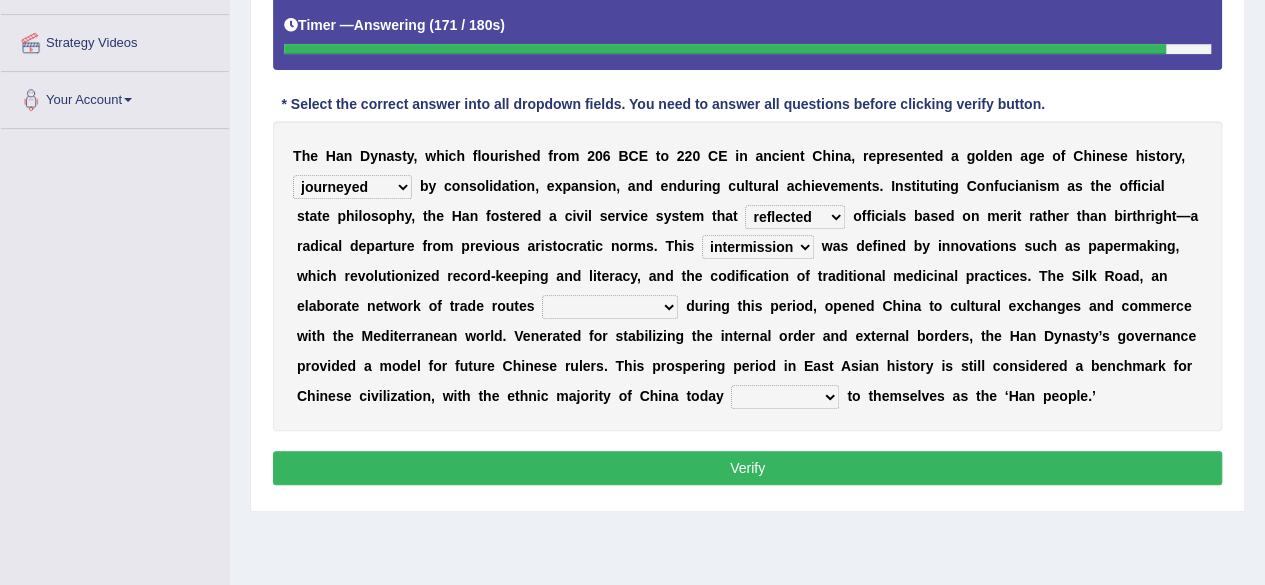 select on "establishing" 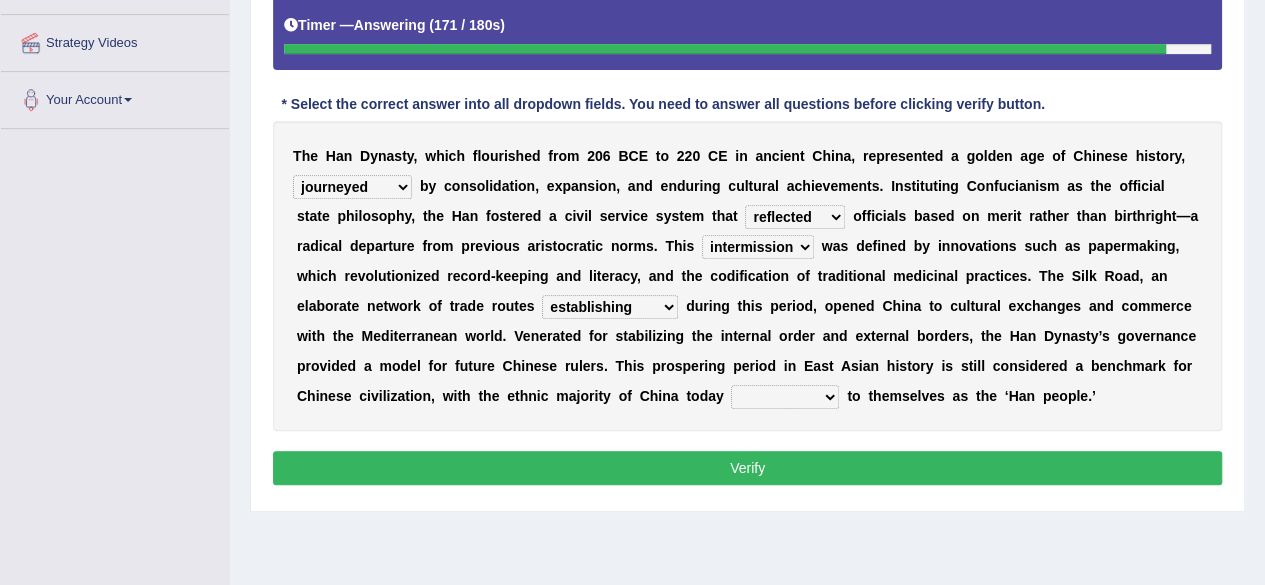 click on "was established establishing that established established" at bounding box center (610, 307) 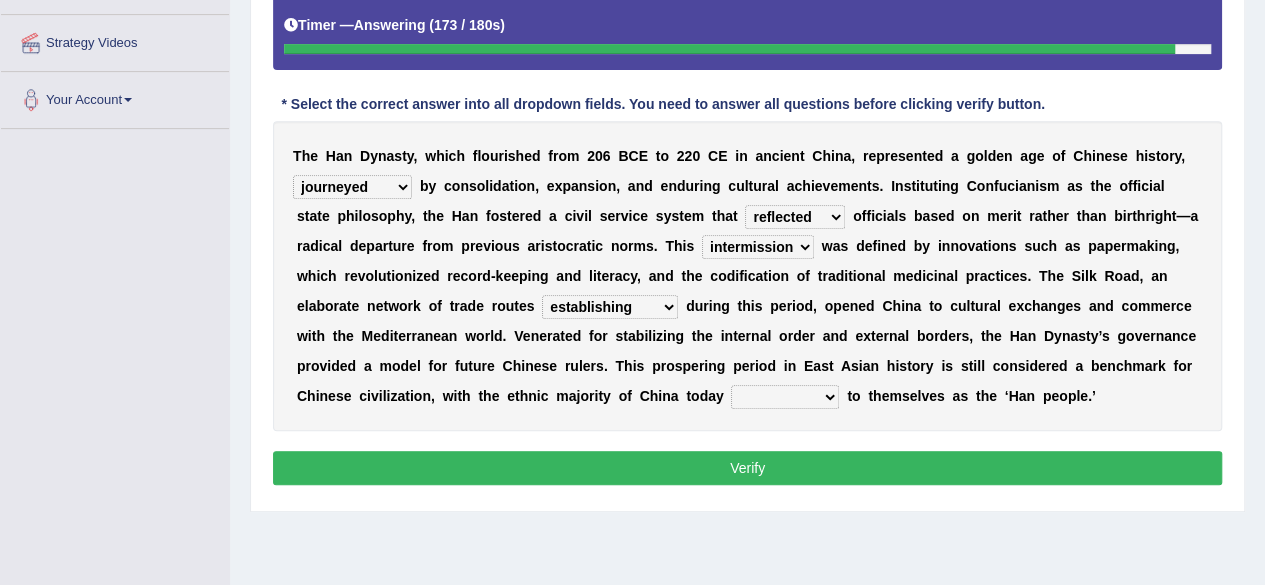 click on "calling considering referring pointing" at bounding box center (785, 397) 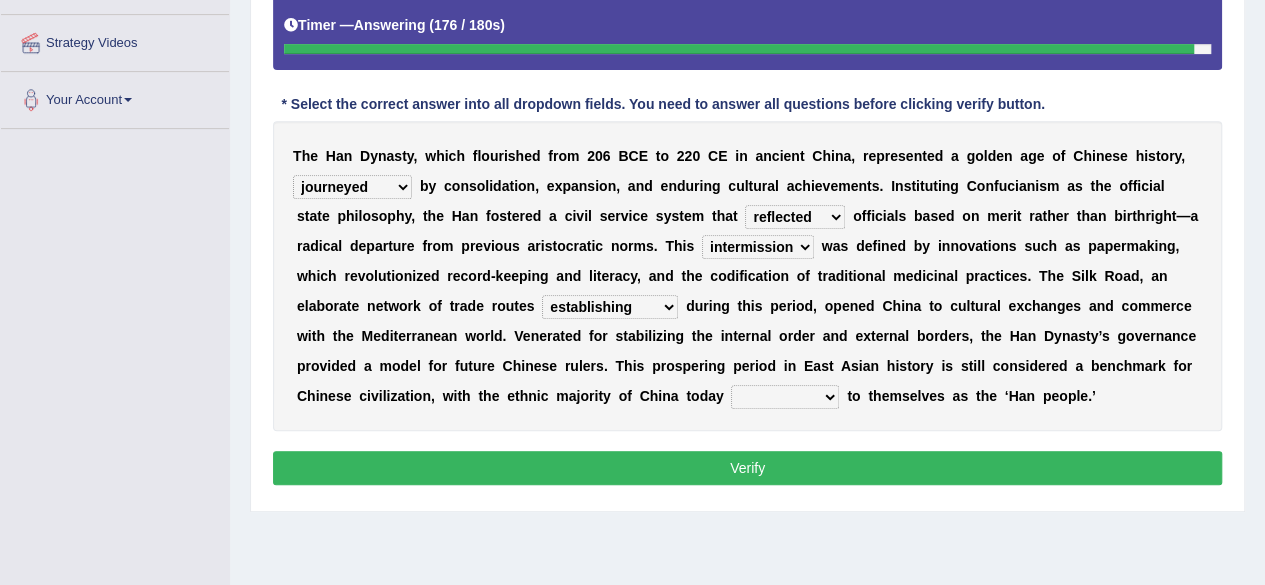 select on "referring" 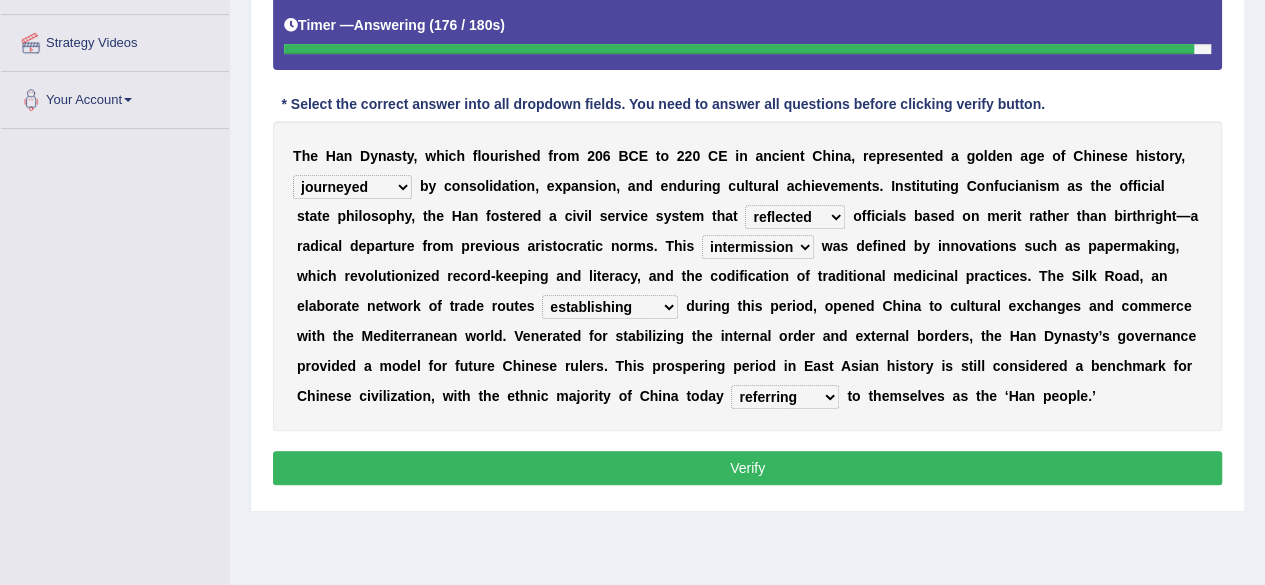 click on "calling considering referring pointing" at bounding box center [785, 397] 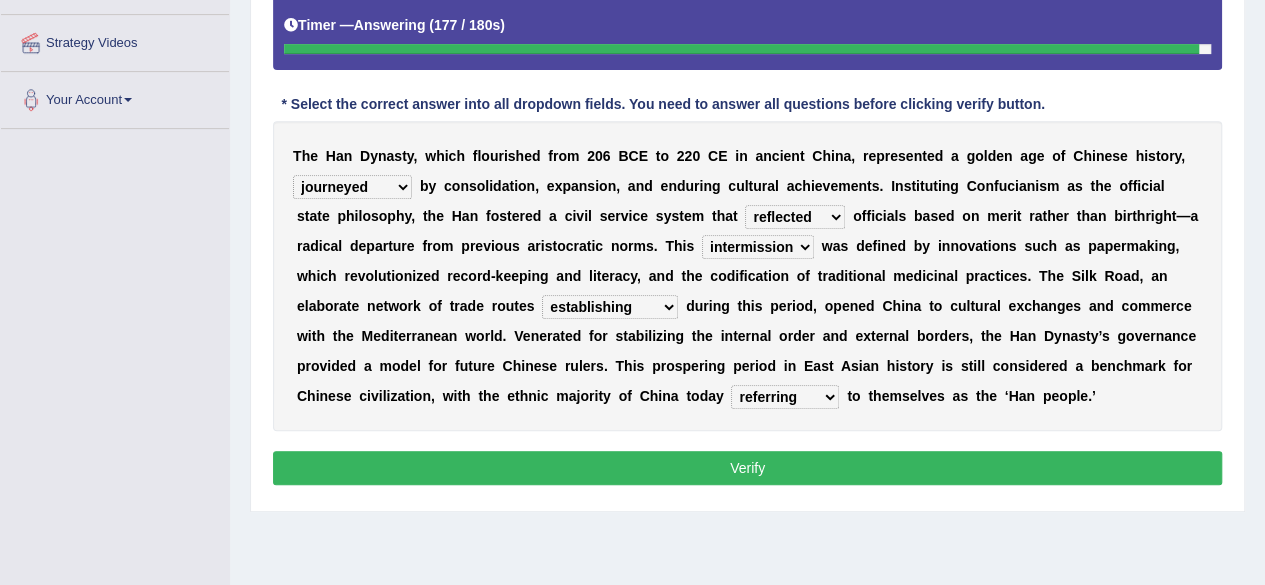 click on "Verify" at bounding box center (747, 468) 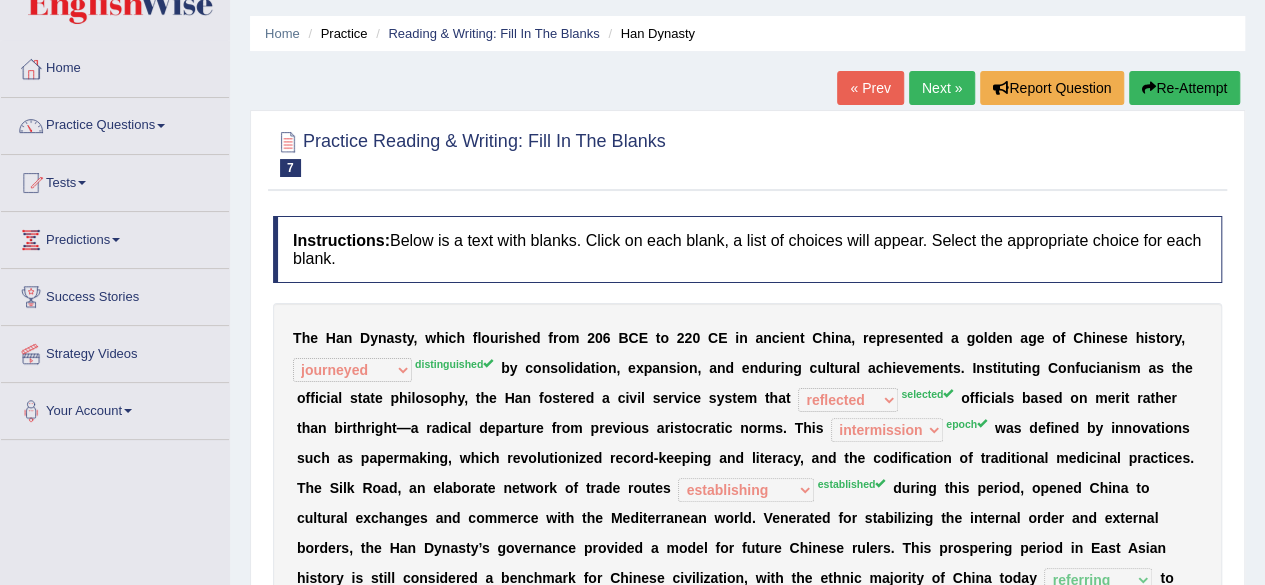 scroll, scrollTop: 49, scrollLeft: 0, axis: vertical 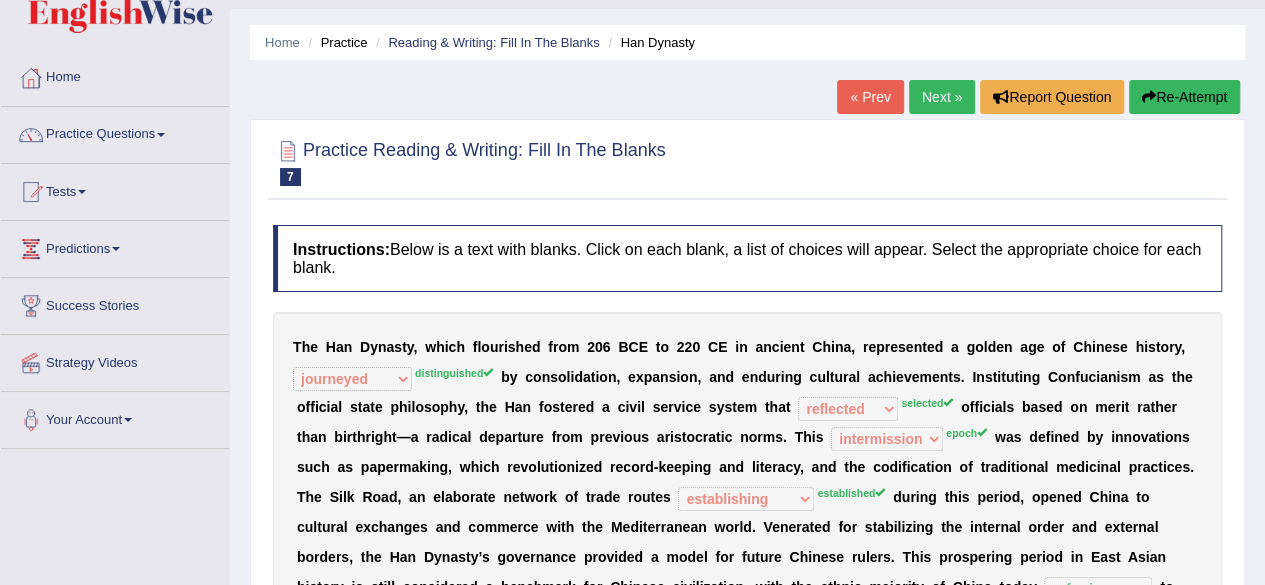 click on "Next »" at bounding box center (942, 97) 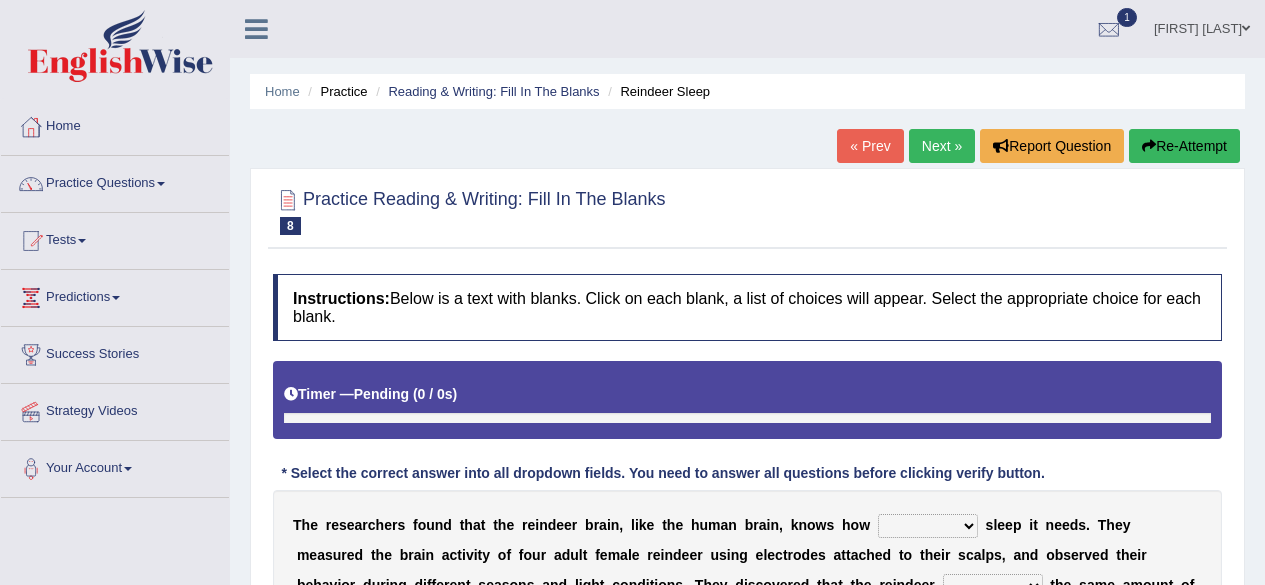 scroll, scrollTop: 0, scrollLeft: 0, axis: both 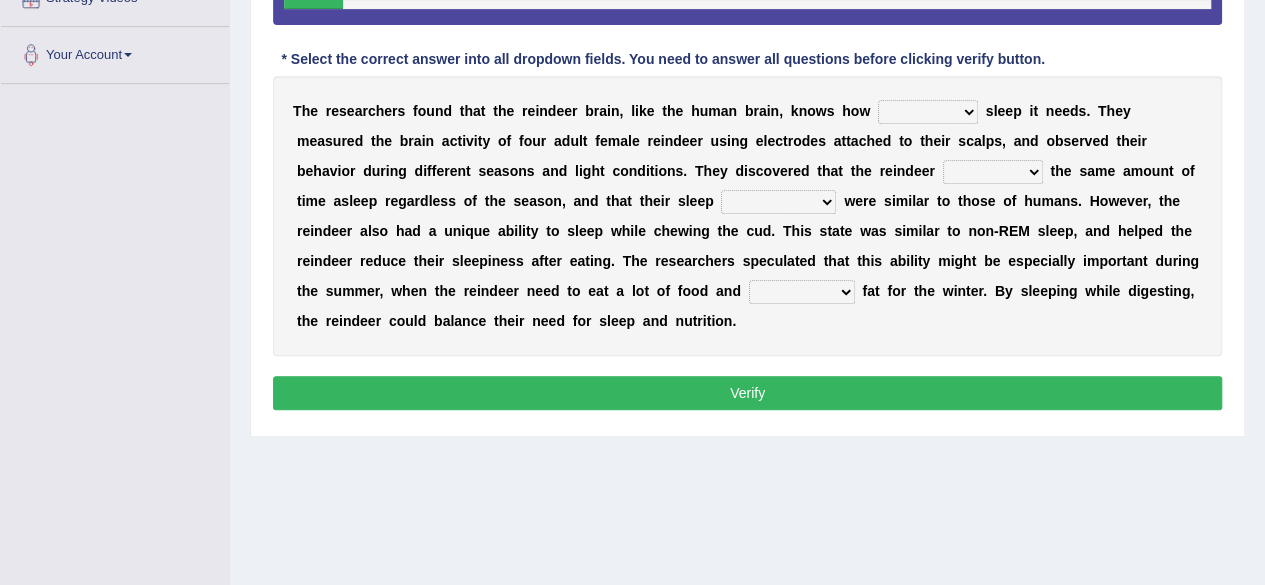 click on "much far regular often" at bounding box center (928, 112) 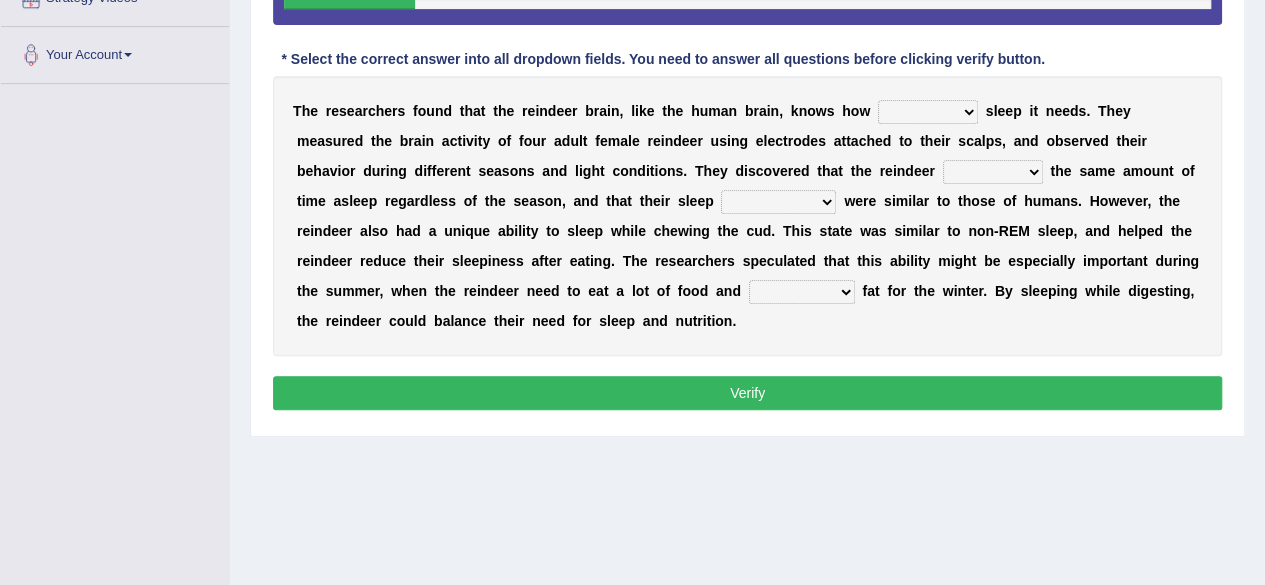 select on "regular" 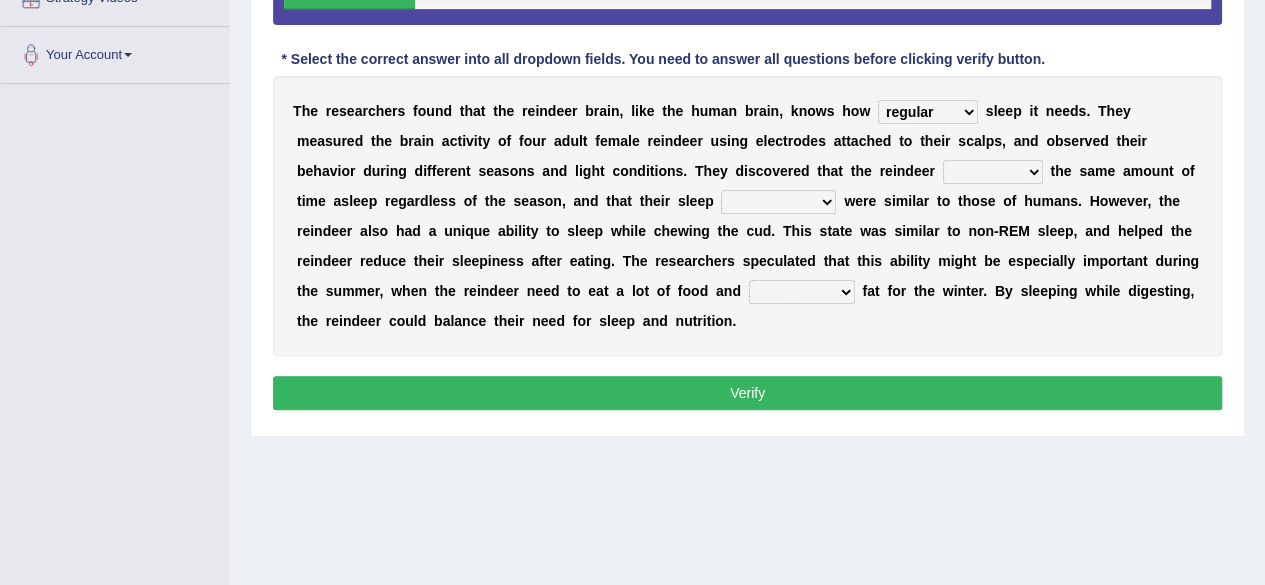 click on "much far regular often" at bounding box center (928, 112) 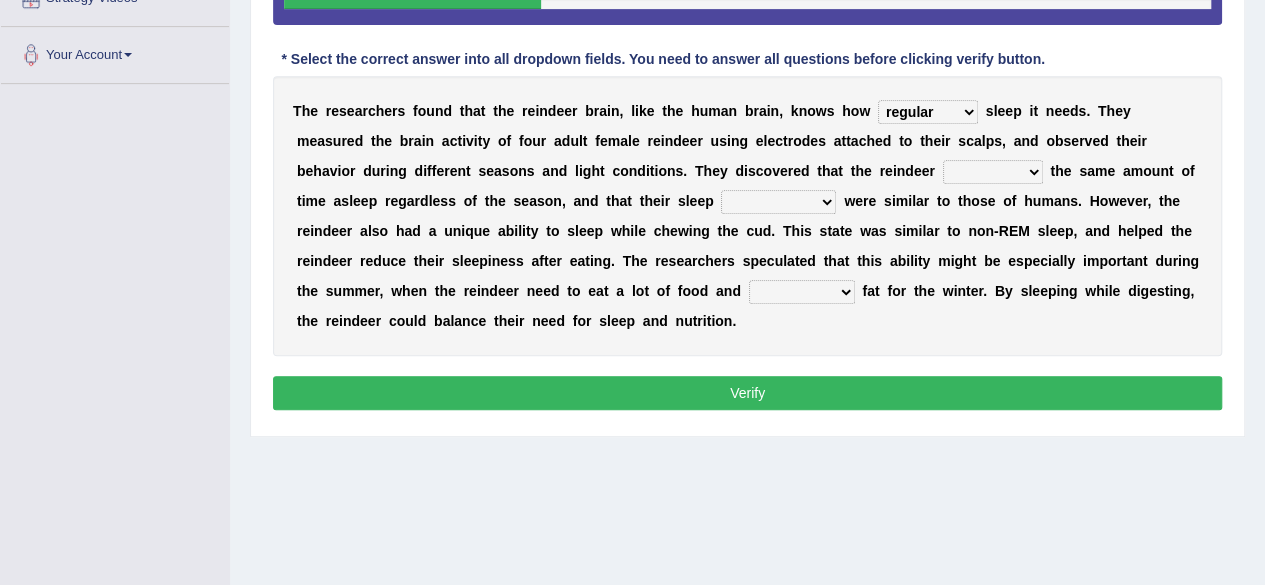 click on "made devoted saved spent" at bounding box center (993, 172) 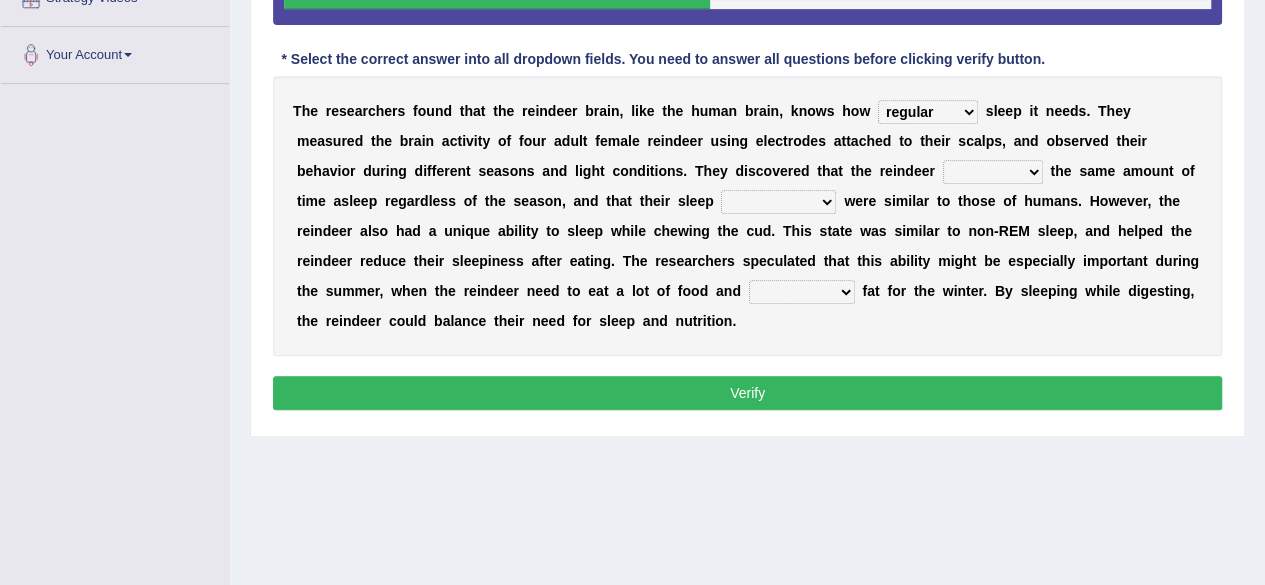 select on "spent" 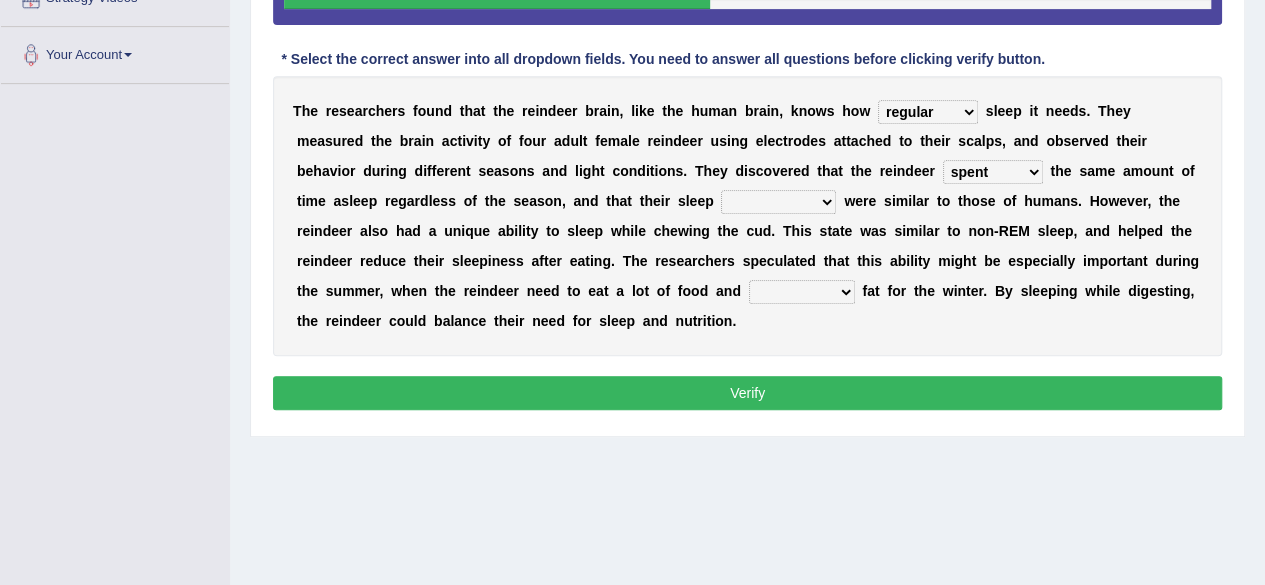 click on "made devoted saved spent" at bounding box center [993, 172] 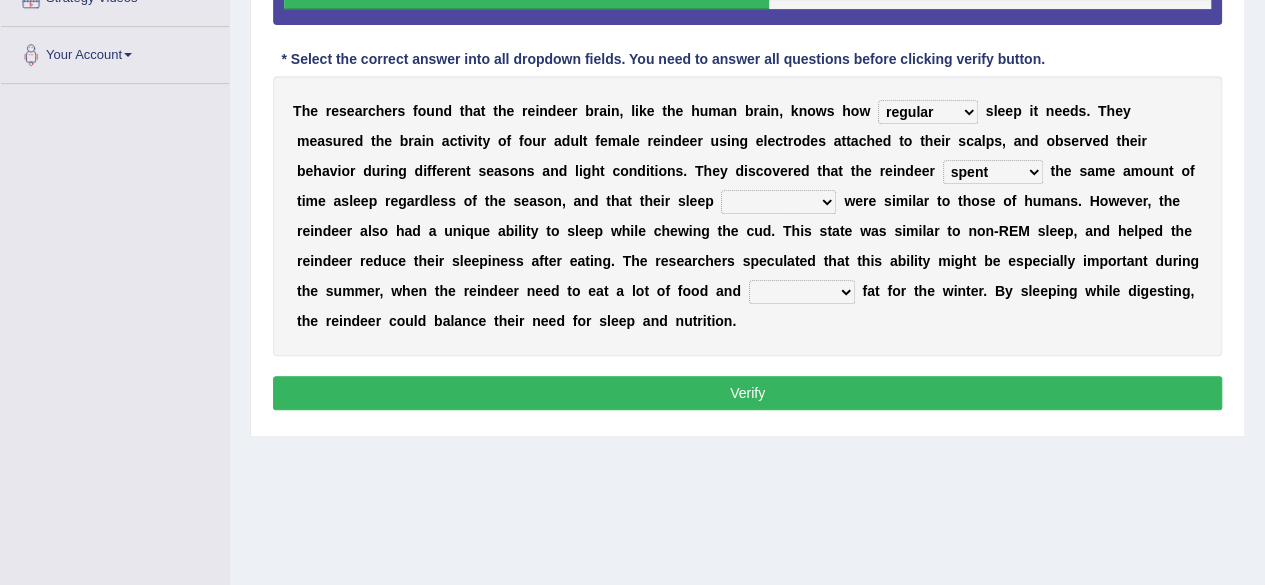 click on "rhythms interruptions patterns situations" at bounding box center [778, 202] 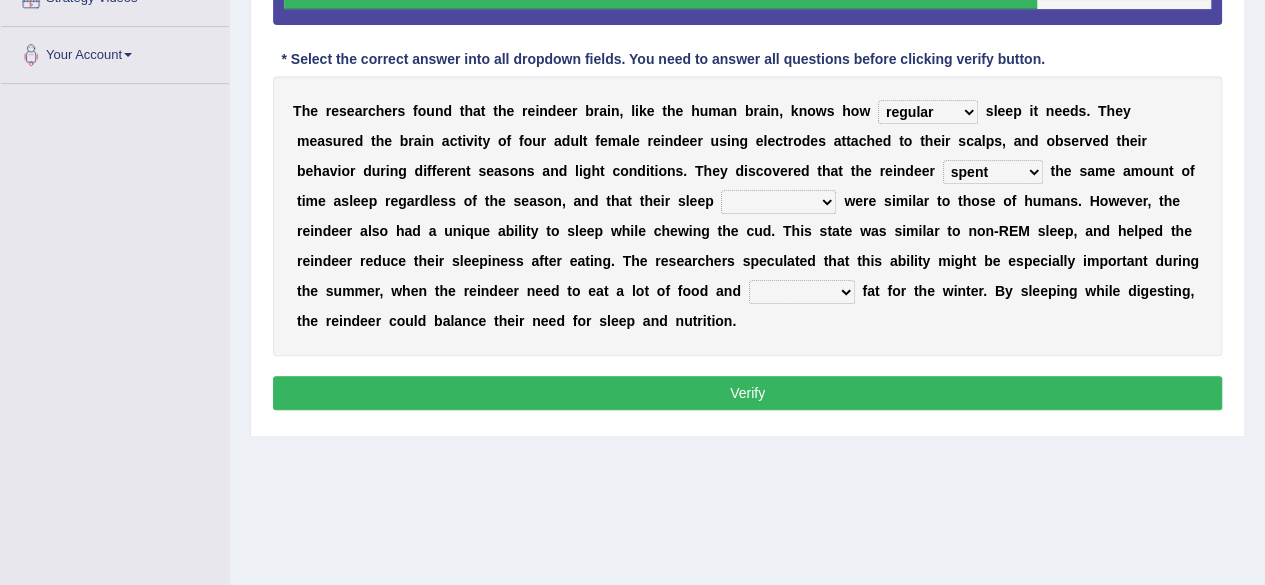 select on "situations" 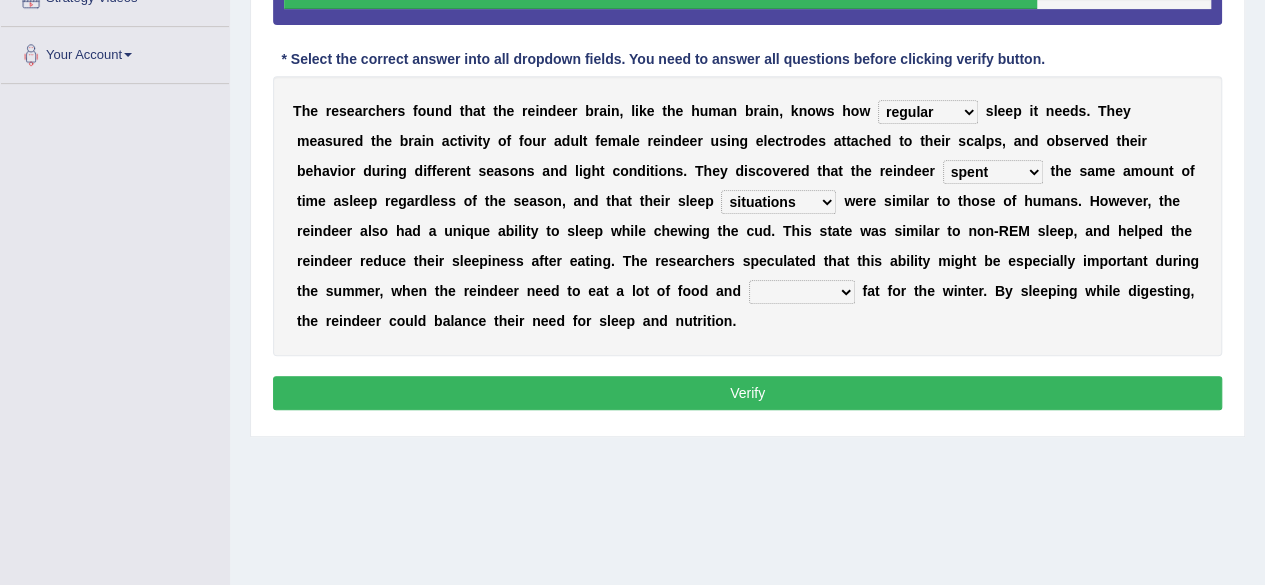 click on "rhythms interruptions patterns situations" at bounding box center [778, 202] 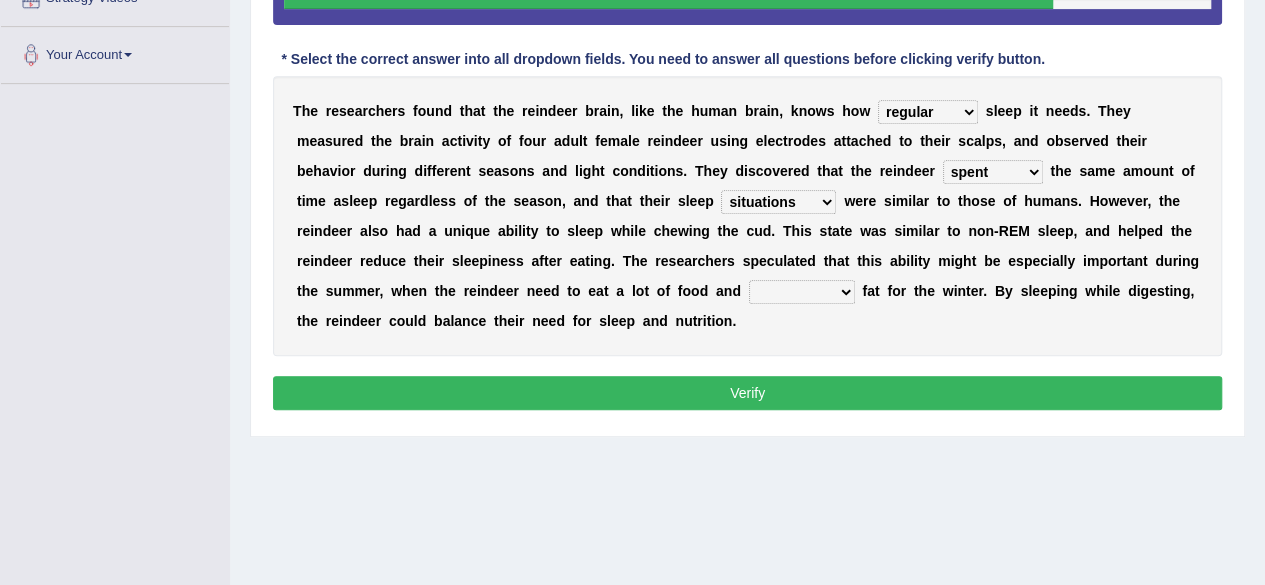 click on "cultivate regard surmount accumulate" at bounding box center [802, 292] 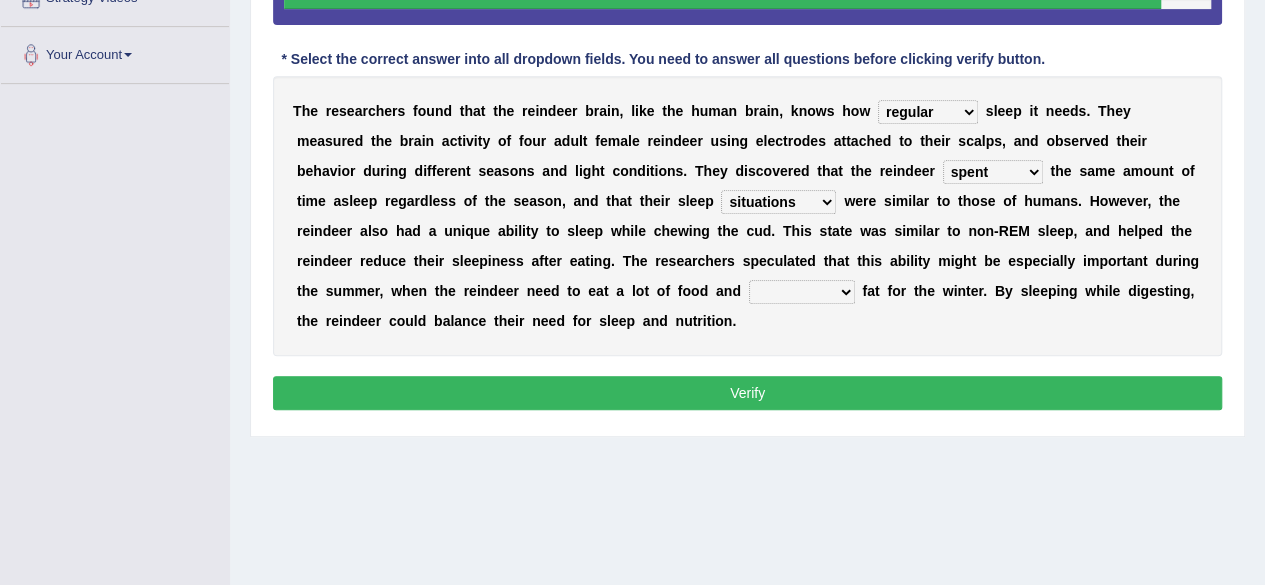 select on "surmount" 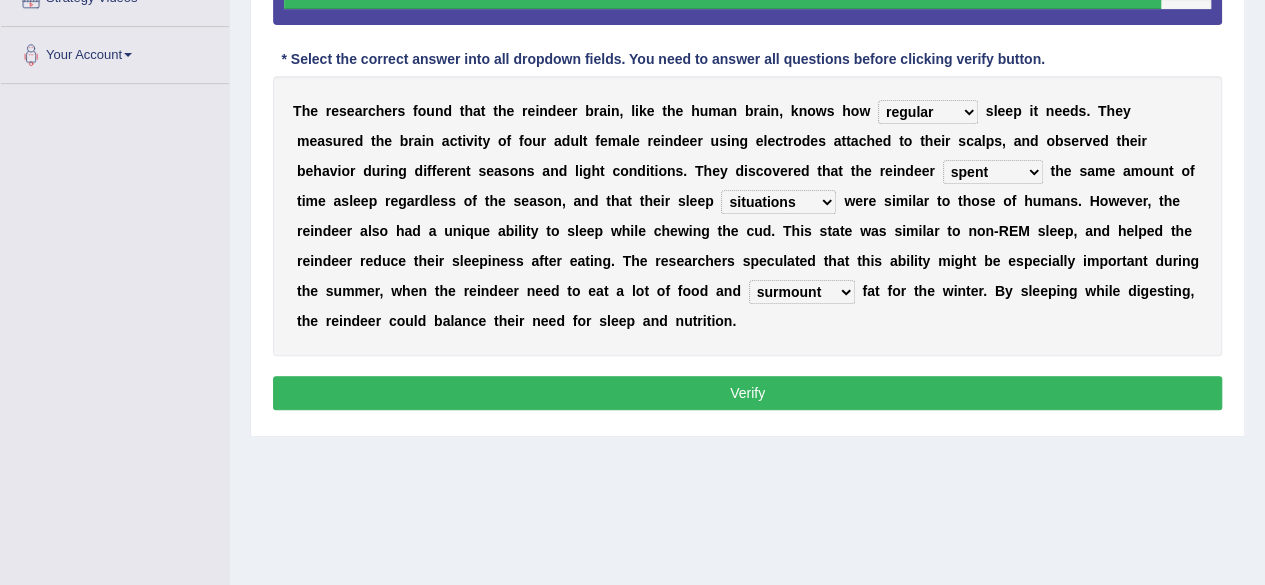 click on "cultivate regard surmount accumulate" at bounding box center [802, 292] 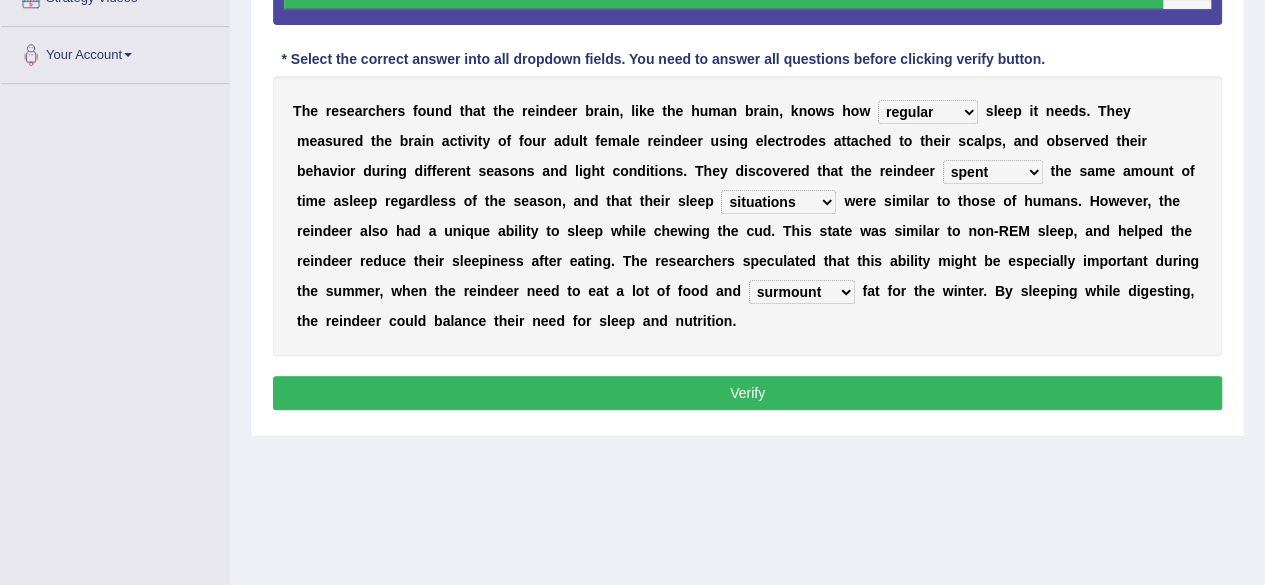 click on "Verify" at bounding box center [747, 393] 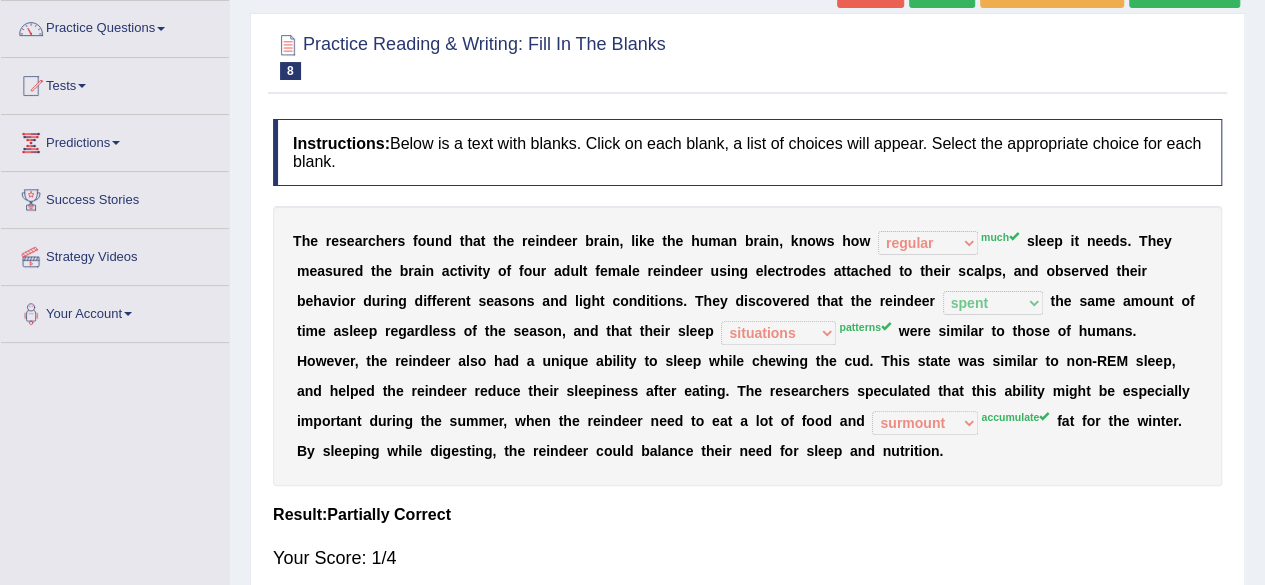 scroll, scrollTop: 0, scrollLeft: 0, axis: both 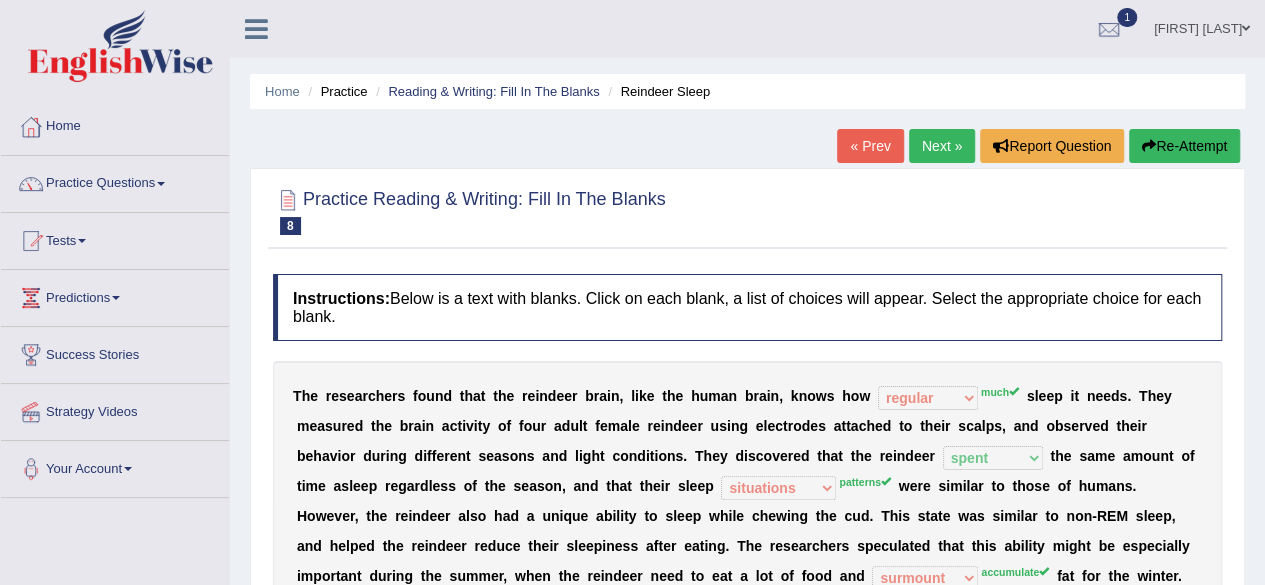click on "« Prev" at bounding box center (870, 146) 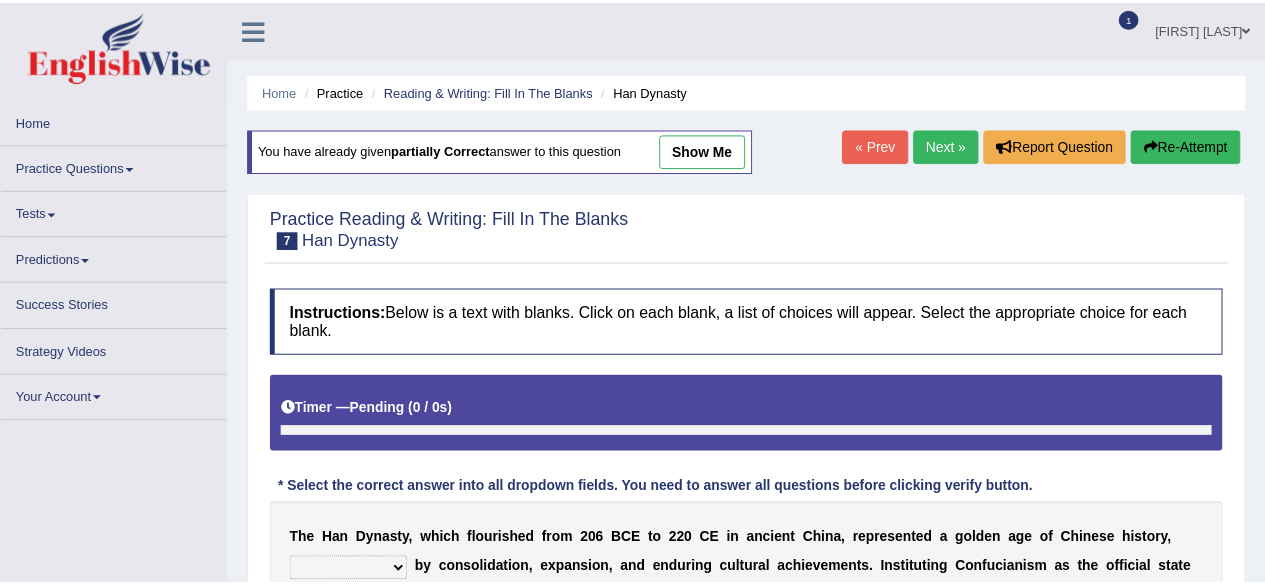scroll, scrollTop: 0, scrollLeft: 0, axis: both 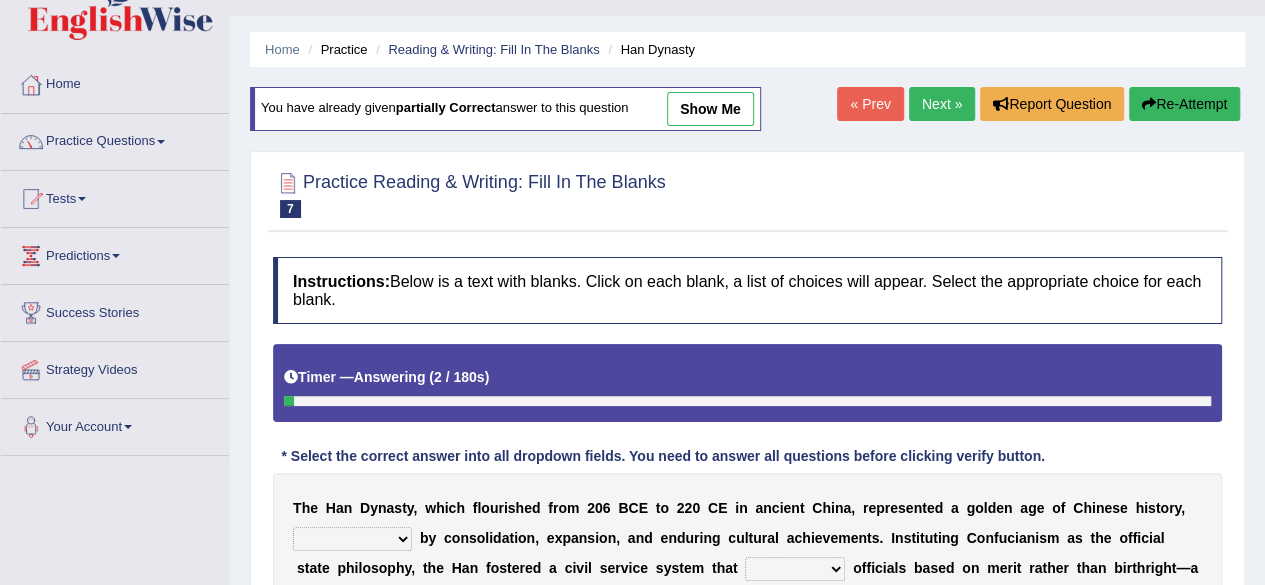 click on "« Prev" at bounding box center (870, 104) 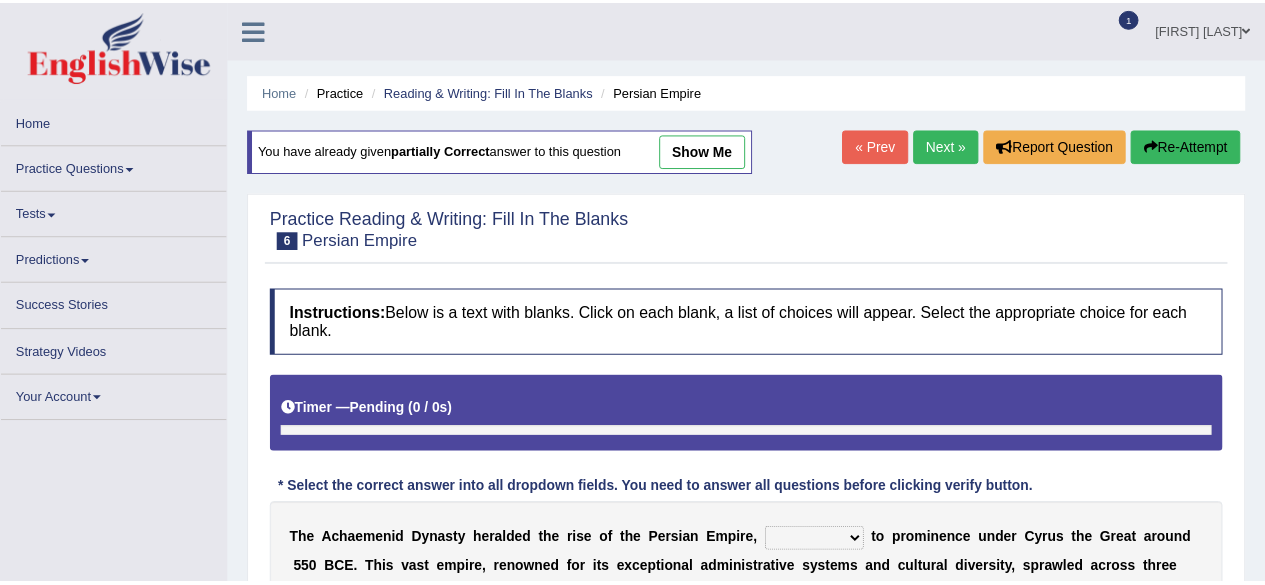 scroll, scrollTop: 0, scrollLeft: 0, axis: both 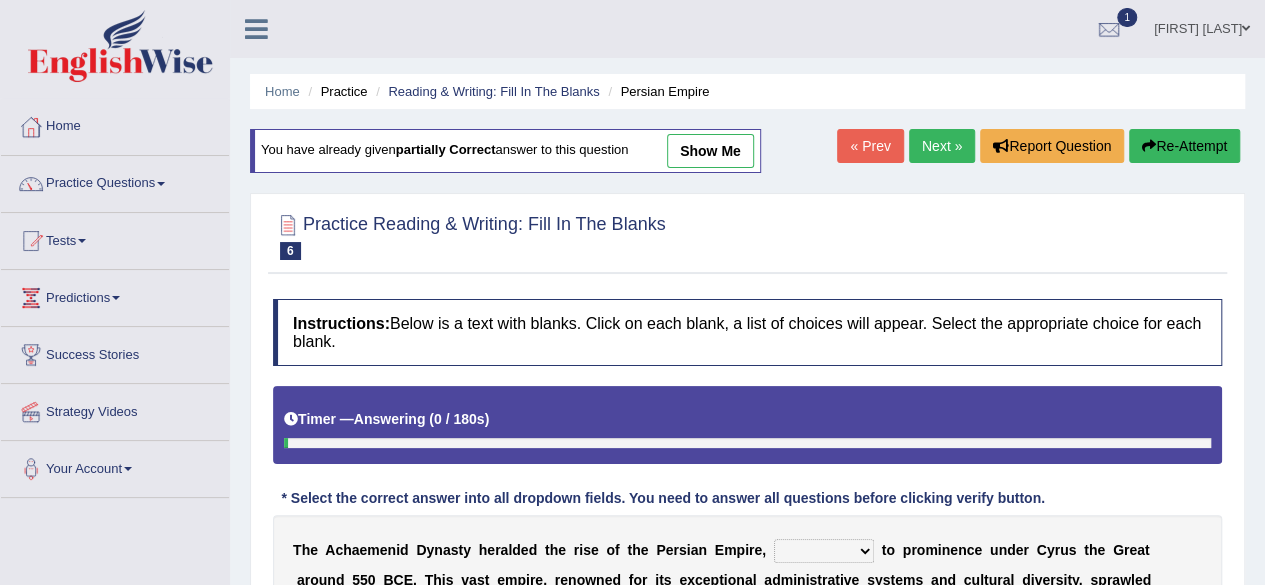 click on "show me" at bounding box center [710, 151] 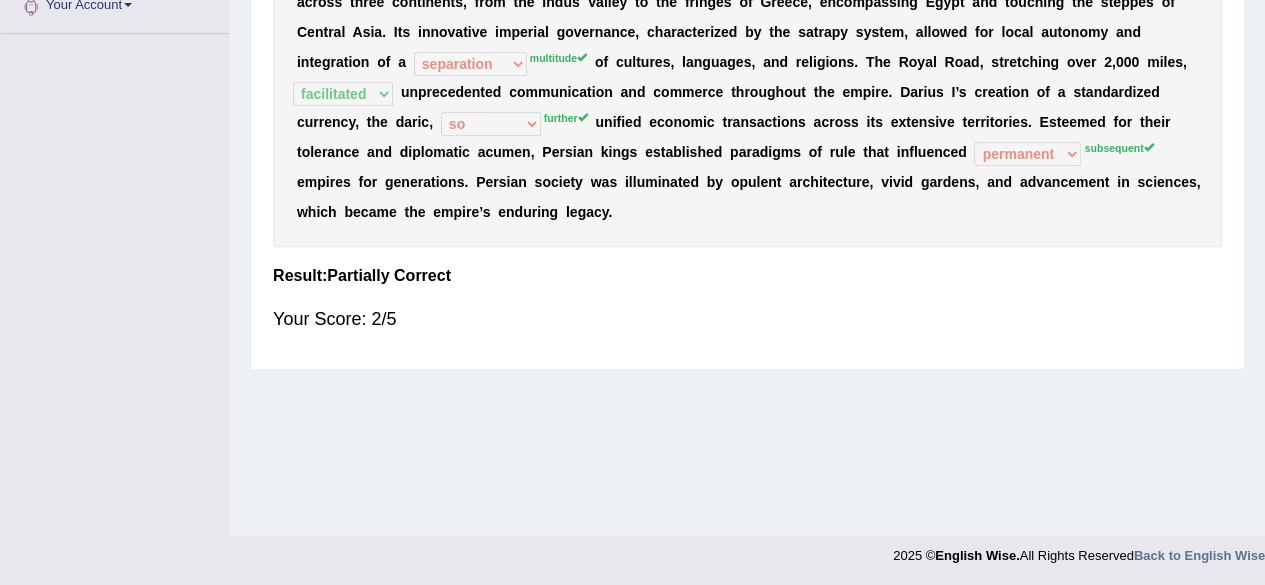 scroll, scrollTop: 0, scrollLeft: 0, axis: both 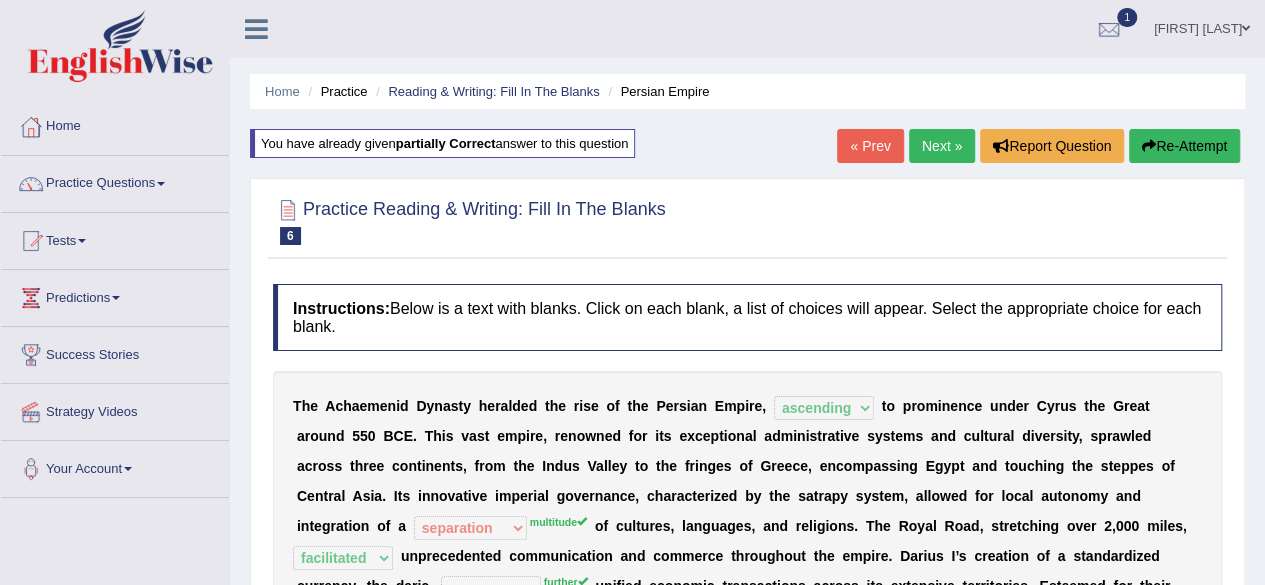 click on "« Prev" at bounding box center (870, 146) 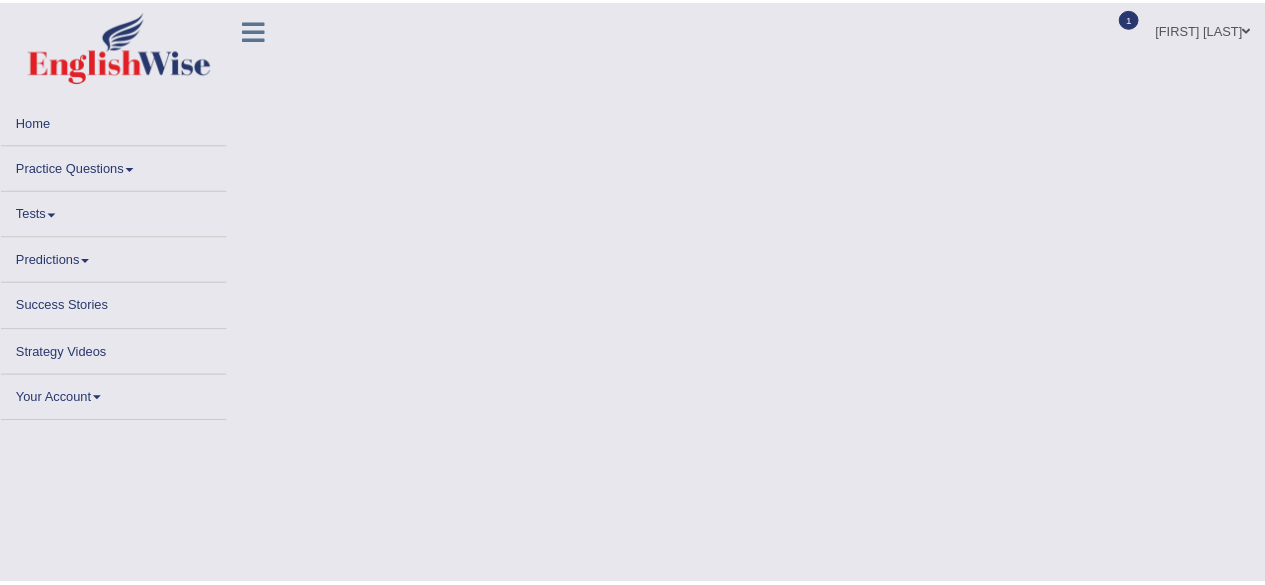 scroll, scrollTop: 0, scrollLeft: 0, axis: both 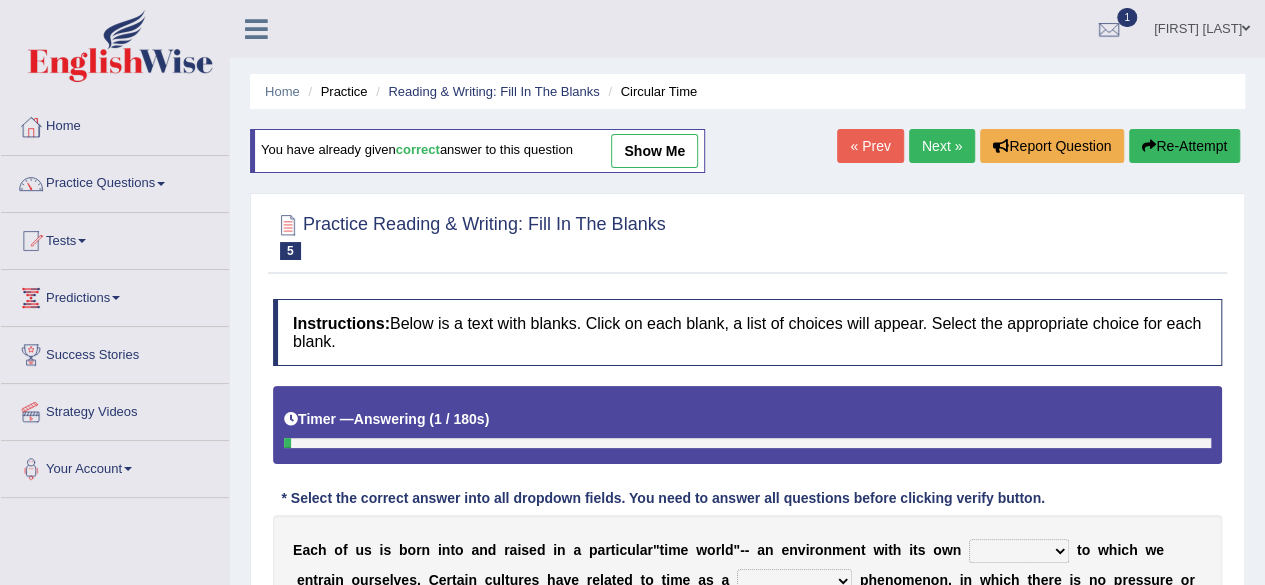 click on "show me" at bounding box center [654, 151] 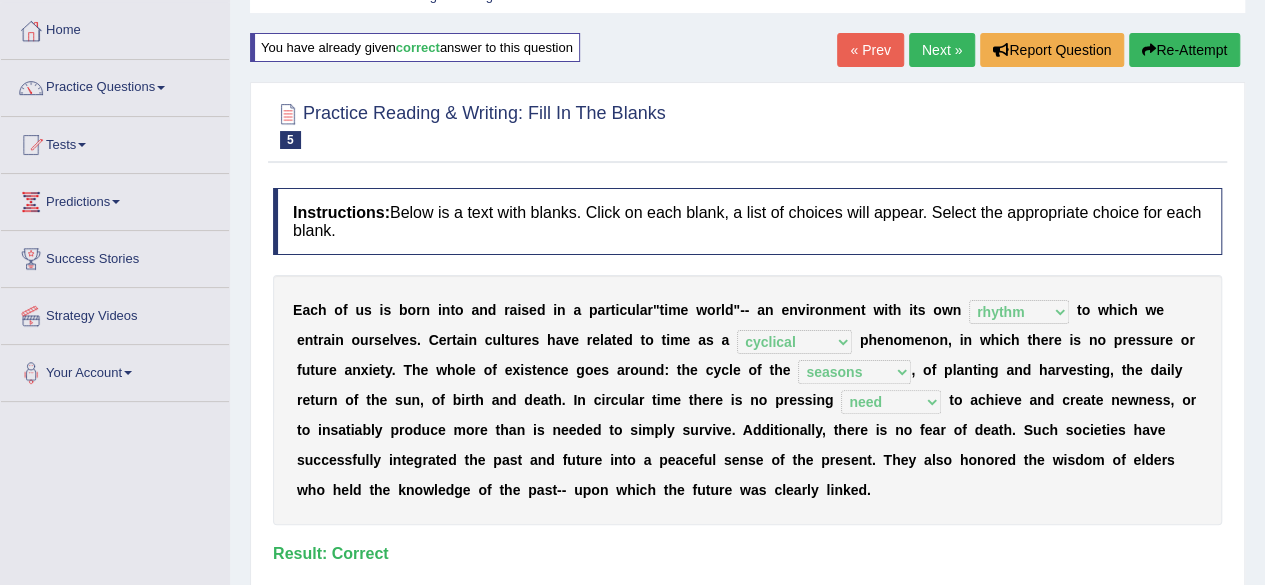 scroll, scrollTop: 94, scrollLeft: 0, axis: vertical 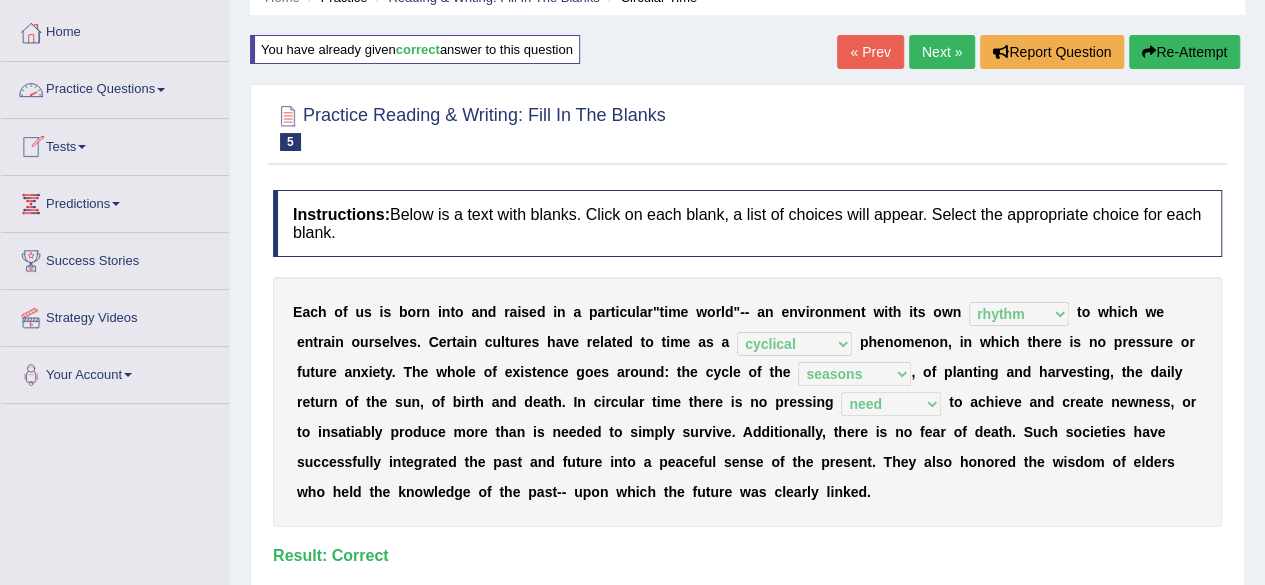 click on "Practice Questions" at bounding box center [115, 87] 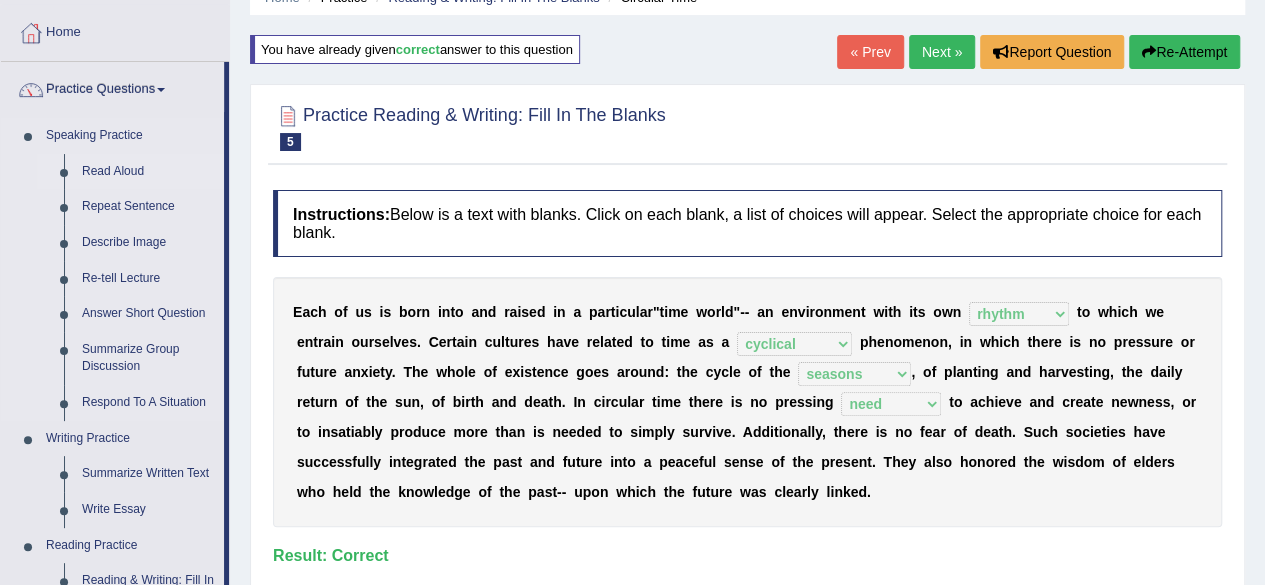 click on "Read Aloud" at bounding box center (148, 172) 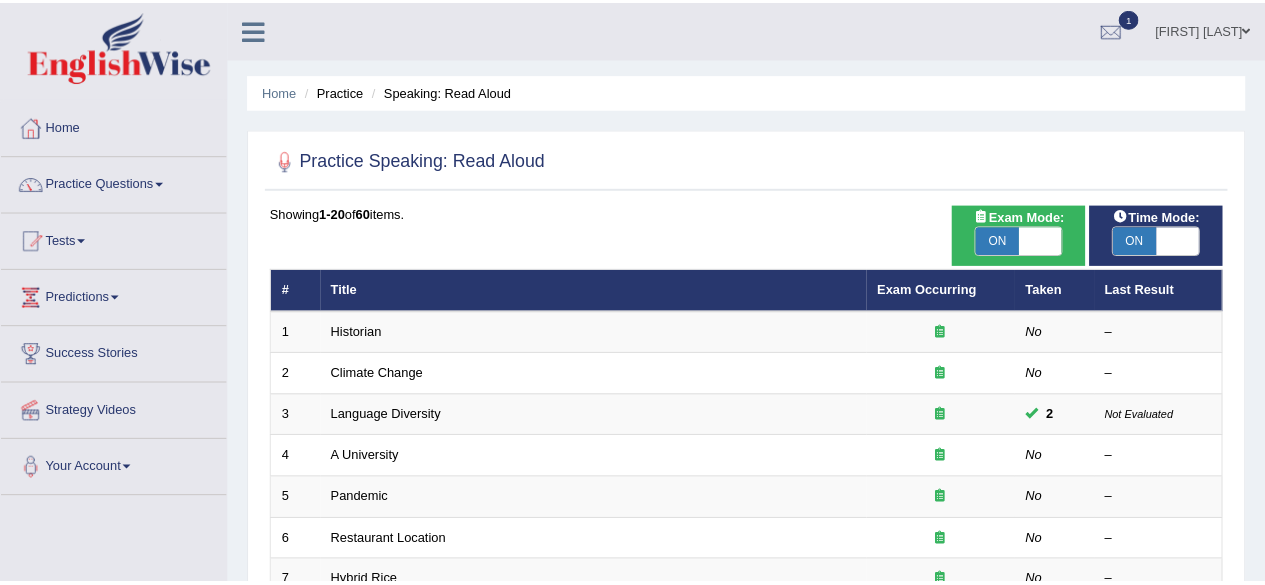 scroll, scrollTop: 0, scrollLeft: 0, axis: both 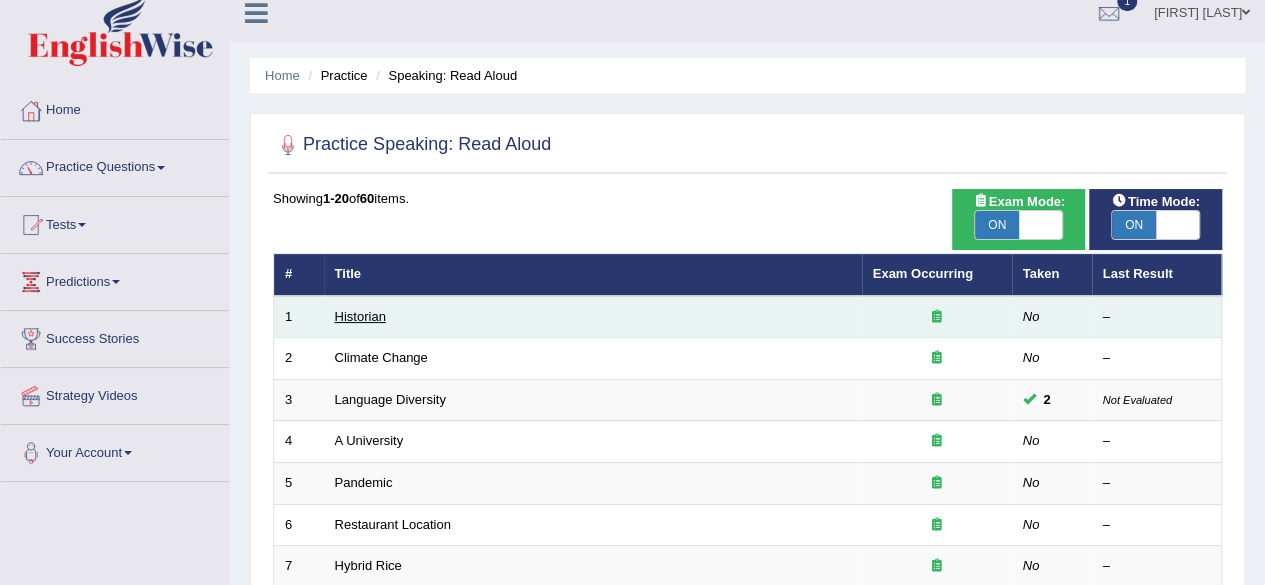 click on "Historian" at bounding box center [360, 316] 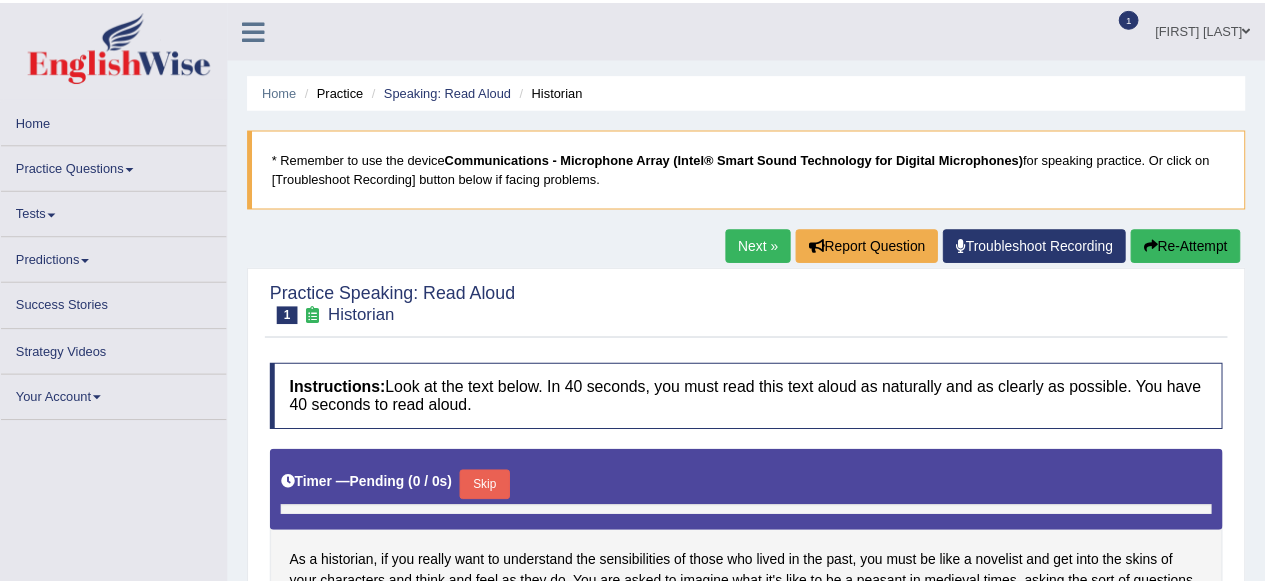 scroll, scrollTop: 0, scrollLeft: 0, axis: both 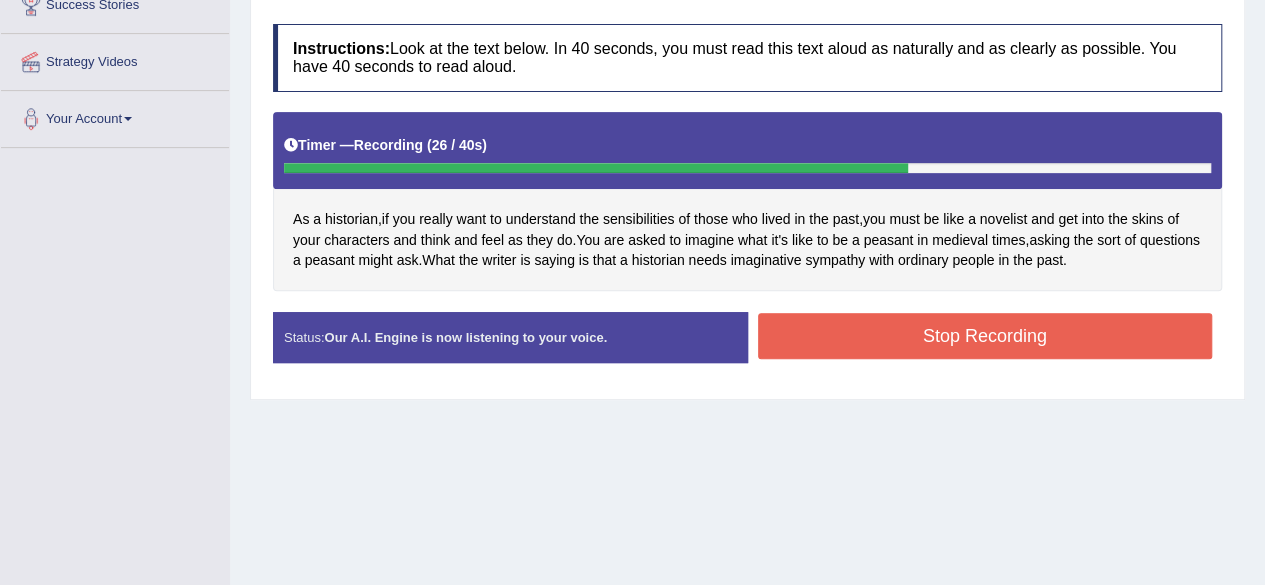 click on "Stop Recording" at bounding box center [985, 336] 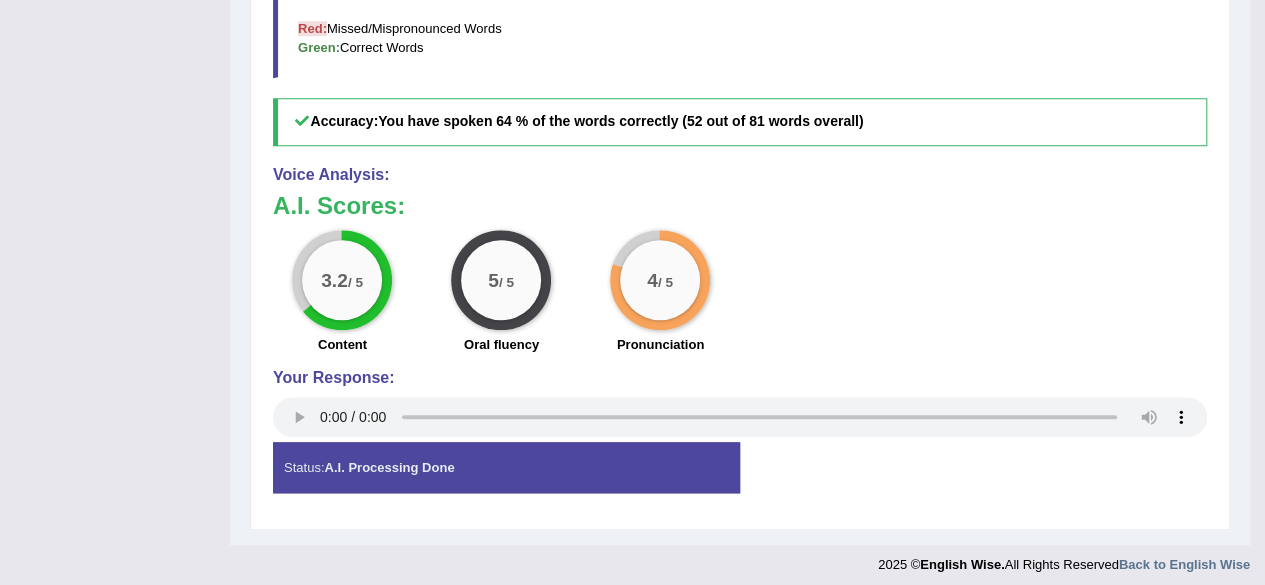scroll, scrollTop: 852, scrollLeft: 0, axis: vertical 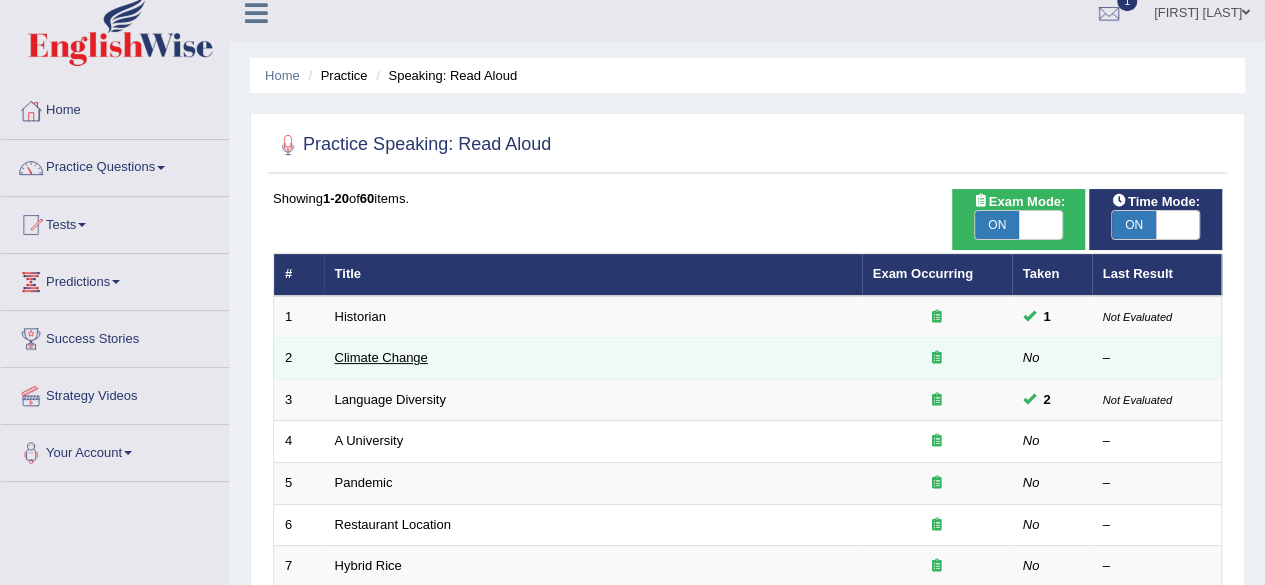 click on "Climate Change" at bounding box center [381, 357] 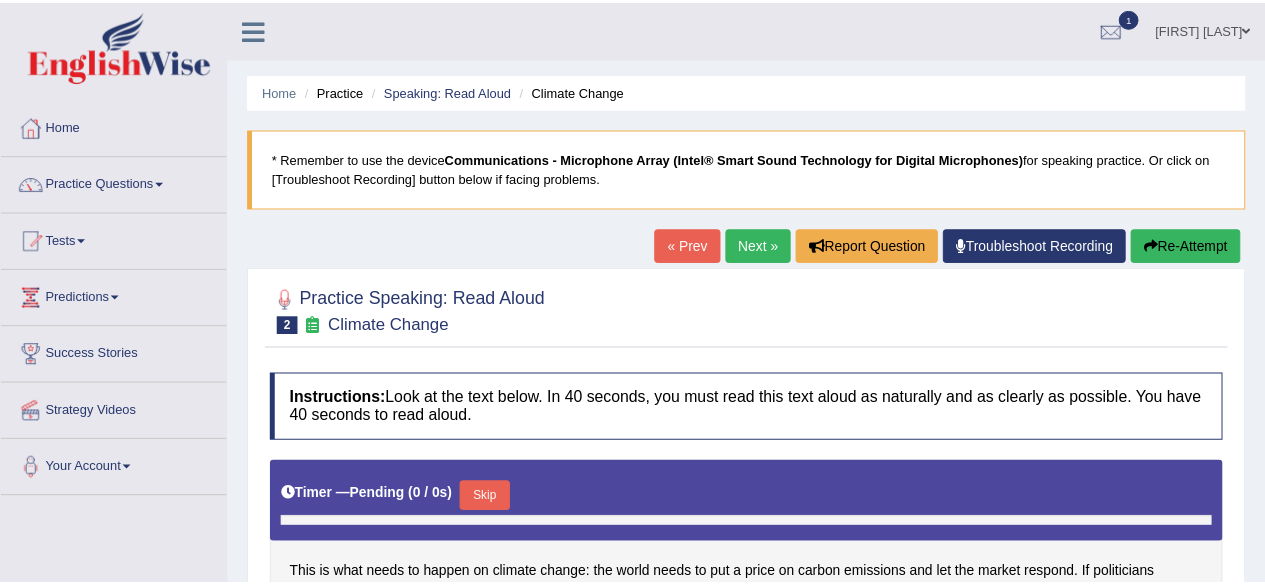 scroll, scrollTop: 0, scrollLeft: 0, axis: both 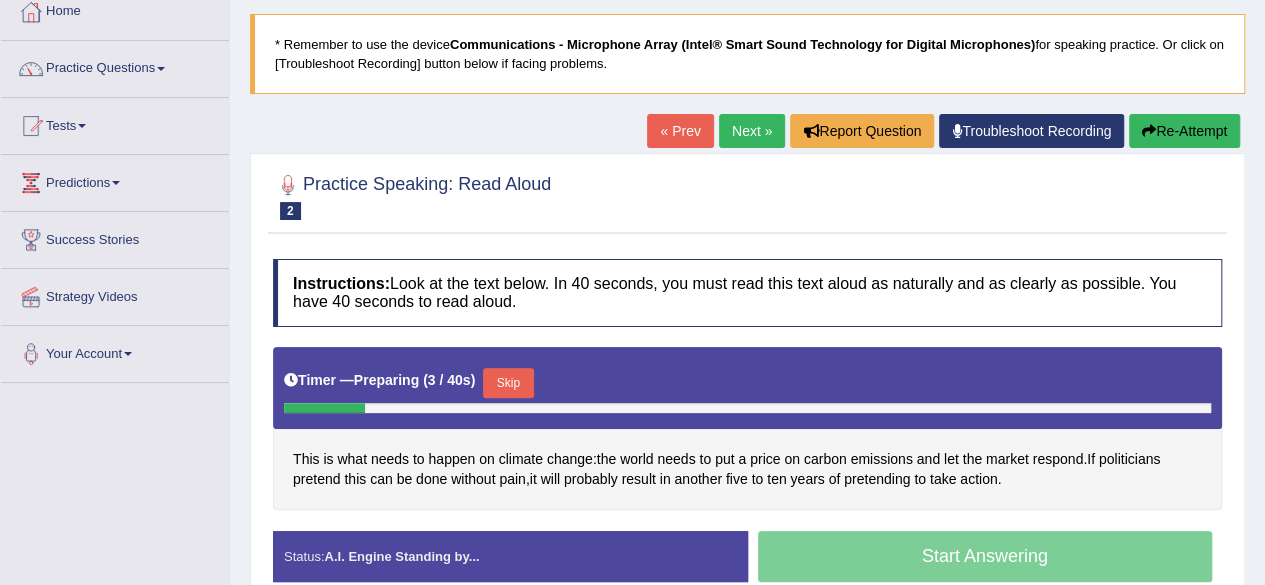 click on "« Prev" at bounding box center (680, 131) 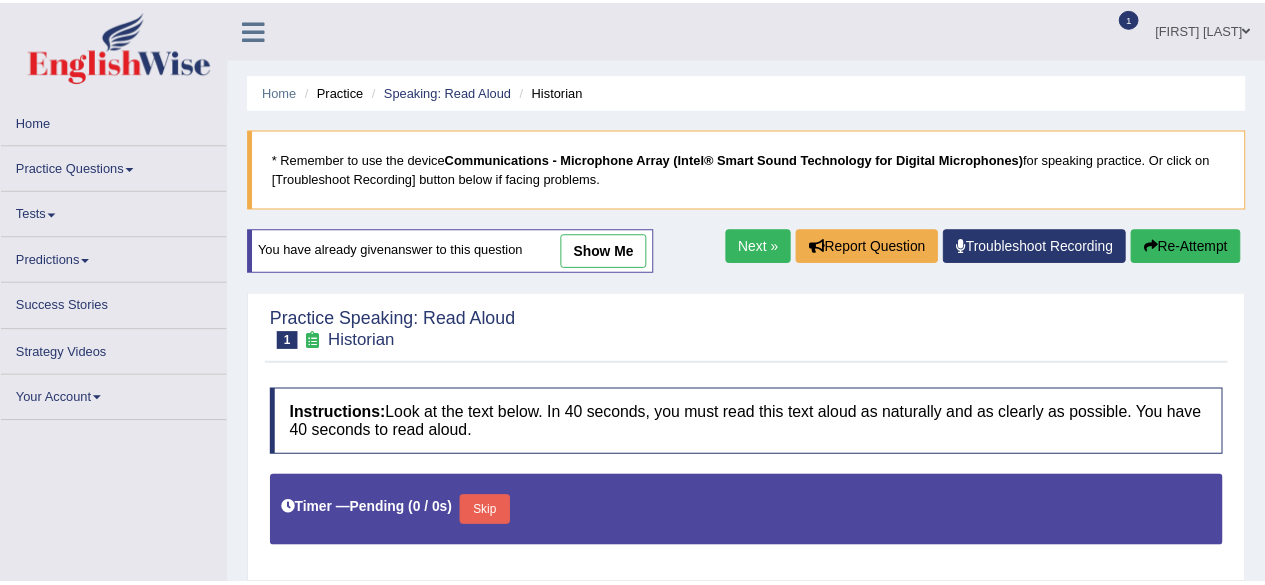 scroll, scrollTop: 0, scrollLeft: 0, axis: both 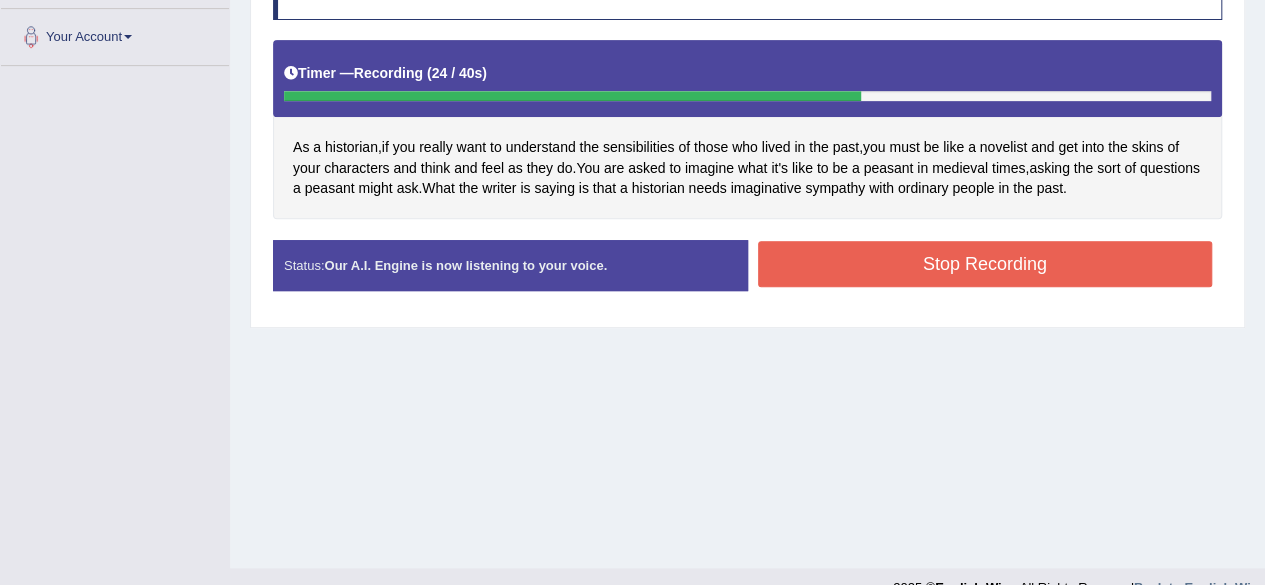 click on "Stop Recording" at bounding box center [985, 264] 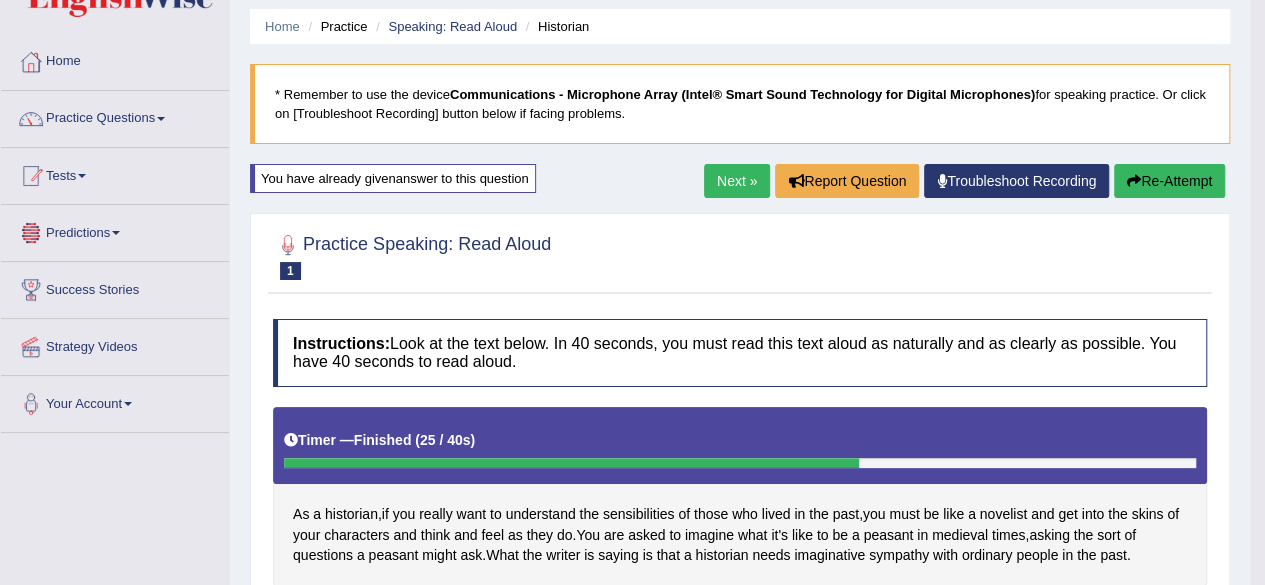 scroll, scrollTop: 0, scrollLeft: 0, axis: both 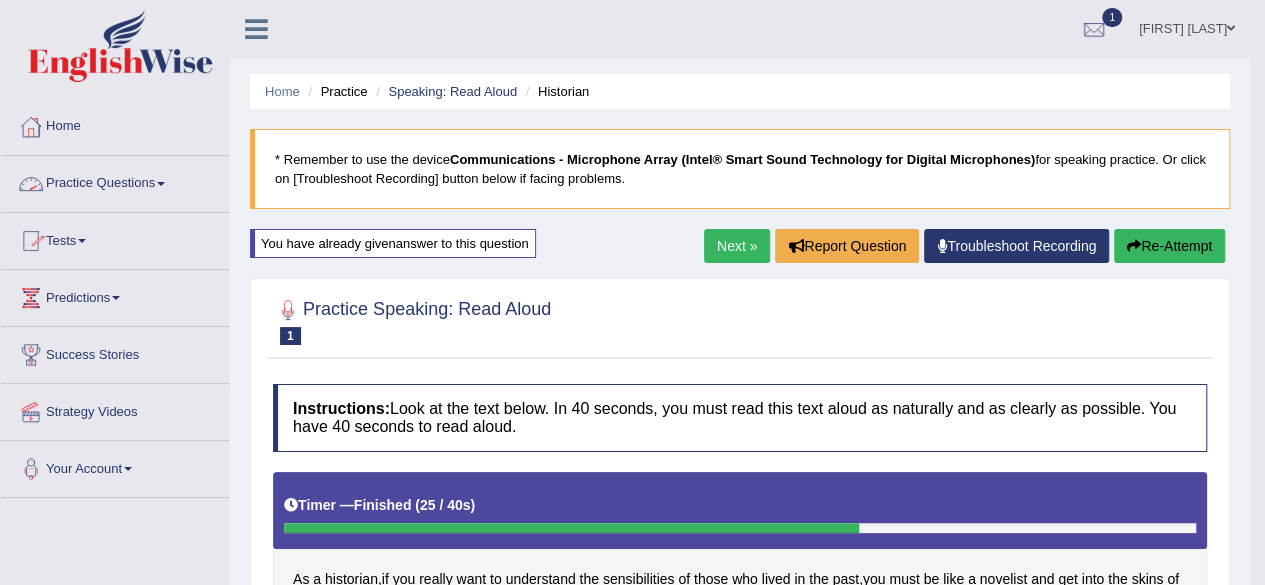 click on "Practice Questions" at bounding box center [115, 181] 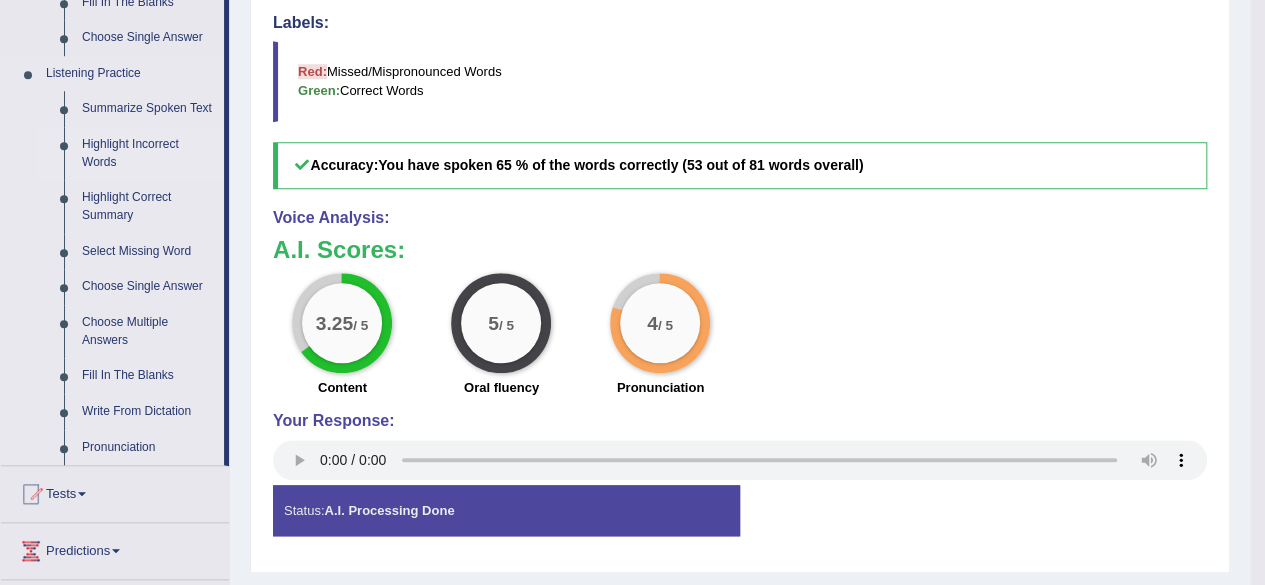scroll, scrollTop: 814, scrollLeft: 0, axis: vertical 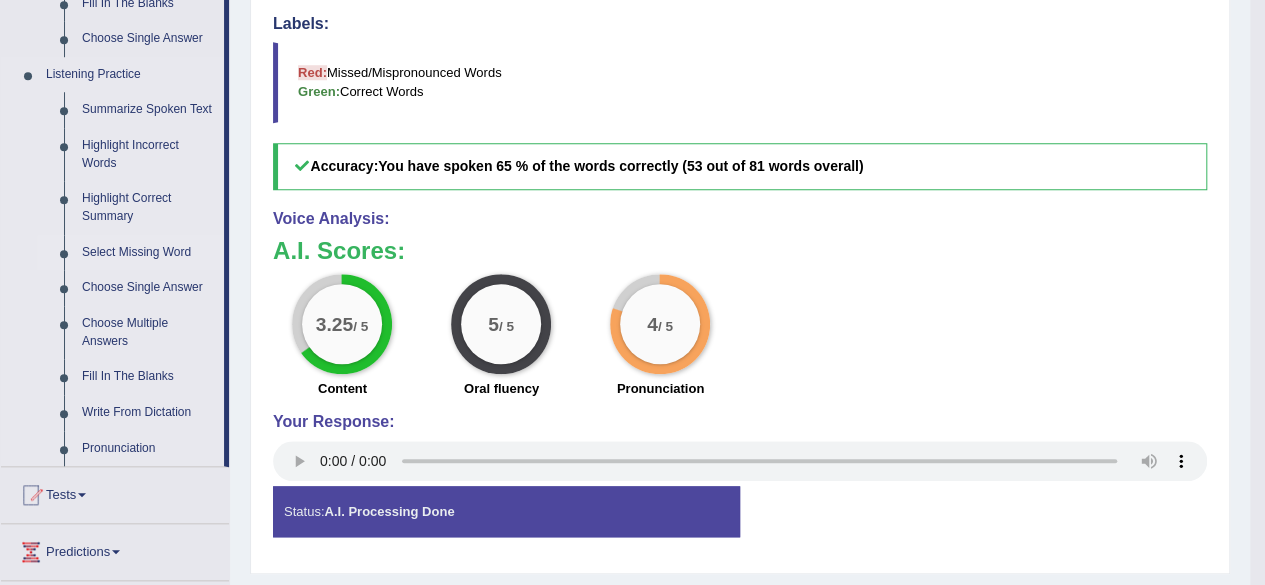 click on "Select Missing Word" at bounding box center [148, 253] 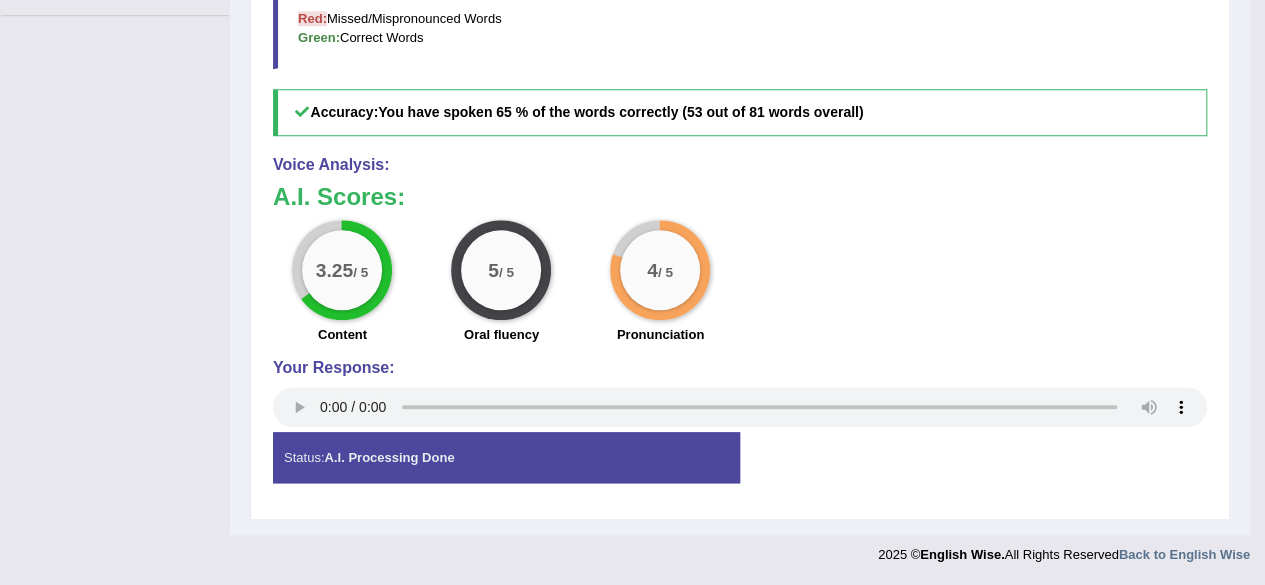 scroll, scrollTop: 904, scrollLeft: 0, axis: vertical 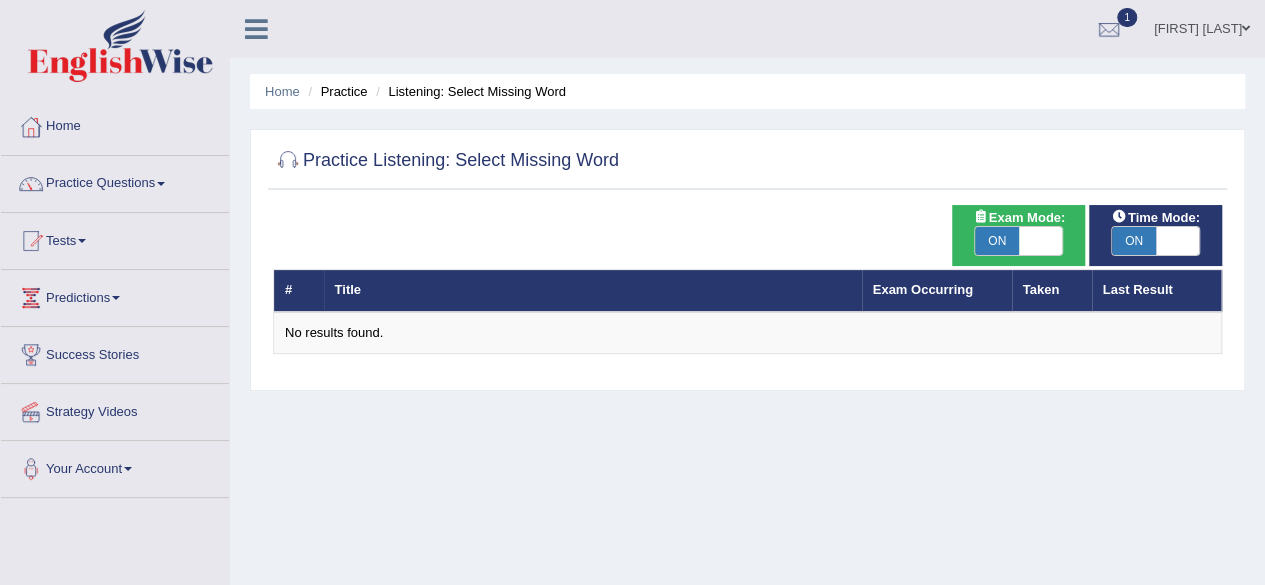 click on "Practice Questions" at bounding box center (115, 181) 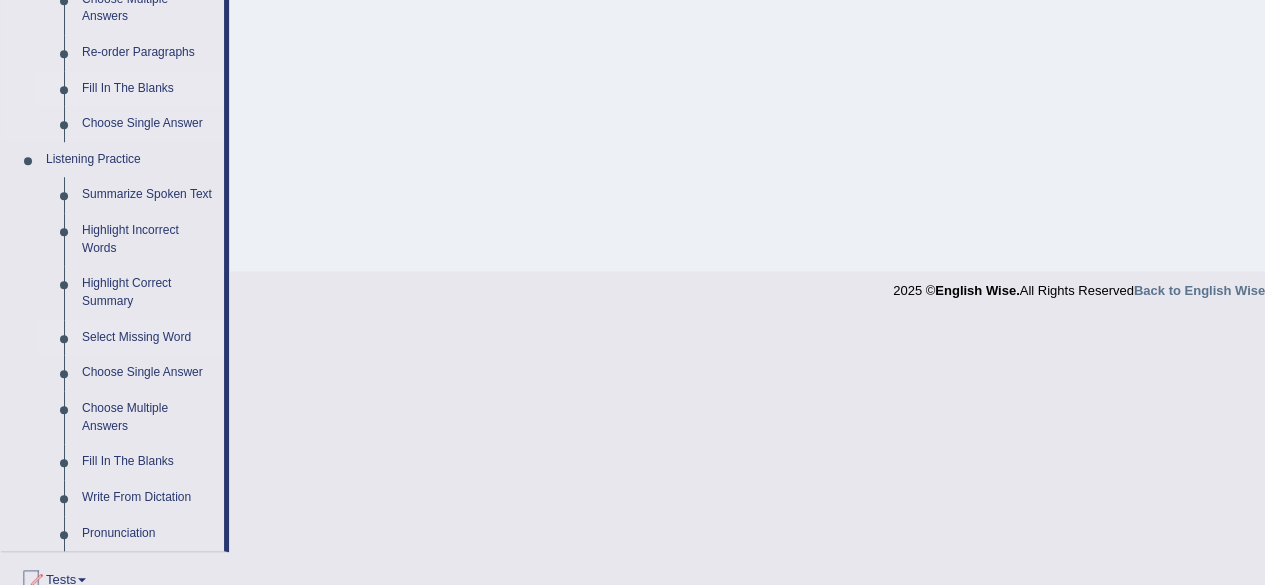 scroll, scrollTop: 730, scrollLeft: 0, axis: vertical 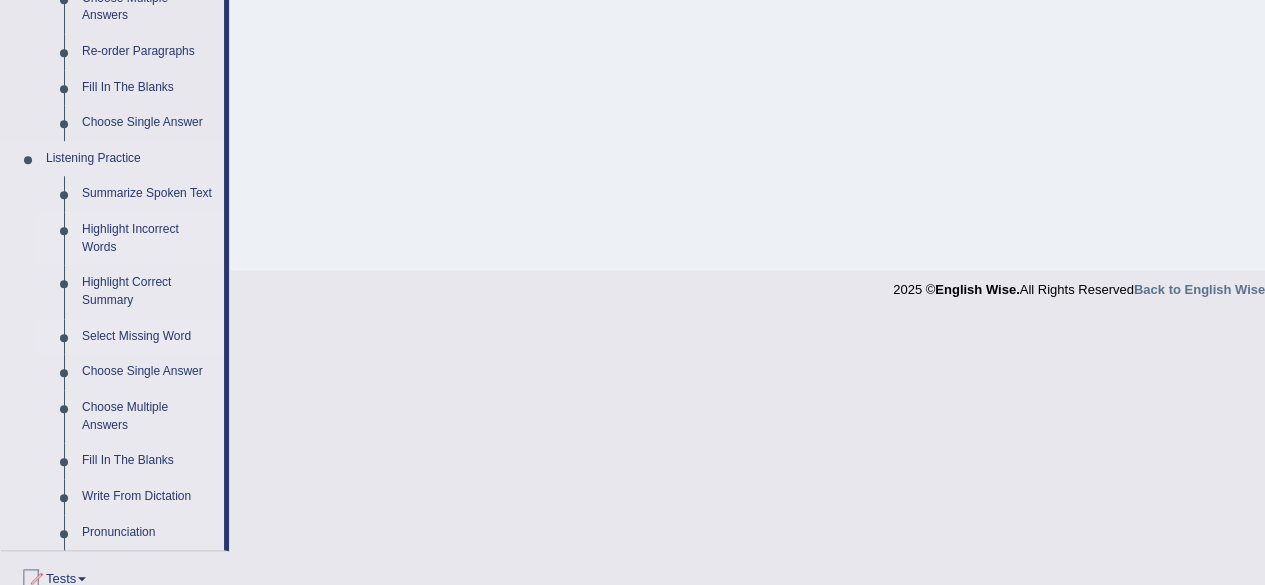 click on "Highlight Incorrect Words" at bounding box center (148, 238) 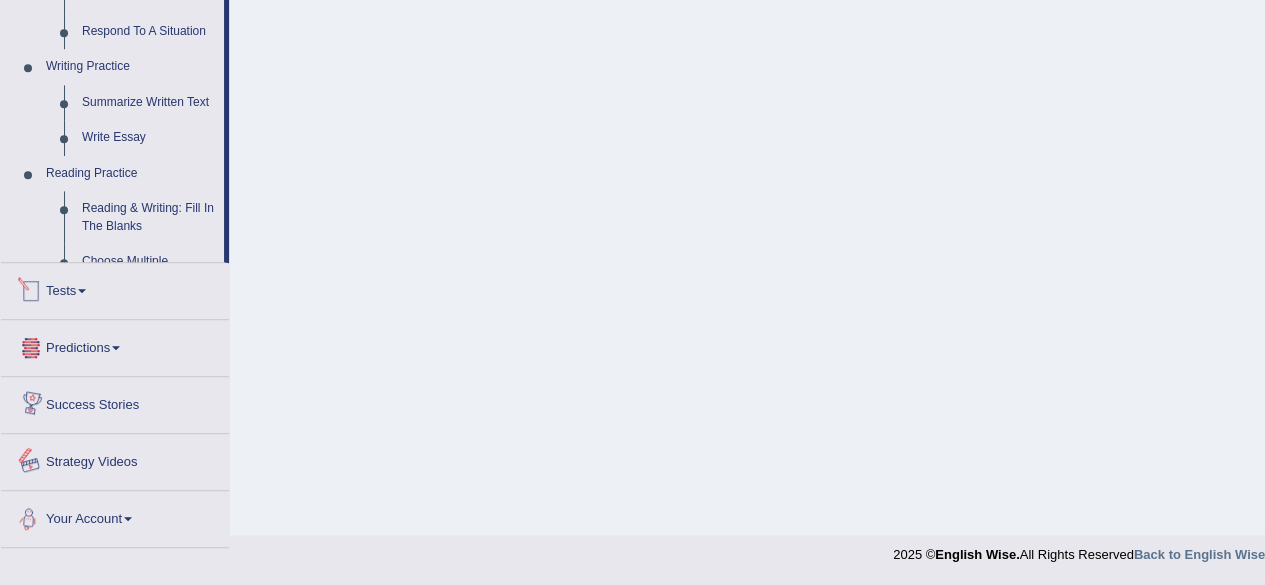 scroll, scrollTop: 923, scrollLeft: 0, axis: vertical 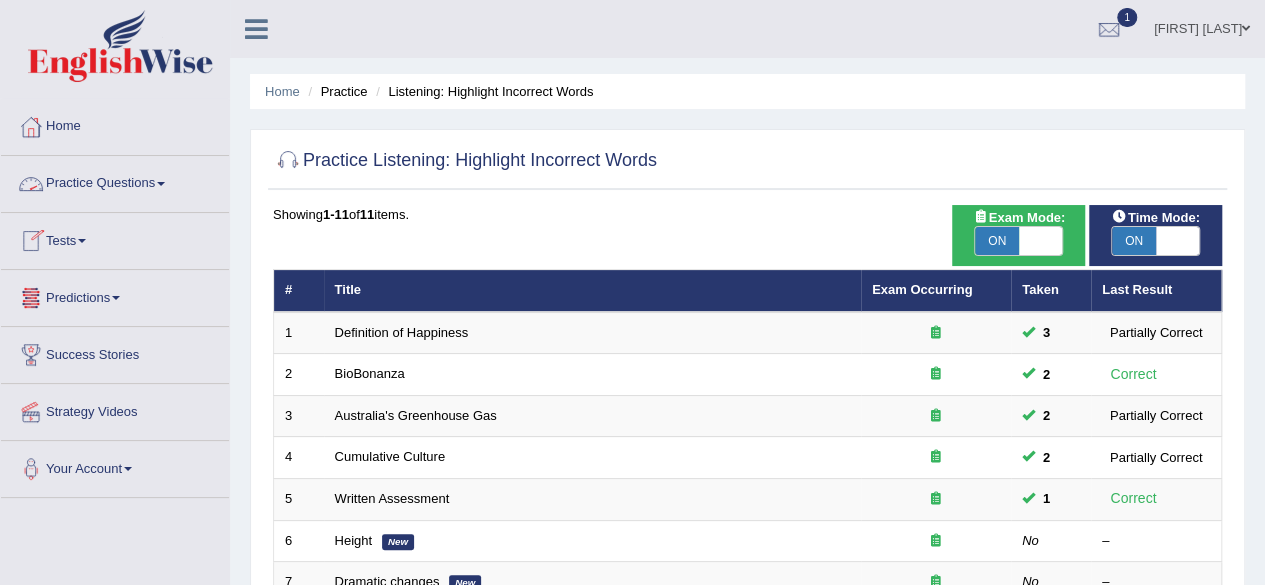 click on "Practice Questions" at bounding box center (115, 181) 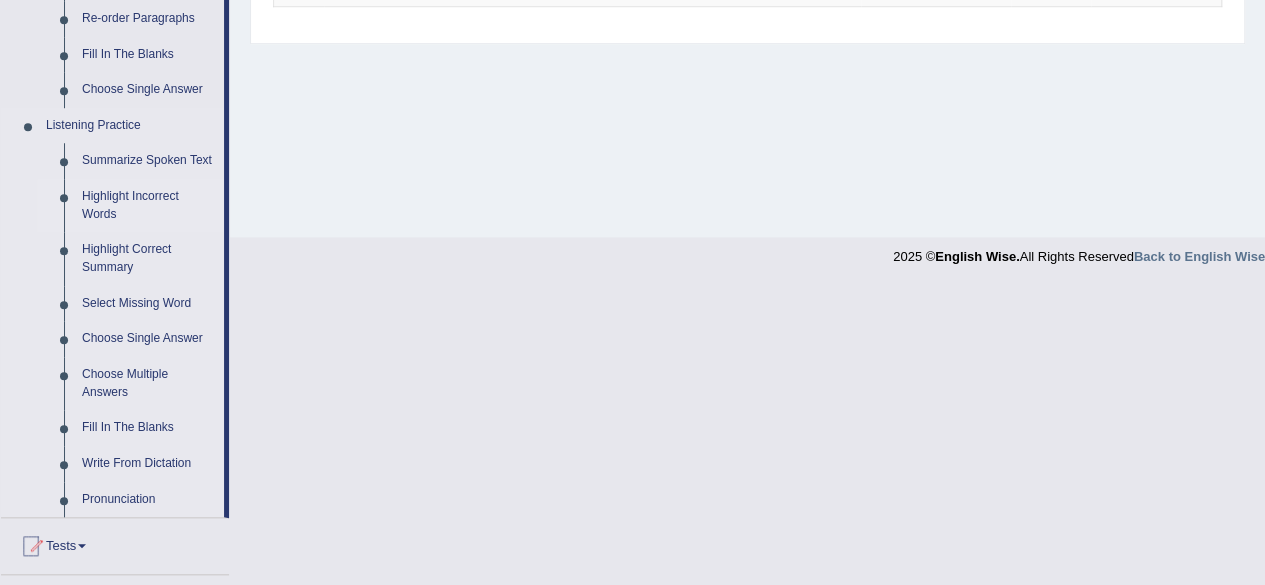scroll, scrollTop: 764, scrollLeft: 0, axis: vertical 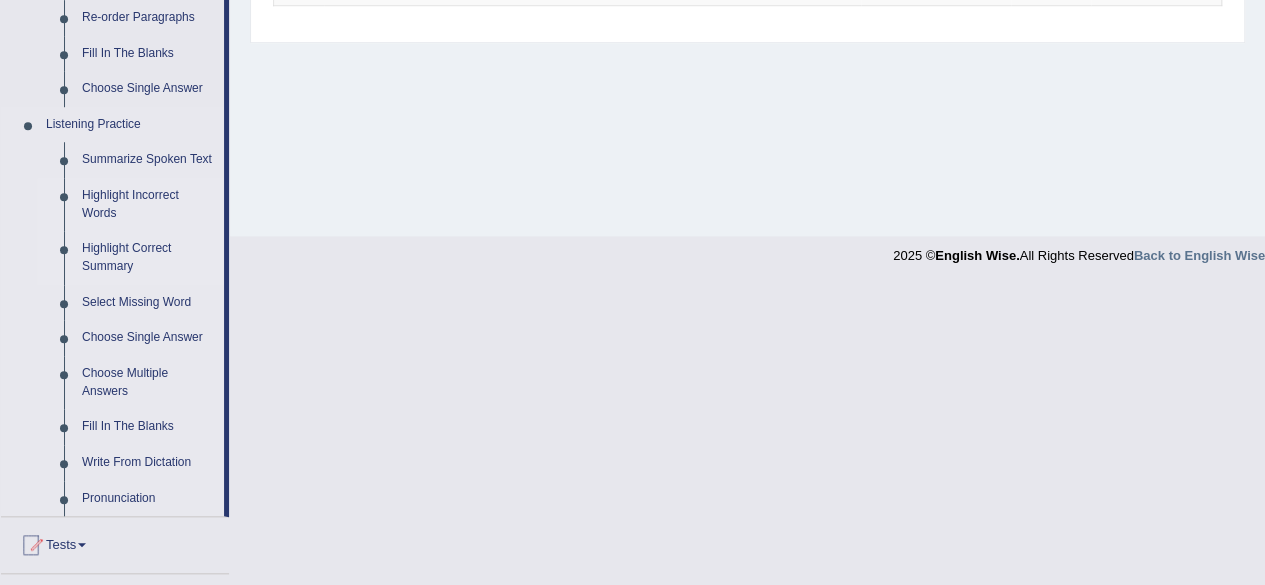 click on "Highlight Correct Summary" at bounding box center [148, 257] 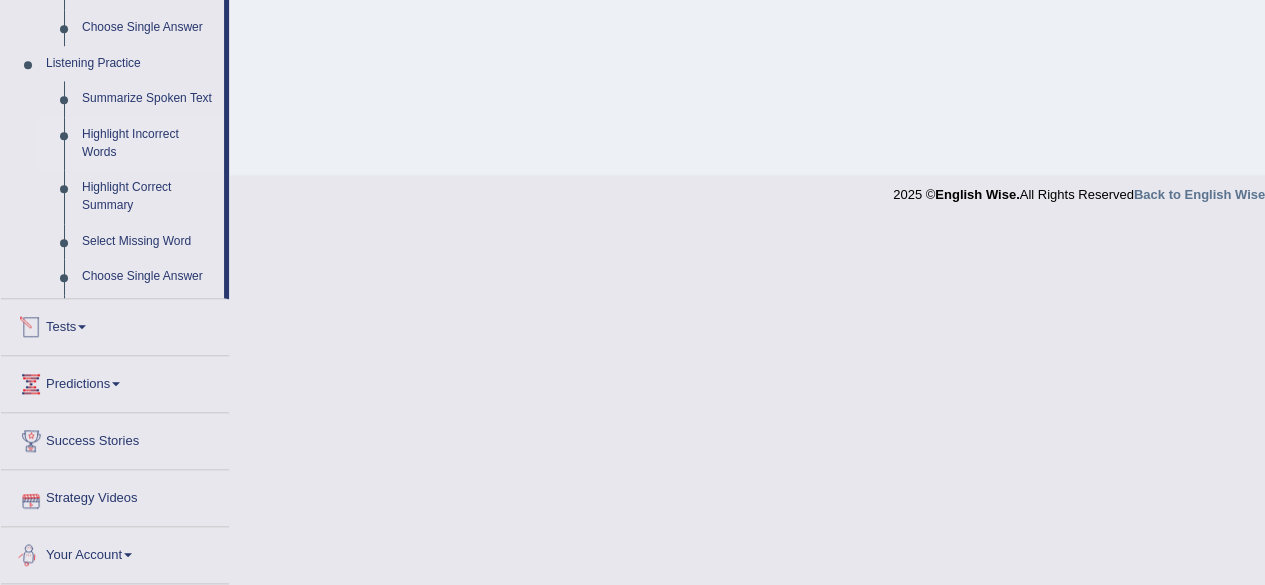 scroll, scrollTop: 747, scrollLeft: 0, axis: vertical 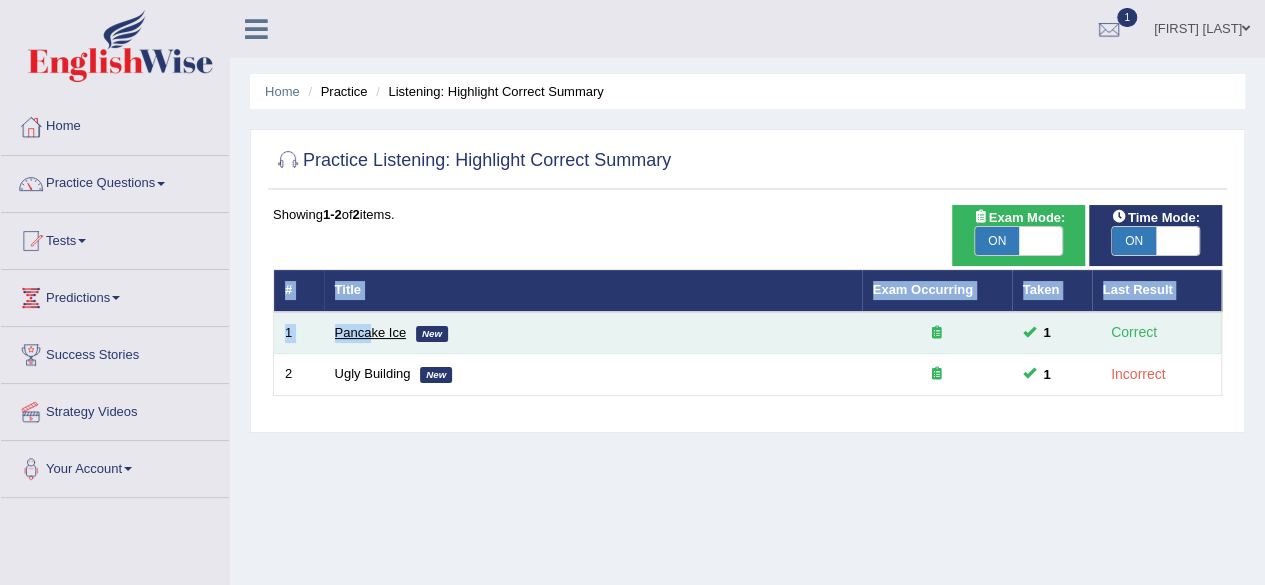 drag, startPoint x: 0, startPoint y: 0, endPoint x: 370, endPoint y: 334, distance: 498.4536 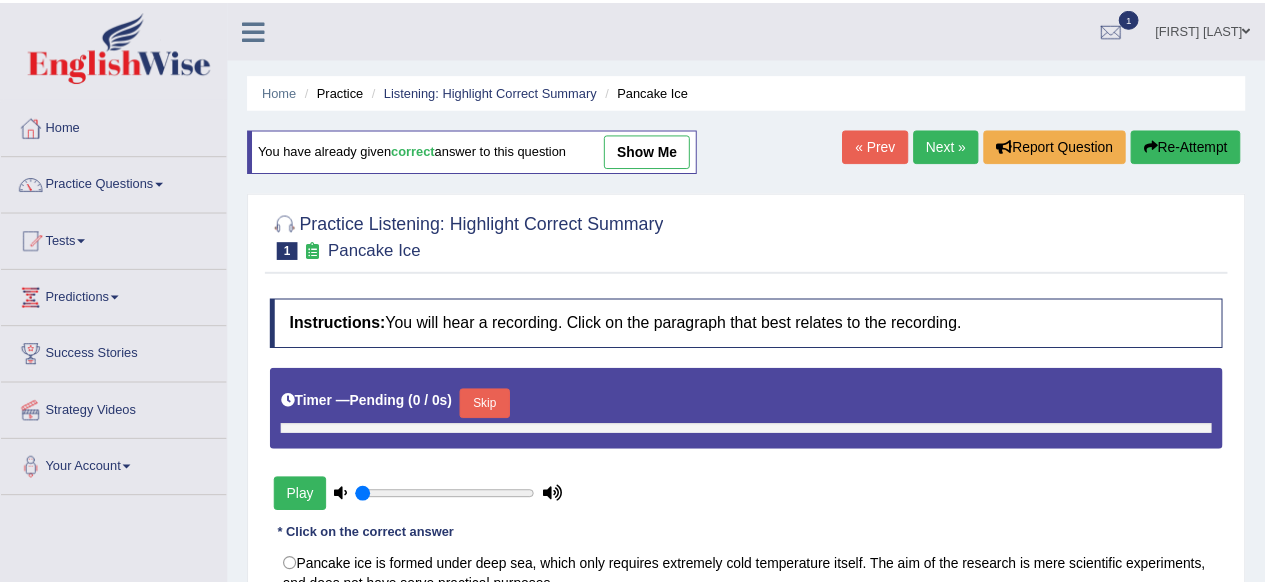 scroll, scrollTop: 0, scrollLeft: 0, axis: both 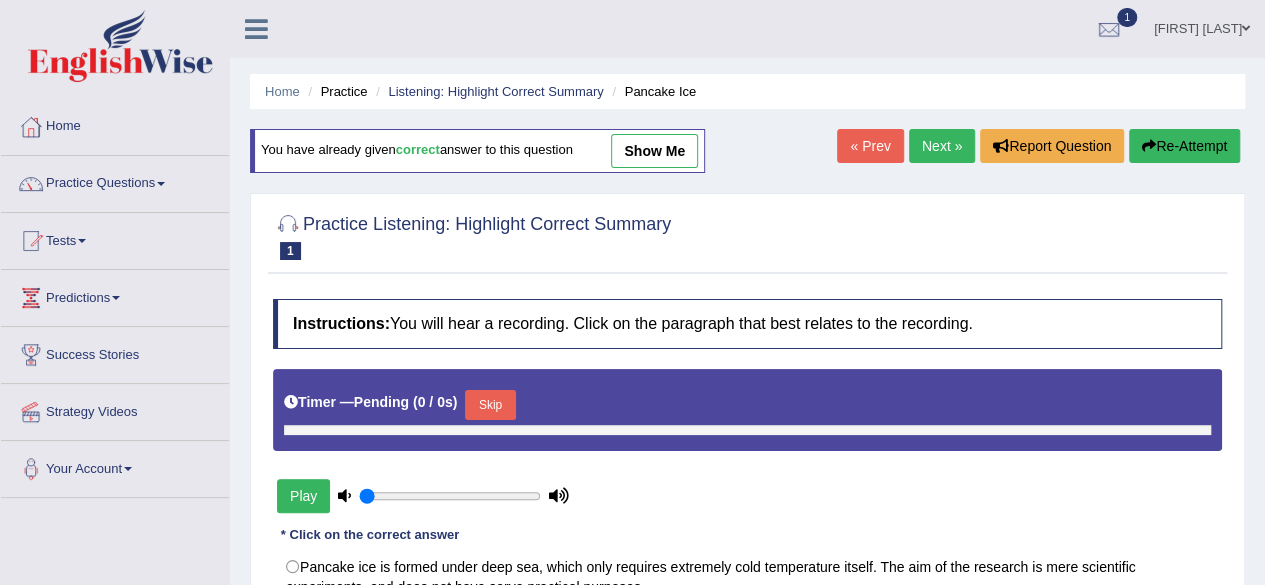 type on "1" 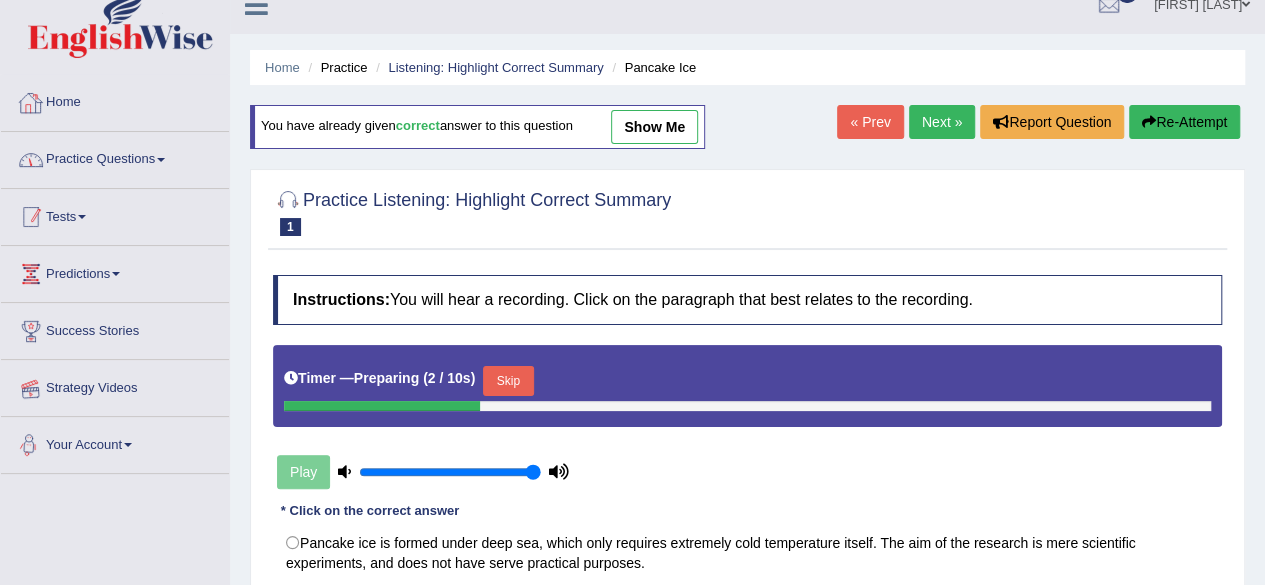 scroll, scrollTop: 0, scrollLeft: 0, axis: both 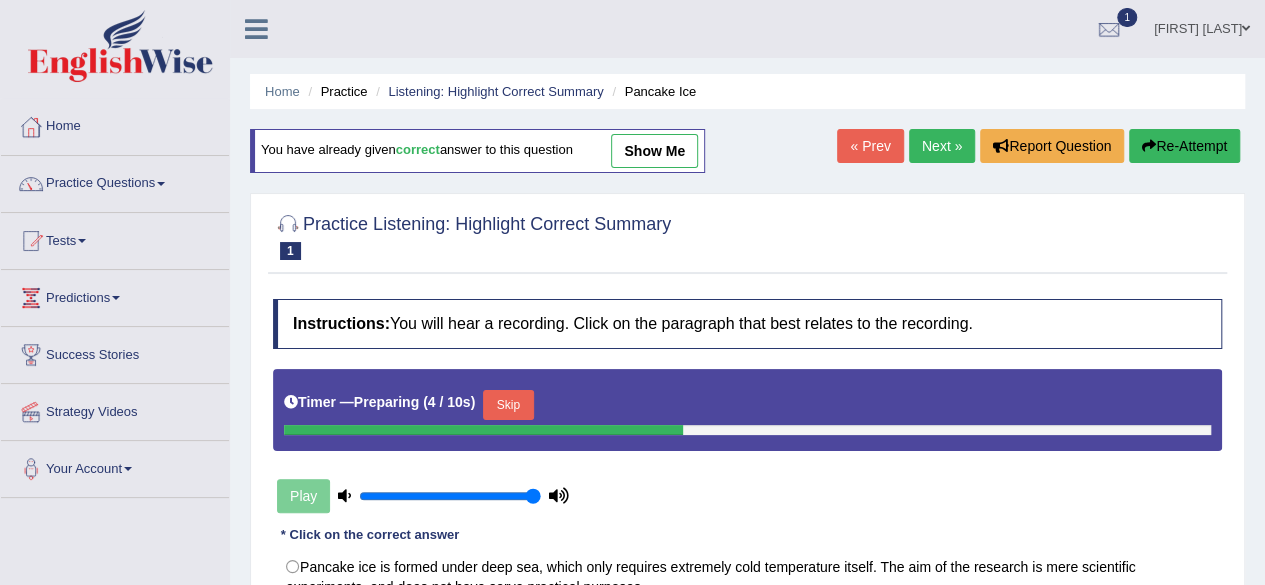 click on "Practice Questions" at bounding box center [115, 181] 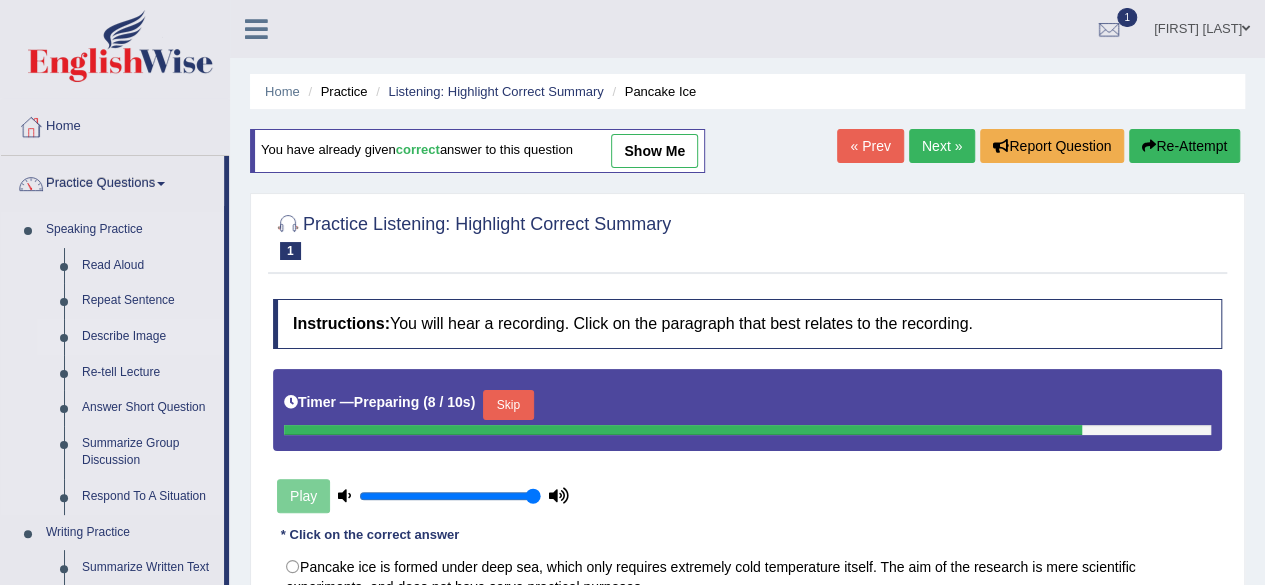click on "Describe Image" at bounding box center [148, 337] 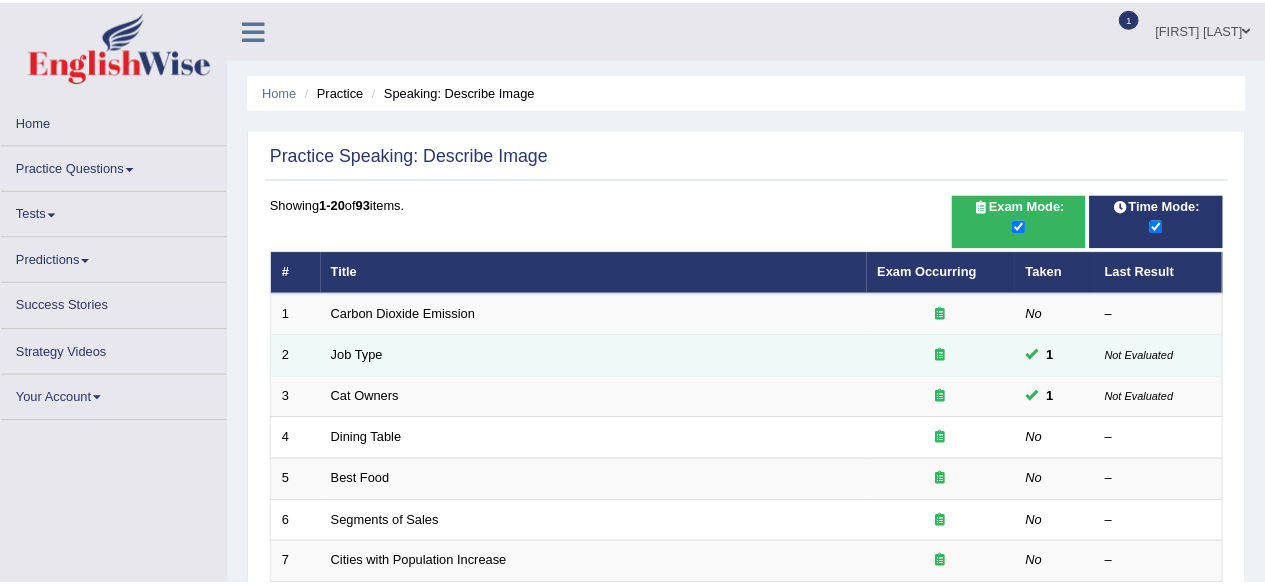 scroll, scrollTop: 0, scrollLeft: 0, axis: both 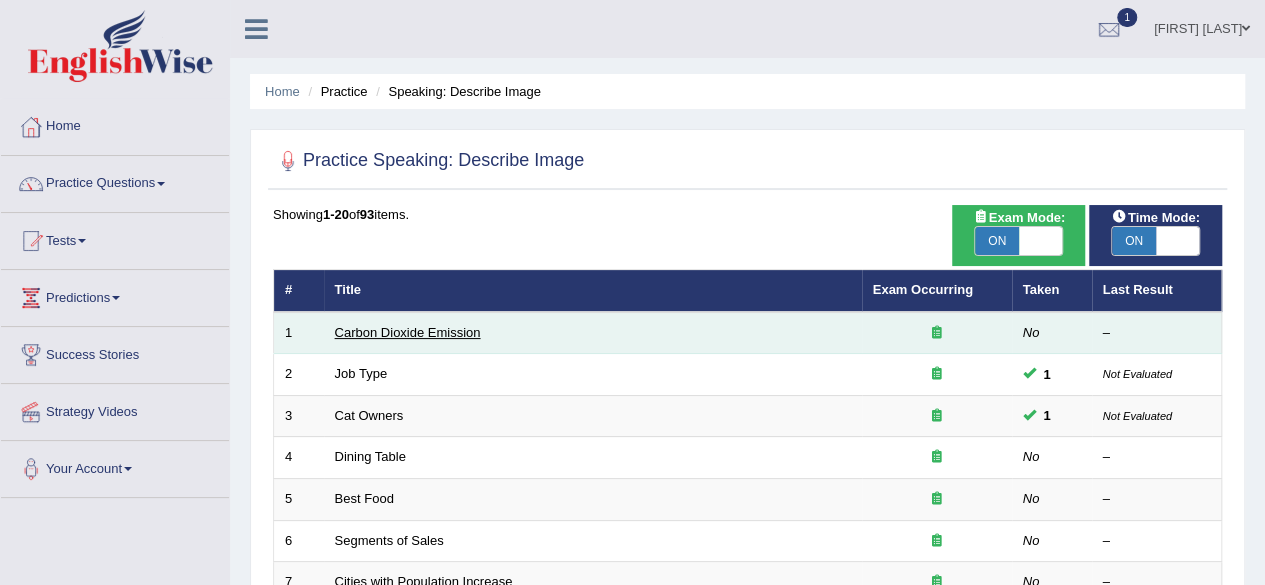 click on "Carbon Dioxide Emission" at bounding box center [408, 332] 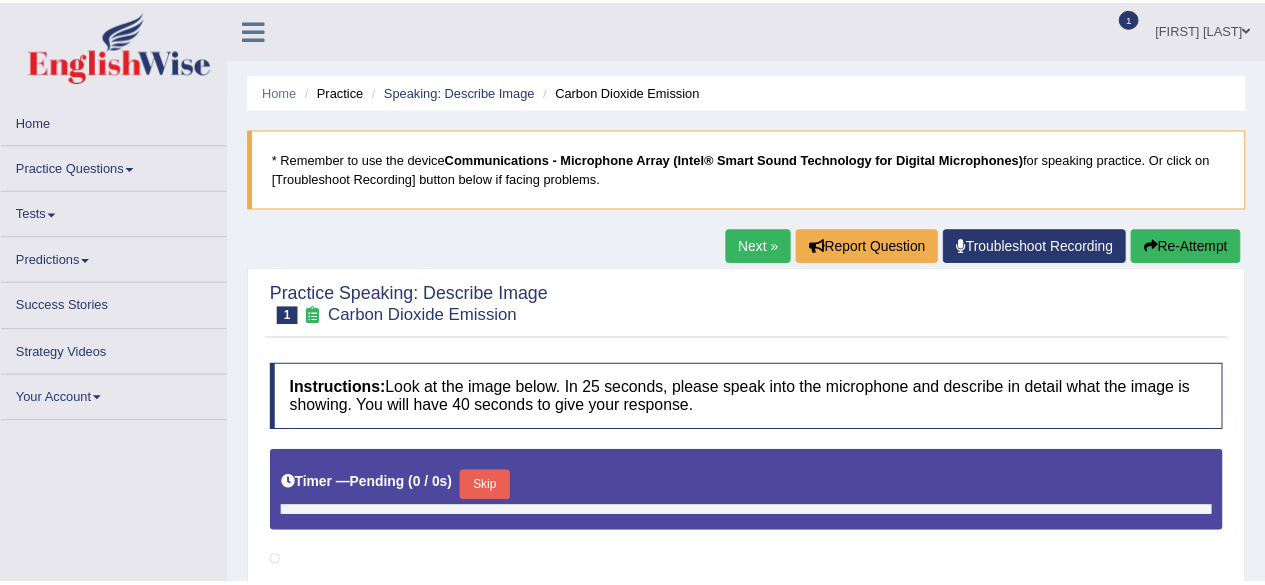scroll, scrollTop: 0, scrollLeft: 0, axis: both 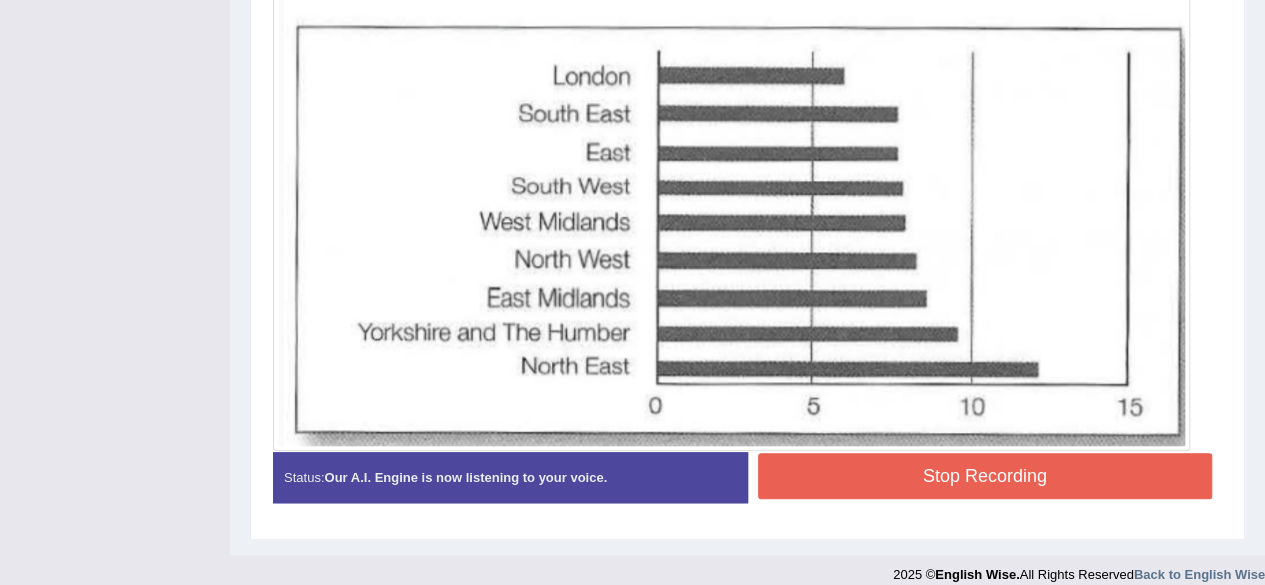 click on "Stop Recording" at bounding box center (985, 476) 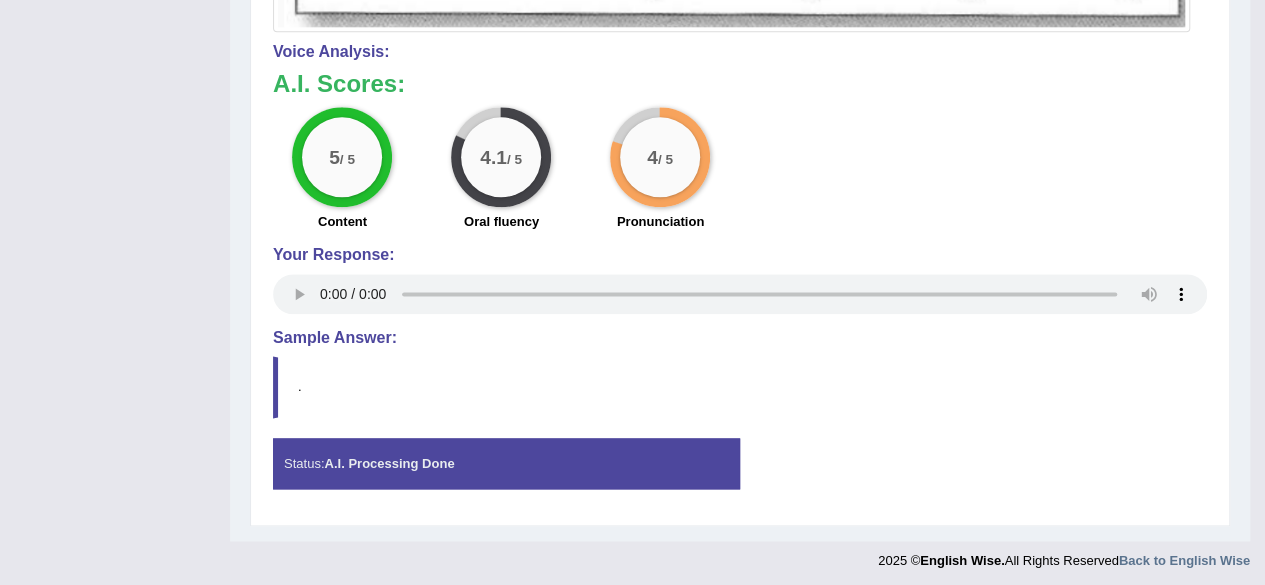 scroll, scrollTop: 1117, scrollLeft: 0, axis: vertical 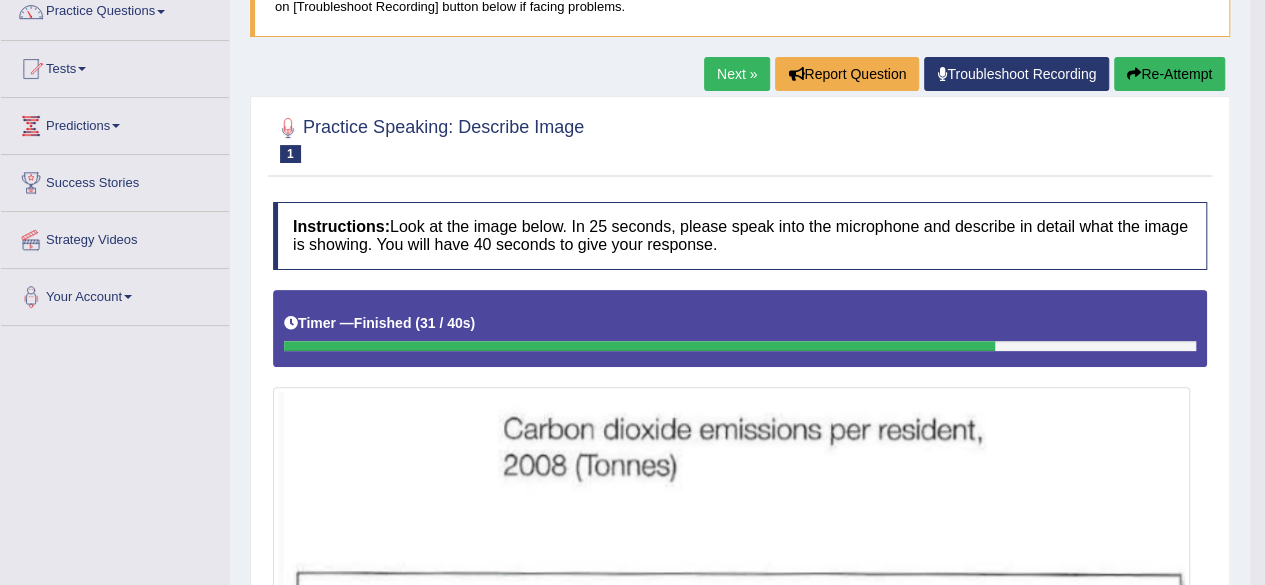 click on "Re-Attempt" at bounding box center (1169, 74) 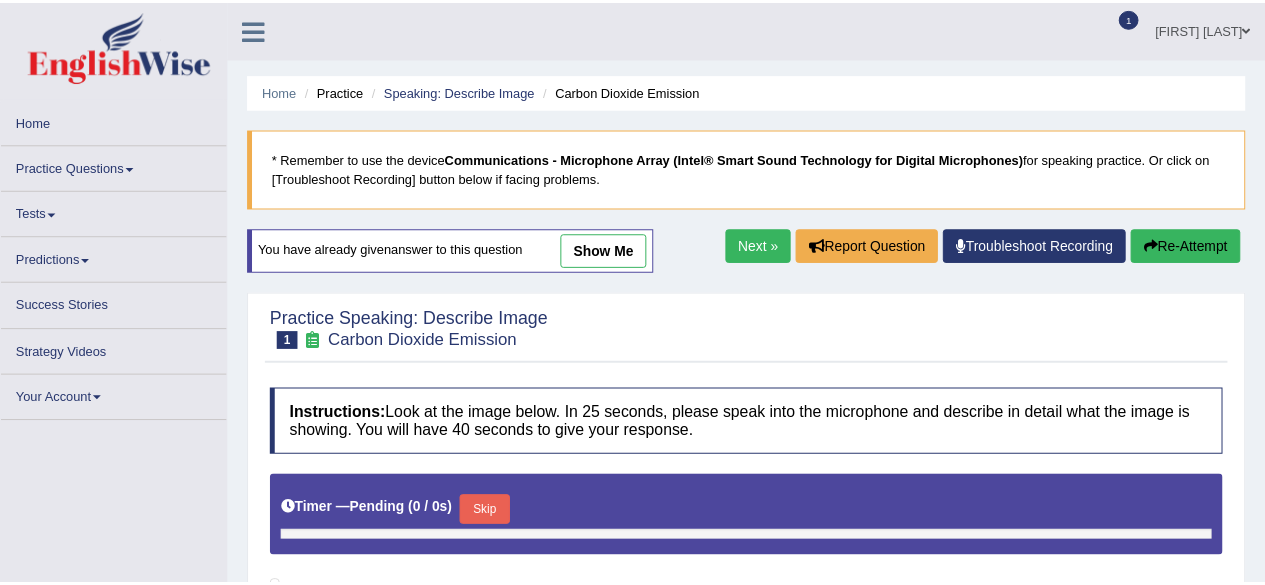 scroll, scrollTop: 172, scrollLeft: 0, axis: vertical 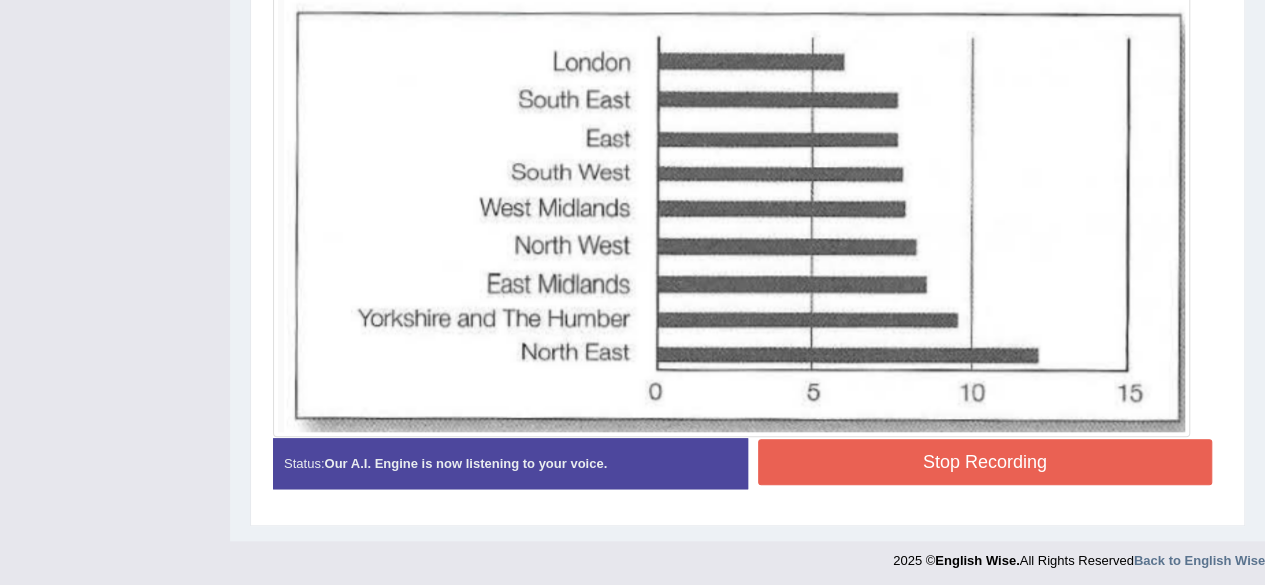 click on "Stop Recording" at bounding box center (985, 462) 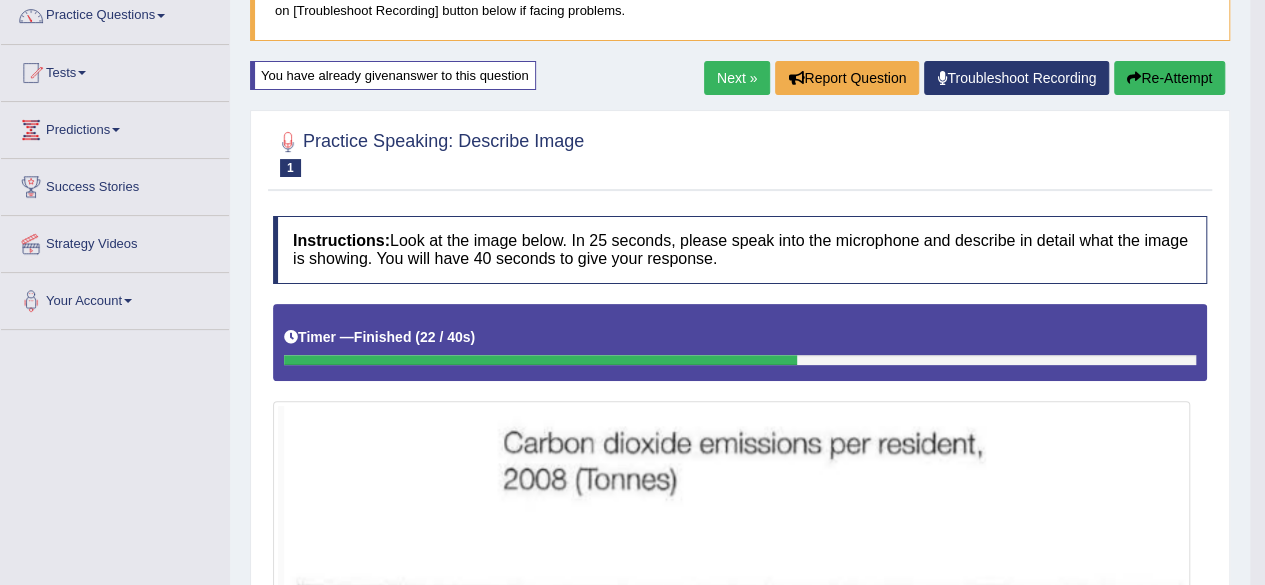 scroll, scrollTop: 109, scrollLeft: 0, axis: vertical 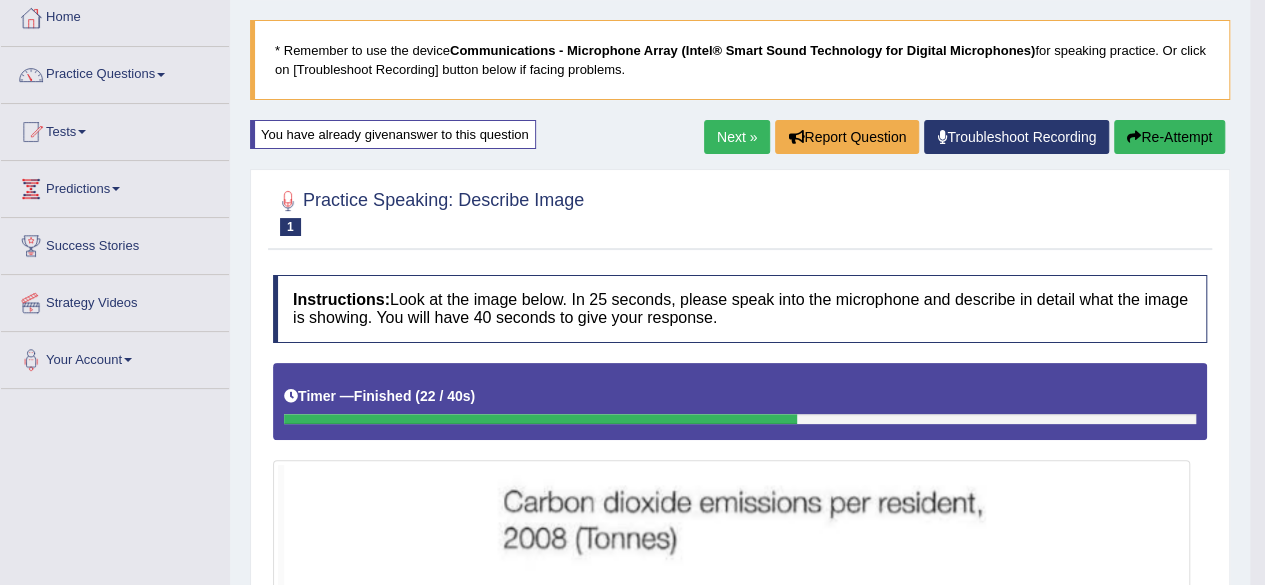 click on "Re-Attempt" at bounding box center (1169, 137) 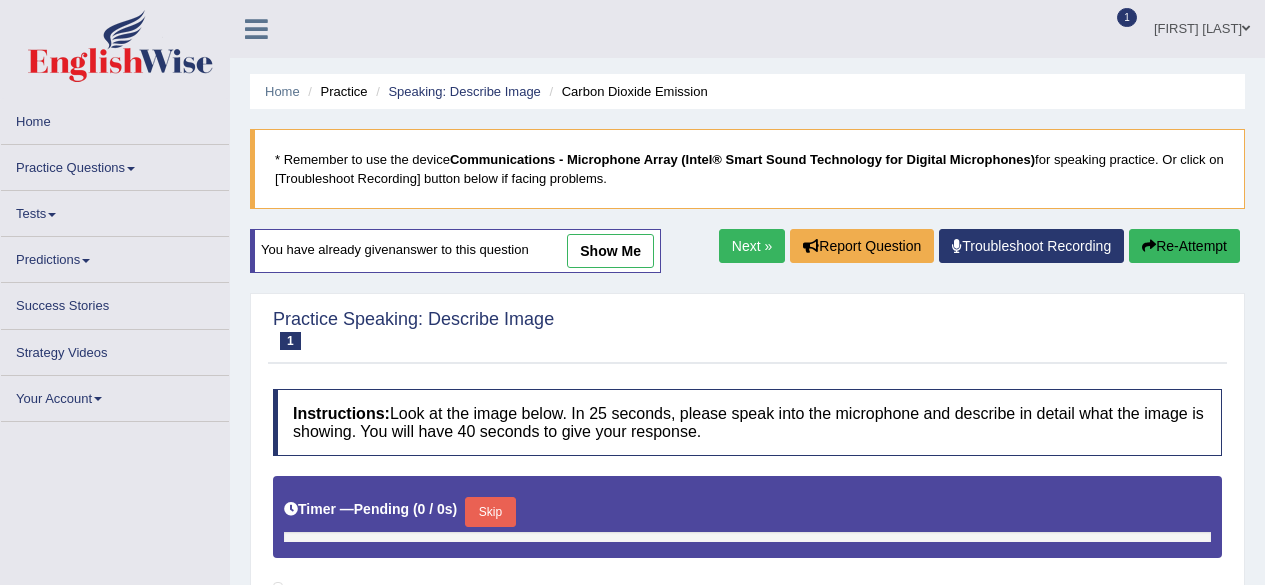 scroll, scrollTop: 99, scrollLeft: 0, axis: vertical 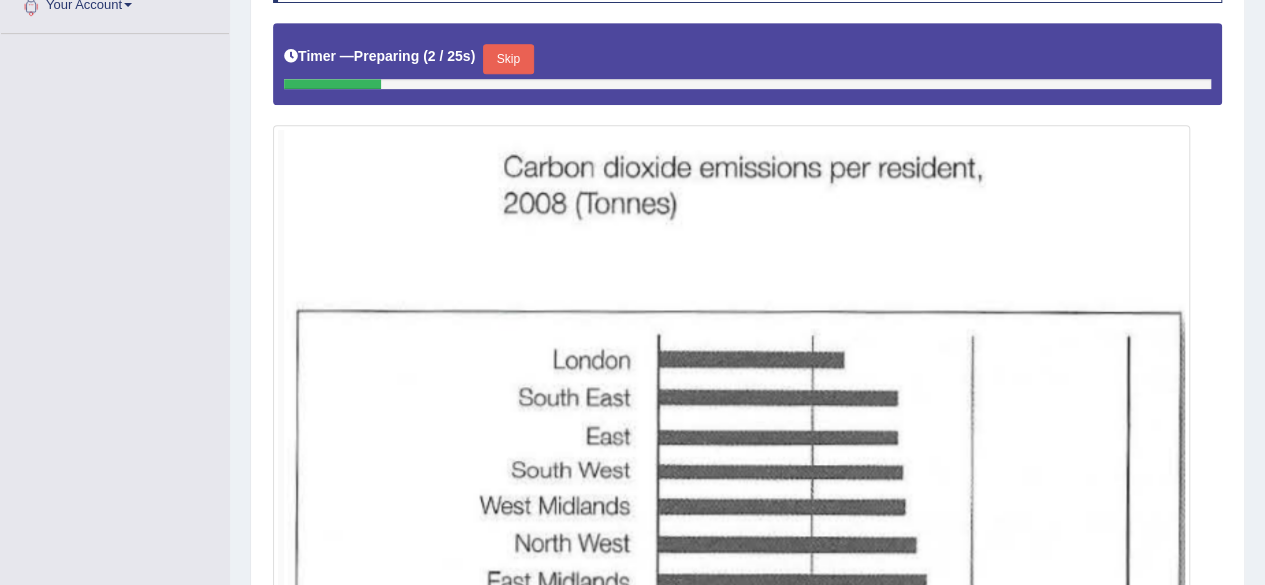 click on "Skip" at bounding box center (508, 59) 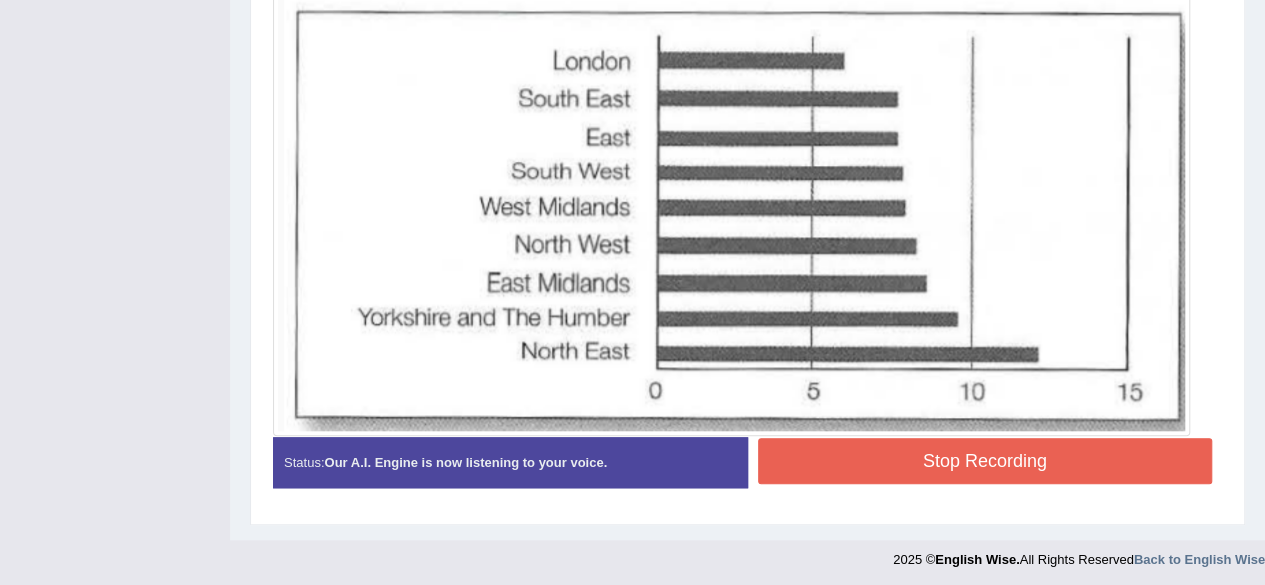 scroll, scrollTop: 740, scrollLeft: 0, axis: vertical 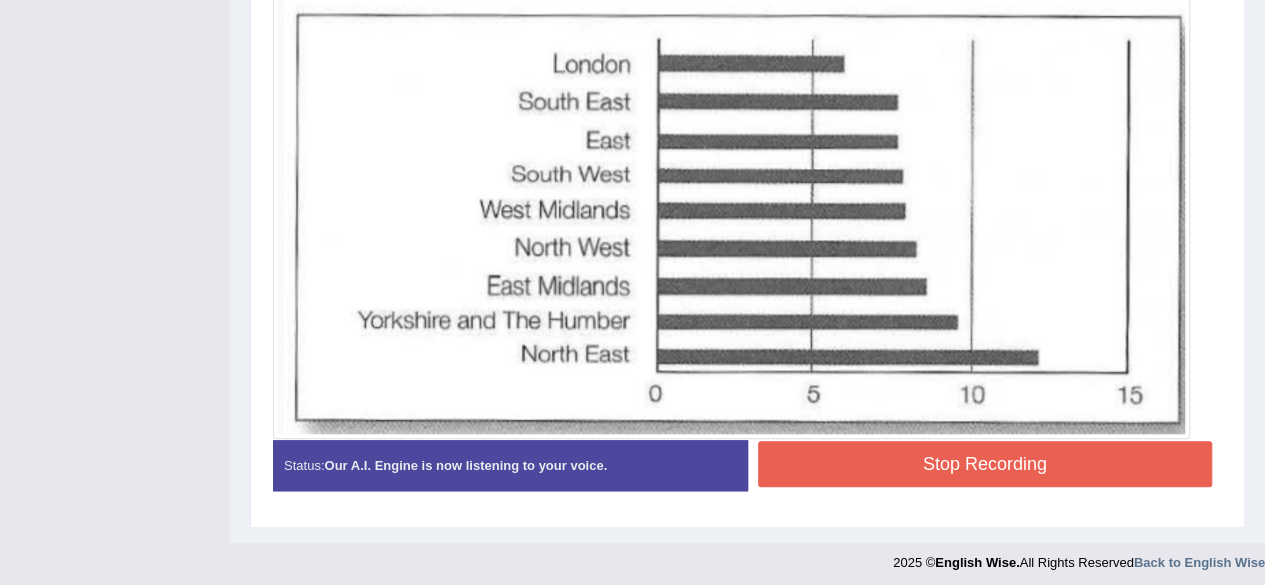 click on "Stop Recording" at bounding box center (985, 464) 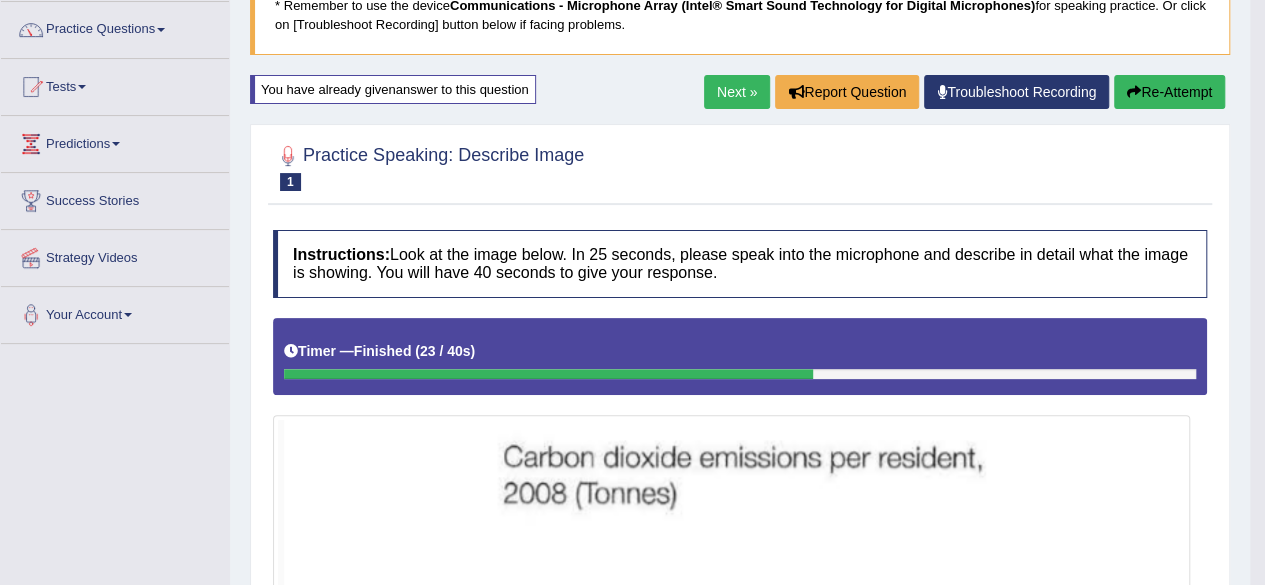 scroll, scrollTop: 149, scrollLeft: 0, axis: vertical 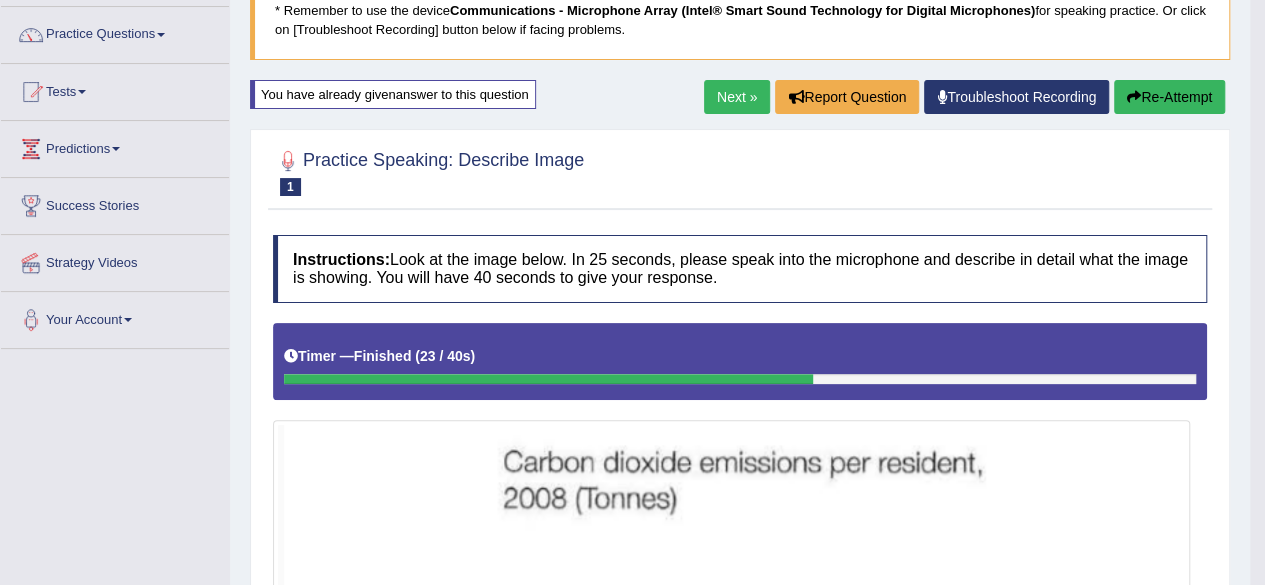 click on "Next »" at bounding box center [737, 97] 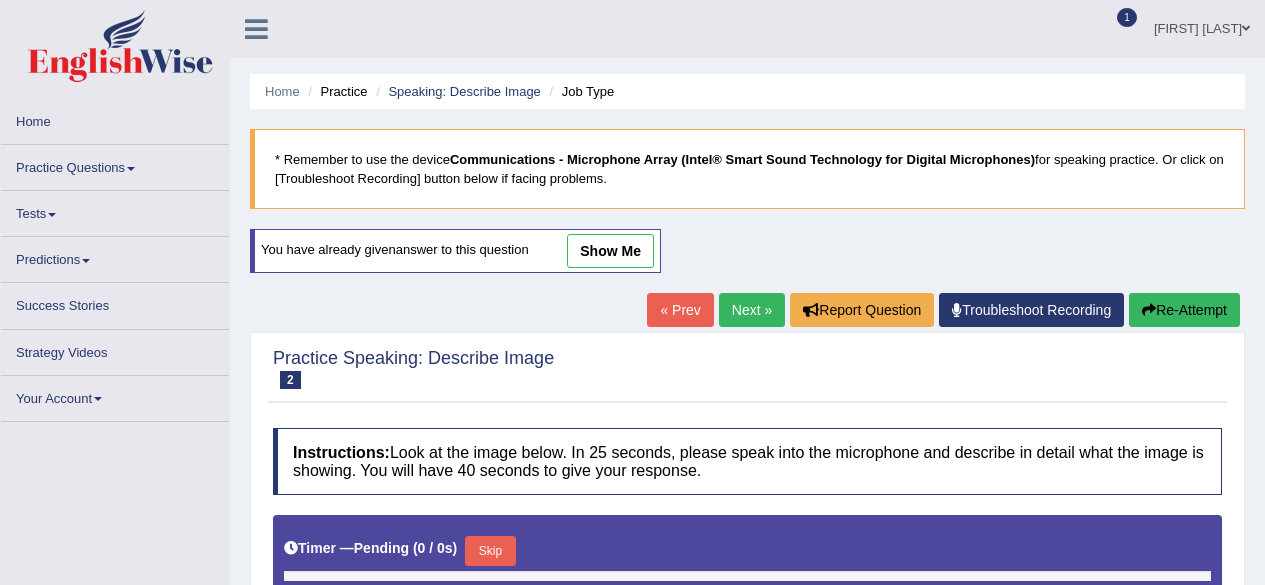 scroll, scrollTop: 278, scrollLeft: 0, axis: vertical 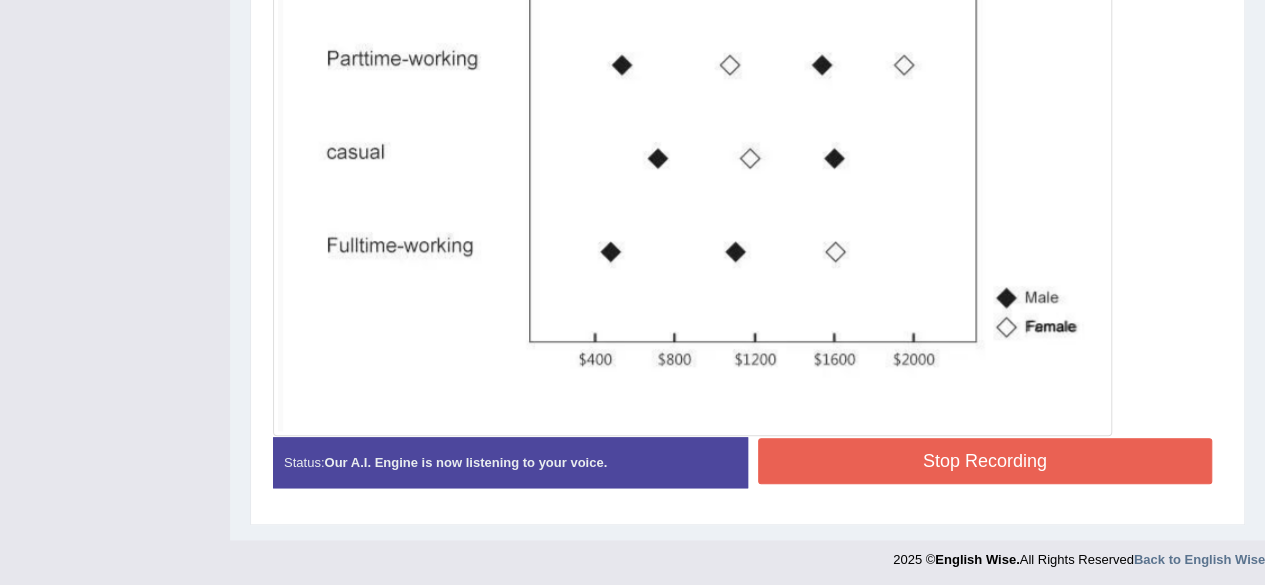 click on "Stop Recording" at bounding box center (985, 461) 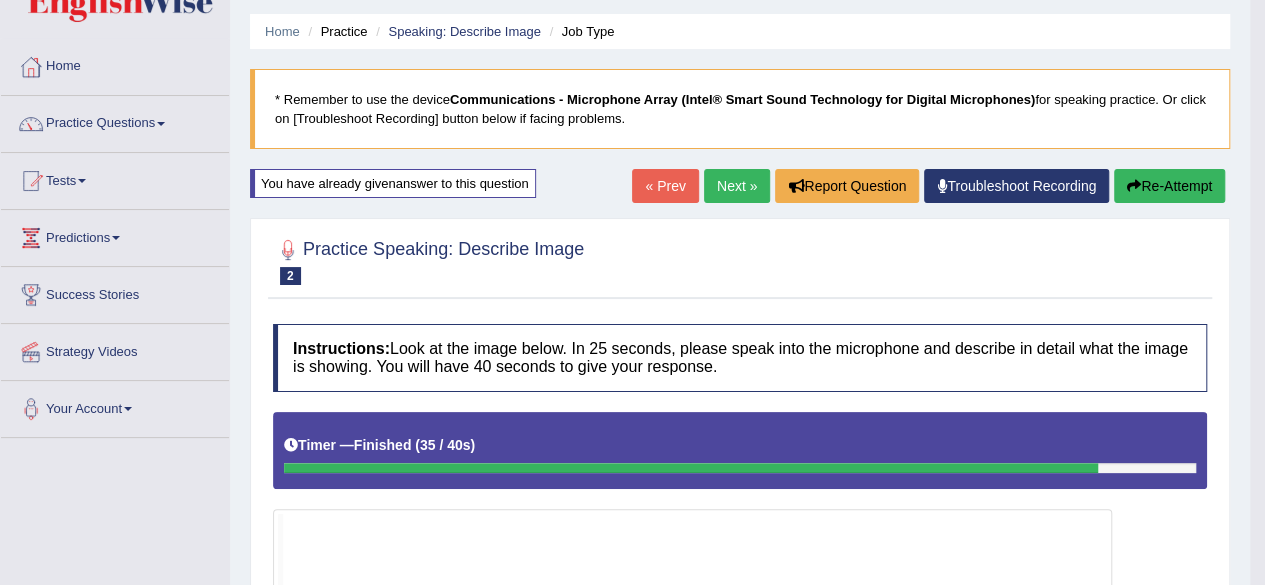scroll, scrollTop: 0, scrollLeft: 0, axis: both 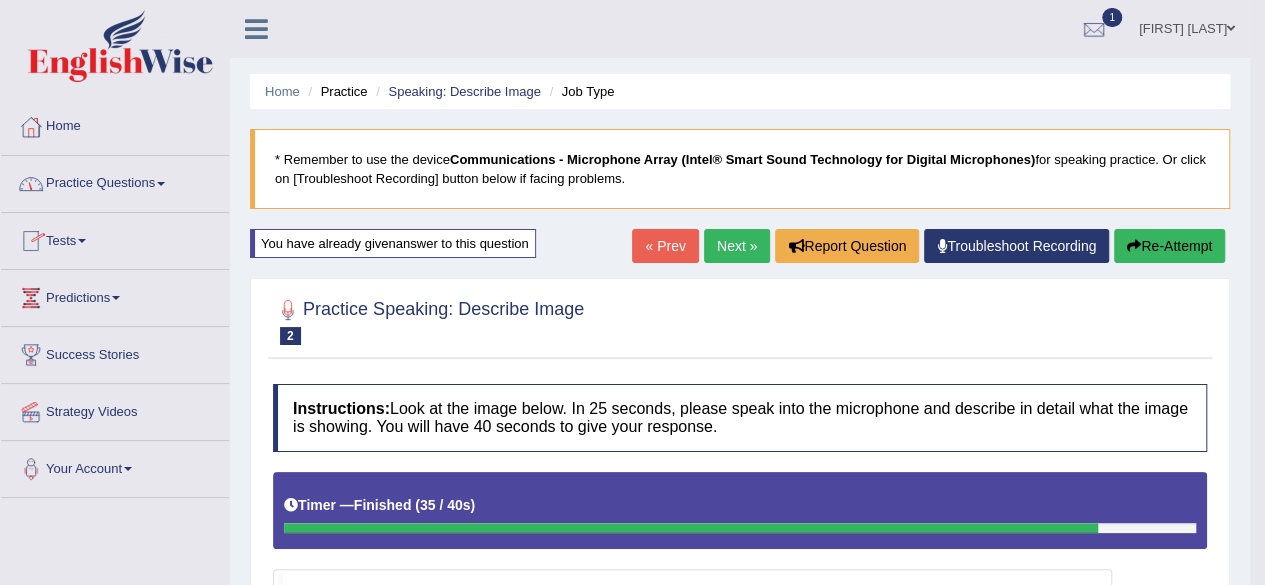 click on "Practice Questions" at bounding box center (115, 181) 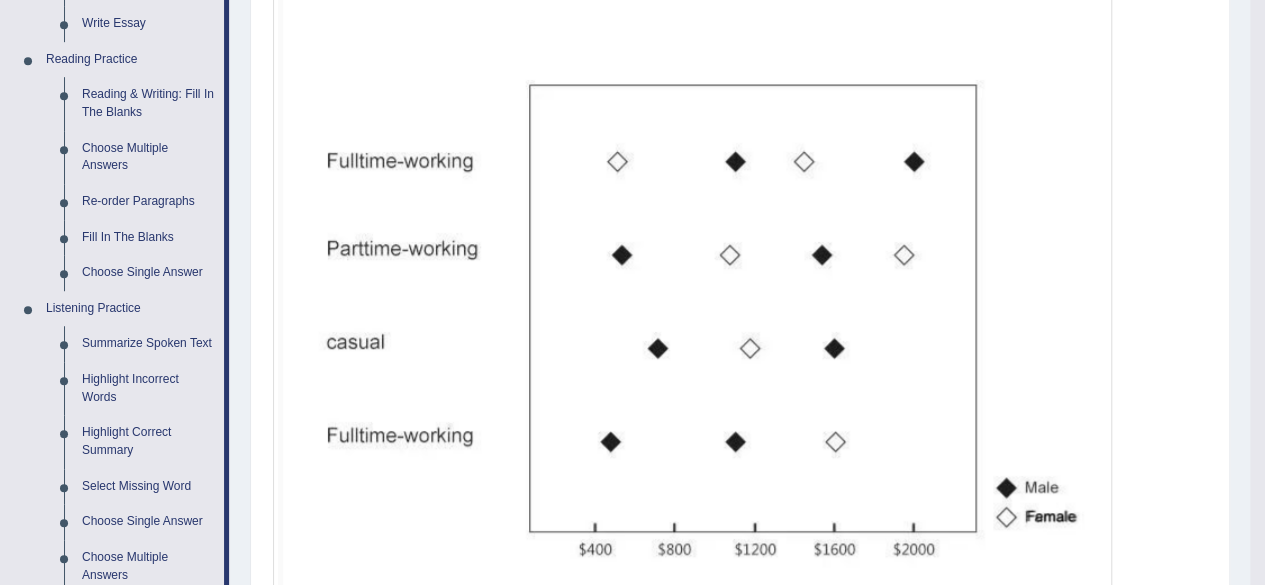 scroll, scrollTop: 600, scrollLeft: 0, axis: vertical 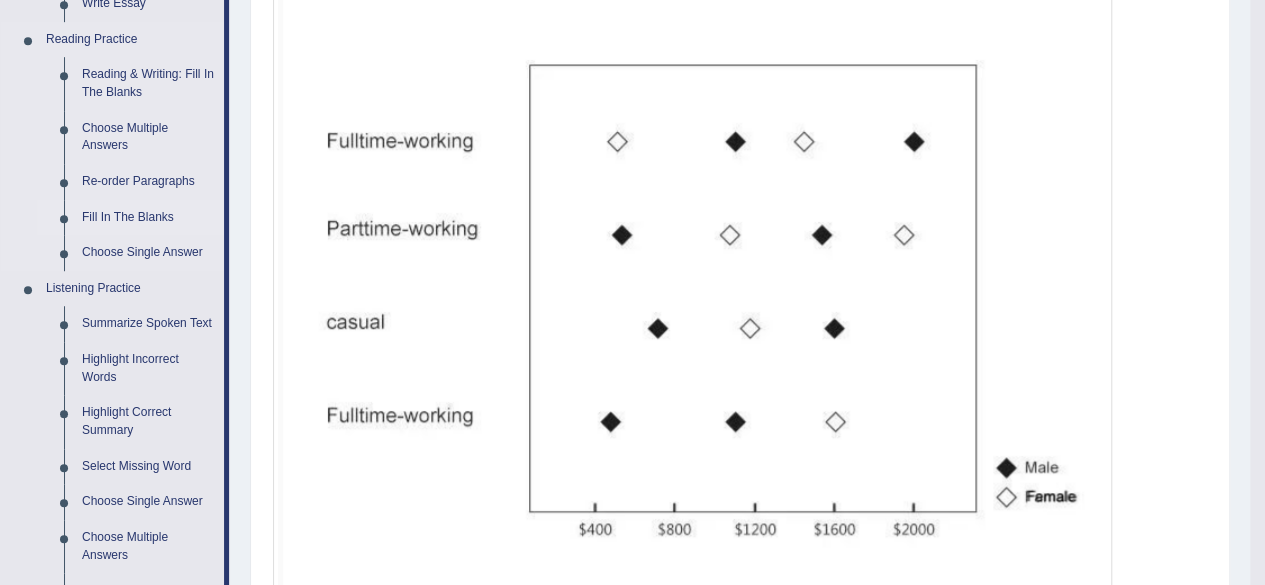 click on "Fill In The Blanks" at bounding box center [148, 218] 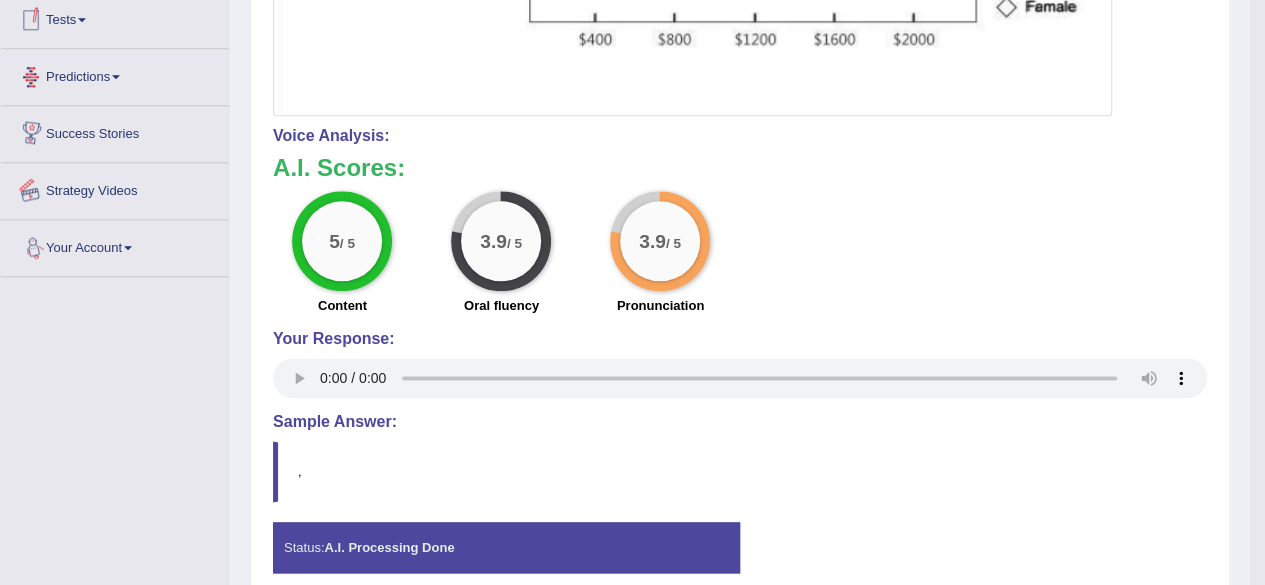 scroll, scrollTop: 1161, scrollLeft: 0, axis: vertical 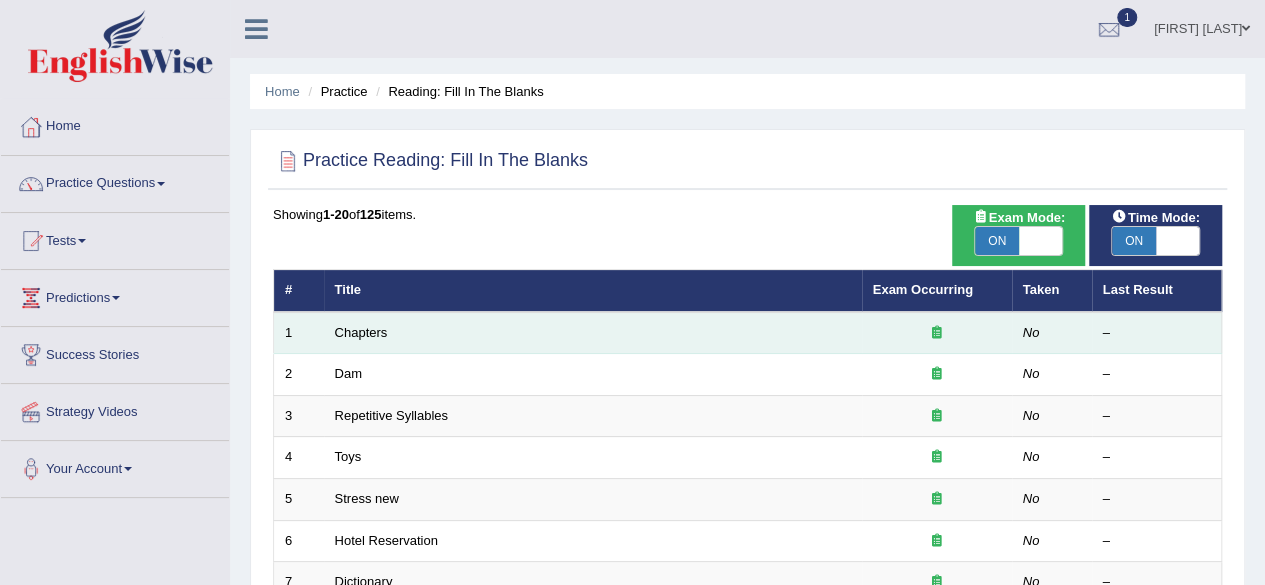 click on "Chapters" at bounding box center [593, 333] 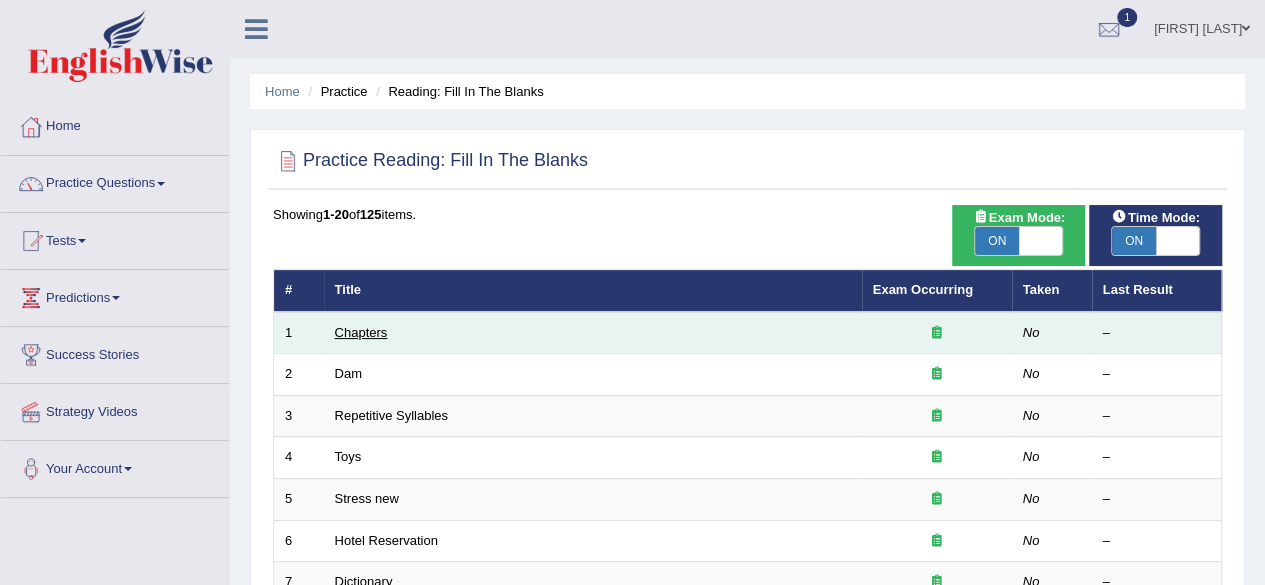 click on "Chapters" at bounding box center (361, 332) 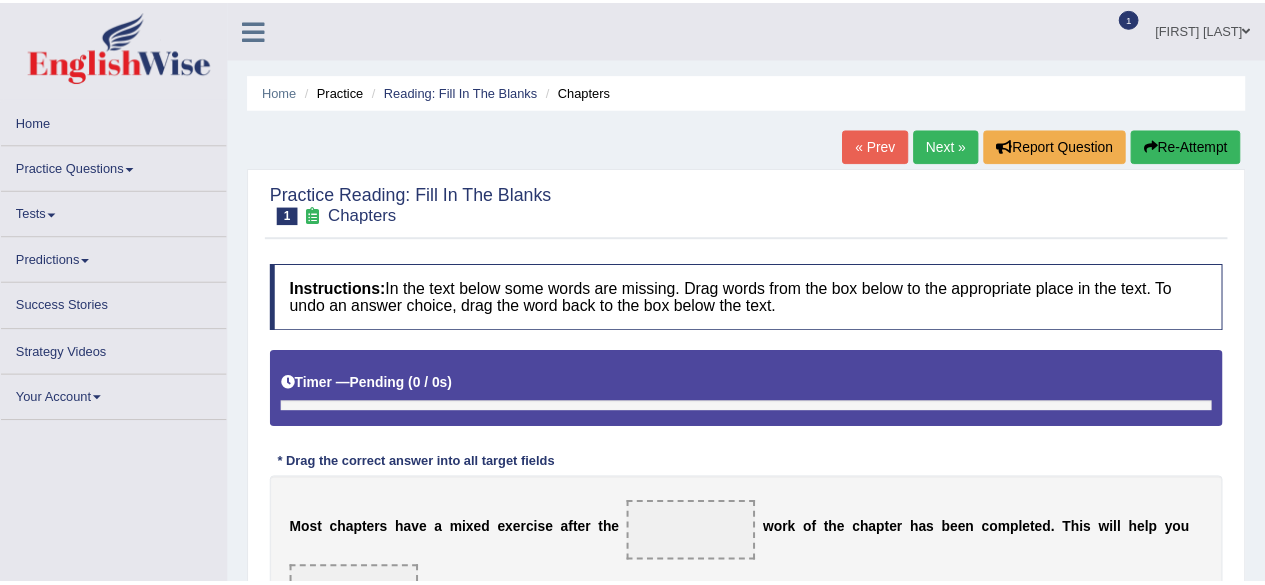 scroll, scrollTop: 0, scrollLeft: 0, axis: both 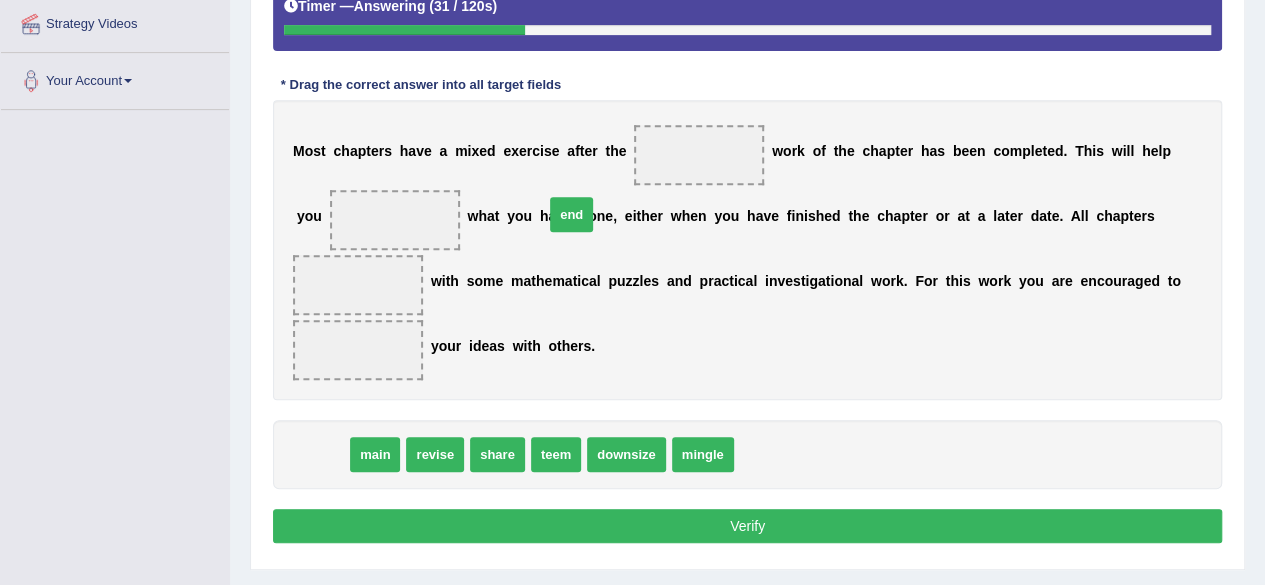 drag, startPoint x: 310, startPoint y: 455, endPoint x: 620, endPoint y: 169, distance: 421.7772 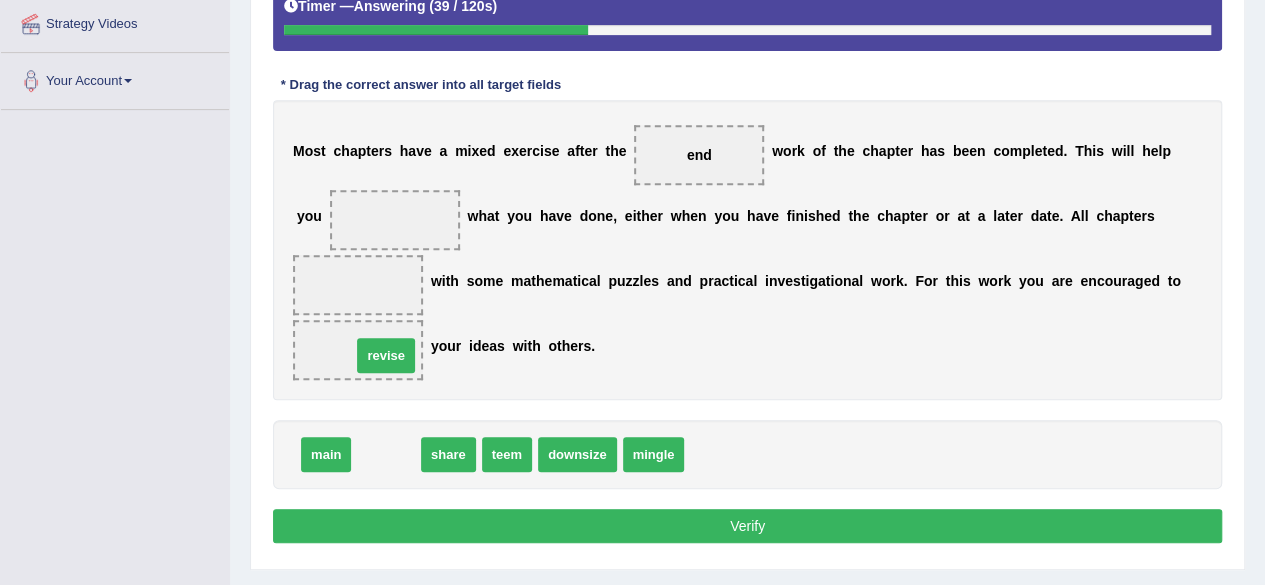 drag, startPoint x: 384, startPoint y: 455, endPoint x: 374, endPoint y: 235, distance: 220.22716 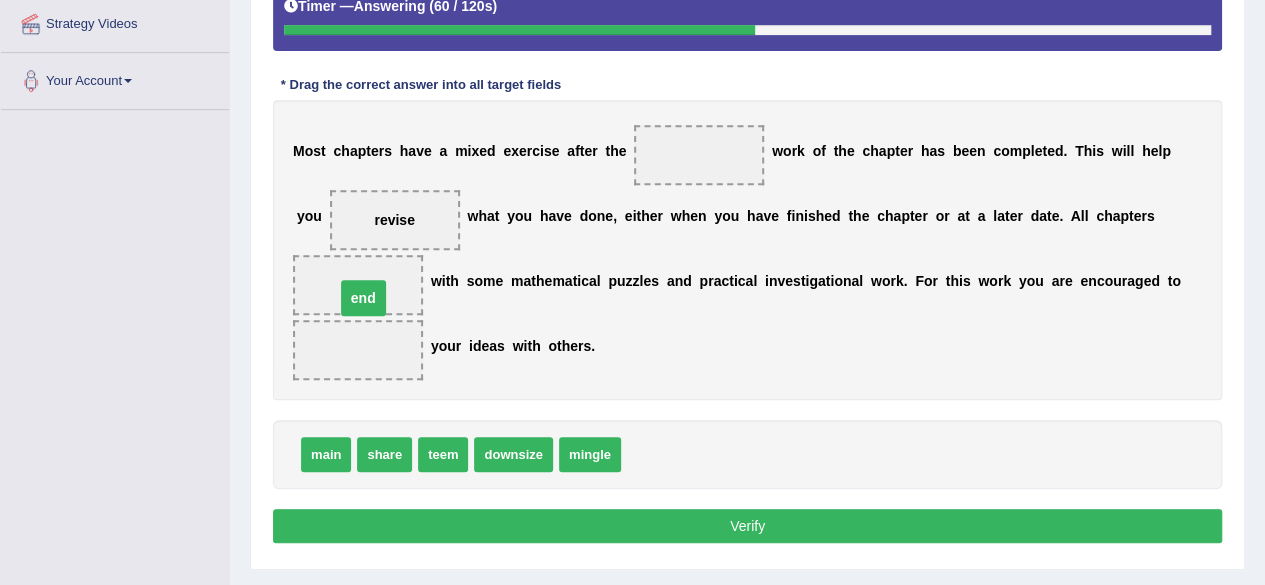 drag, startPoint x: 696, startPoint y: 151, endPoint x: 361, endPoint y: 294, distance: 364.24442 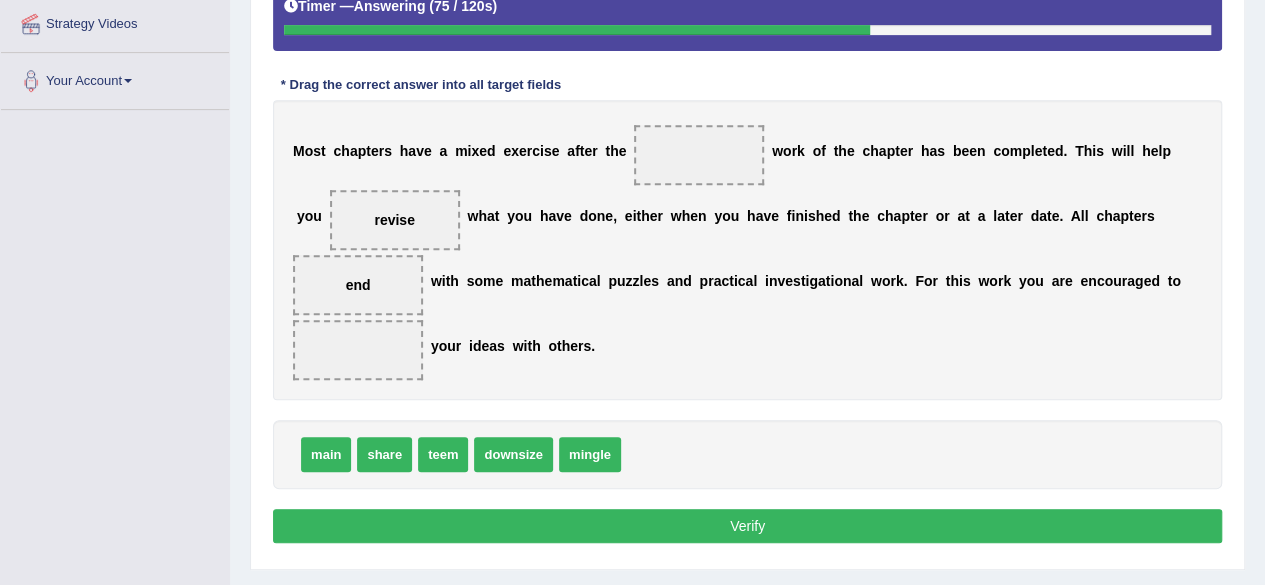 drag, startPoint x: 361, startPoint y: 225, endPoint x: 456, endPoint y: 181, distance: 104.69479 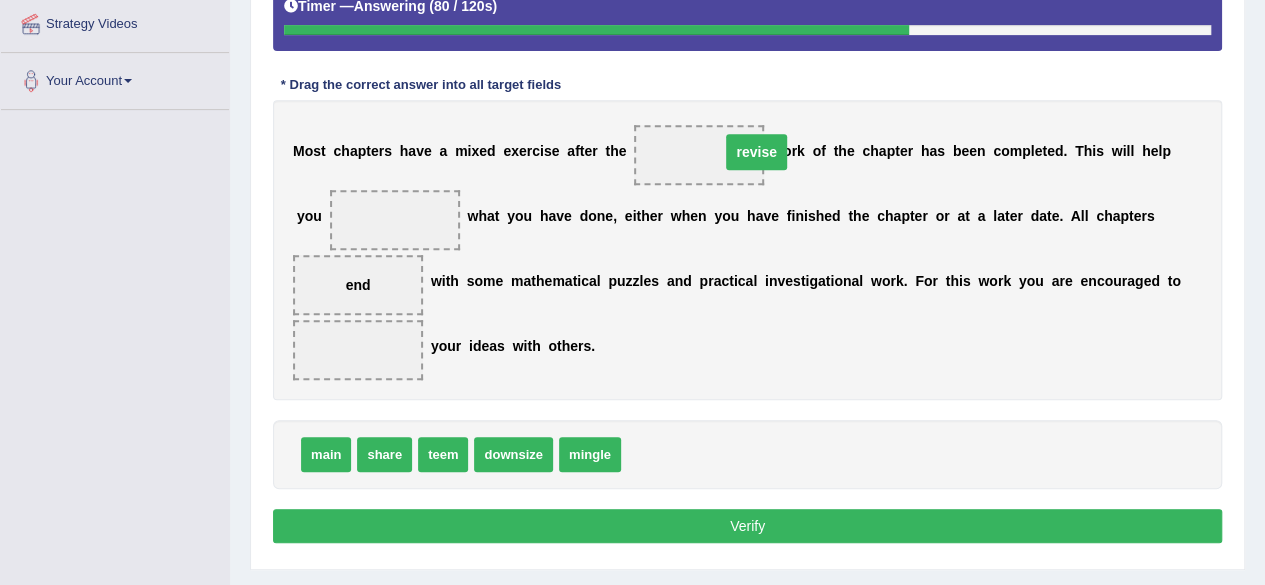 drag, startPoint x: 359, startPoint y: 223, endPoint x: 721, endPoint y: 154, distance: 368.5173 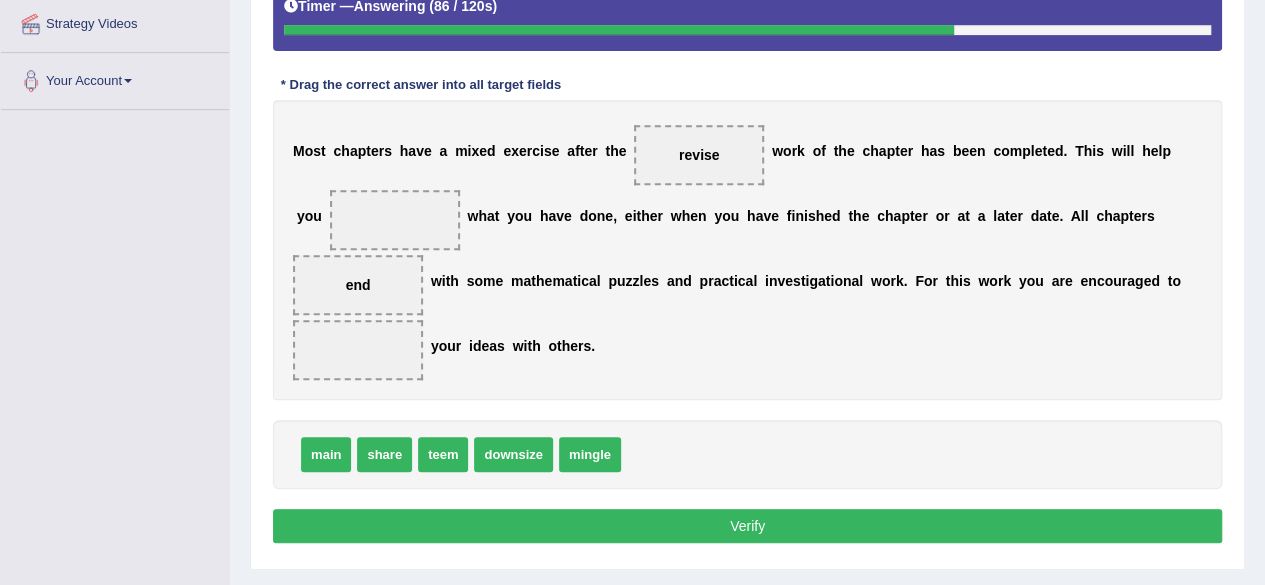 drag, startPoint x: 367, startPoint y: 458, endPoint x: 352, endPoint y: 251, distance: 207.54277 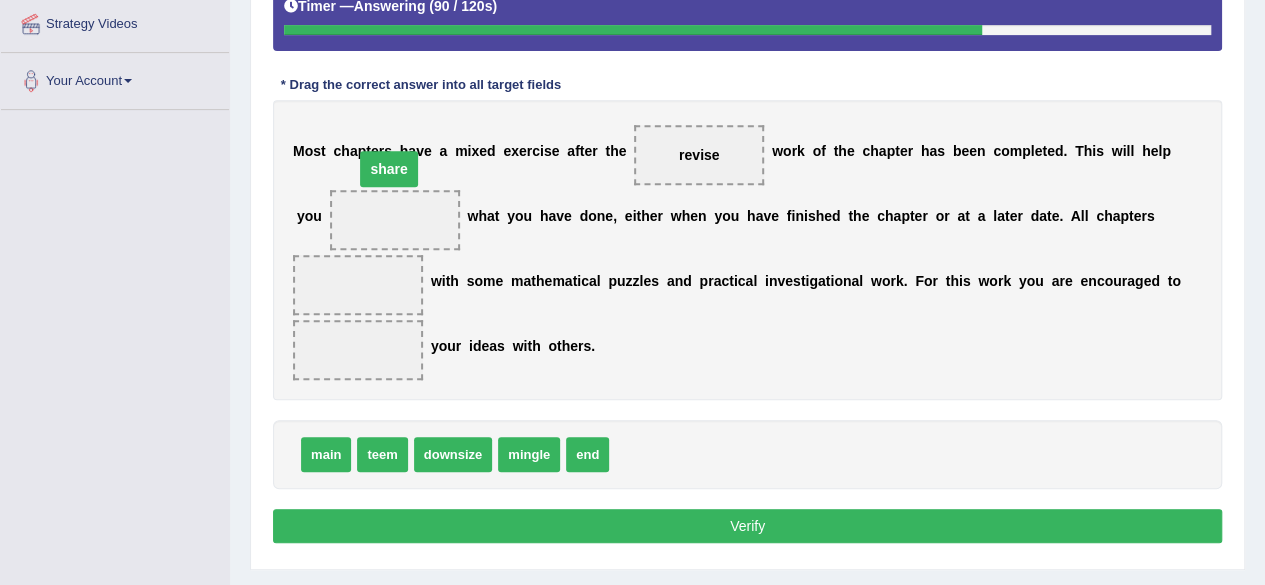 drag, startPoint x: 357, startPoint y: 286, endPoint x: 388, endPoint y: 172, distance: 118.13975 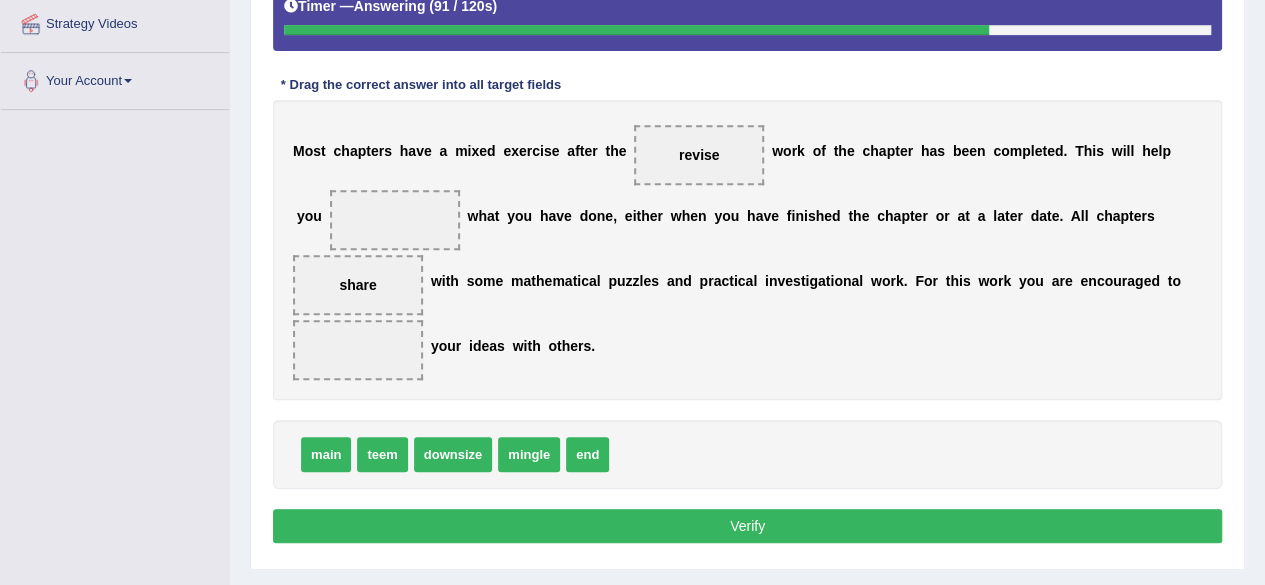 drag, startPoint x: 388, startPoint y: 172, endPoint x: 385, endPoint y: 155, distance: 17.262676 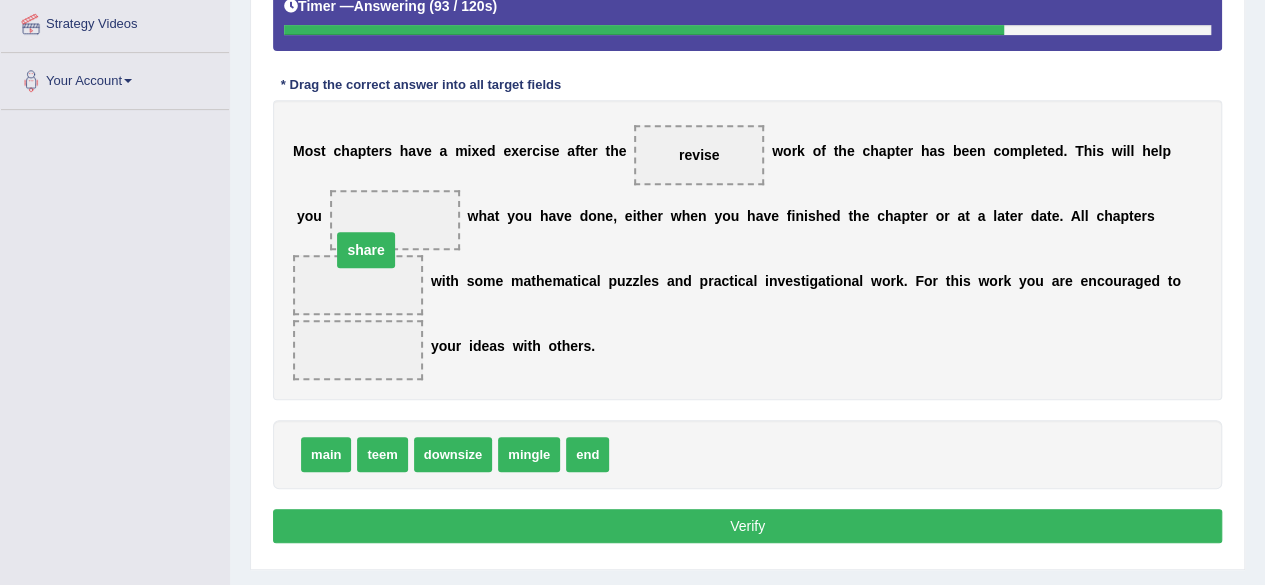 drag, startPoint x: 343, startPoint y: 277, endPoint x: 358, endPoint y: 216, distance: 62.817196 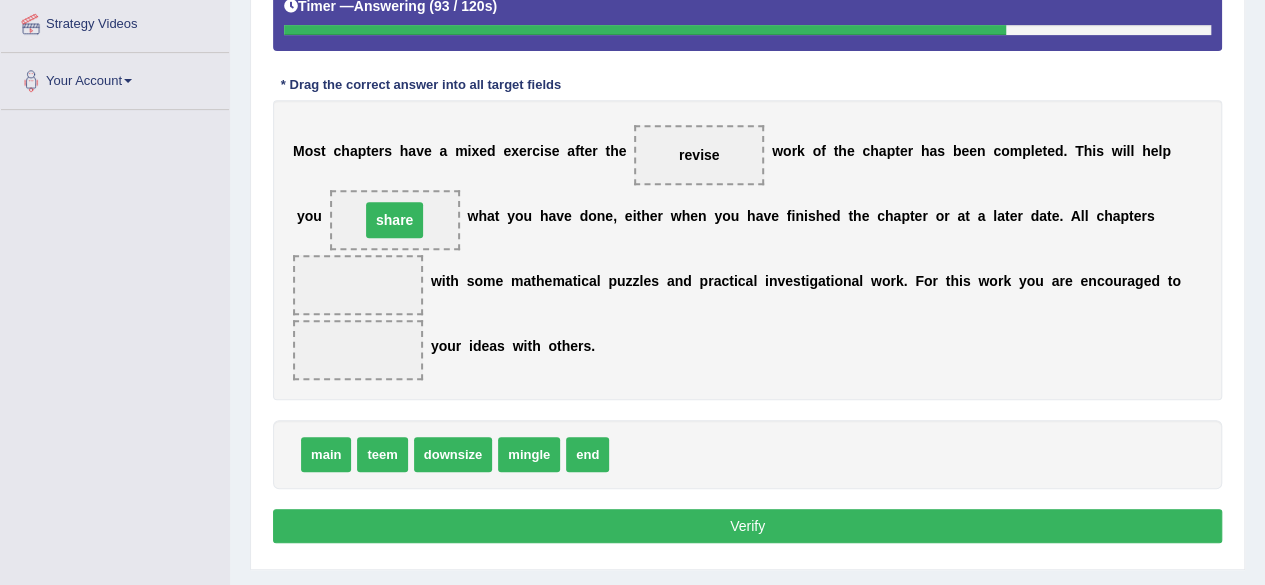 click on "share" at bounding box center [394, 220] 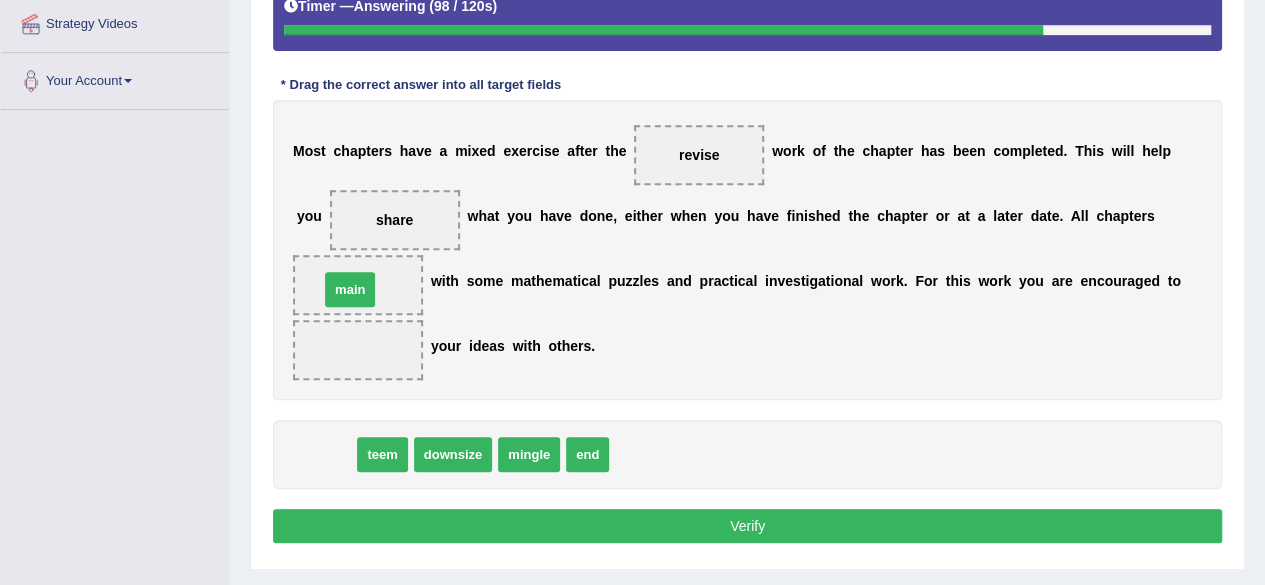 drag, startPoint x: 336, startPoint y: 461, endPoint x: 360, endPoint y: 295, distance: 167.72597 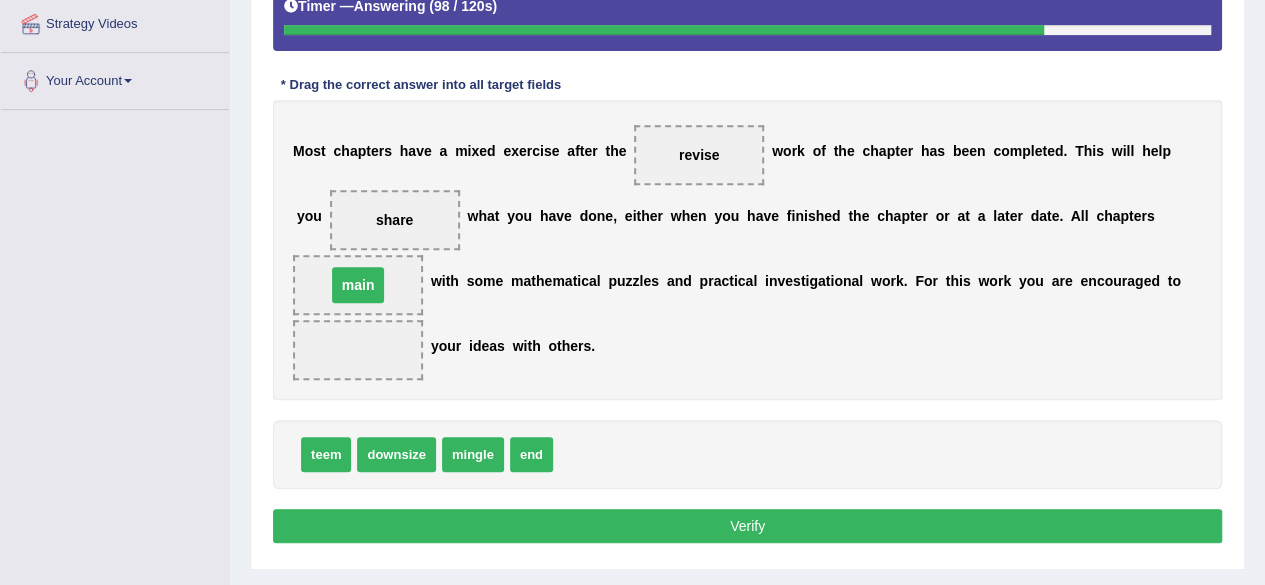 click on "main" at bounding box center (358, 285) 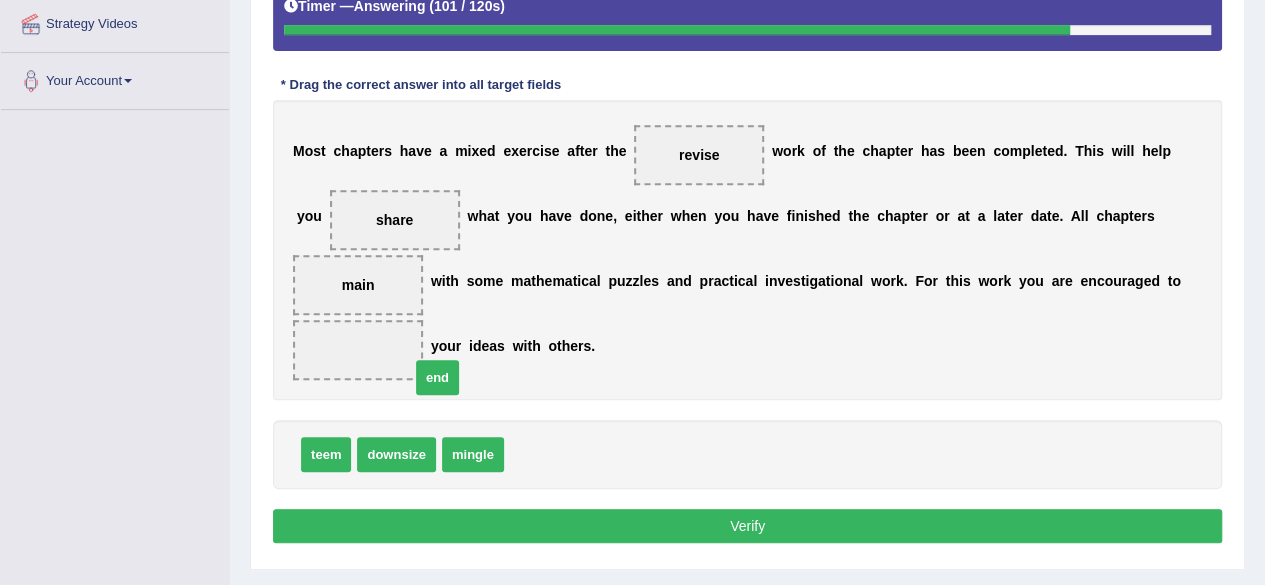 drag, startPoint x: 516, startPoint y: 457, endPoint x: 386, endPoint y: 340, distance: 174.89711 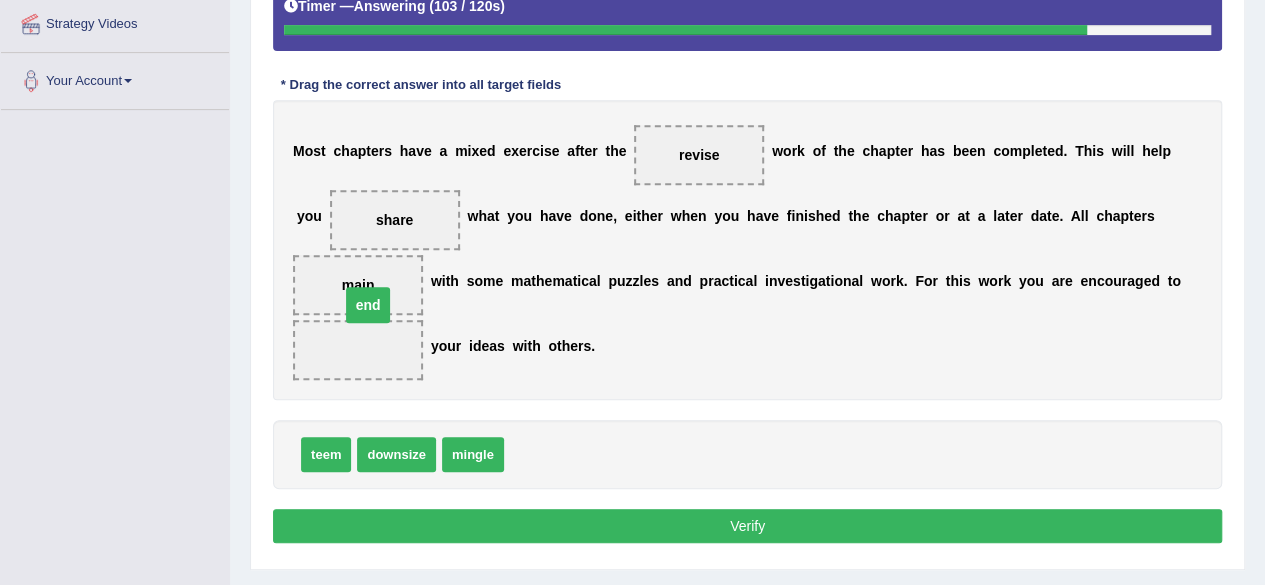 drag, startPoint x: 354, startPoint y: 351, endPoint x: 367, endPoint y: 288, distance: 64.327286 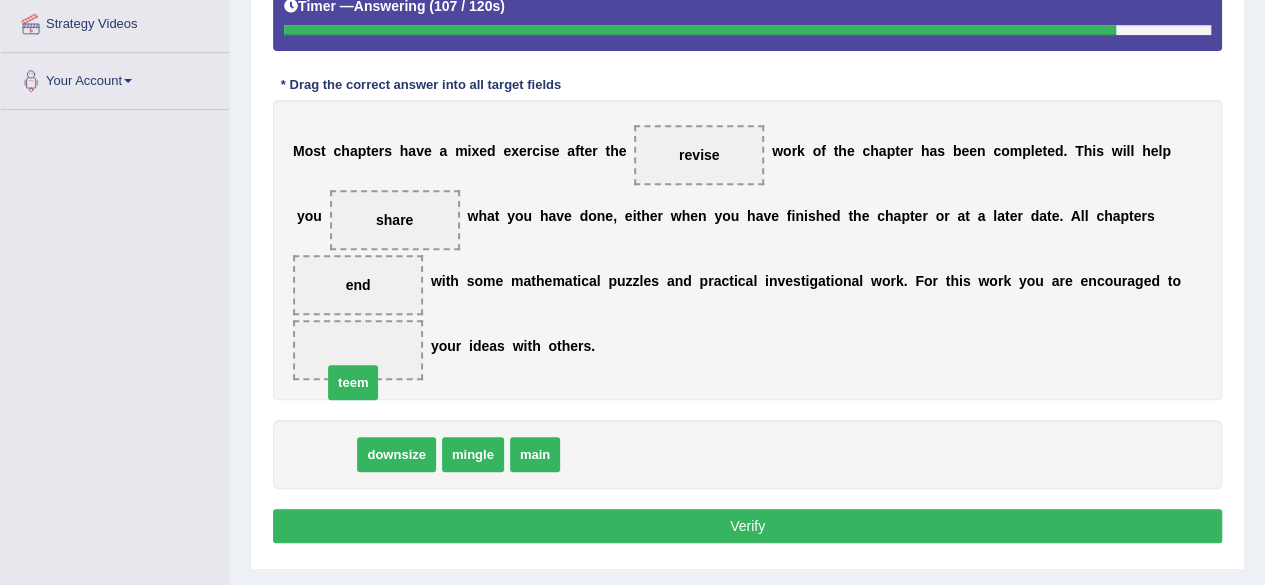 drag, startPoint x: 323, startPoint y: 458, endPoint x: 352, endPoint y: 383, distance: 80.411446 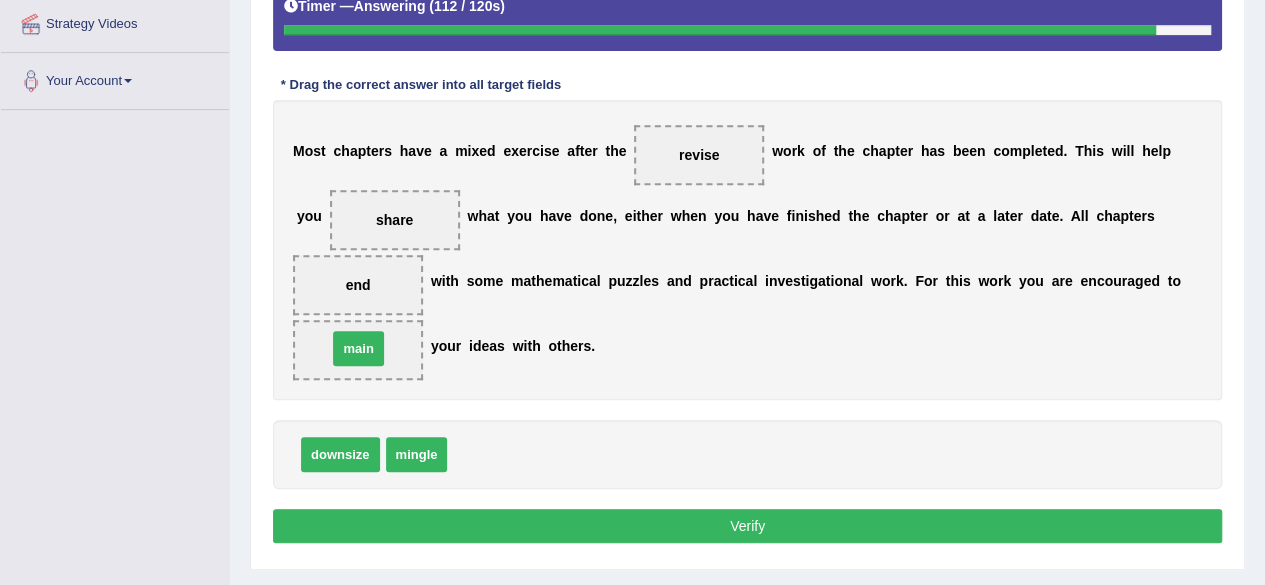 drag, startPoint x: 470, startPoint y: 455, endPoint x: 350, endPoint y: 349, distance: 160.11246 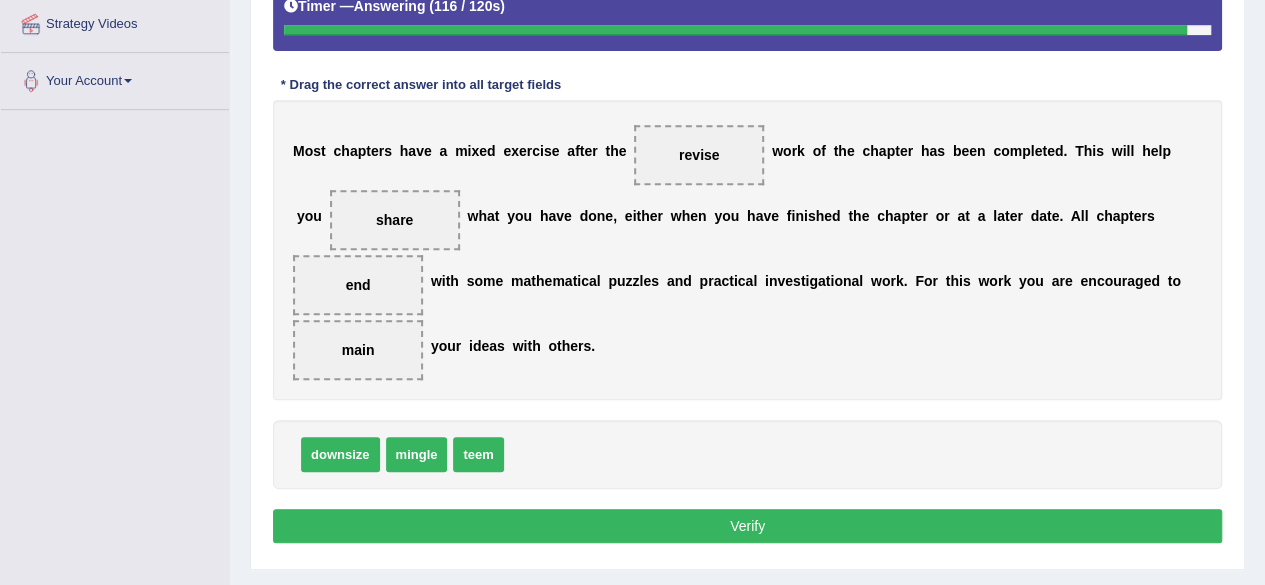 click on "Verify" at bounding box center (747, 526) 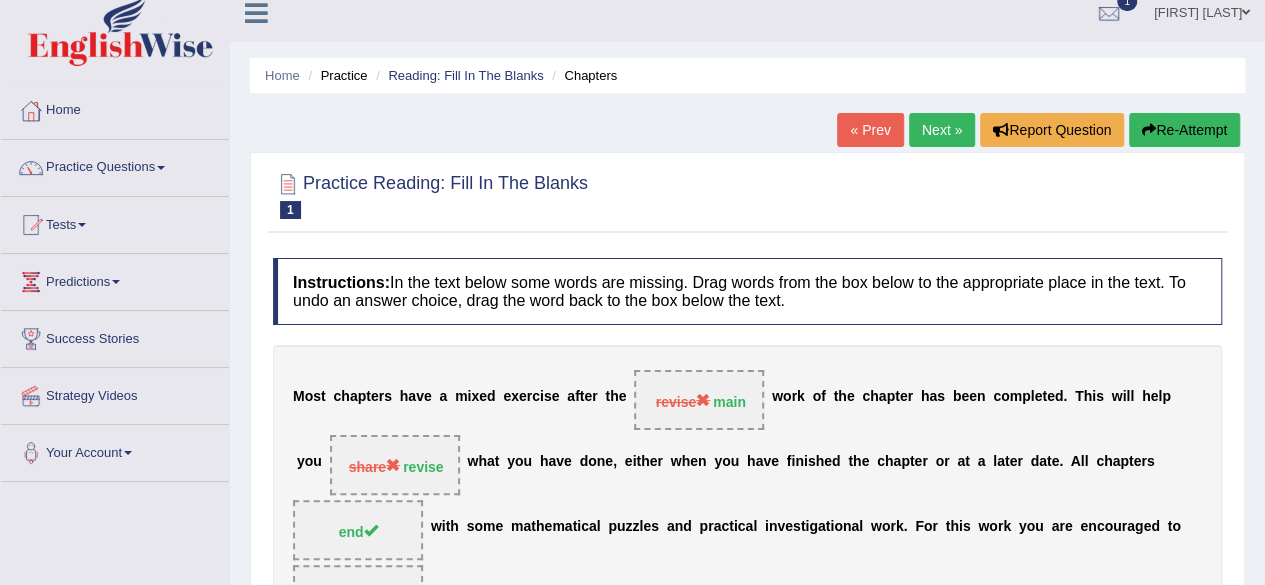 scroll, scrollTop: 0, scrollLeft: 0, axis: both 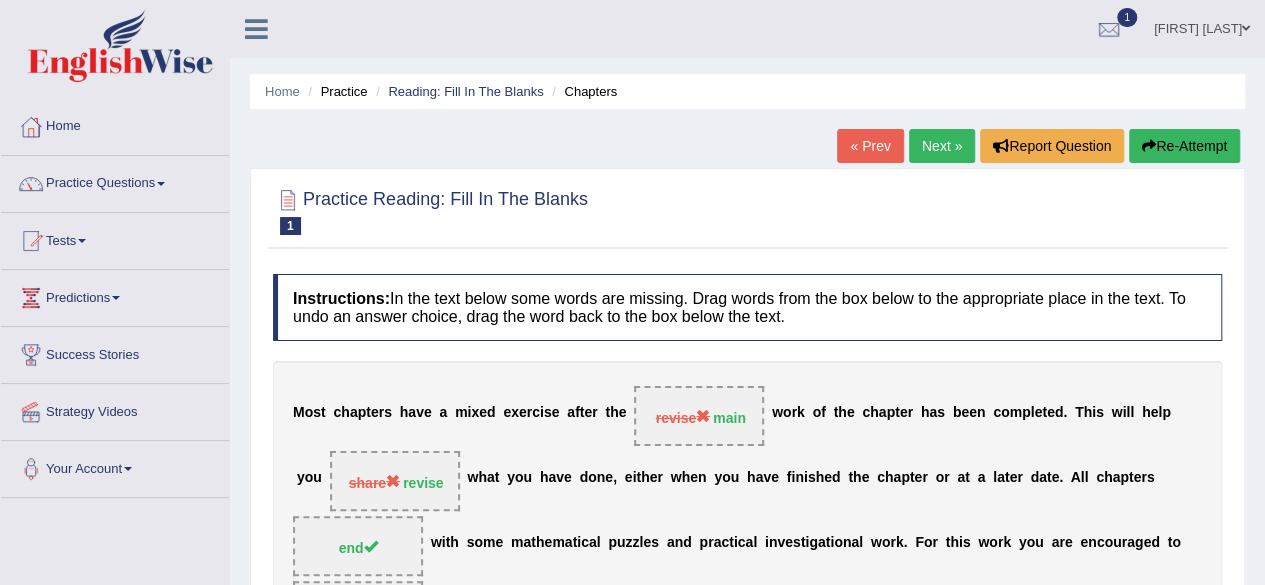 click on "Next »" at bounding box center (942, 146) 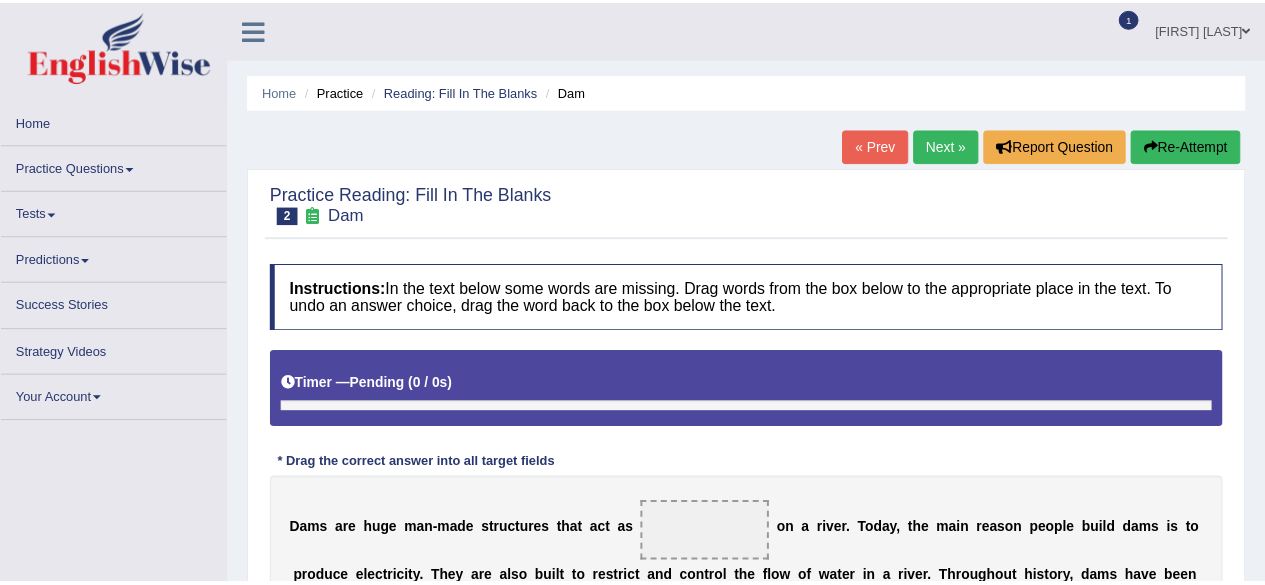 scroll, scrollTop: 0, scrollLeft: 0, axis: both 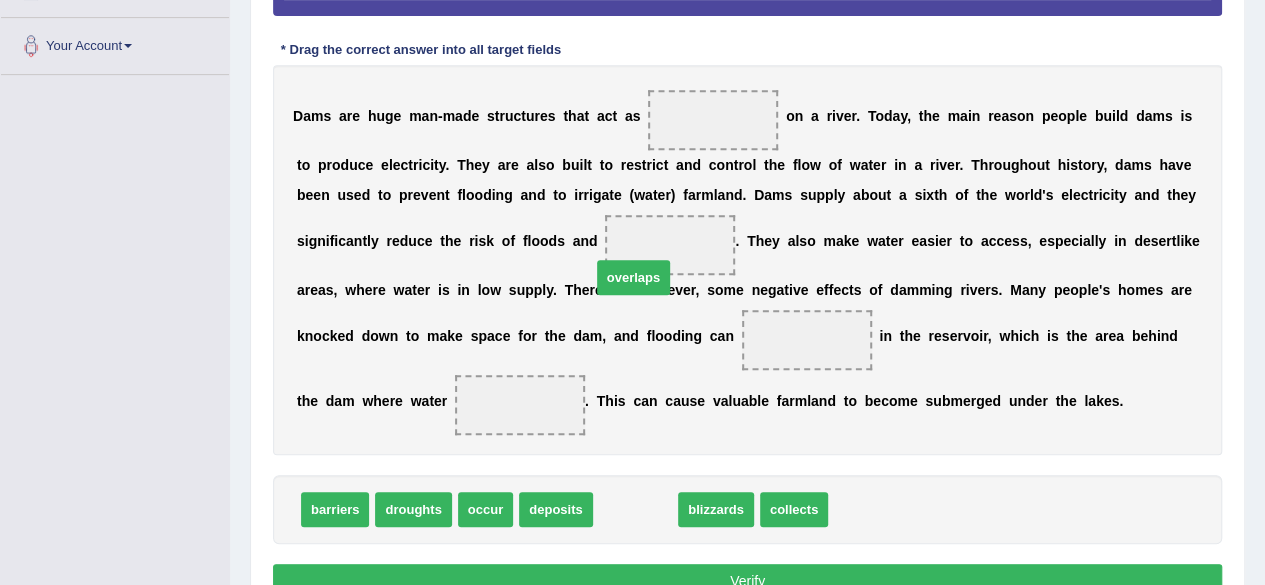 drag, startPoint x: 640, startPoint y: 513, endPoint x: 643, endPoint y: 251, distance: 262.01718 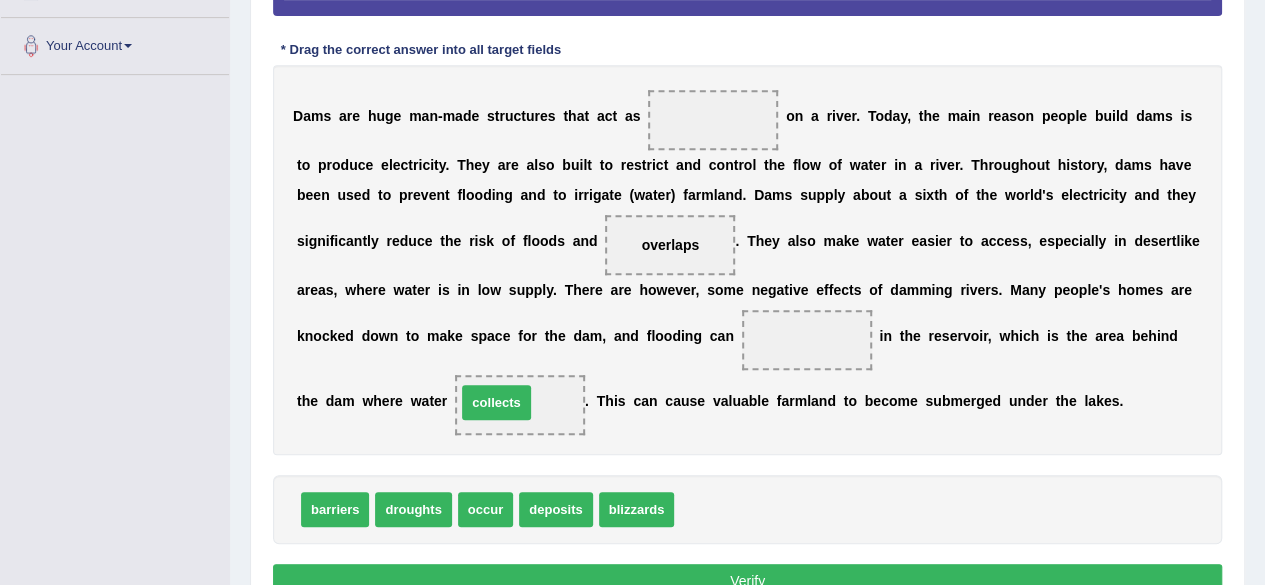 drag, startPoint x: 726, startPoint y: 515, endPoint x: 510, endPoint y: 409, distance: 240.60756 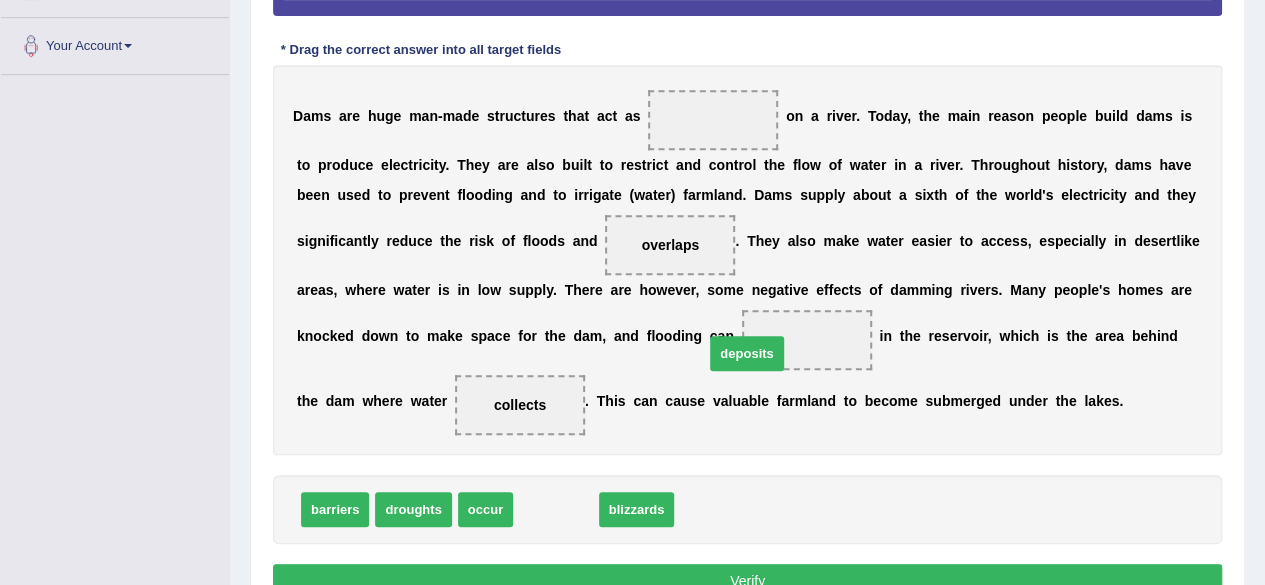 drag, startPoint x: 550, startPoint y: 506, endPoint x: 790, endPoint y: 319, distance: 304.25153 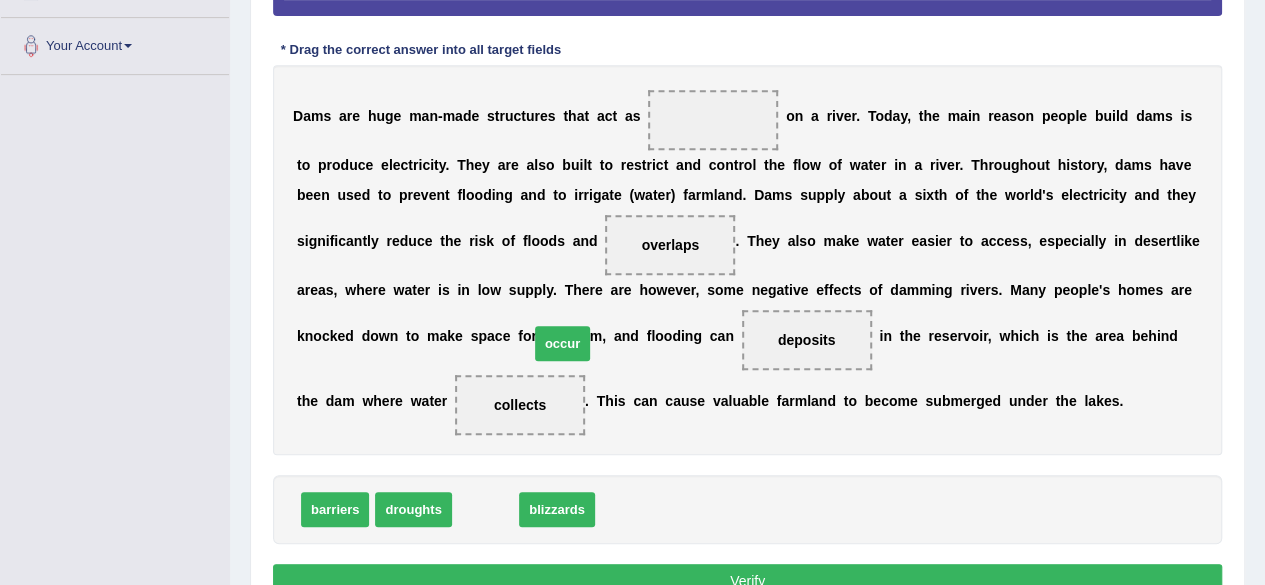 drag, startPoint x: 496, startPoint y: 513, endPoint x: 646, endPoint y: 235, distance: 315.88605 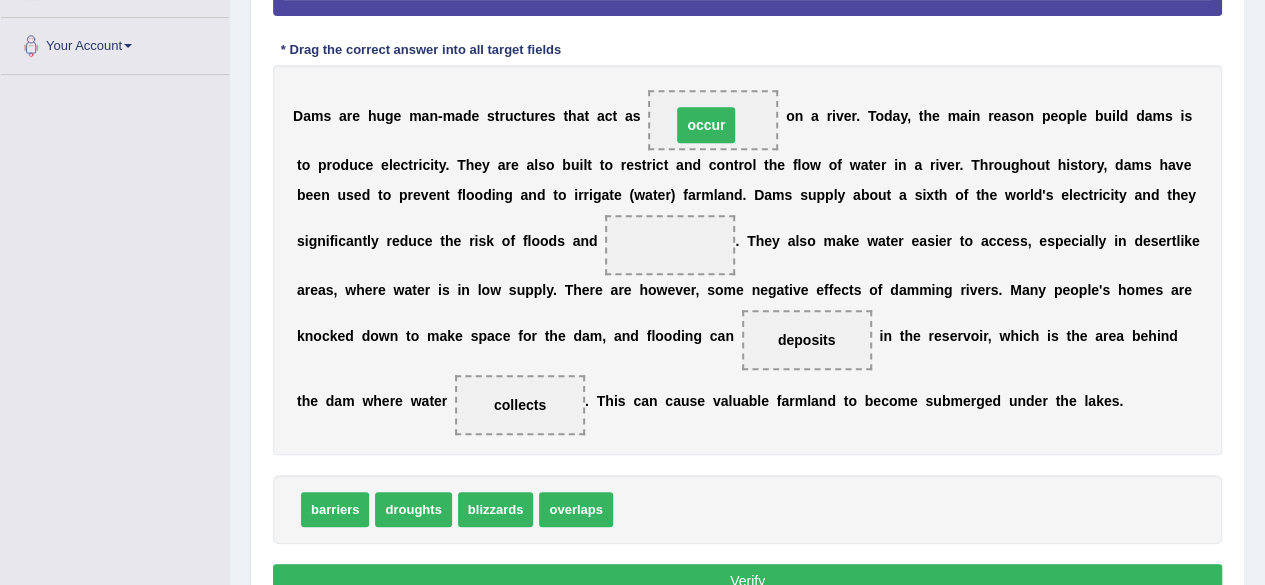drag, startPoint x: 661, startPoint y: 248, endPoint x: 707, endPoint y: 109, distance: 146.4138 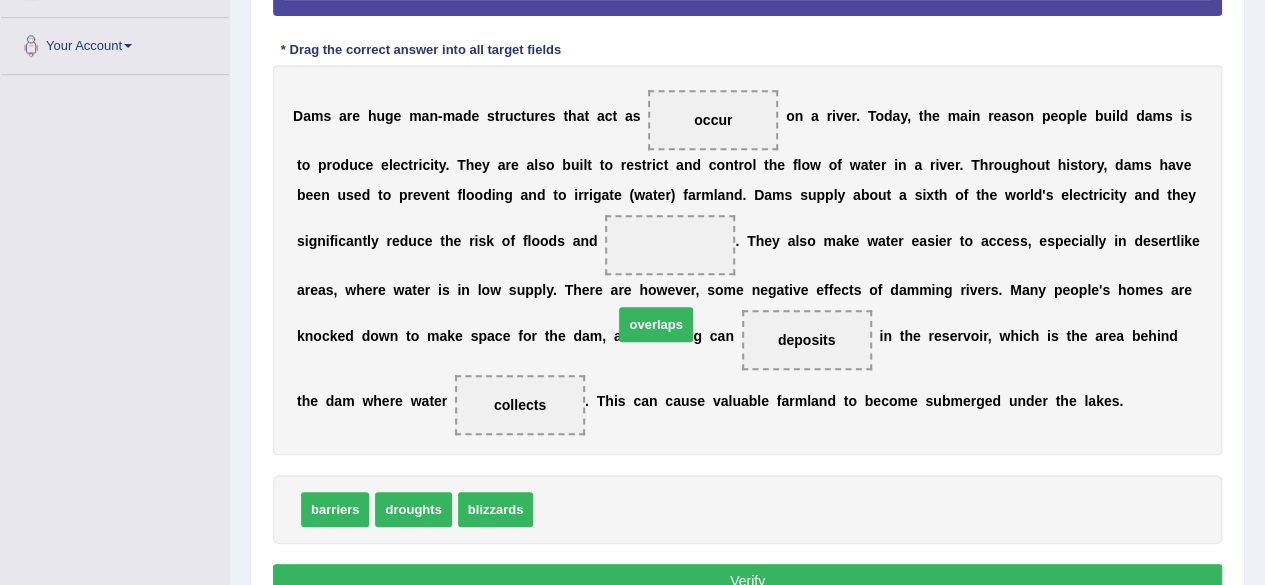 drag, startPoint x: 560, startPoint y: 506, endPoint x: 654, endPoint y: 276, distance: 248.4673 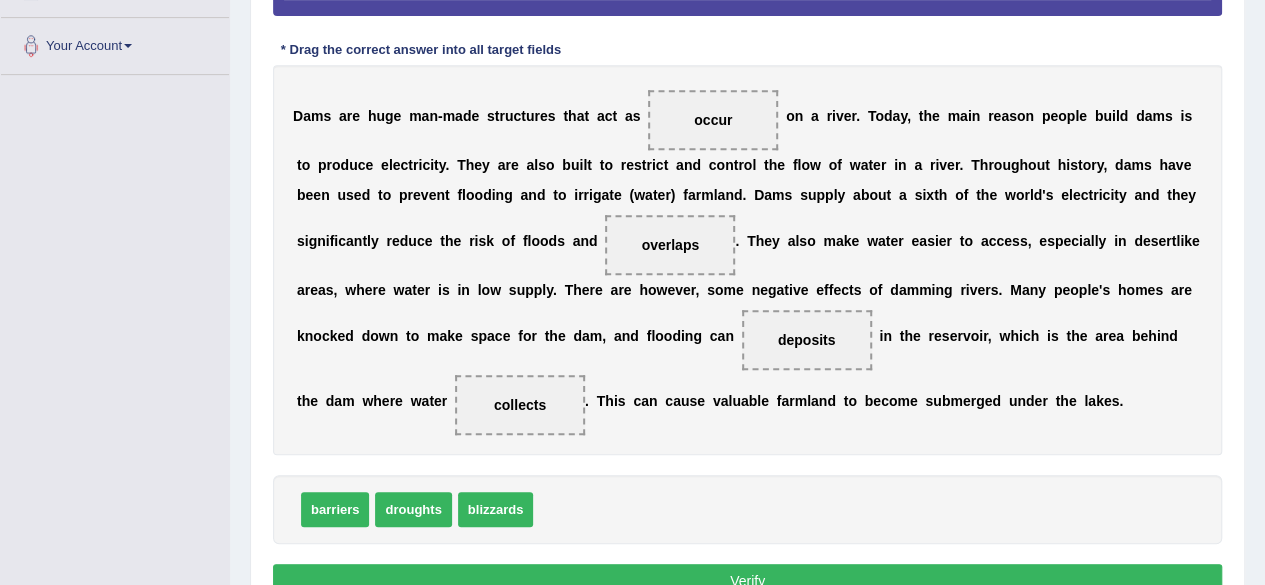 click on "Verify" at bounding box center (747, 581) 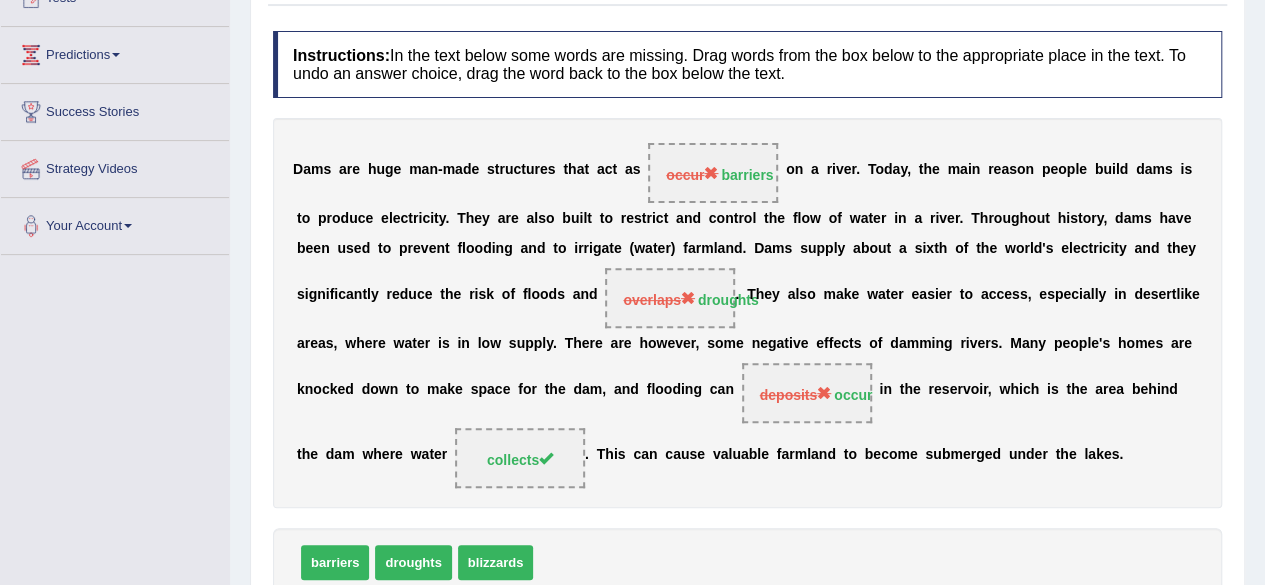 scroll, scrollTop: 0, scrollLeft: 0, axis: both 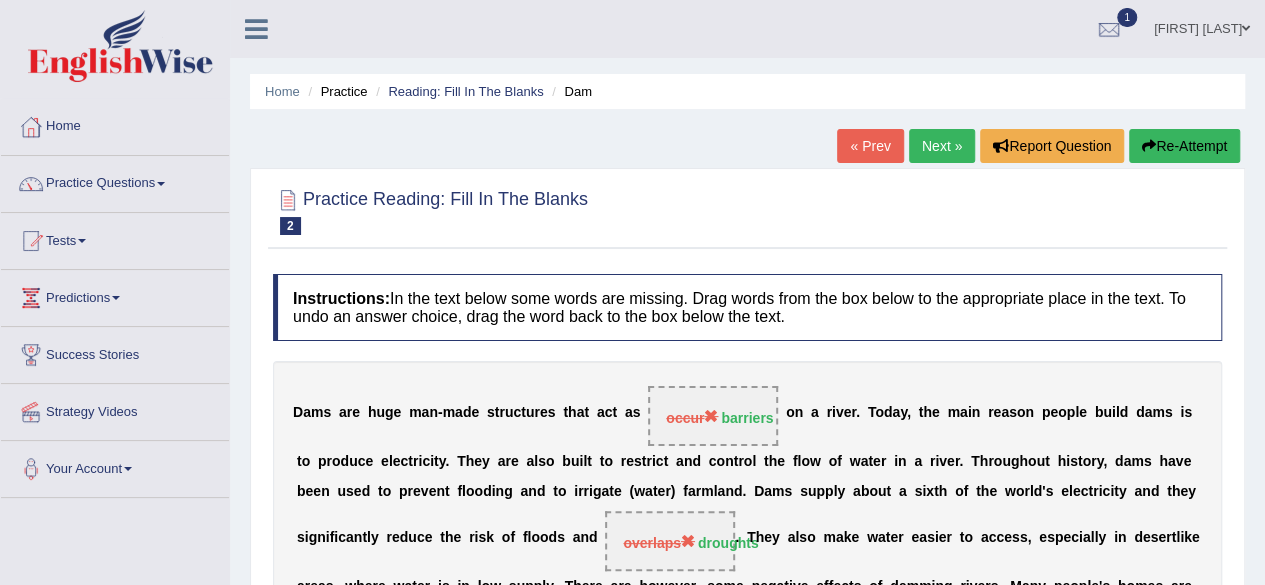 click on "Next »" at bounding box center (942, 146) 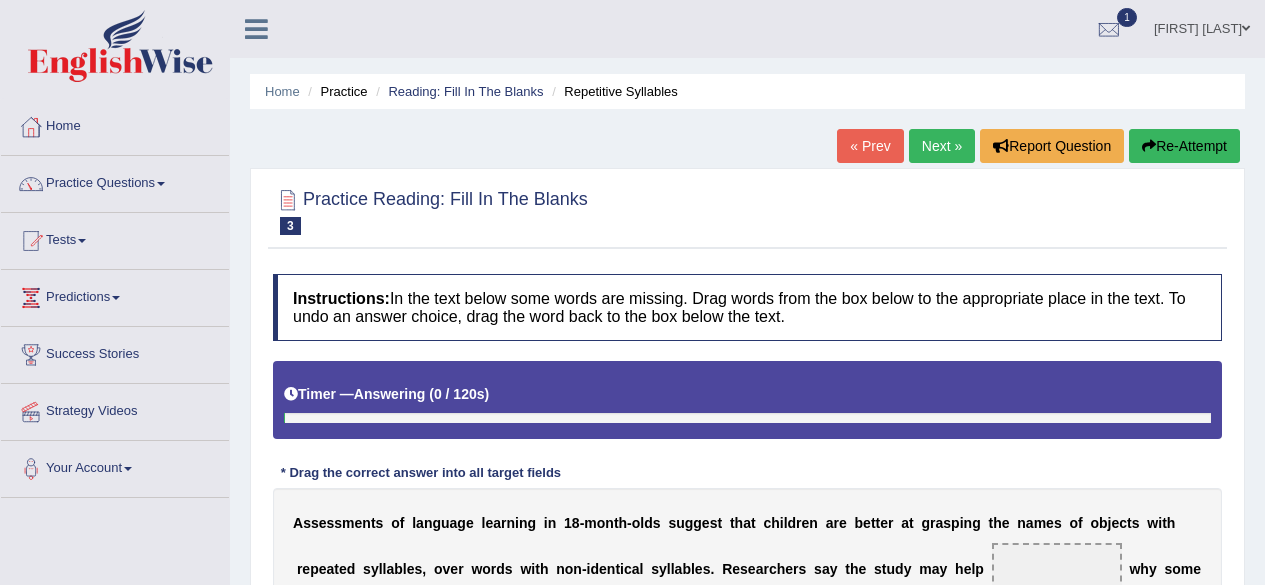 scroll, scrollTop: 0, scrollLeft: 0, axis: both 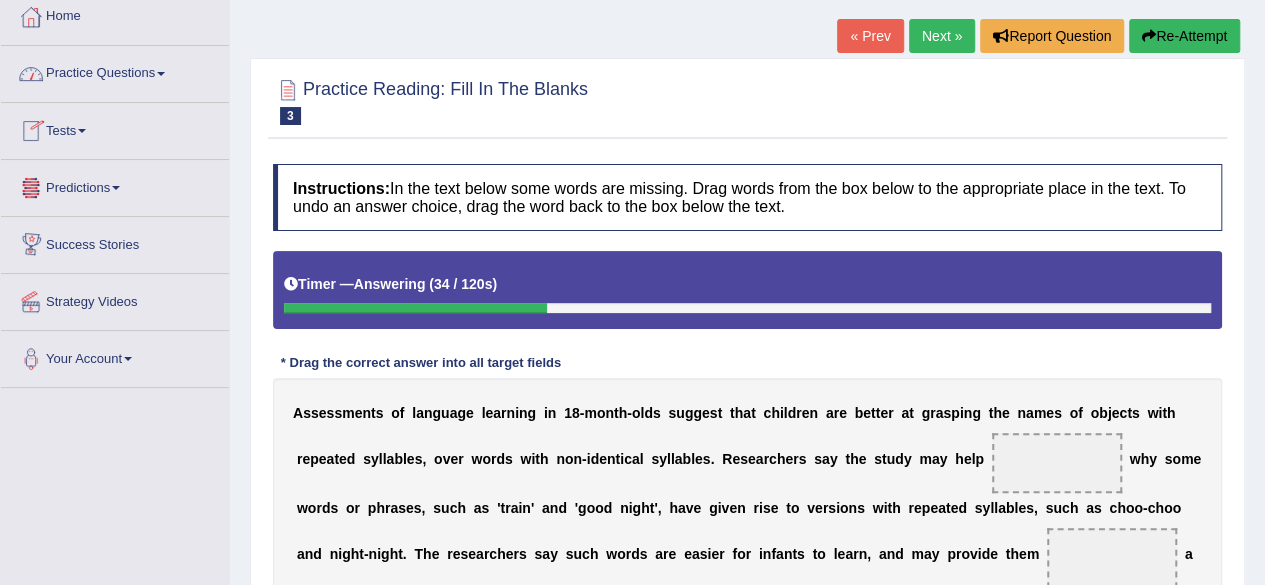 click on "Practice Questions" at bounding box center [115, 71] 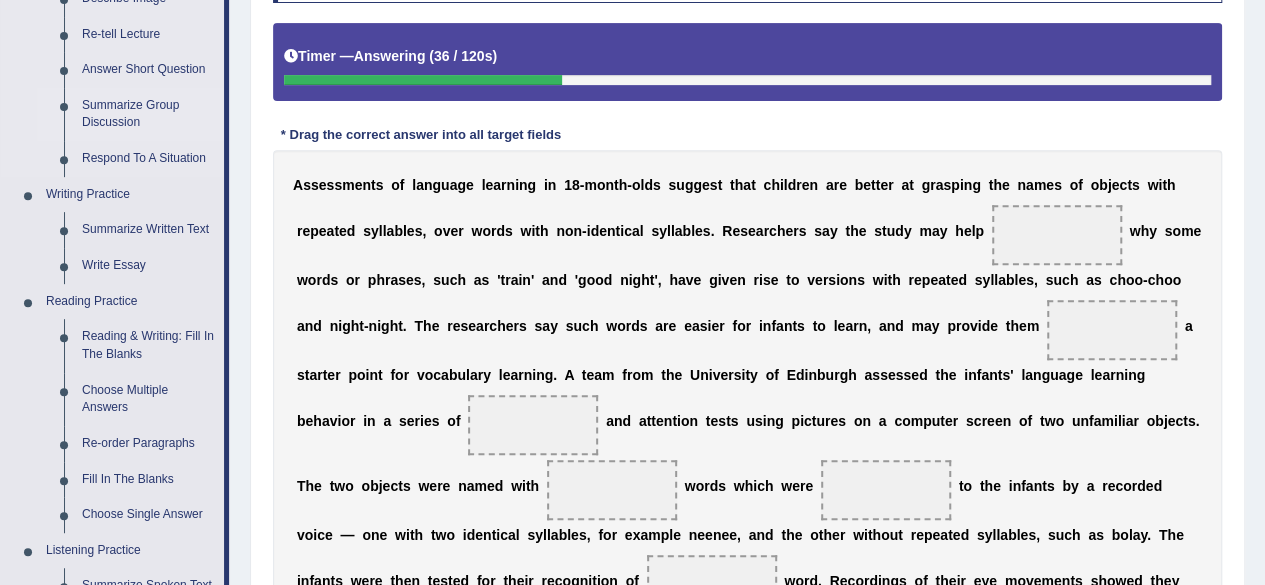 scroll, scrollTop: 364, scrollLeft: 0, axis: vertical 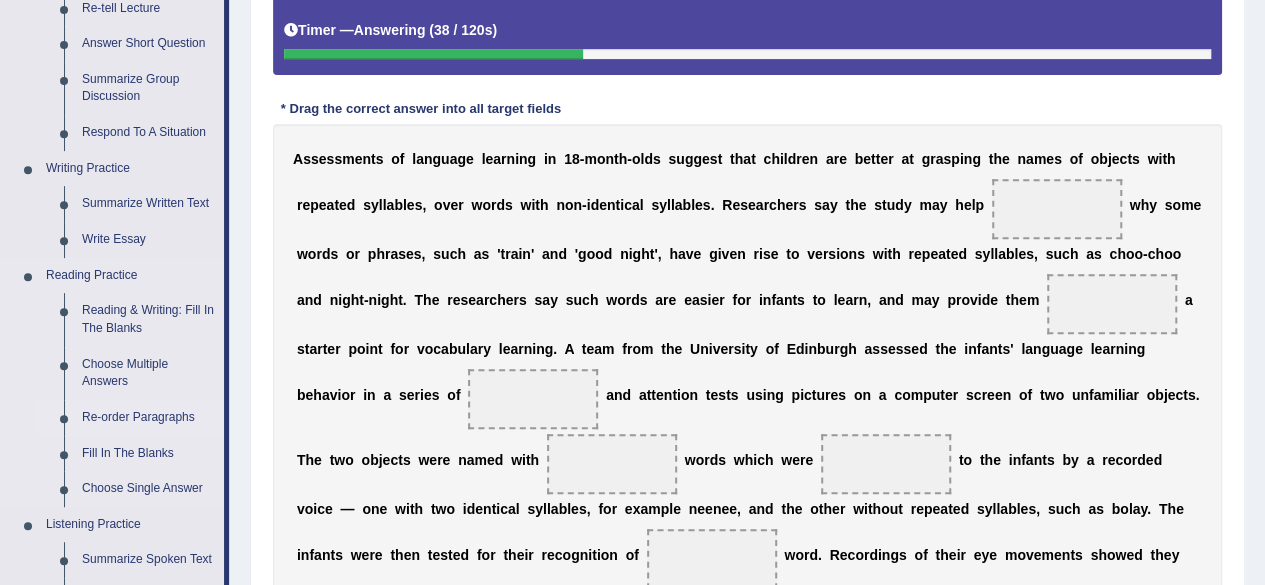 click on "Re-order Paragraphs" at bounding box center [148, 418] 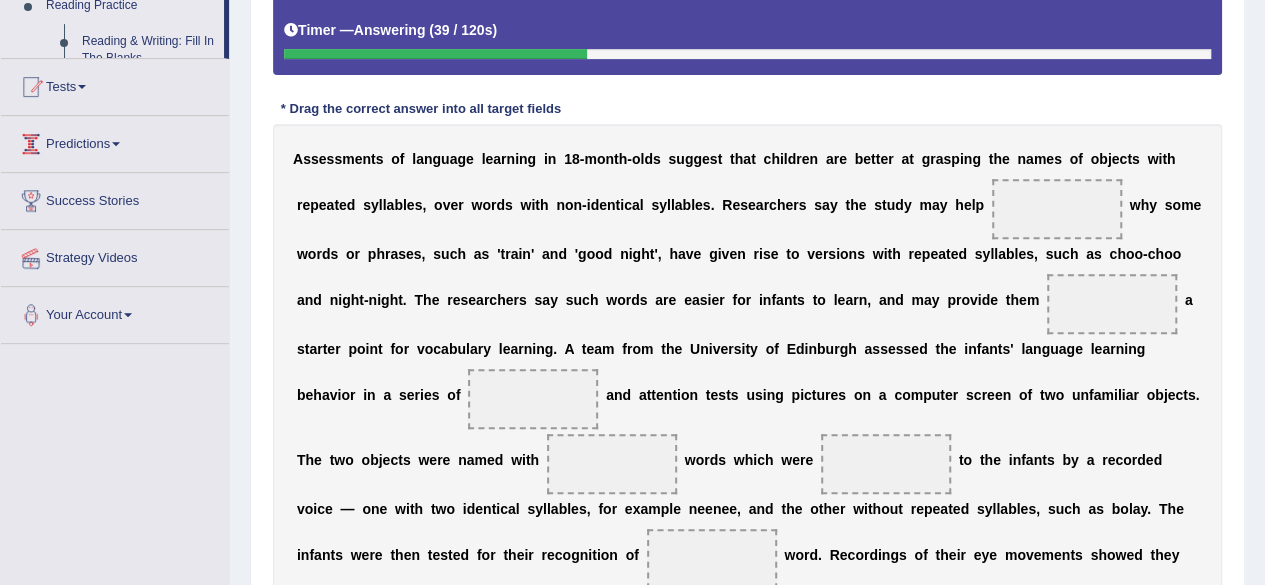 scroll, scrollTop: 387, scrollLeft: 0, axis: vertical 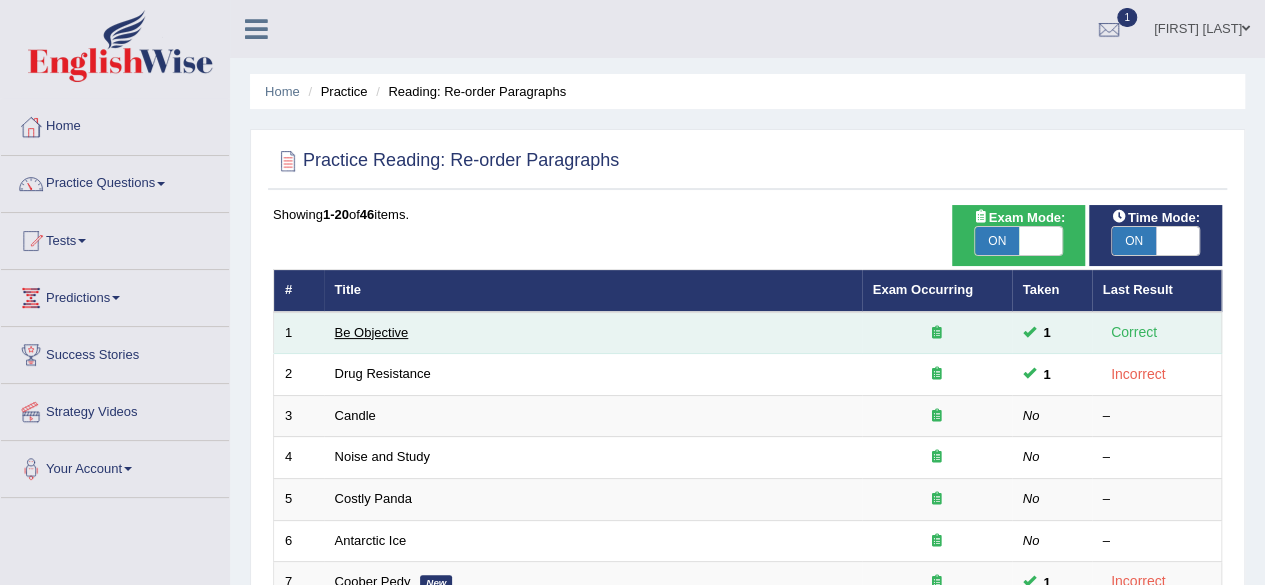 click on "Be Objective" at bounding box center (372, 332) 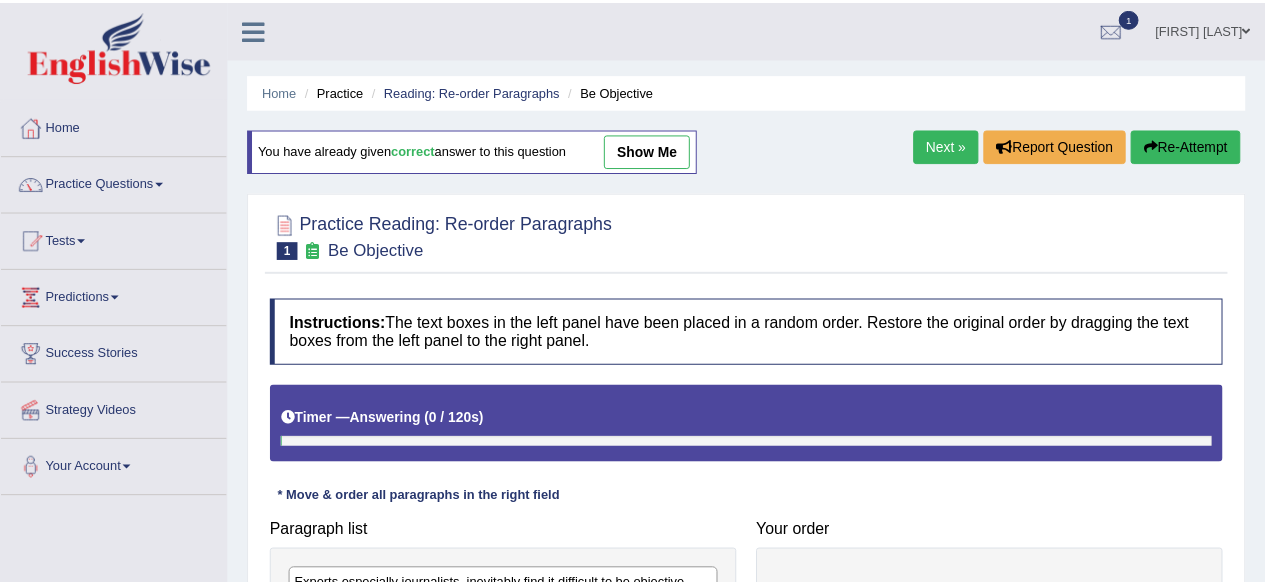 scroll, scrollTop: 0, scrollLeft: 0, axis: both 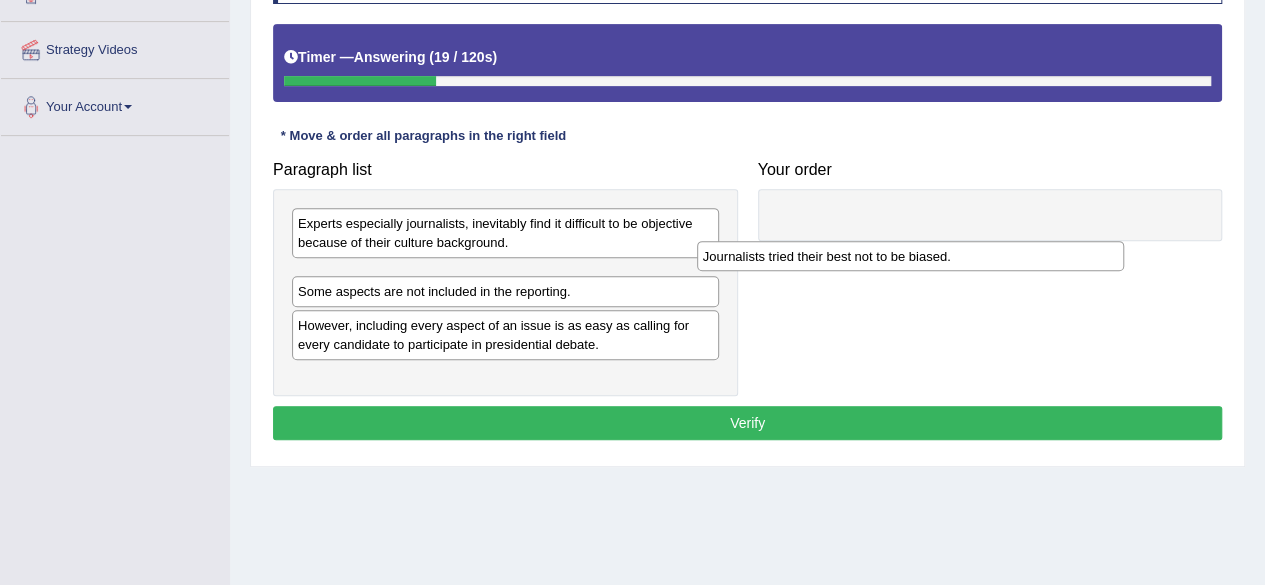 drag, startPoint x: 356, startPoint y: 363, endPoint x: 780, endPoint y: 253, distance: 438.03653 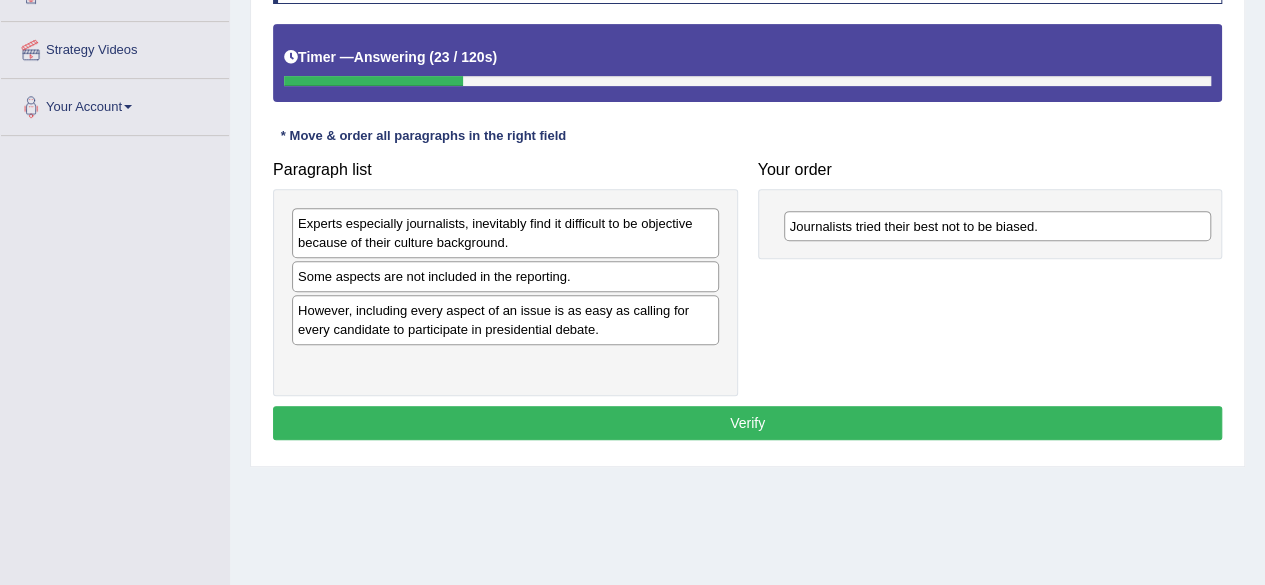 drag, startPoint x: 354, startPoint y: 279, endPoint x: 848, endPoint y: 230, distance: 496.42422 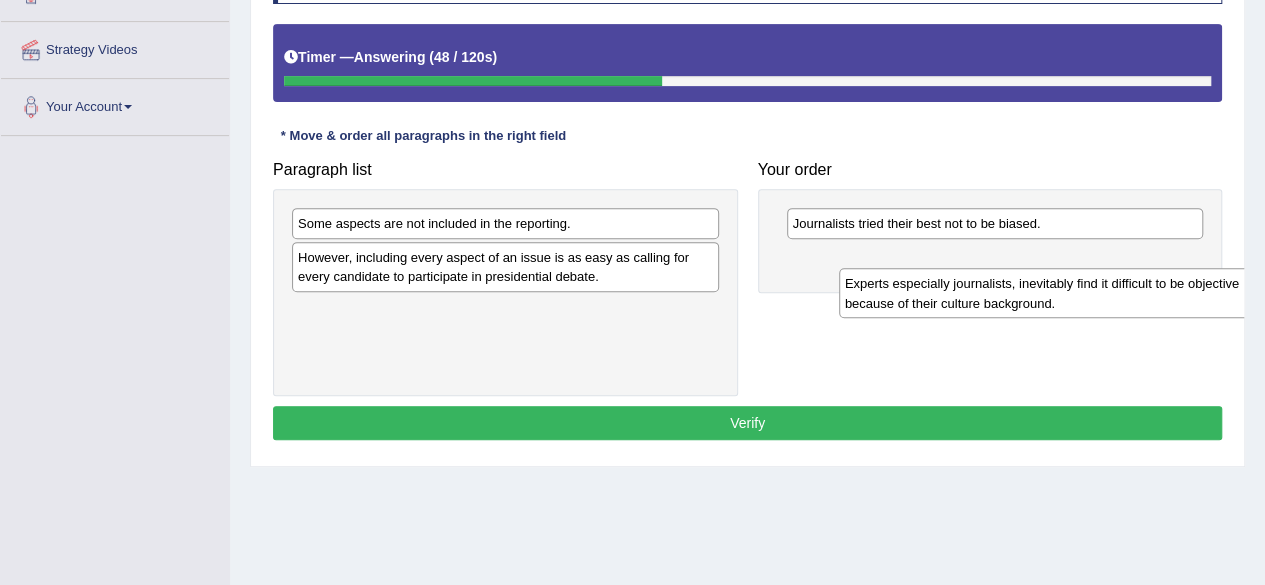 drag, startPoint x: 415, startPoint y: 238, endPoint x: 962, endPoint y: 299, distance: 550.39075 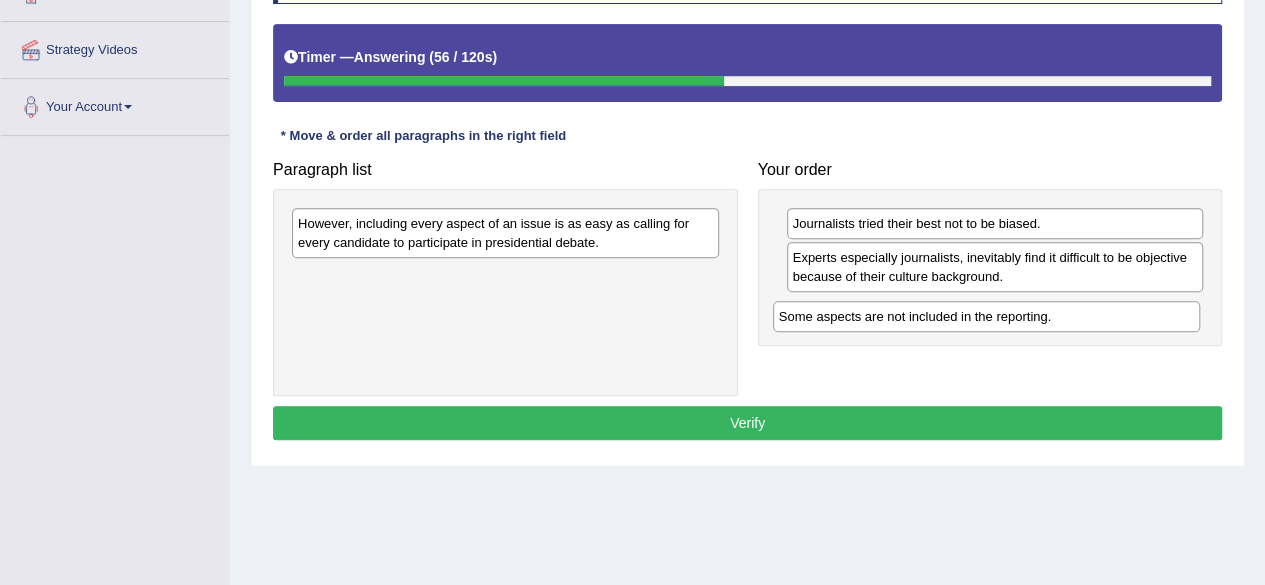 drag, startPoint x: 402, startPoint y: 223, endPoint x: 885, endPoint y: 315, distance: 491.68384 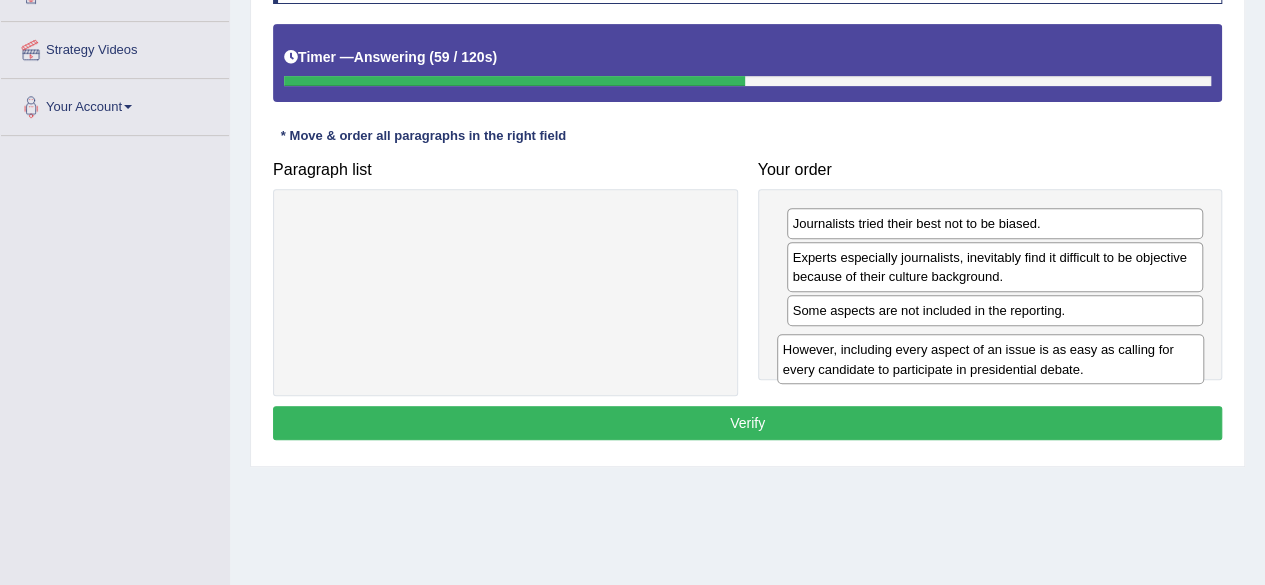 drag, startPoint x: 472, startPoint y: 226, endPoint x: 957, endPoint y: 352, distance: 501.0998 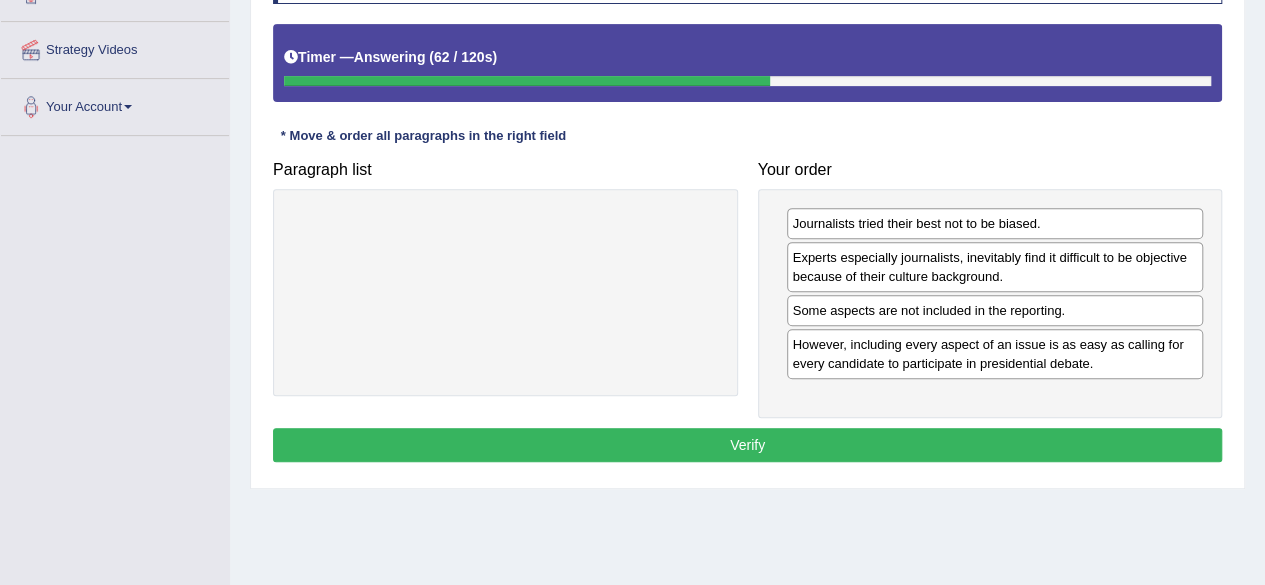 click on "Verify" at bounding box center [747, 445] 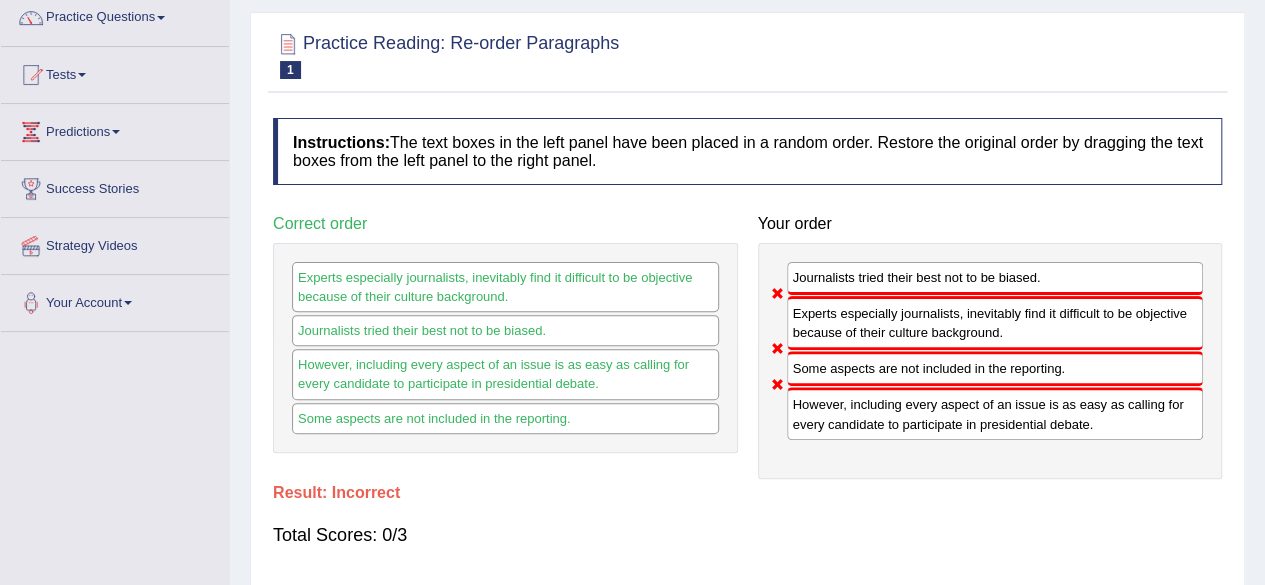 scroll, scrollTop: 0, scrollLeft: 0, axis: both 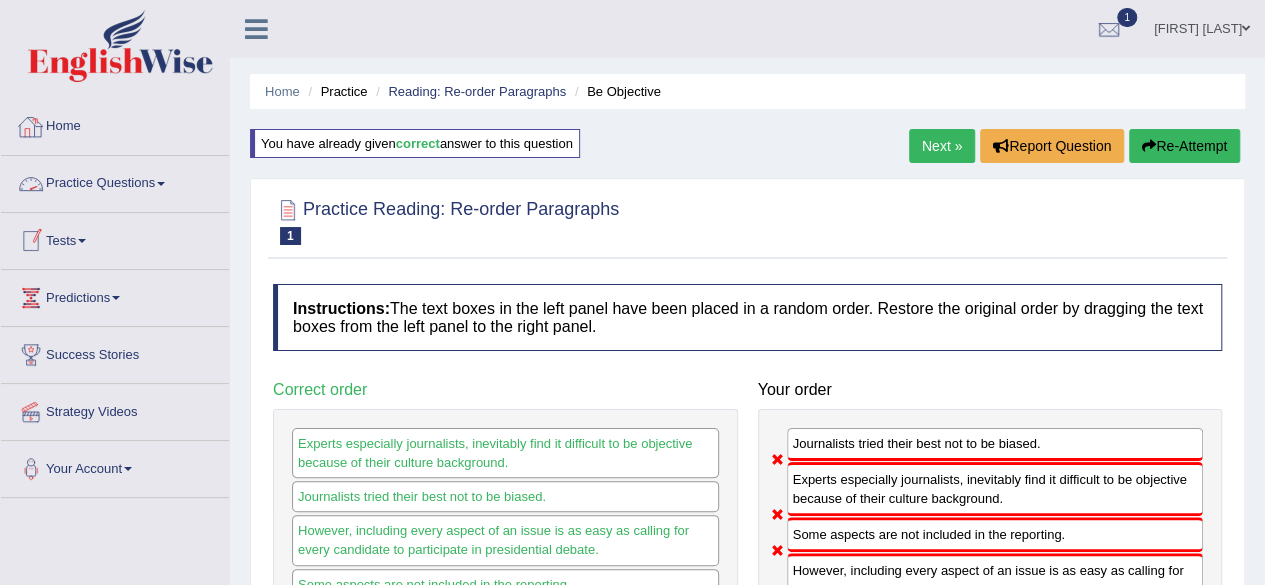 click on "Practice Questions" at bounding box center (115, 181) 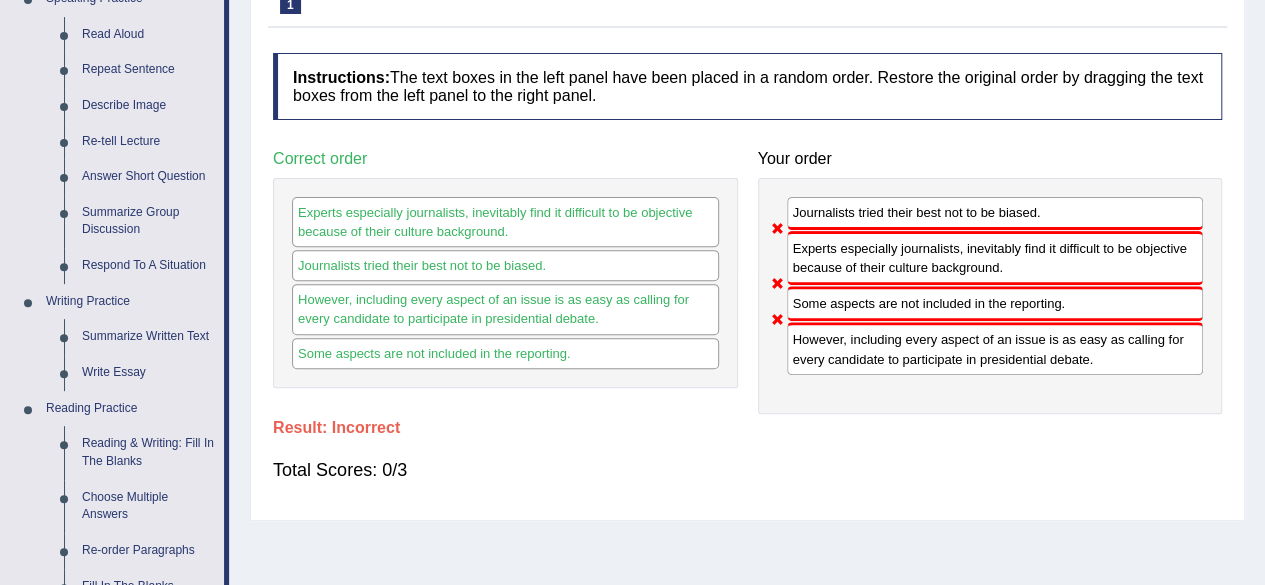scroll, scrollTop: 0, scrollLeft: 0, axis: both 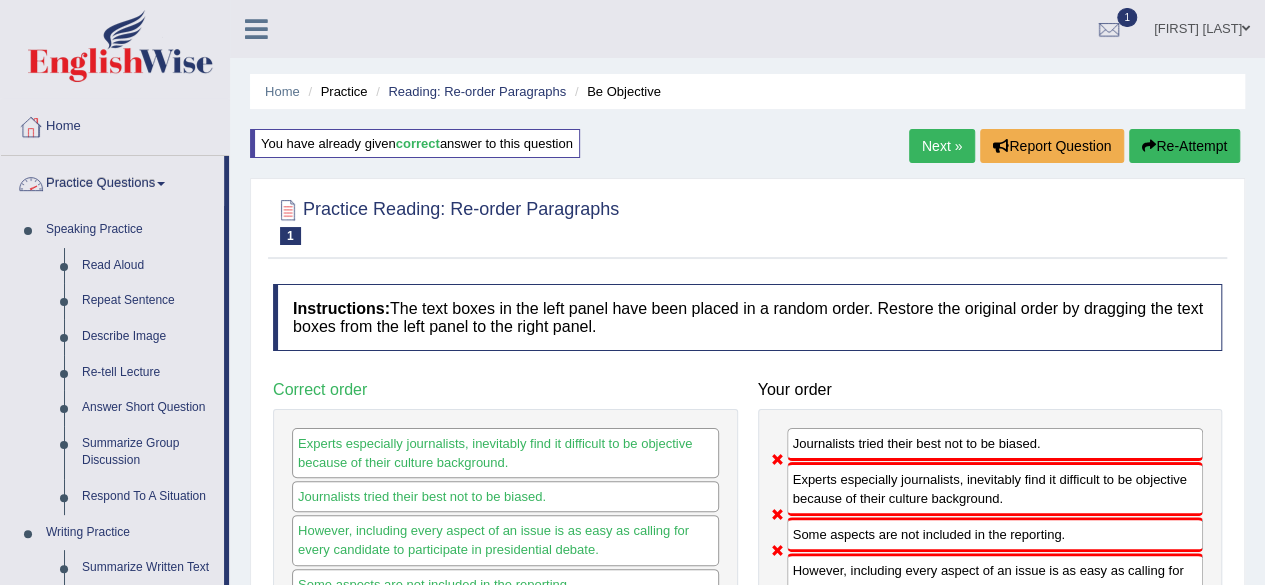 click on "Practice Questions" at bounding box center (112, 181) 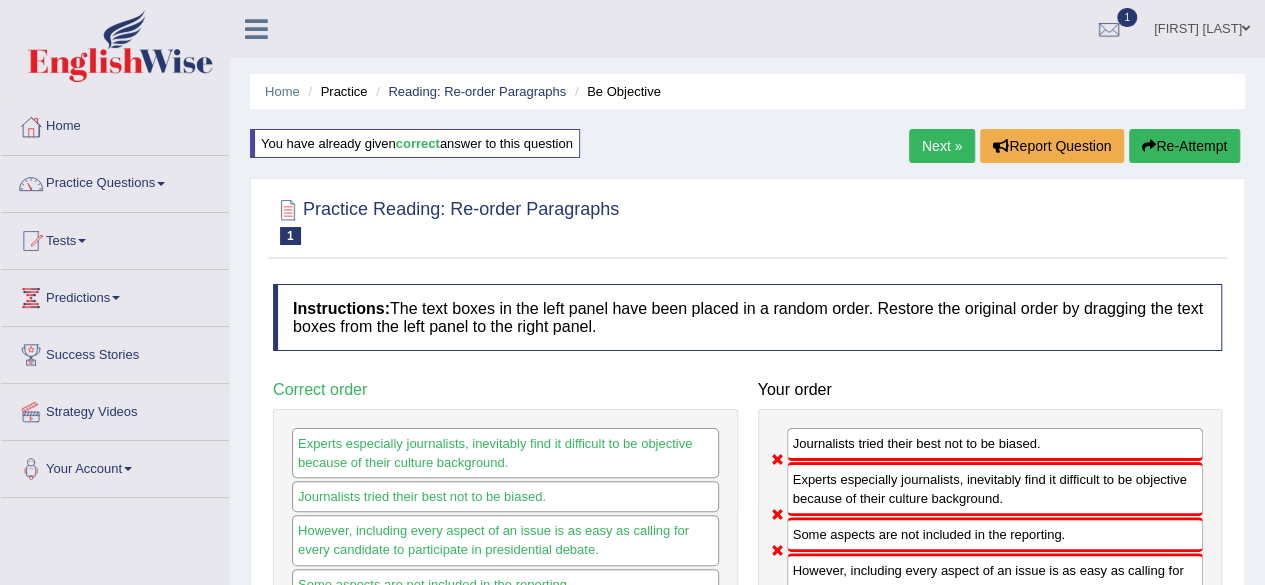 click on "Tests" at bounding box center (115, 238) 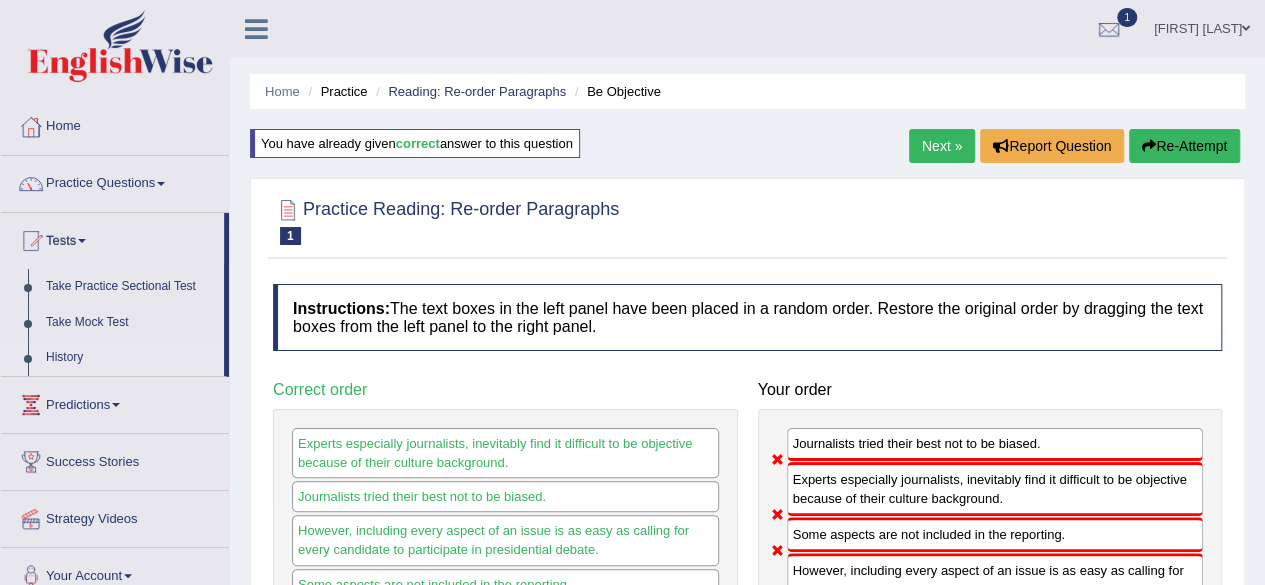click on "History" at bounding box center [130, 358] 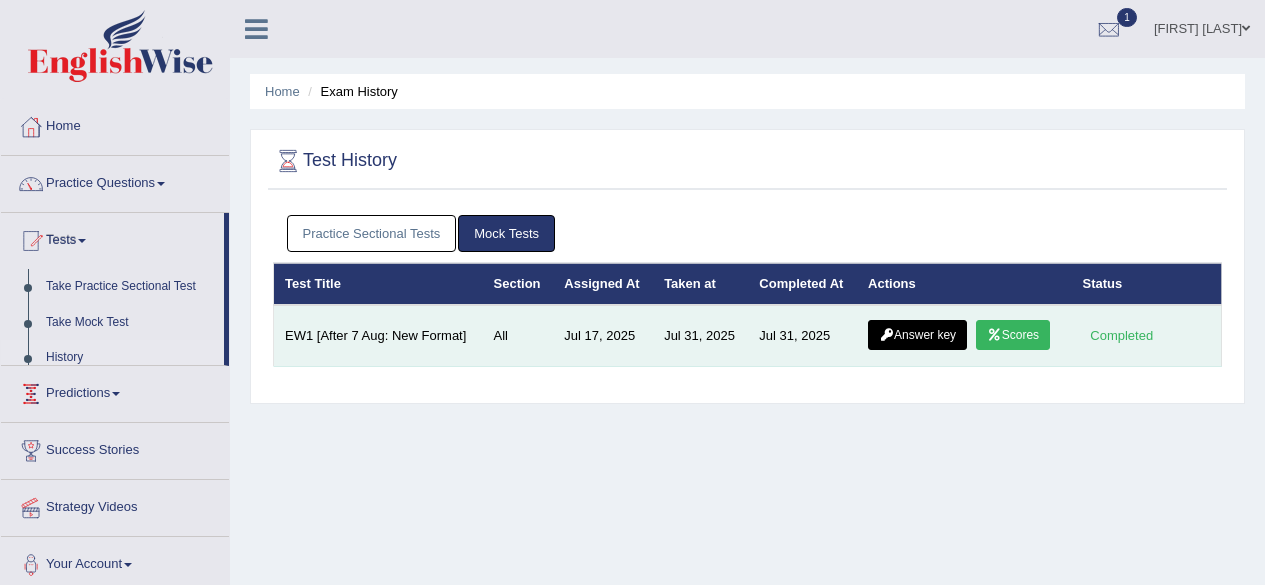 scroll, scrollTop: 0, scrollLeft: 0, axis: both 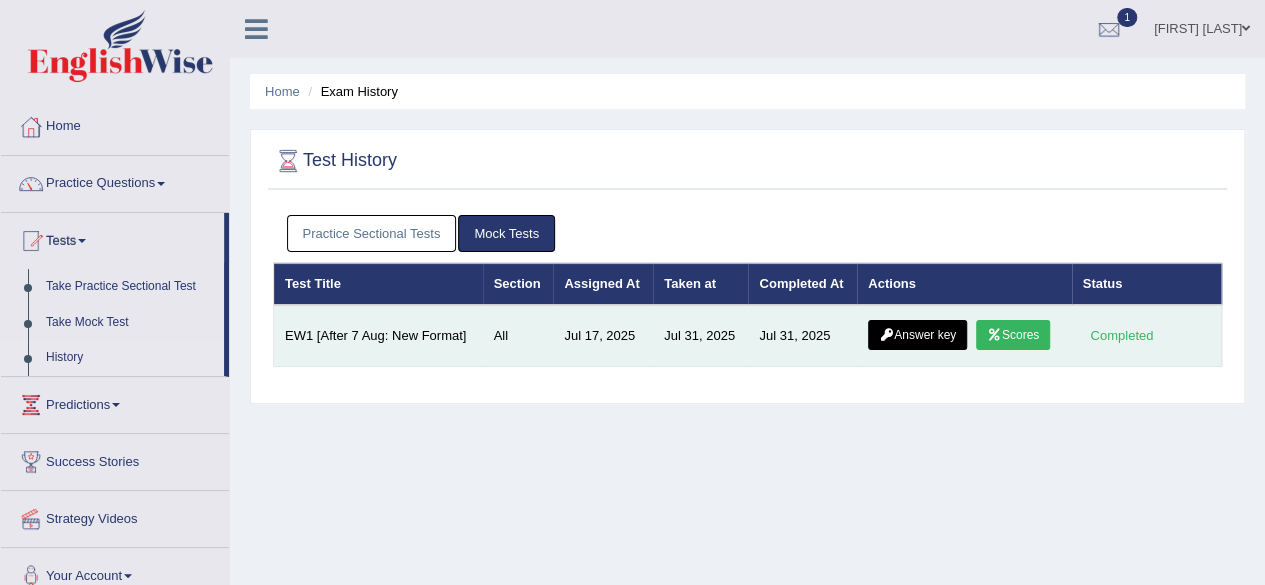 click on "Scores" at bounding box center (1013, 335) 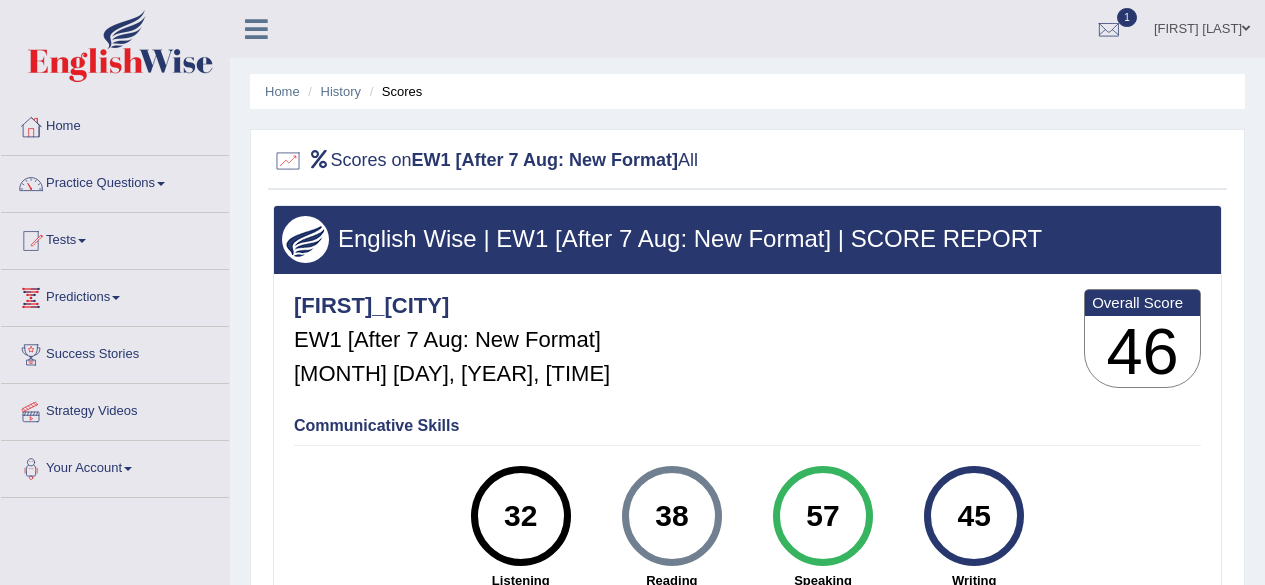 scroll, scrollTop: 0, scrollLeft: 0, axis: both 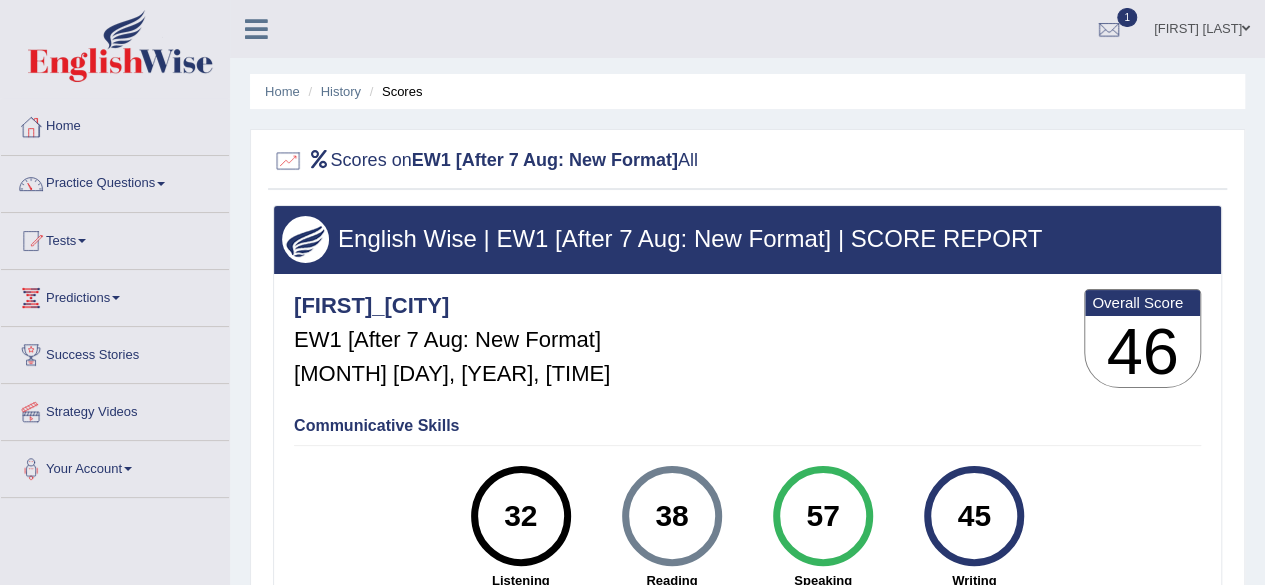 click on "English Wise | EW1 [After 7 Aug: New Format] | SCORE REPORT" at bounding box center (747, 239) 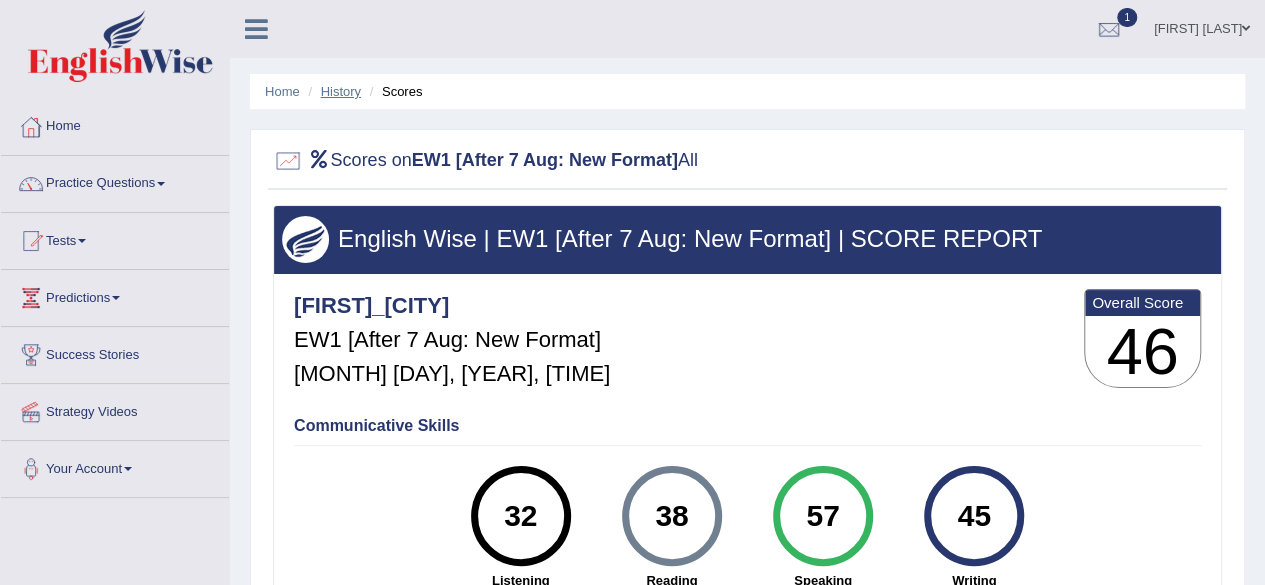 click on "History" at bounding box center (341, 91) 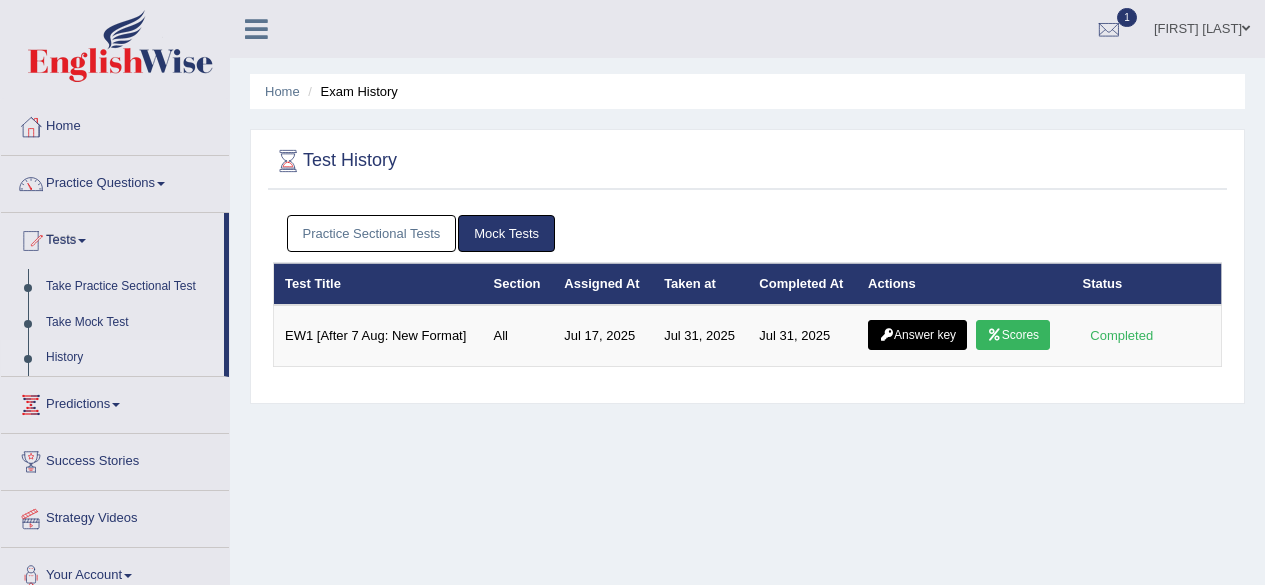 scroll, scrollTop: 0, scrollLeft: 0, axis: both 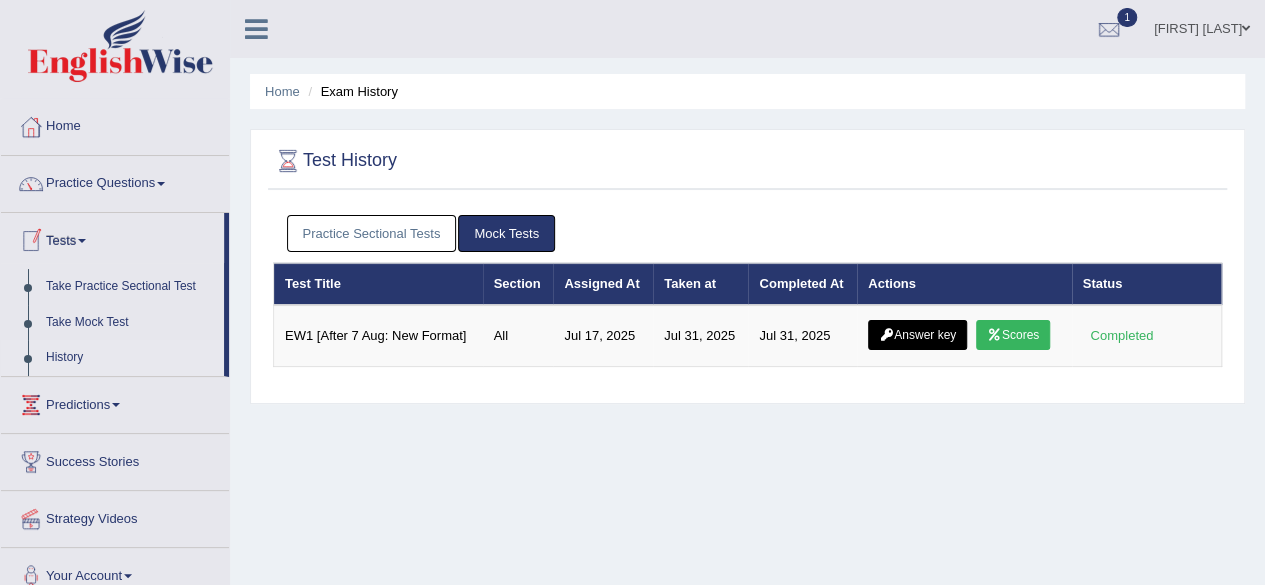 click at bounding box center [82, 241] 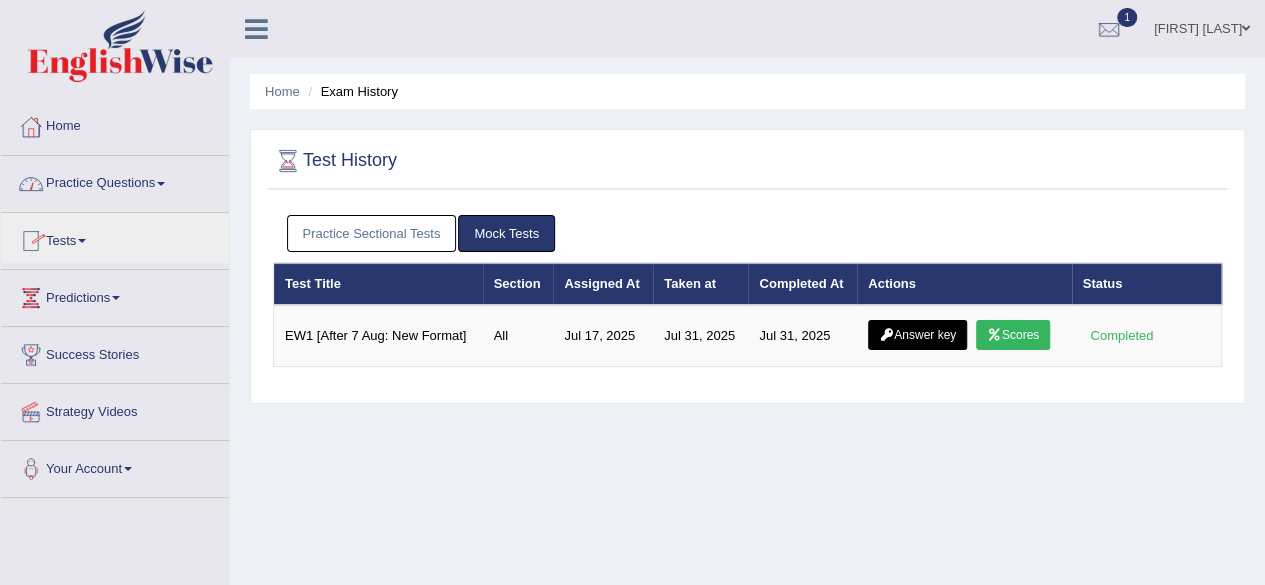 click on "Practice Questions" at bounding box center (115, 181) 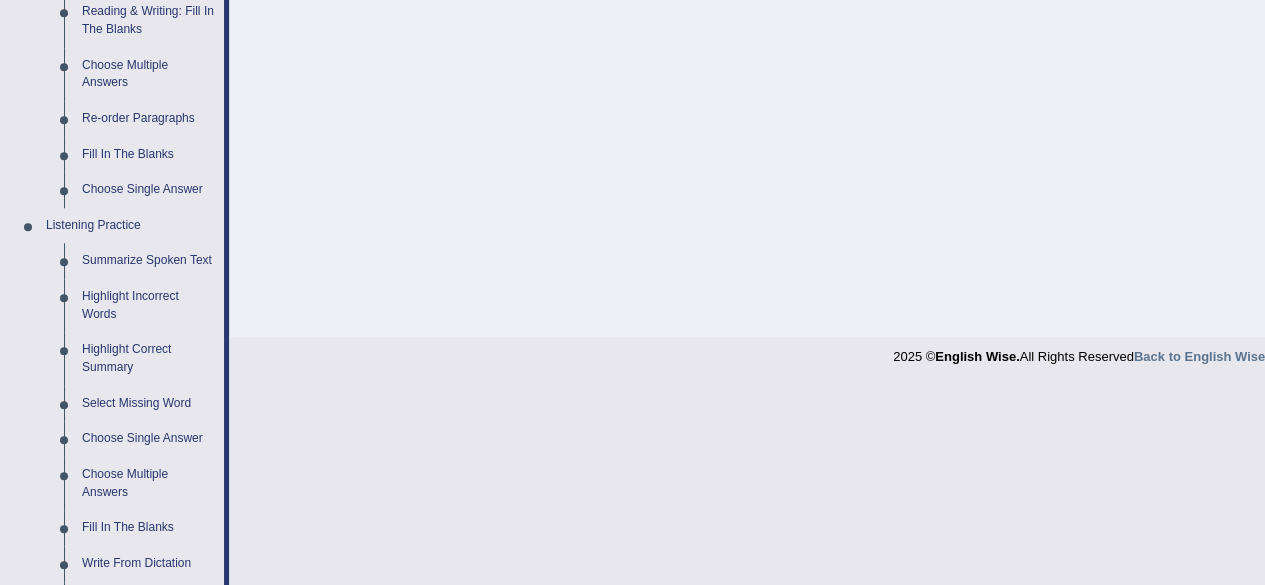 scroll, scrollTop: 664, scrollLeft: 0, axis: vertical 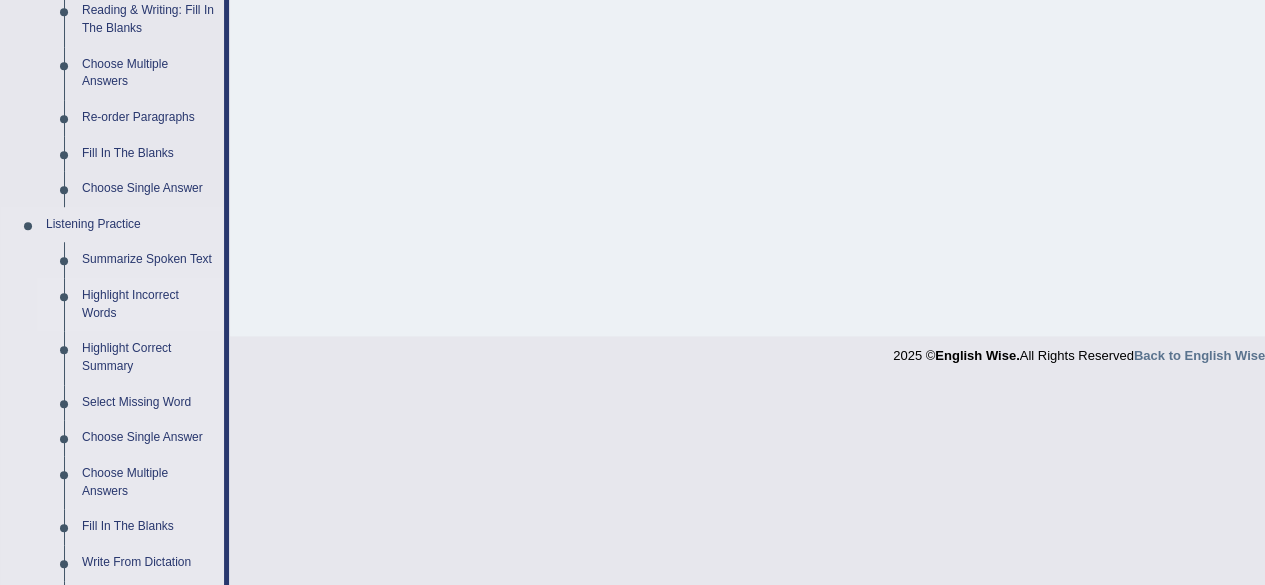 click on "Highlight Incorrect Words" at bounding box center (148, 304) 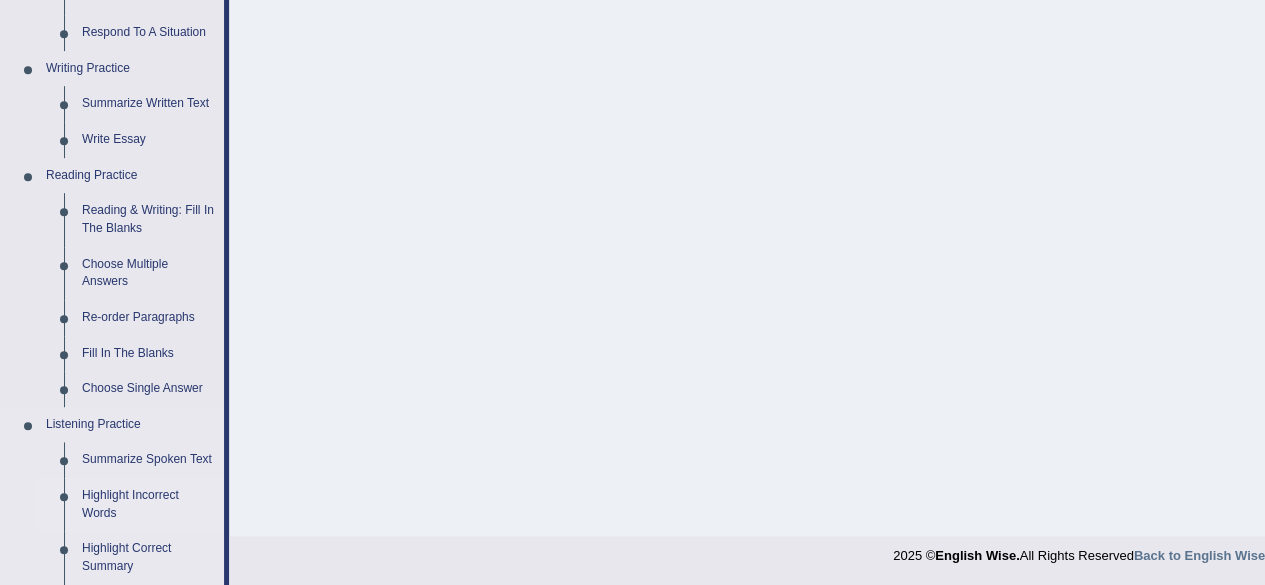 scroll, scrollTop: 747, scrollLeft: 0, axis: vertical 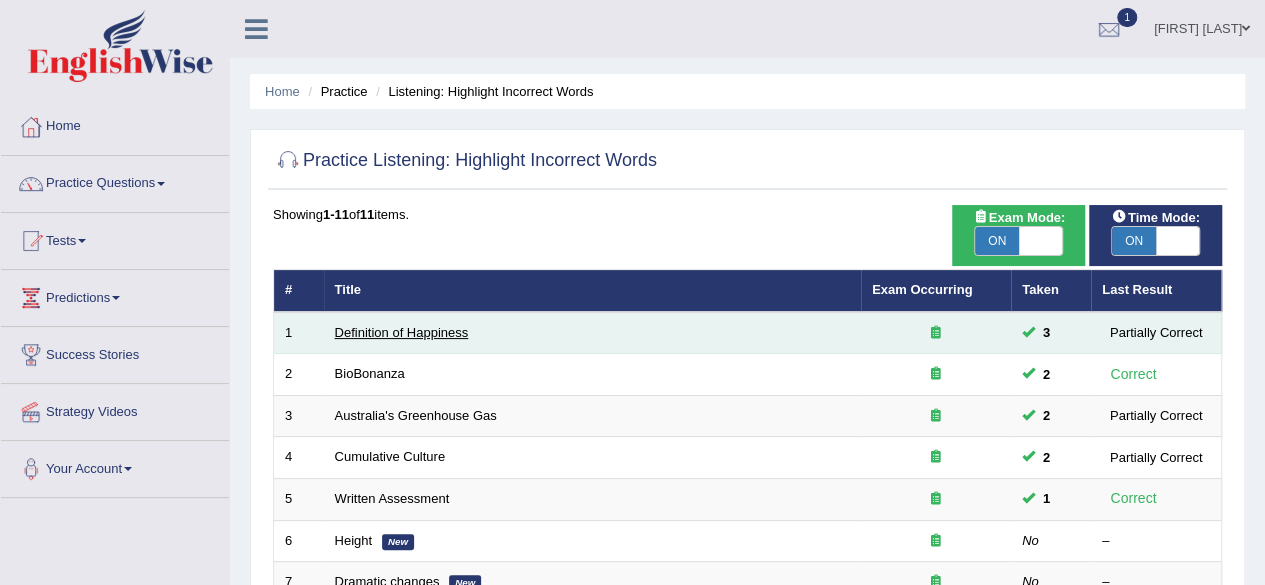 click on "Definition of Happiness" at bounding box center (402, 332) 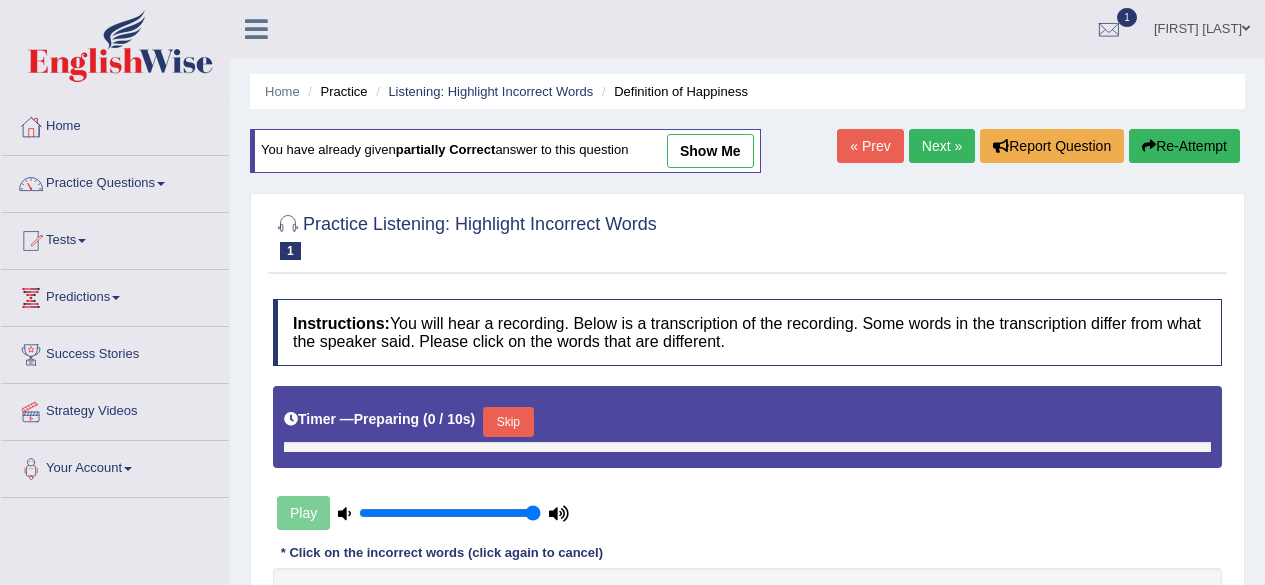 scroll, scrollTop: 0, scrollLeft: 0, axis: both 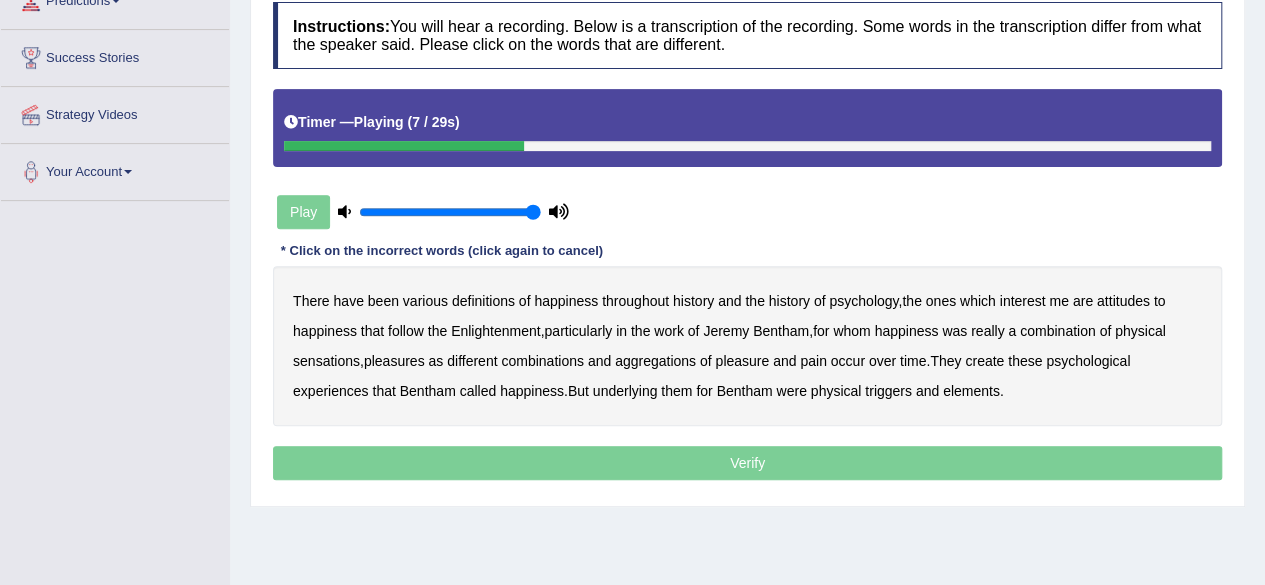 click on "attitudes" at bounding box center [1123, 301] 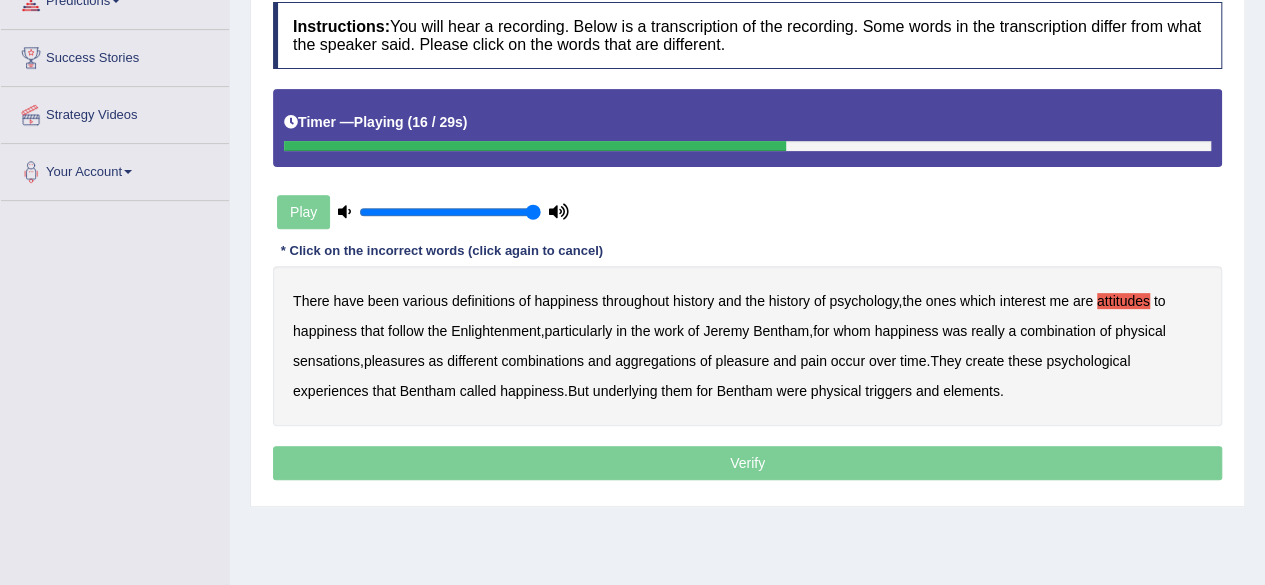 click on "sensations" at bounding box center [326, 361] 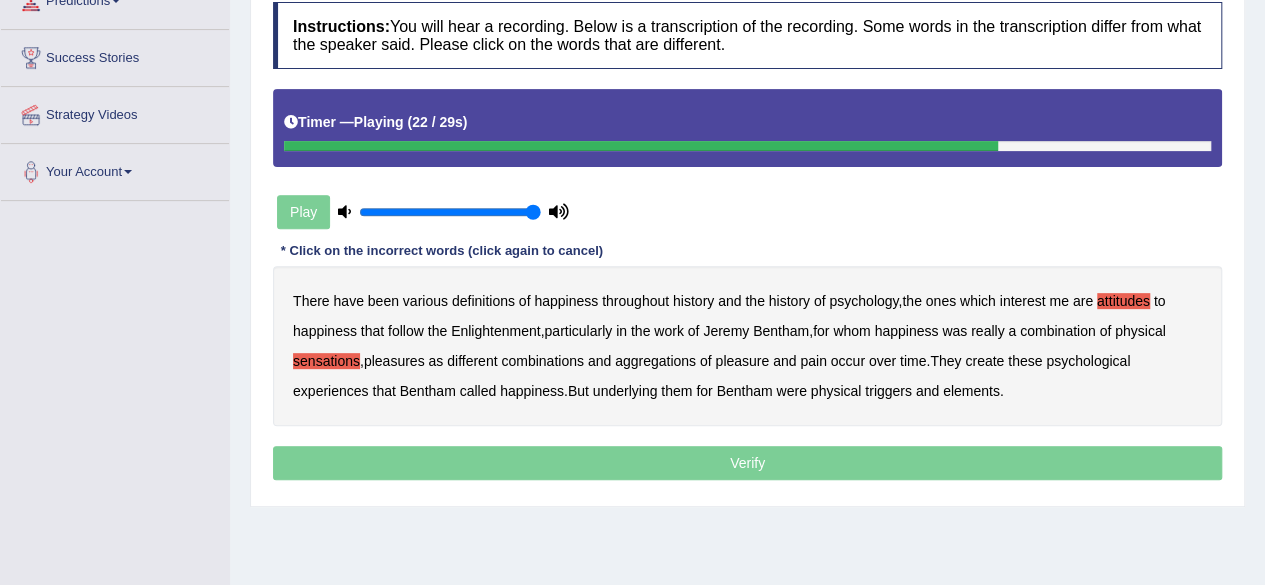 click on "create" at bounding box center [984, 361] 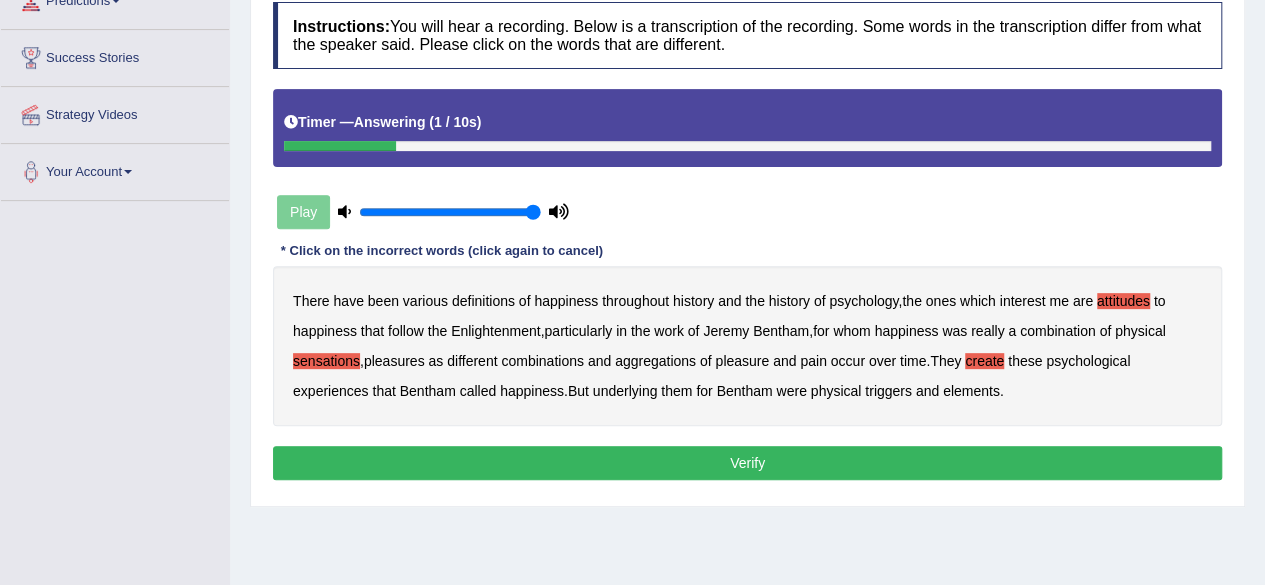 click on "elements" at bounding box center [971, 391] 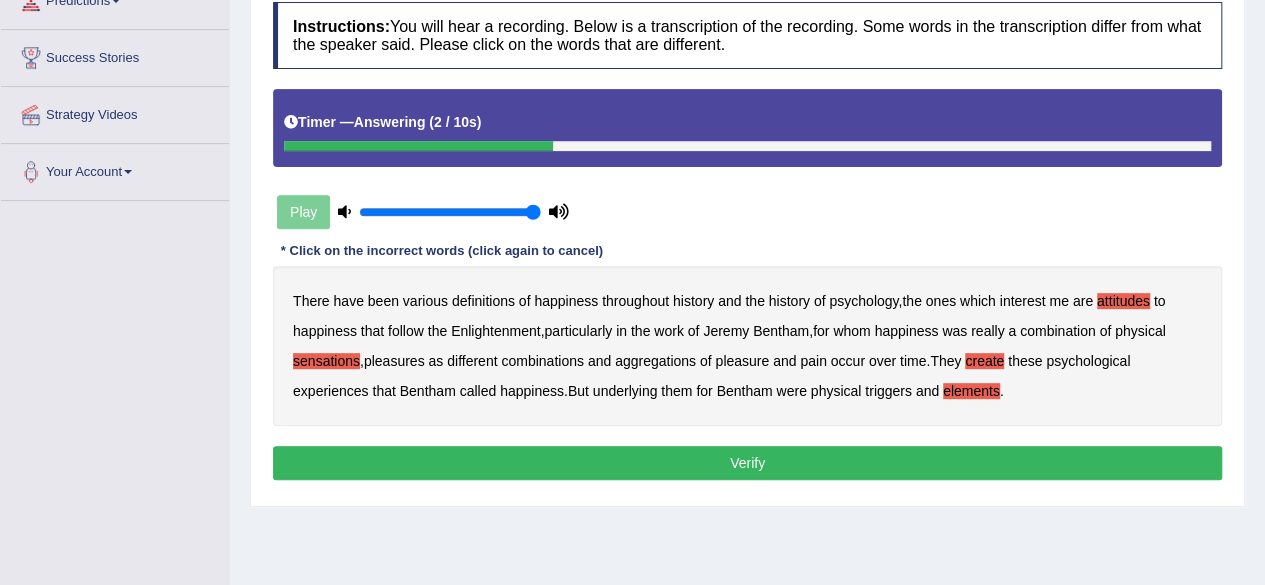 click on "Verify" at bounding box center (747, 463) 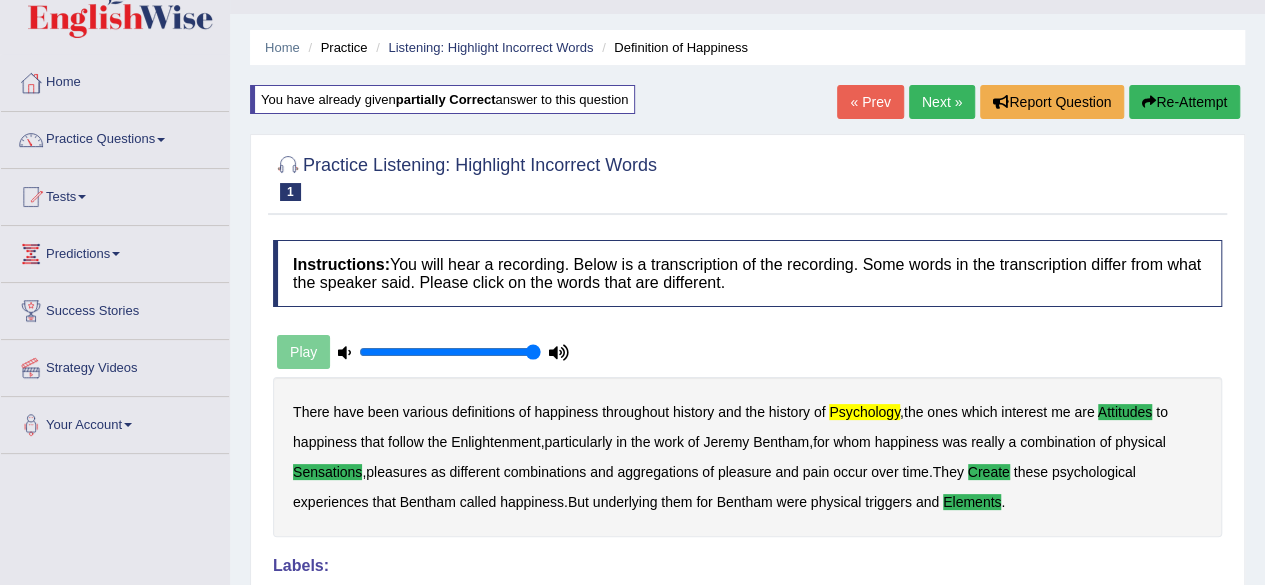 scroll, scrollTop: 0, scrollLeft: 0, axis: both 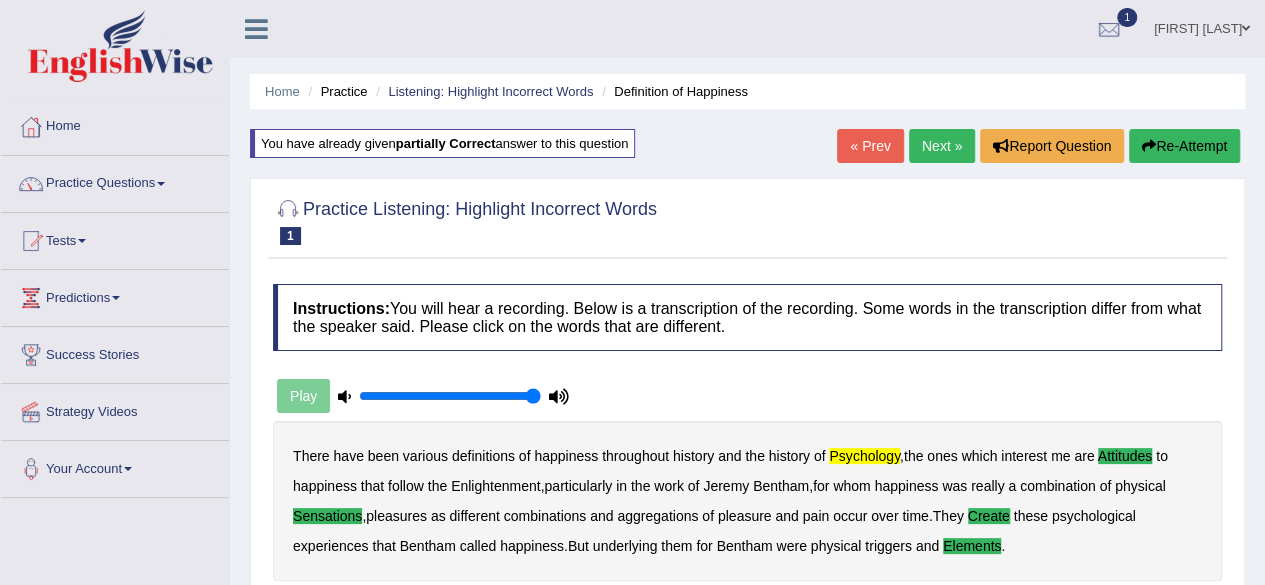 click on "Next »" at bounding box center (942, 146) 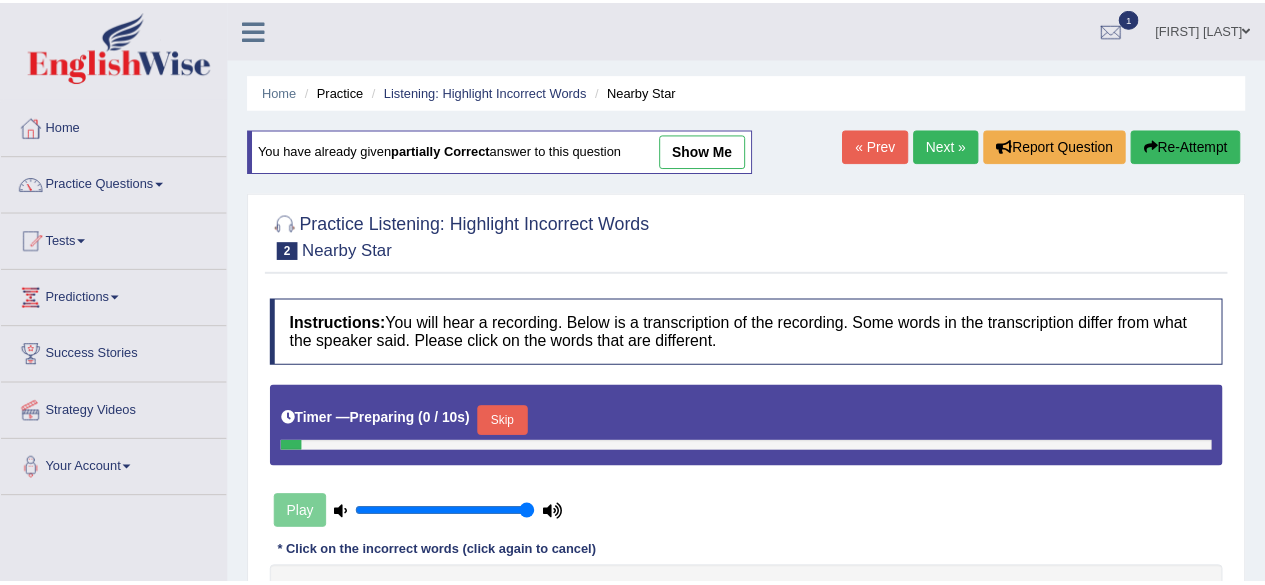scroll, scrollTop: 0, scrollLeft: 0, axis: both 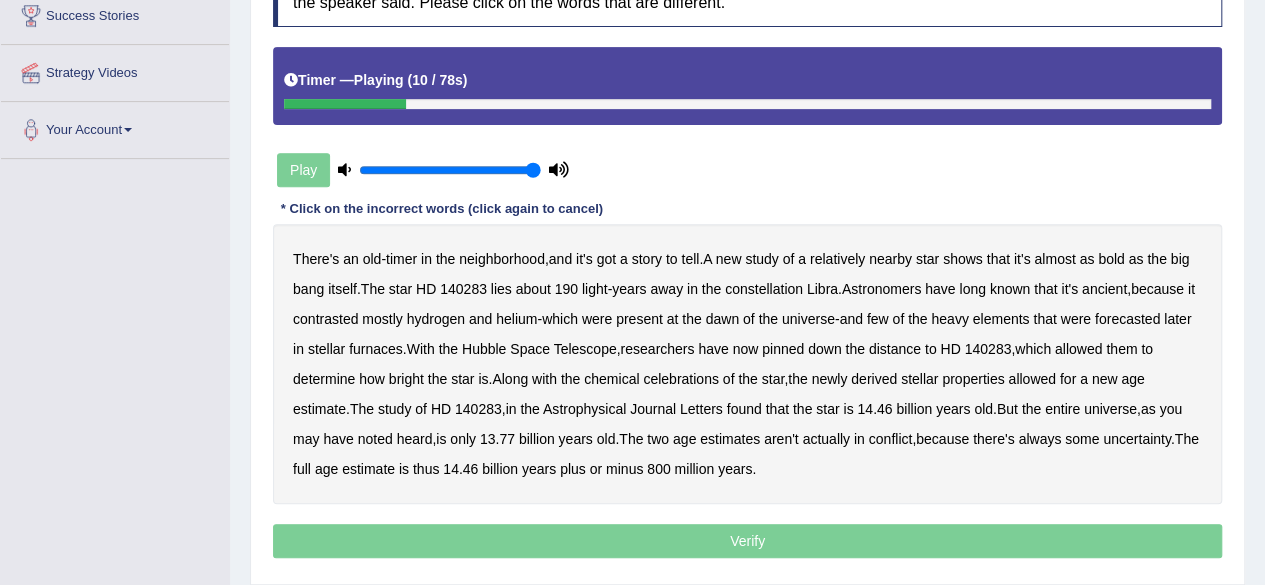 click on "bold" at bounding box center (1111, 259) 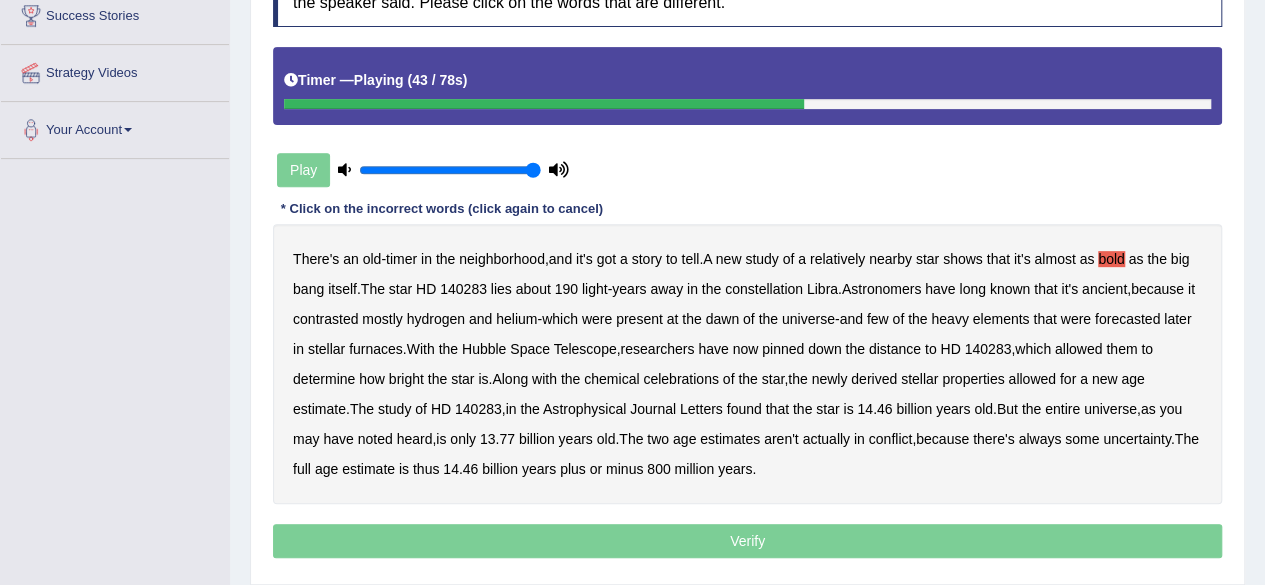 click on "celebrations" at bounding box center [681, 379] 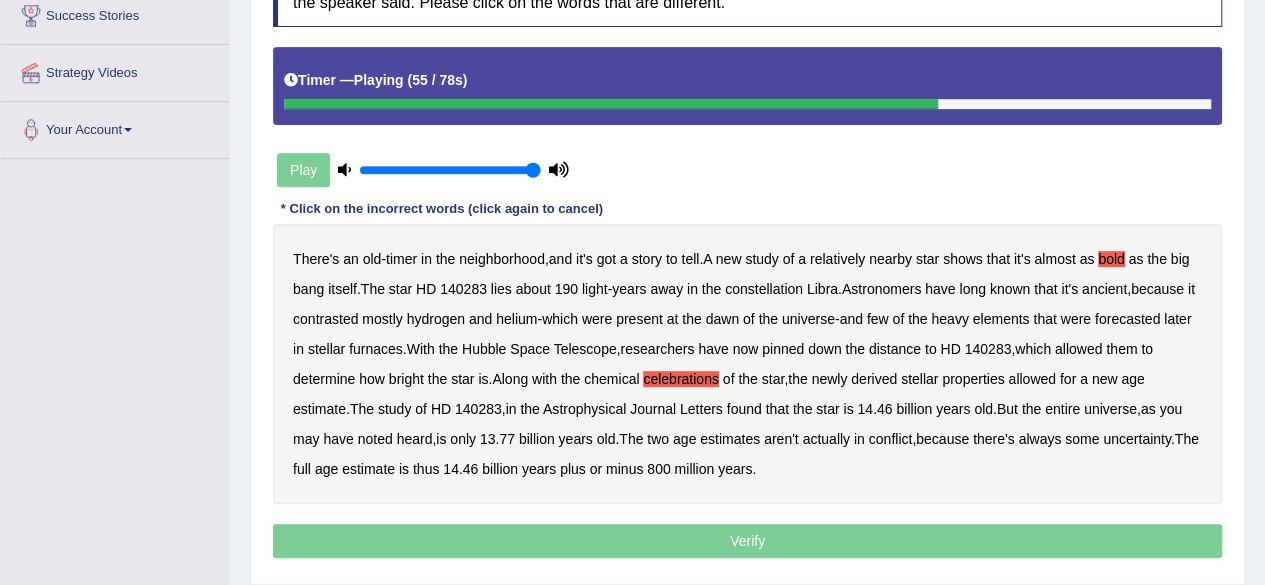 click on "Journal" at bounding box center [653, 409] 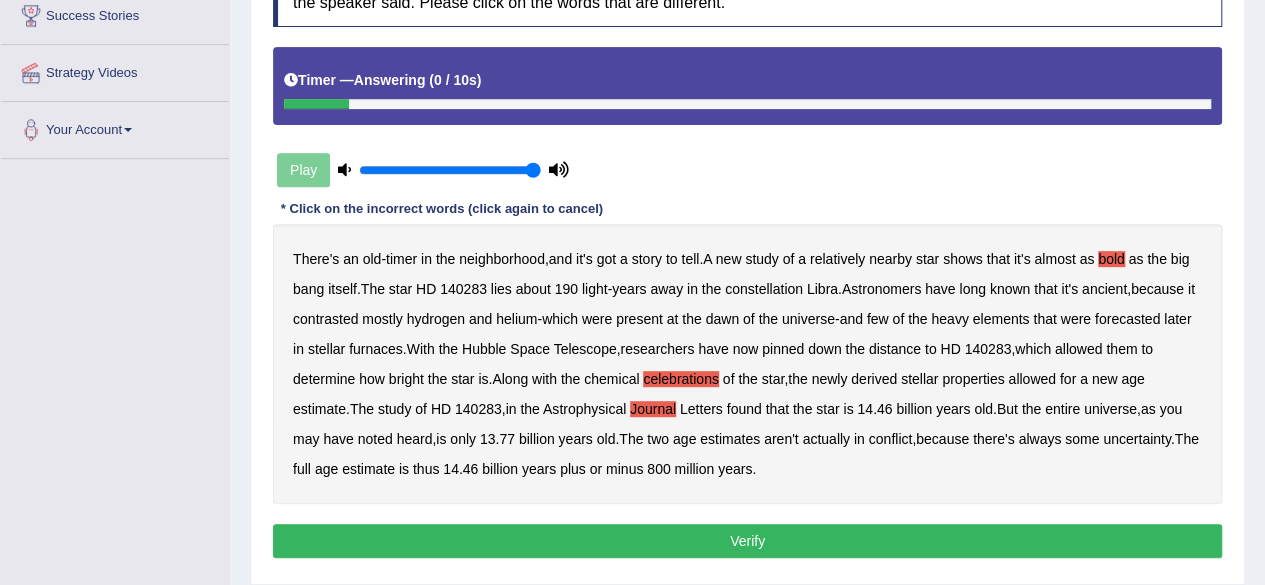 click on "Verify" at bounding box center [747, 541] 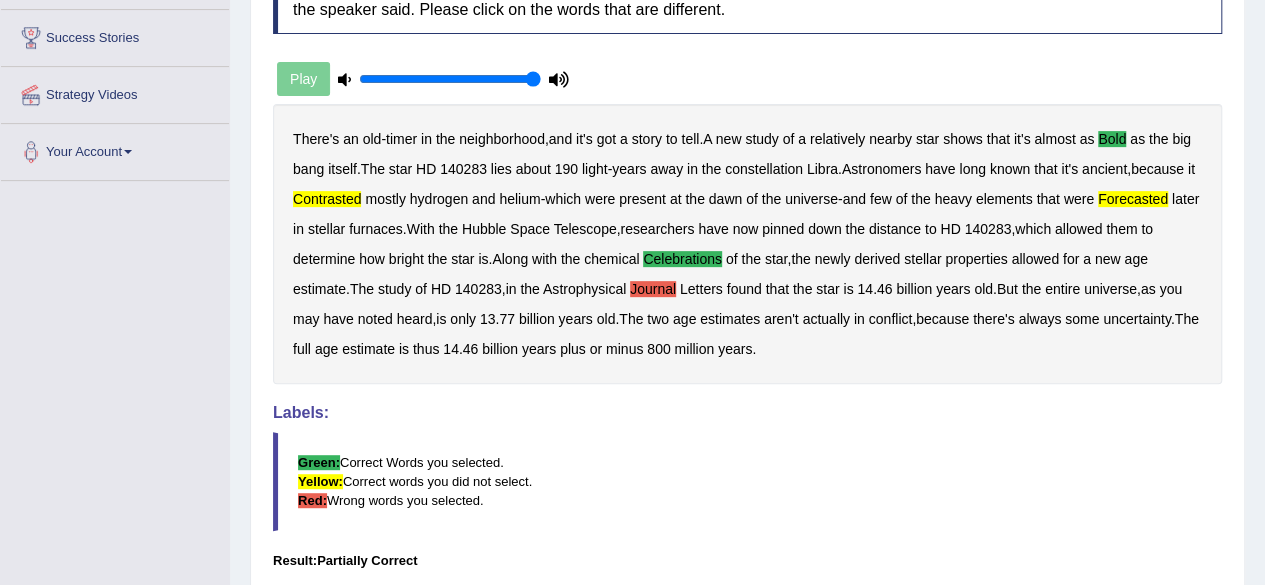 scroll, scrollTop: 0, scrollLeft: 0, axis: both 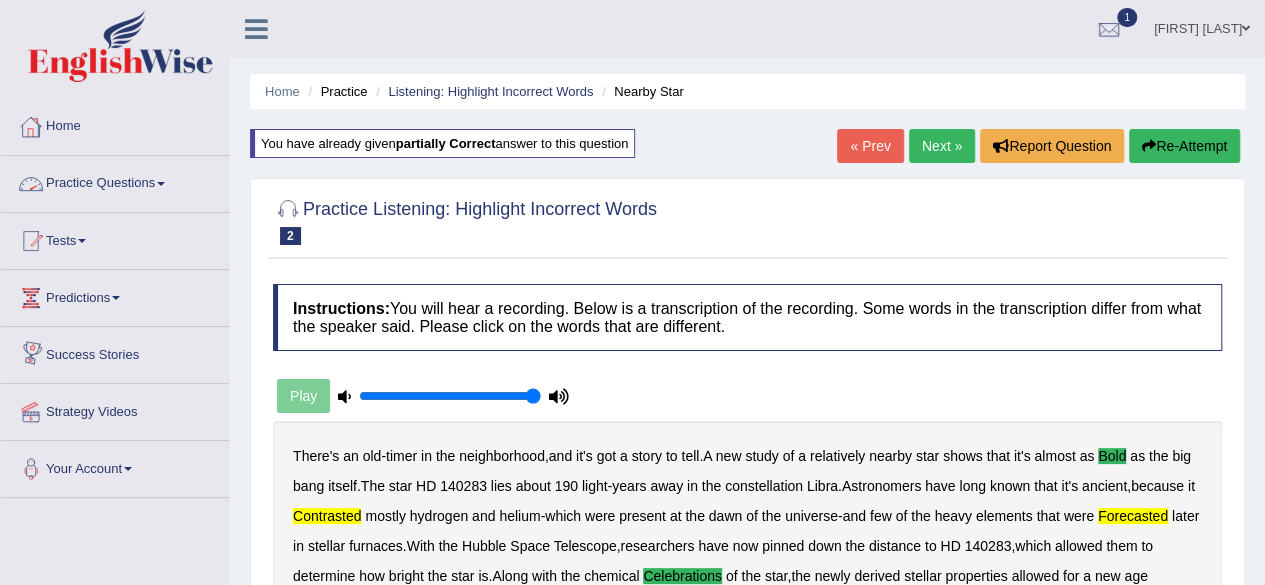 click on "Practice Questions" at bounding box center [115, 181] 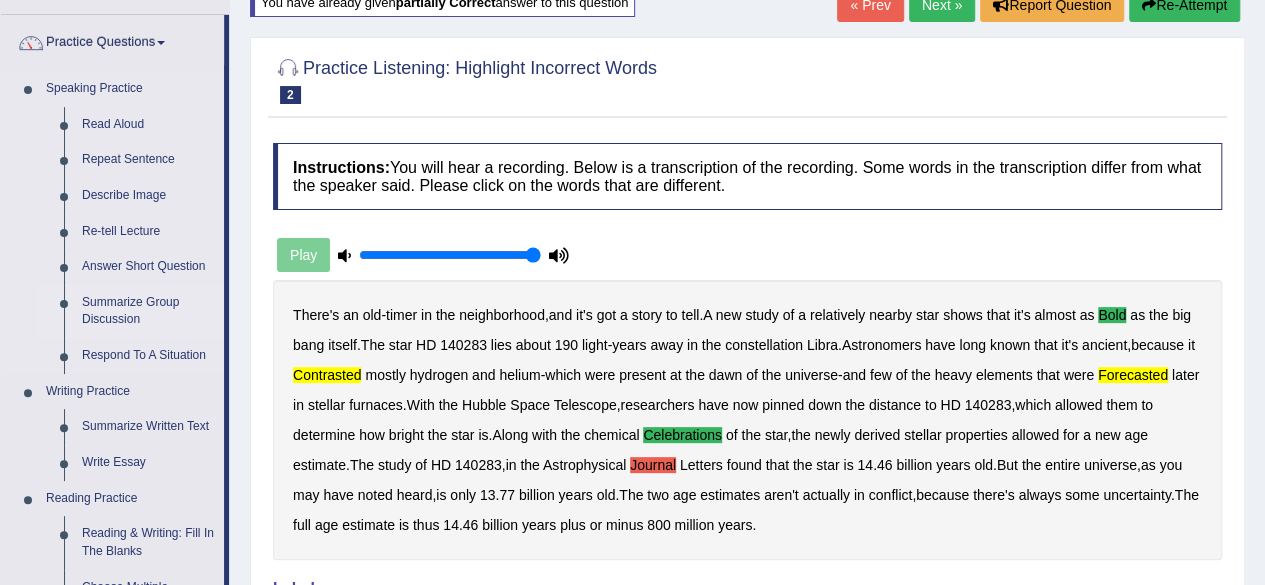 scroll, scrollTop: 142, scrollLeft: 0, axis: vertical 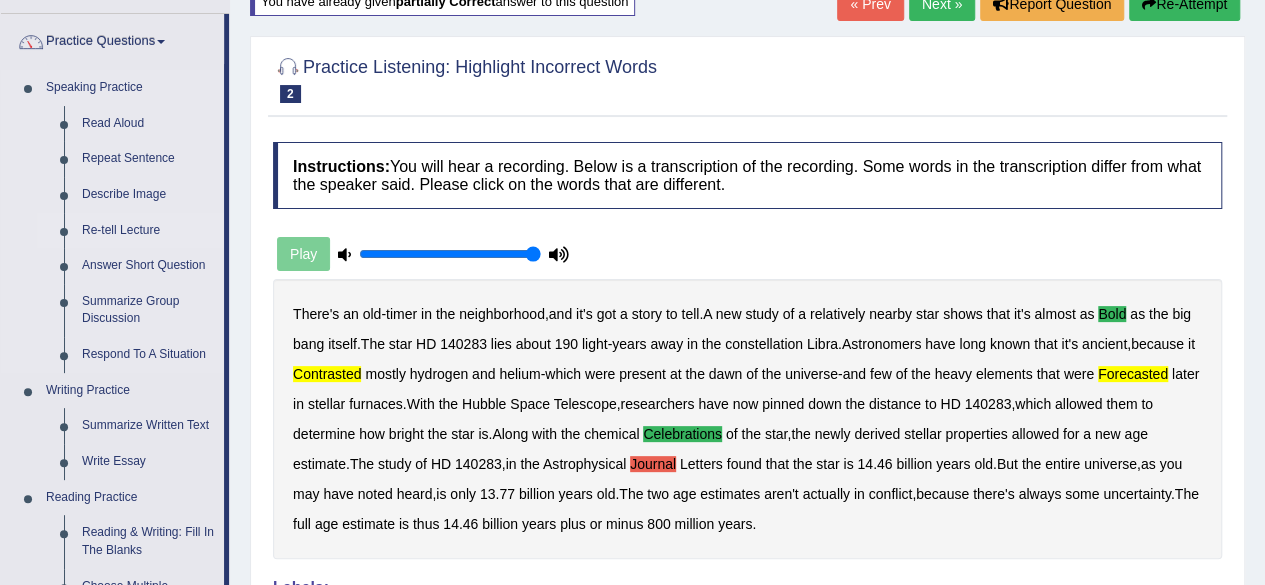 click on "Re-tell Lecture" at bounding box center (148, 231) 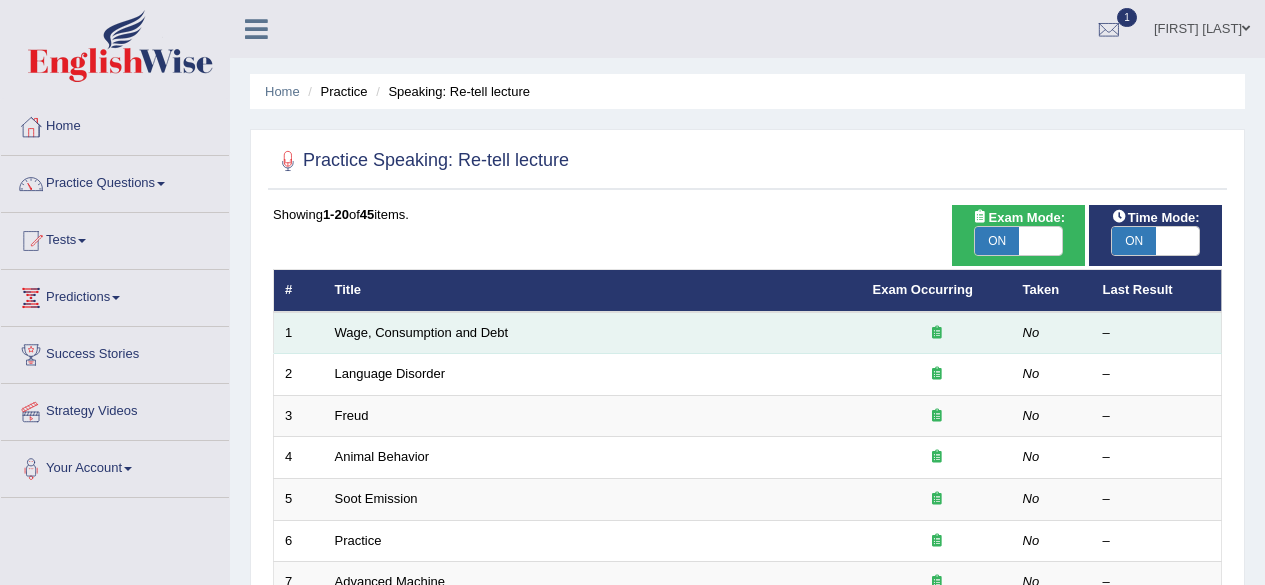 scroll, scrollTop: 0, scrollLeft: 0, axis: both 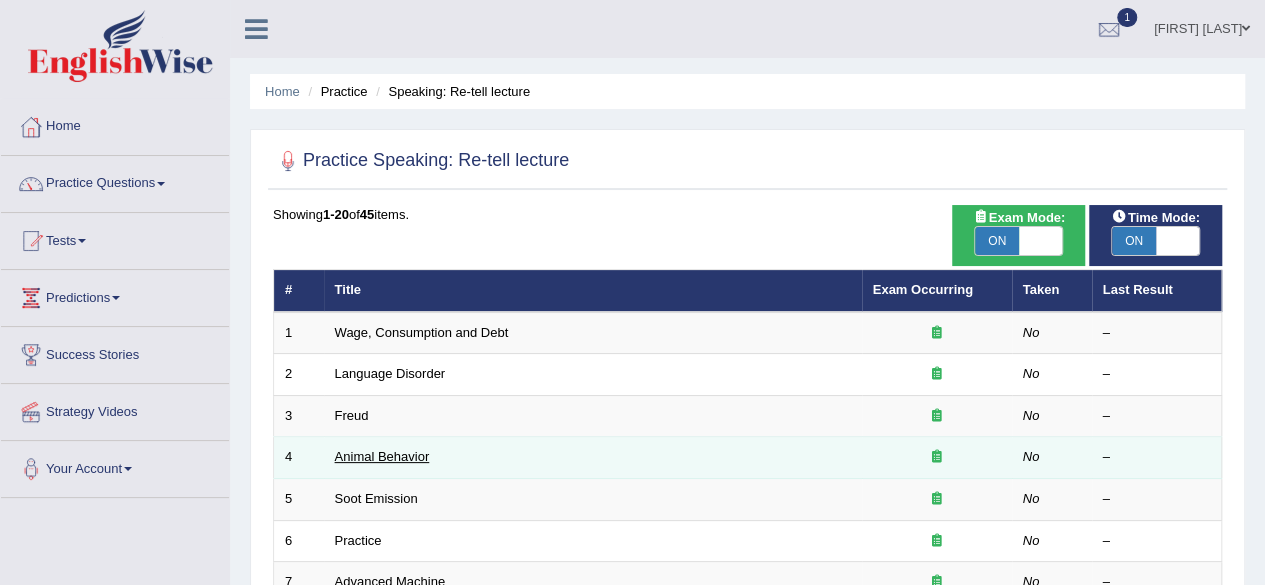 click on "Animal Behavior" at bounding box center (382, 456) 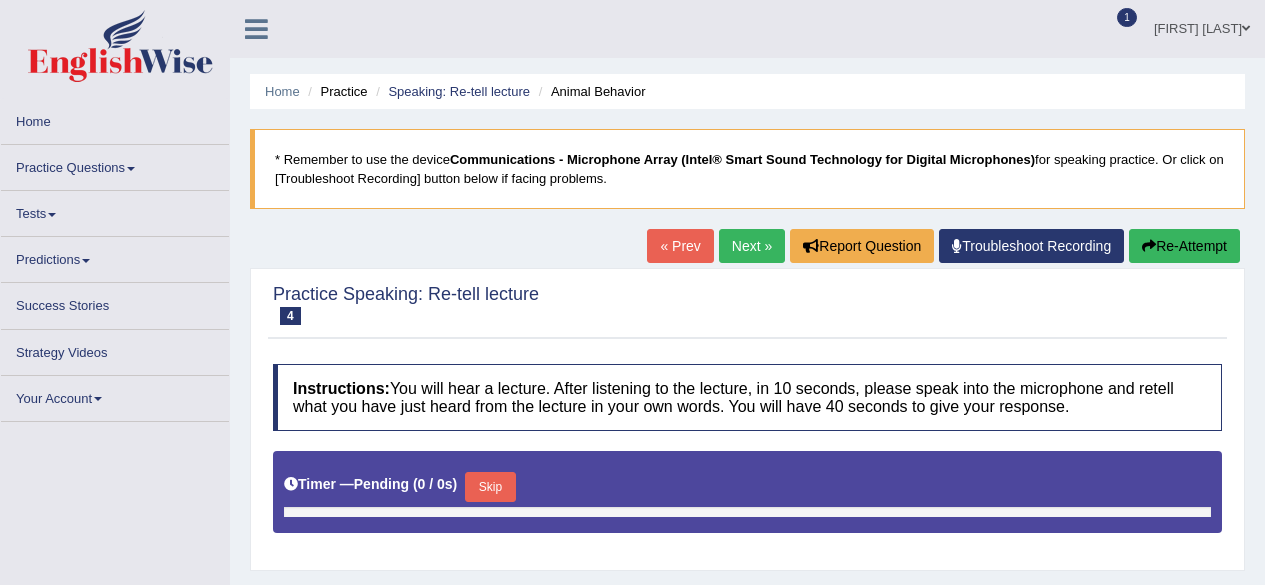 scroll, scrollTop: 0, scrollLeft: 0, axis: both 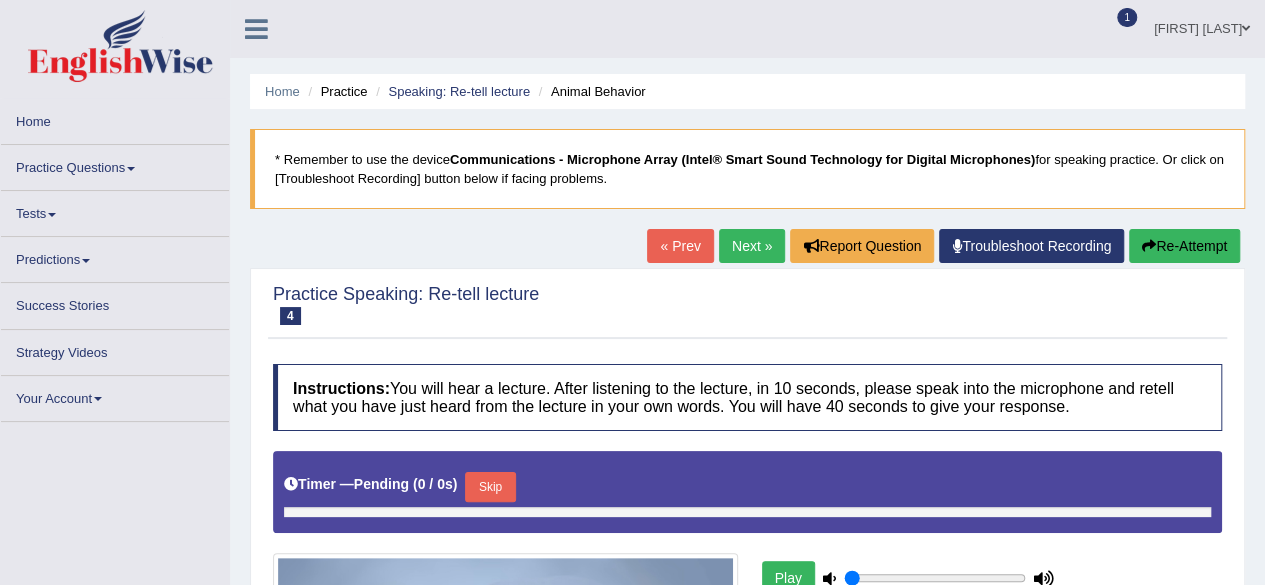 type on "1" 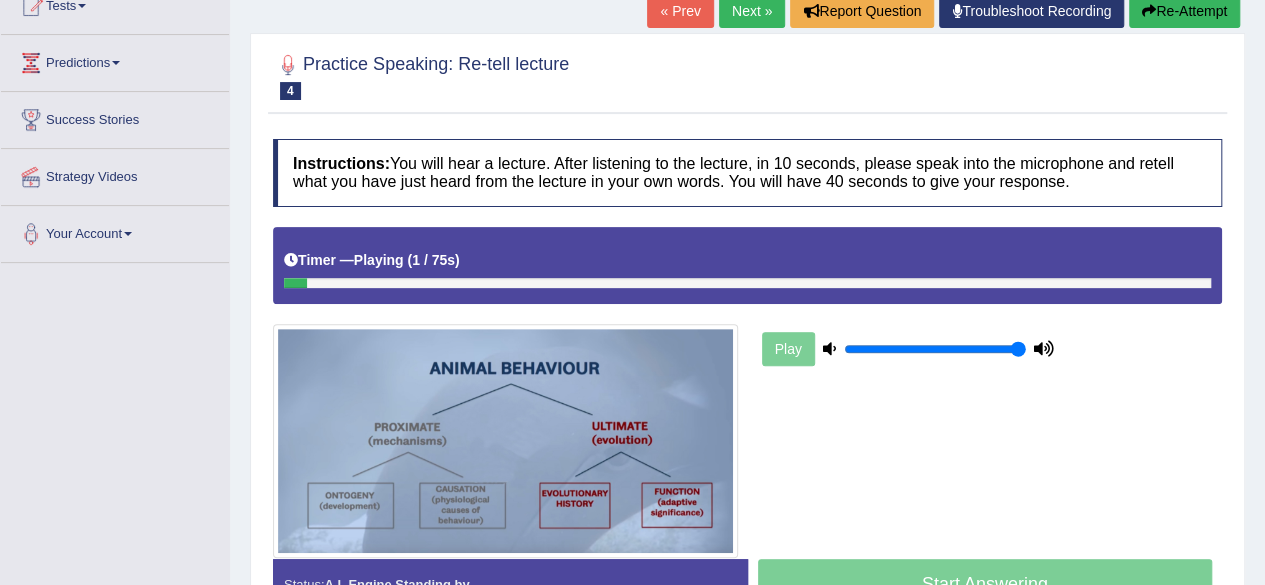 scroll, scrollTop: 236, scrollLeft: 0, axis: vertical 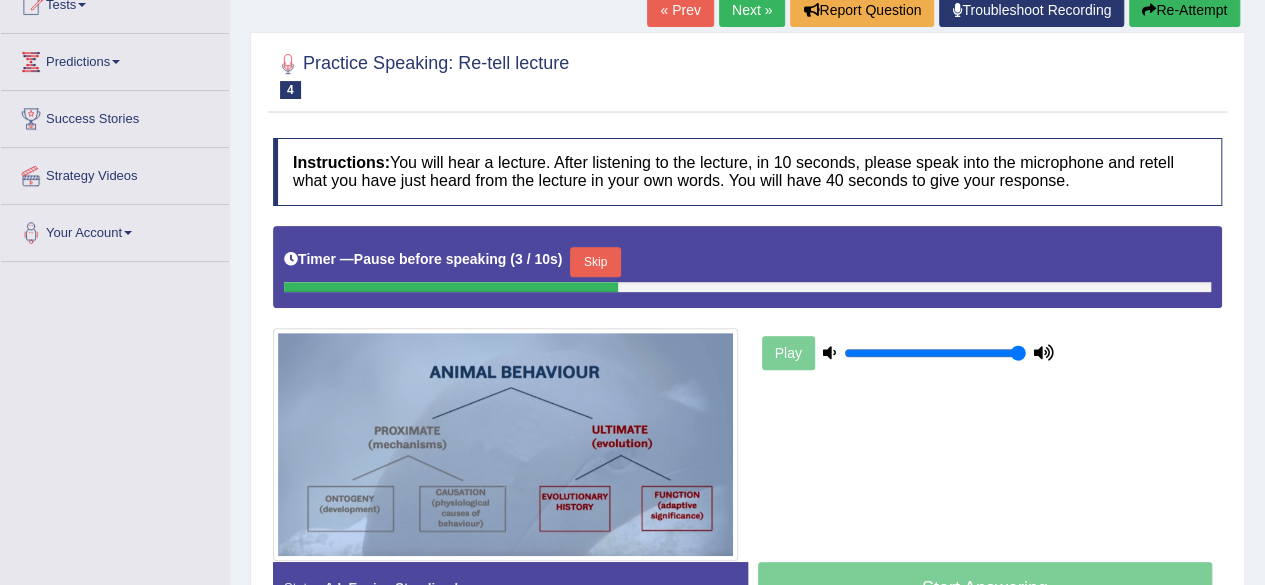 click on "Next »" at bounding box center [752, 10] 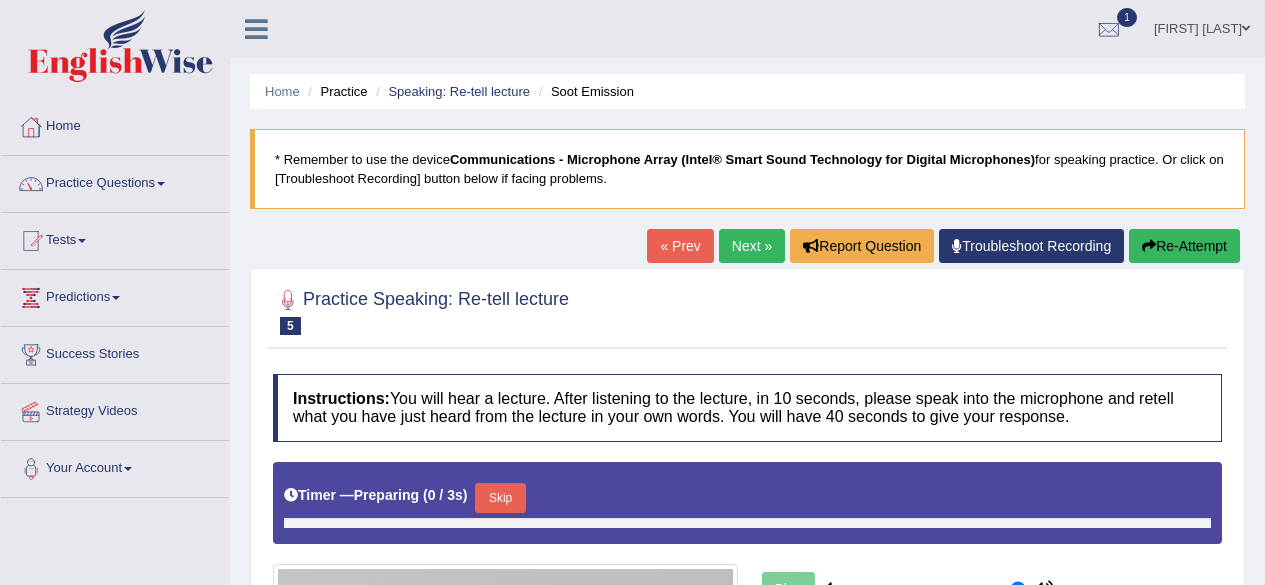 scroll, scrollTop: 0, scrollLeft: 0, axis: both 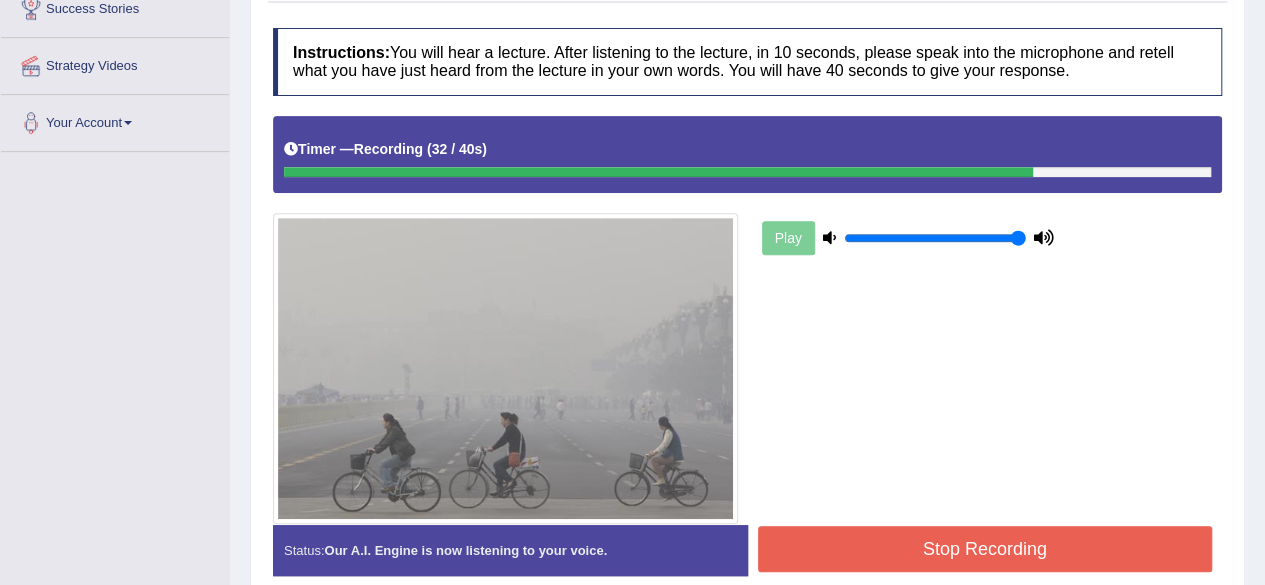 click on "Stop Recording" at bounding box center (985, 549) 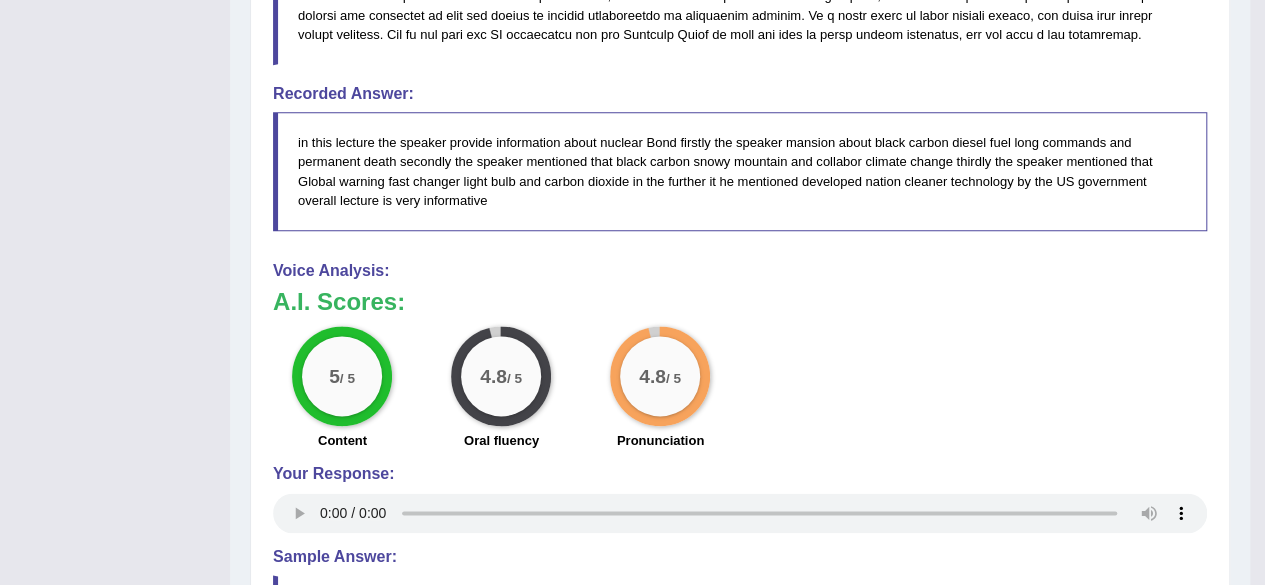 scroll, scrollTop: 1149, scrollLeft: 0, axis: vertical 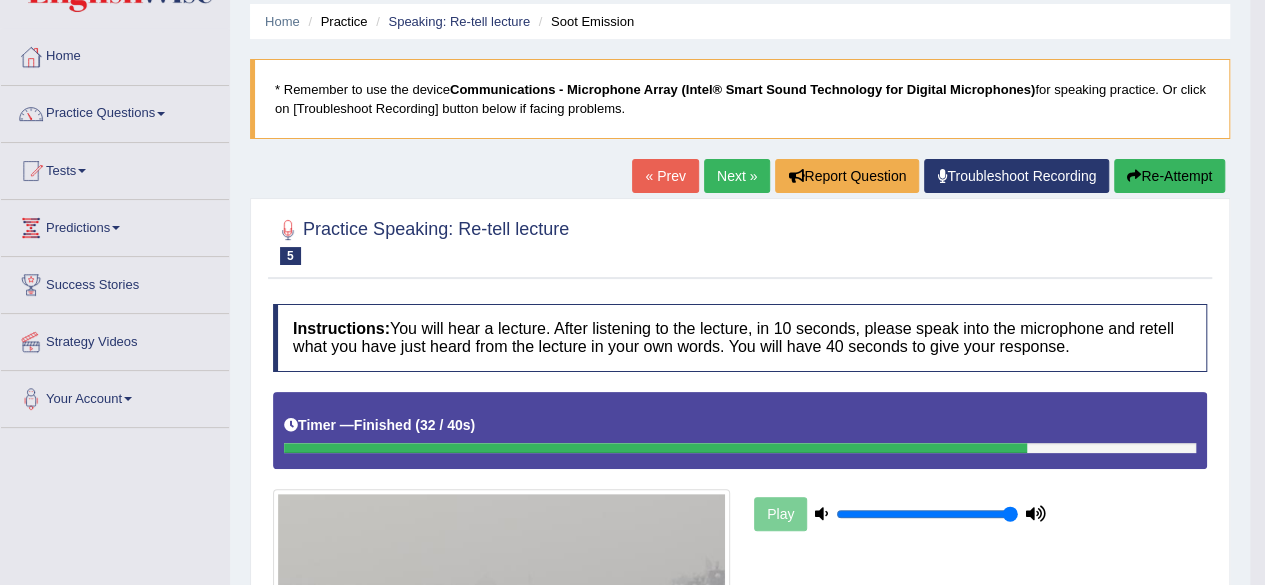 click on "Next »" at bounding box center [737, 176] 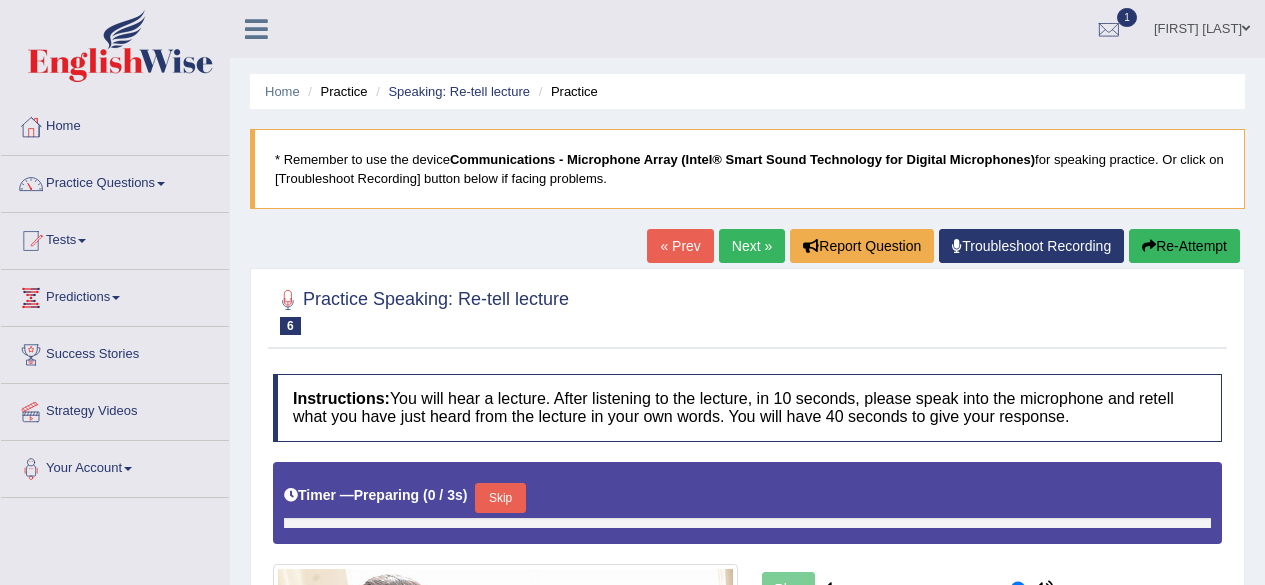 scroll, scrollTop: 310, scrollLeft: 0, axis: vertical 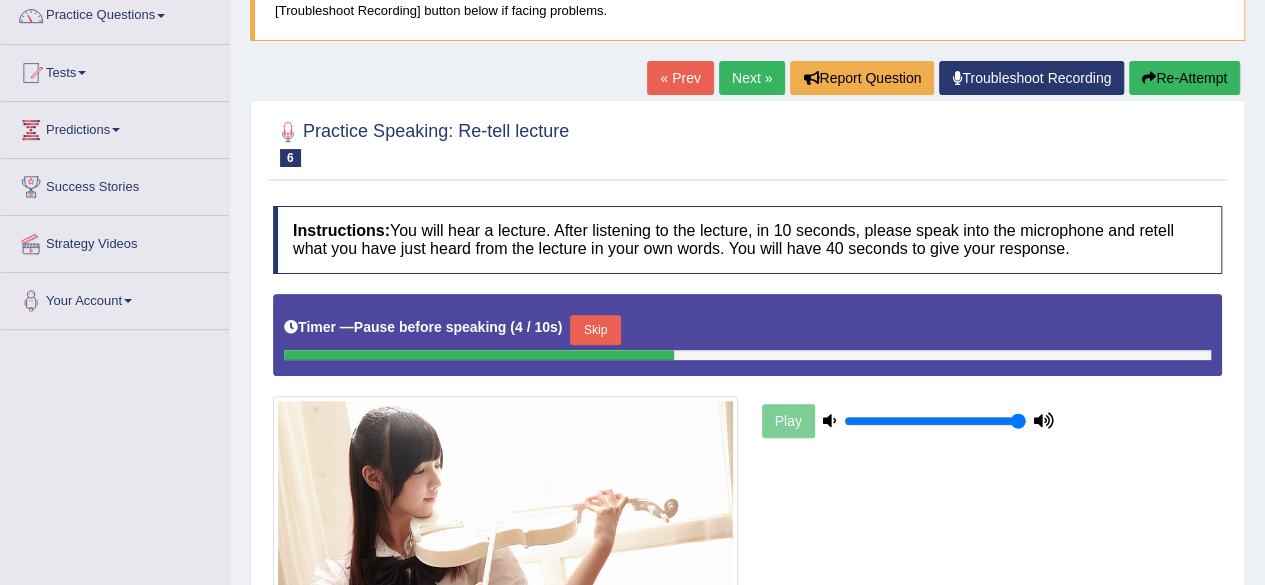 click on "Re-Attempt" at bounding box center [1184, 78] 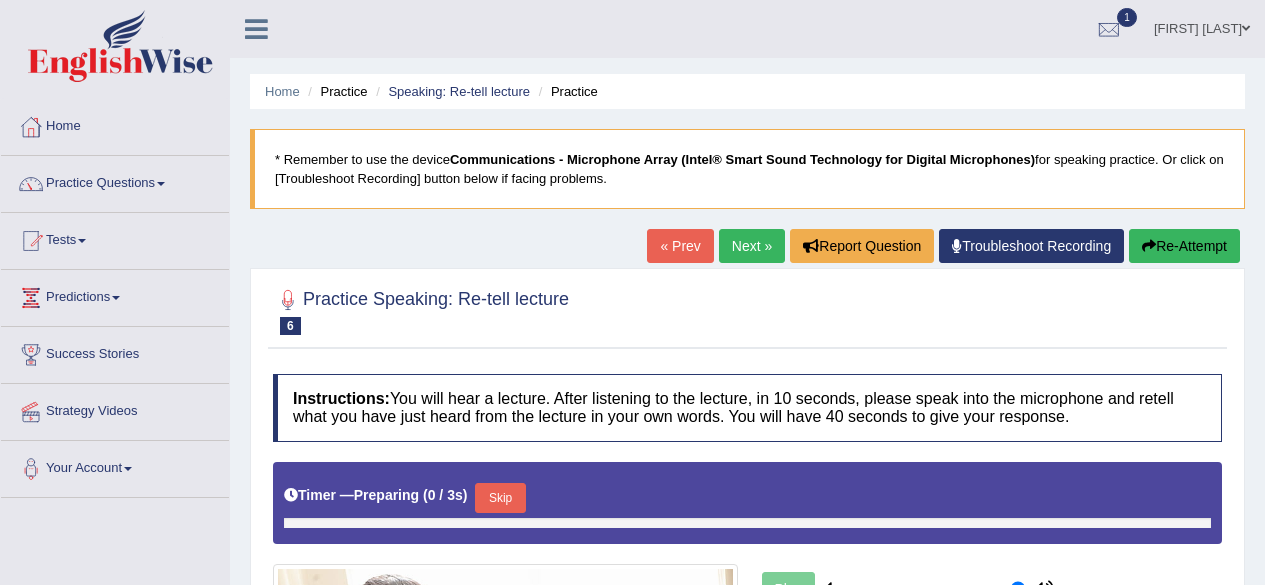 scroll, scrollTop: 174, scrollLeft: 0, axis: vertical 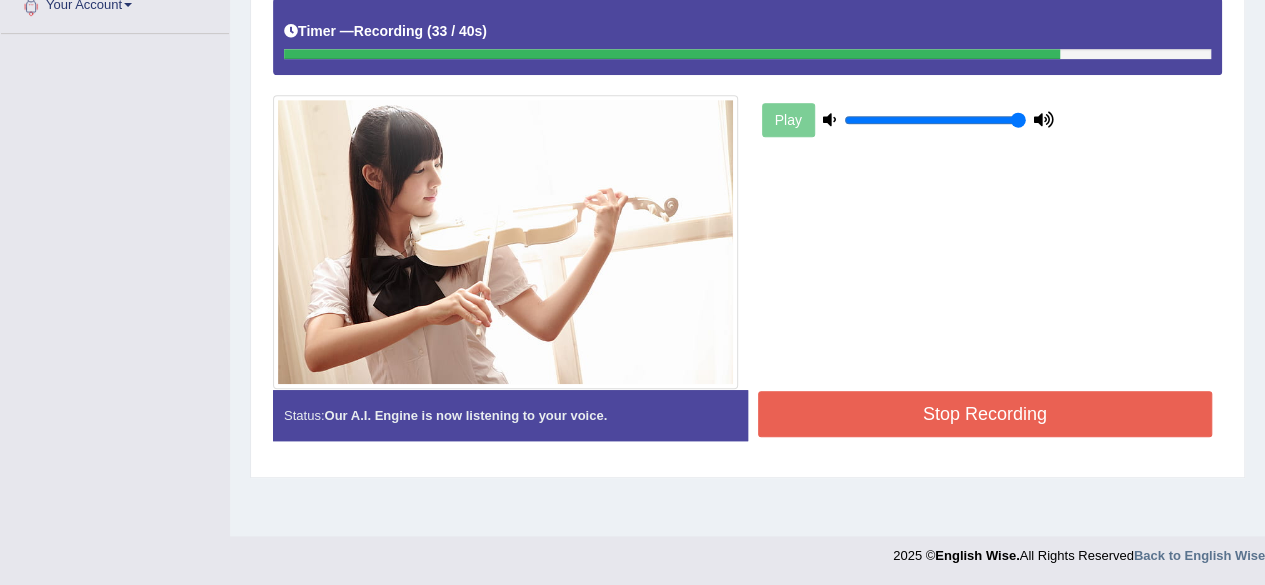 click on "Stop Recording" at bounding box center (985, 414) 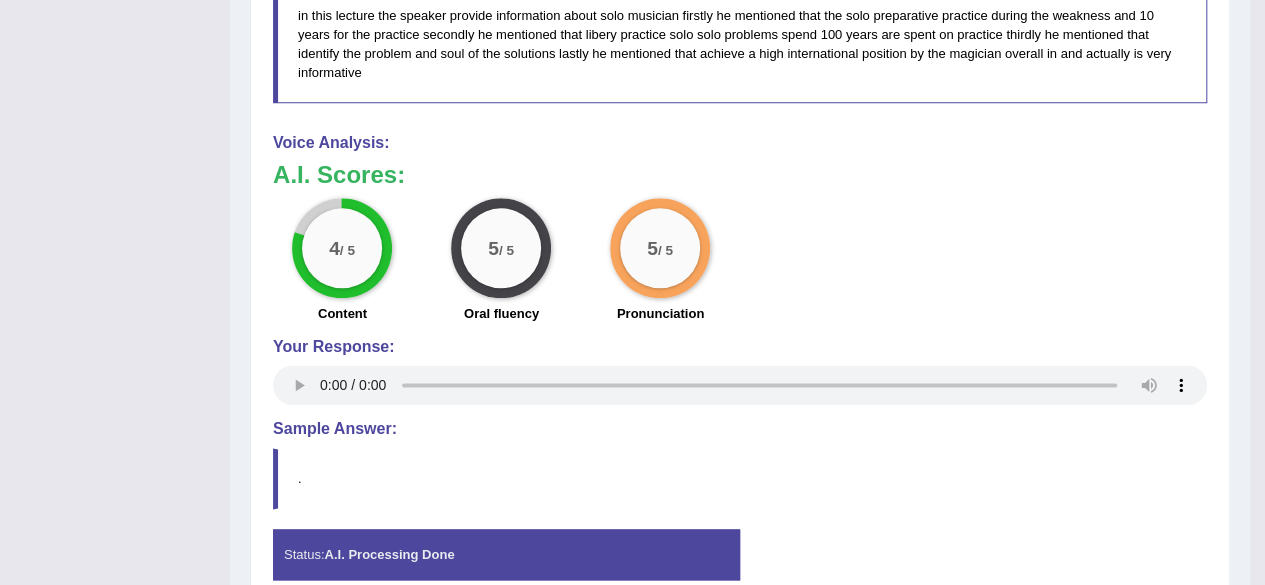 scroll, scrollTop: 1088, scrollLeft: 0, axis: vertical 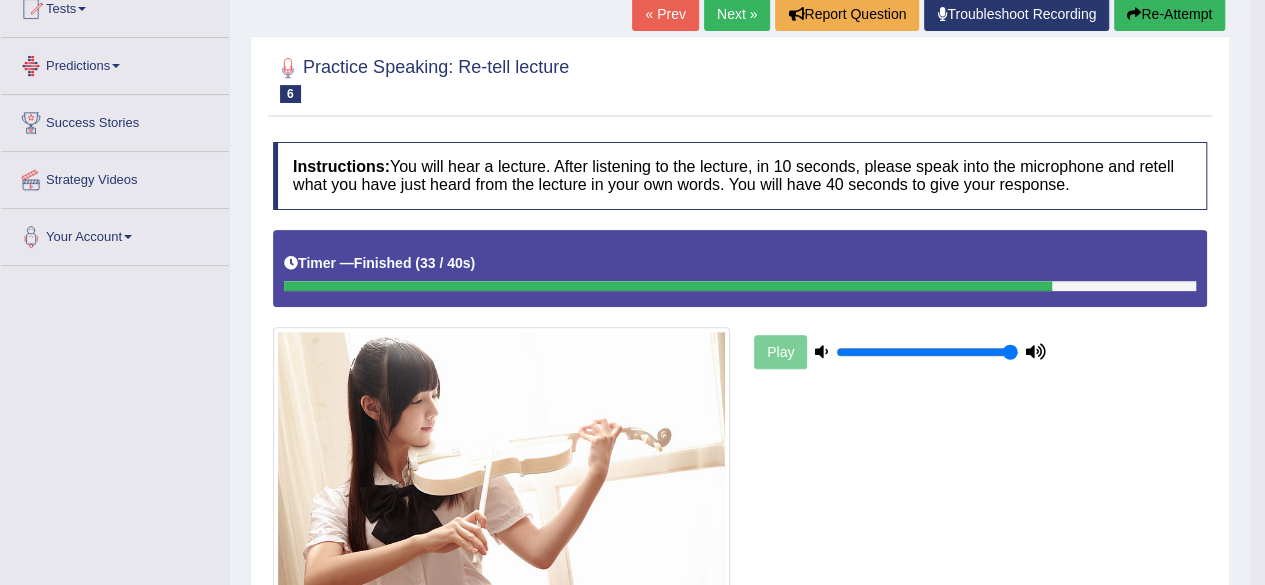 click on "Predictions" at bounding box center [115, 63] 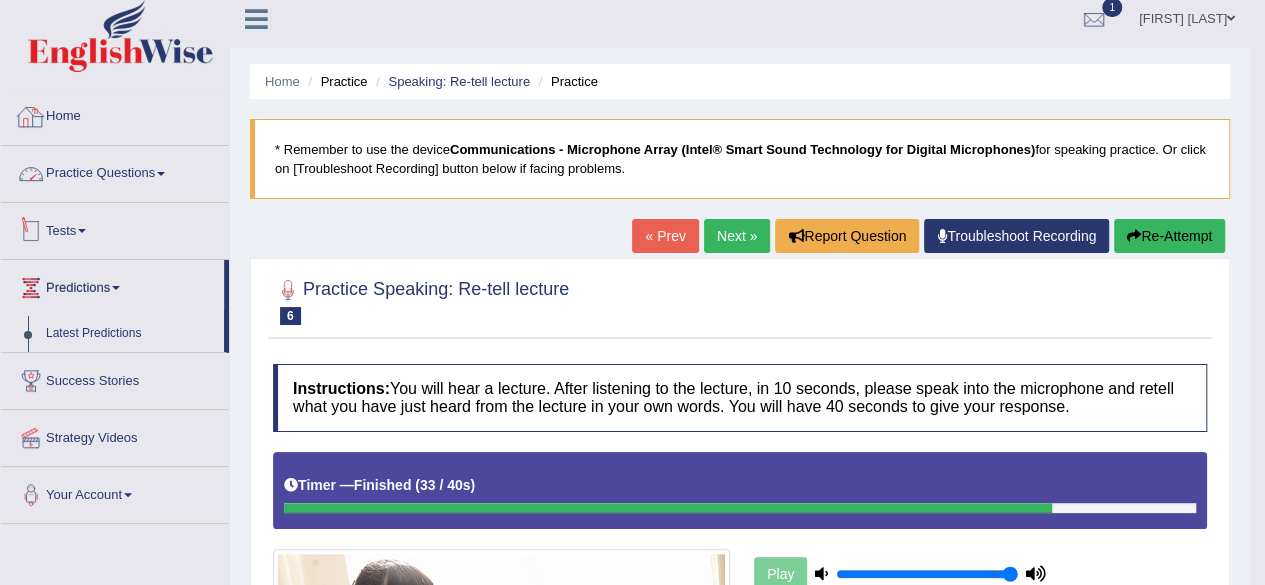 scroll, scrollTop: 10, scrollLeft: 0, axis: vertical 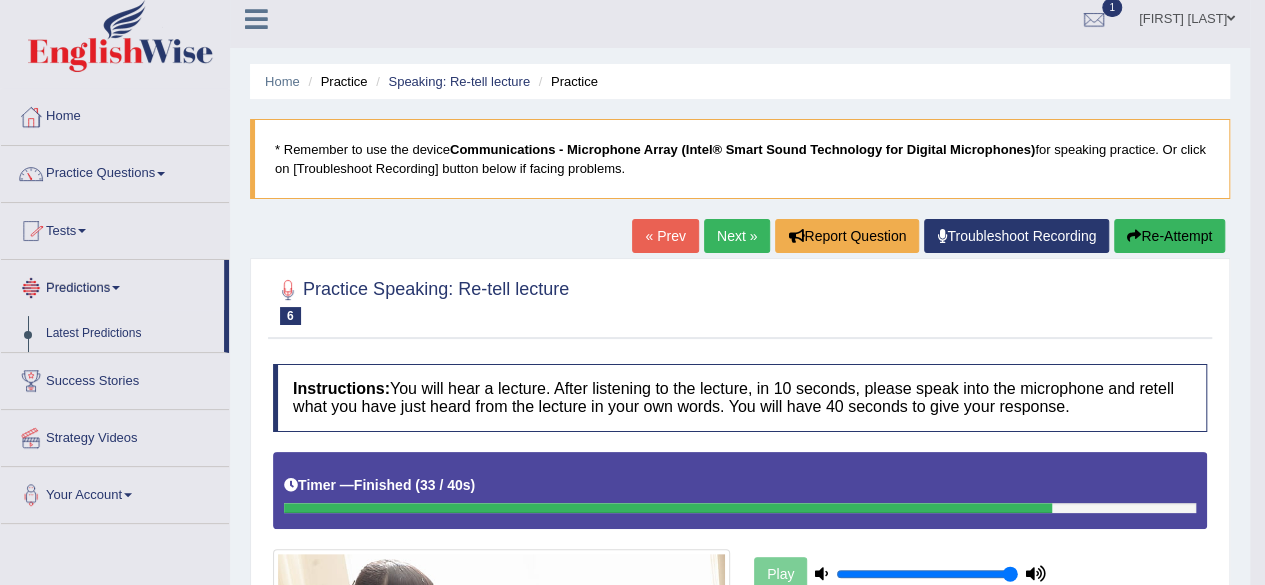 click on "Practice Questions" at bounding box center [115, 171] 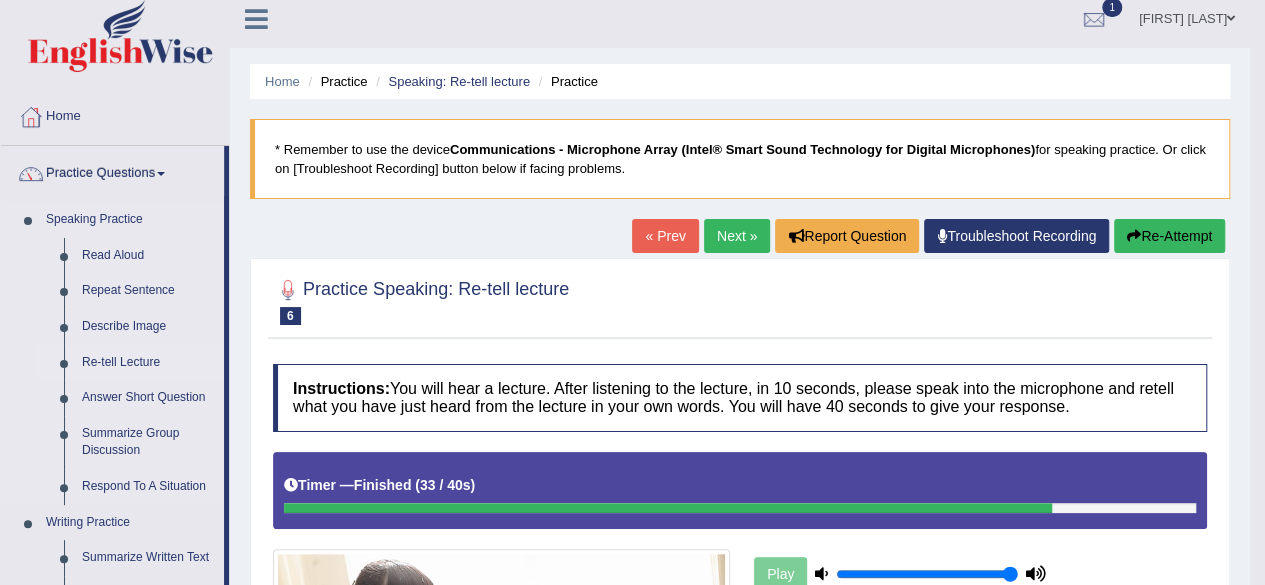scroll, scrollTop: 204, scrollLeft: 0, axis: vertical 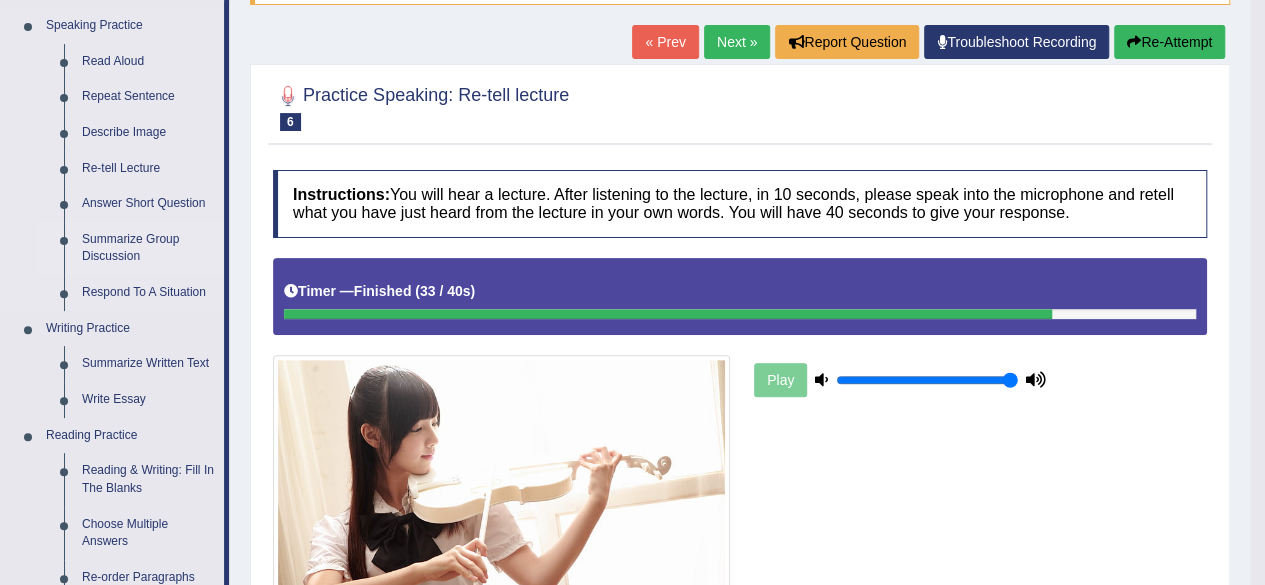 click on "Summarize Group Discussion" at bounding box center [148, 248] 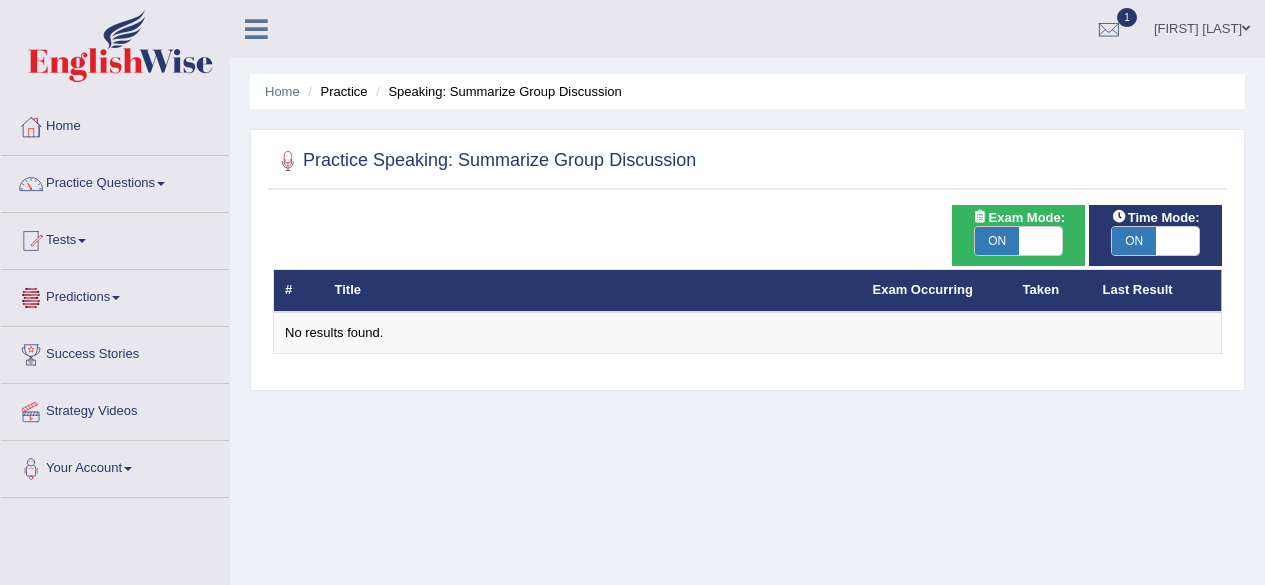 scroll, scrollTop: 0, scrollLeft: 0, axis: both 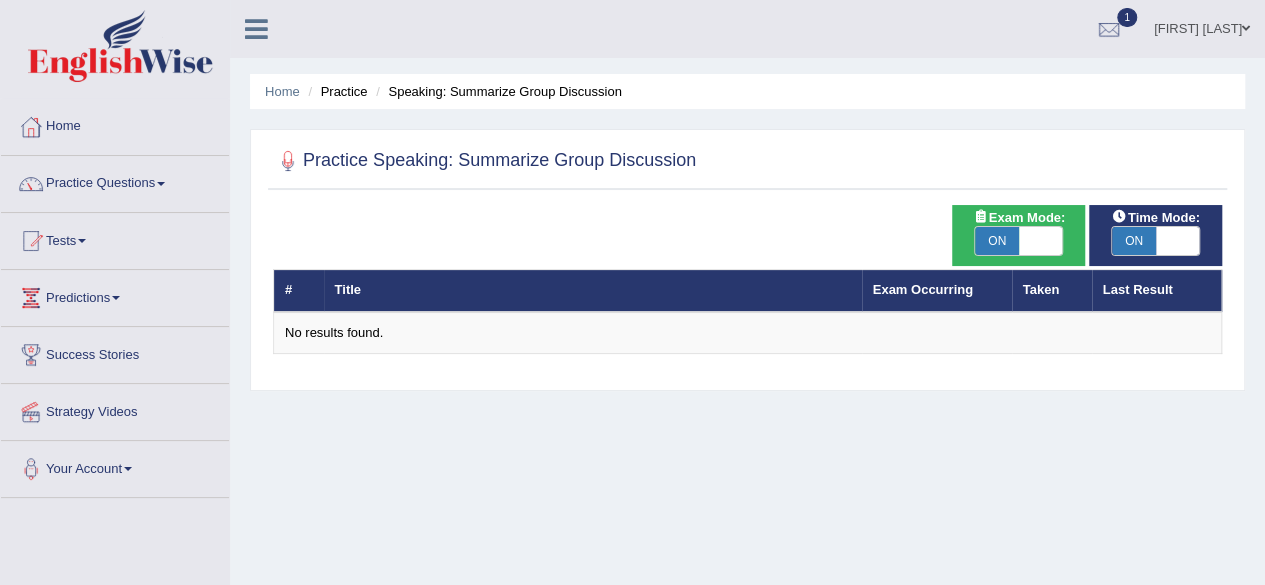 click on "ON" at bounding box center [997, 241] 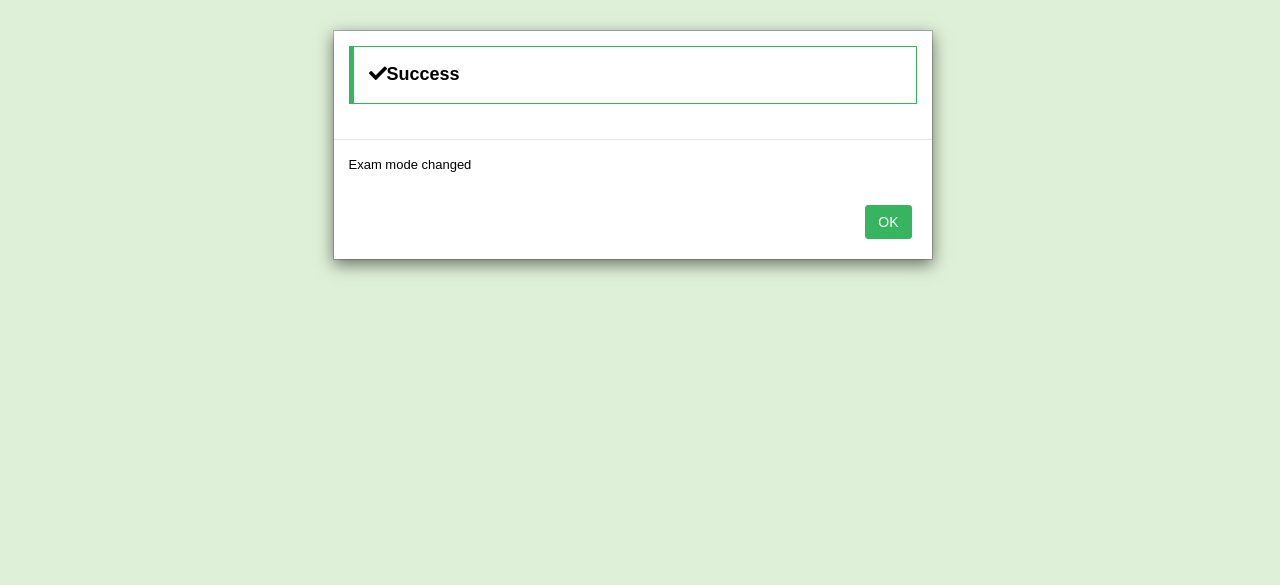click on "OK" at bounding box center [888, 222] 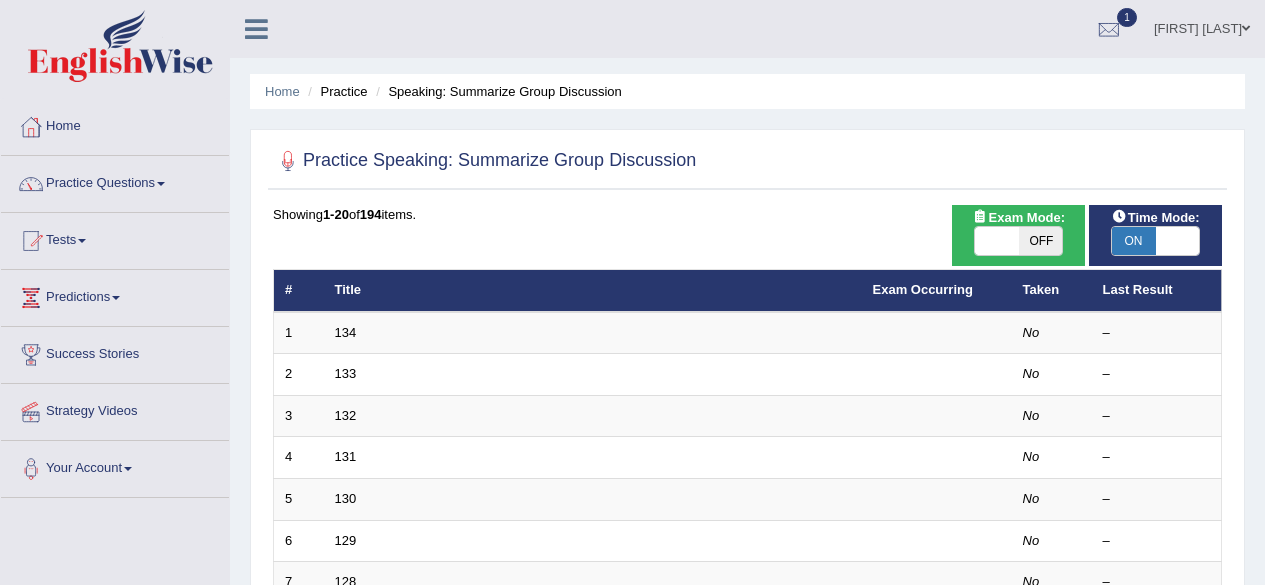 scroll, scrollTop: 0, scrollLeft: 0, axis: both 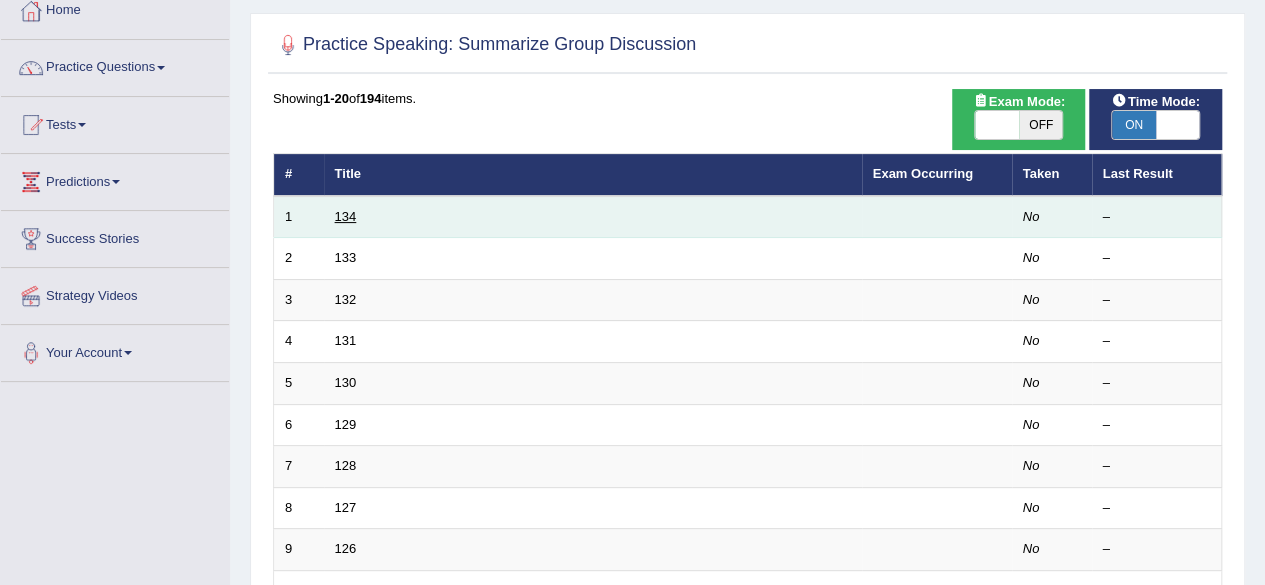 click on "134" at bounding box center [346, 216] 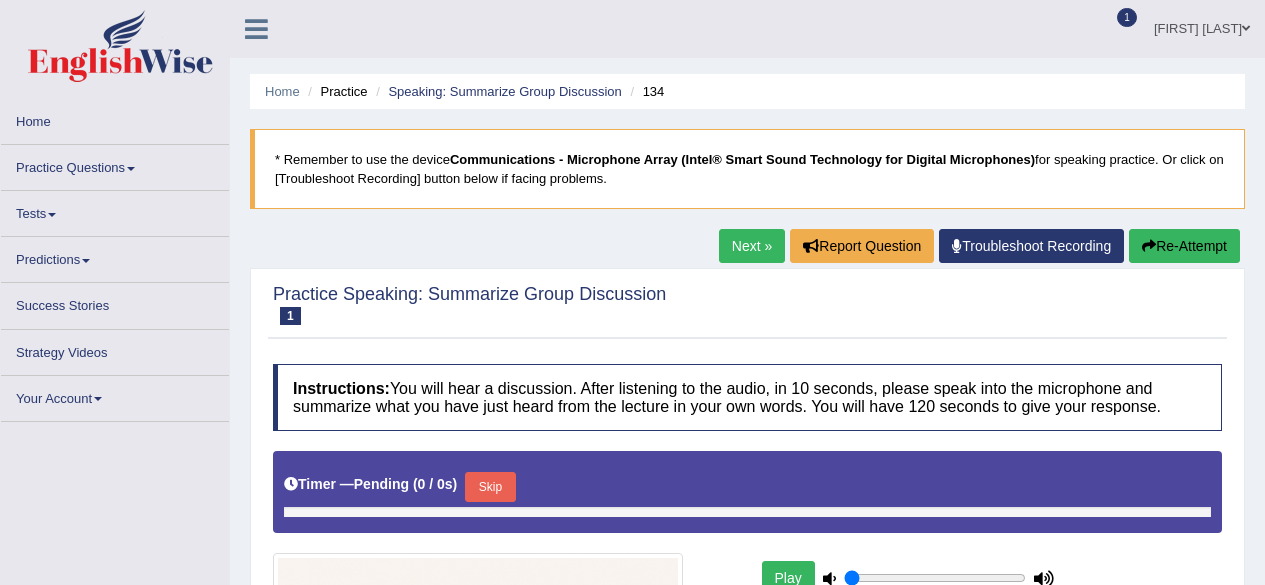 scroll, scrollTop: 0, scrollLeft: 0, axis: both 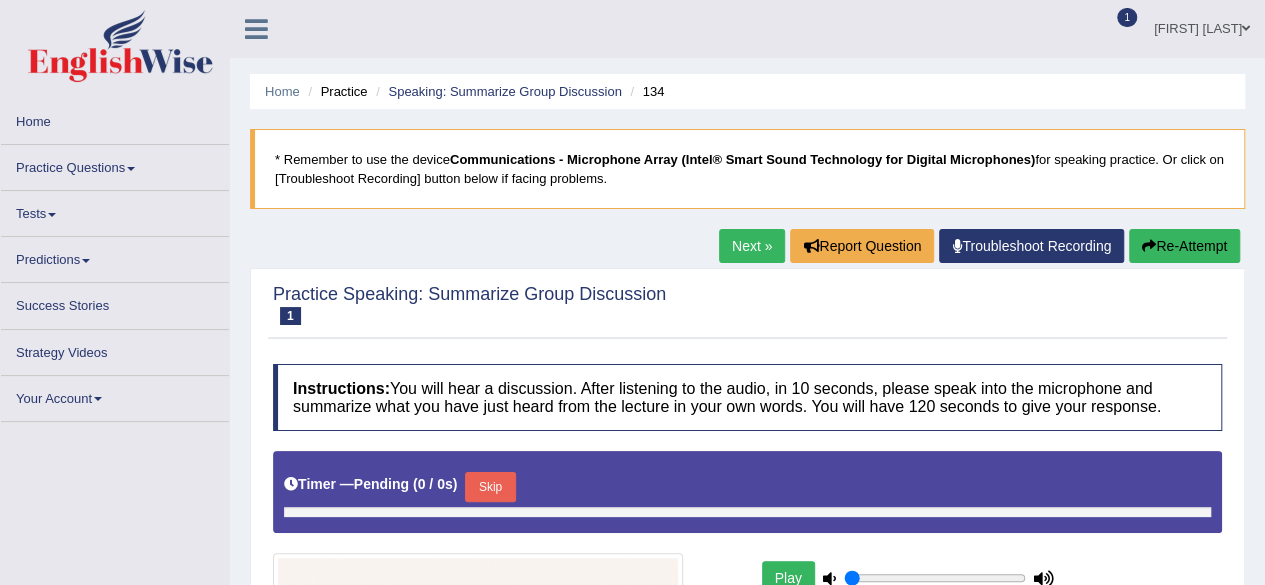 type on "1" 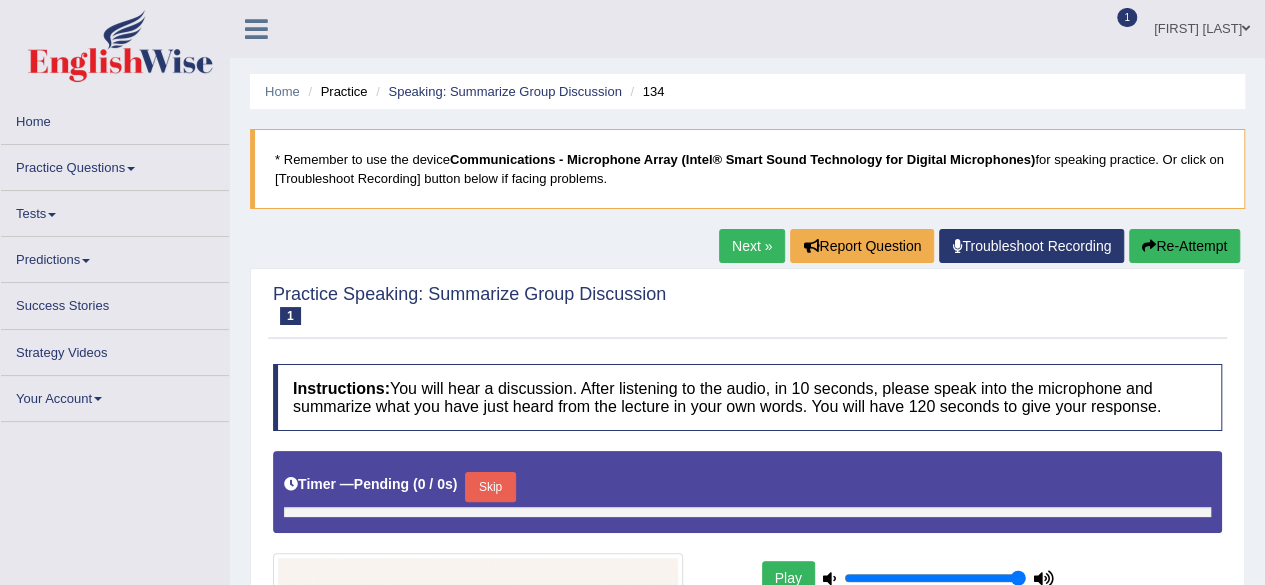 scroll, scrollTop: 0, scrollLeft: 0, axis: both 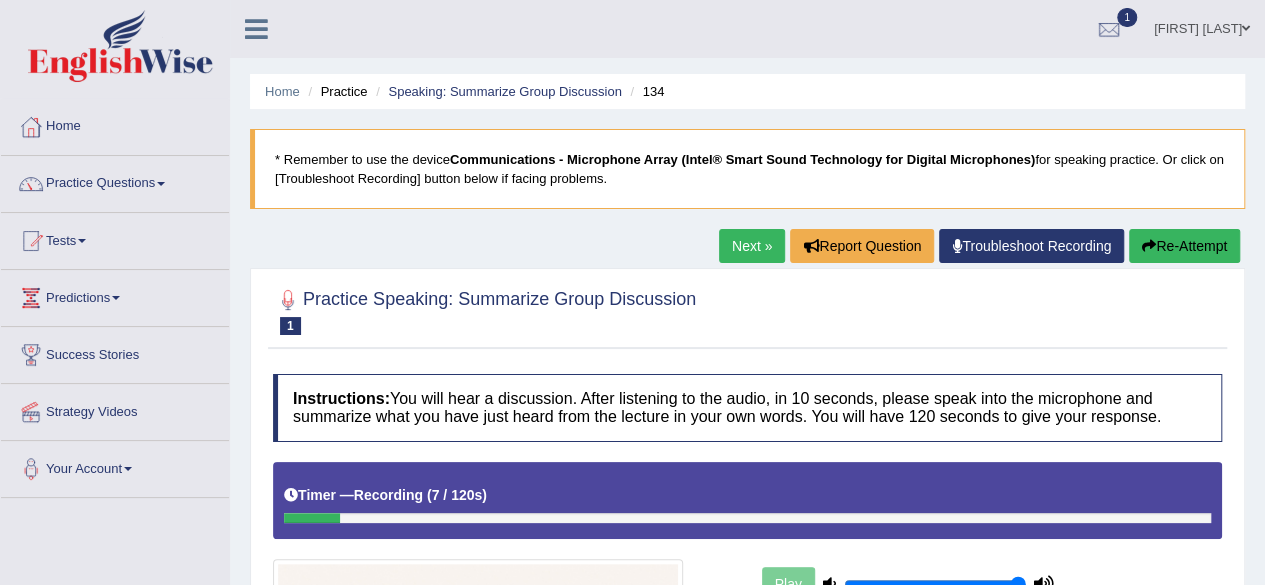 click on "Home
Practice
Speaking: Summarize Group Discussion
134
* Remember to use the device  Communications - Microphone Array (Intel® Smart Sound Technology for Digital Microphones)  for speaking practice. Or click on [Troubleshoot Recording] button below if facing problems.
Next »  Report Question  Troubleshoot Recording  Re-Attempt
Practice Speaking: Summarize Group Discussion
1
134
Instructions:  You will hear a discussion. After listening to the audio, in 10 seconds, please speak into the microphone and summarize what you have just heard from the lecture in your own words. You will have 120 seconds to give your response.
Timer —  Recording   ( 7 / 120s ) Play Transcript: Recorded Answer: Created with Highcharts 7.1.2 Too low Too high Time Pitch meter: 0 25 50 75 100 Created with Highcharts 7.1.2 Great Too slow 0" at bounding box center (747, 536) 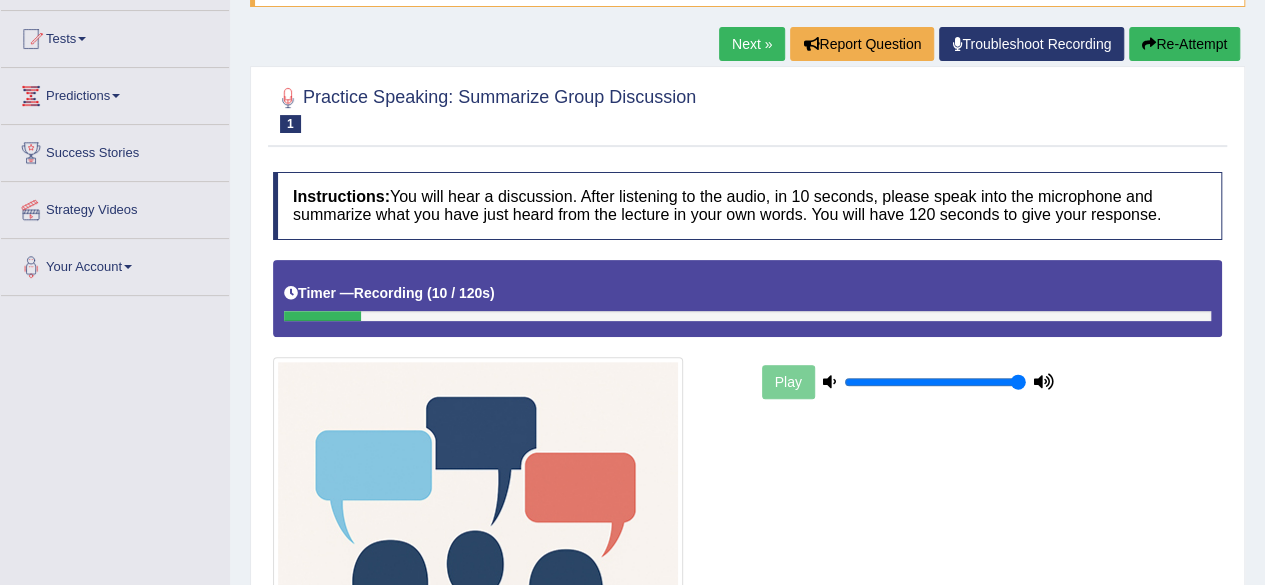 scroll, scrollTop: 225, scrollLeft: 0, axis: vertical 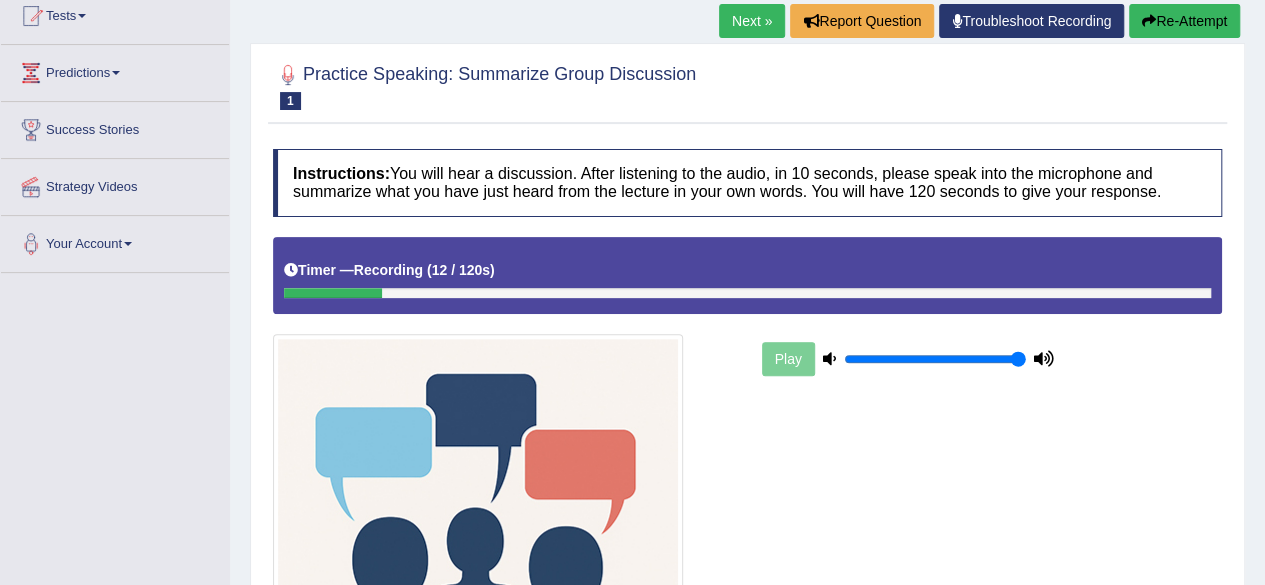 click on "Re-Attempt" at bounding box center [1184, 21] 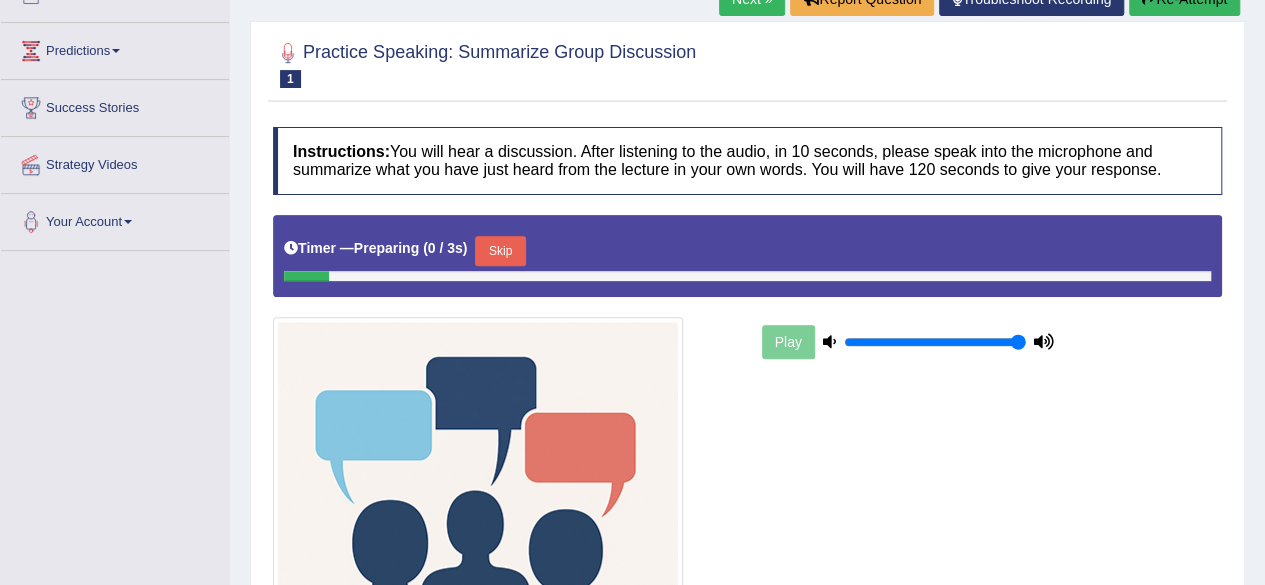 scroll, scrollTop: 0, scrollLeft: 0, axis: both 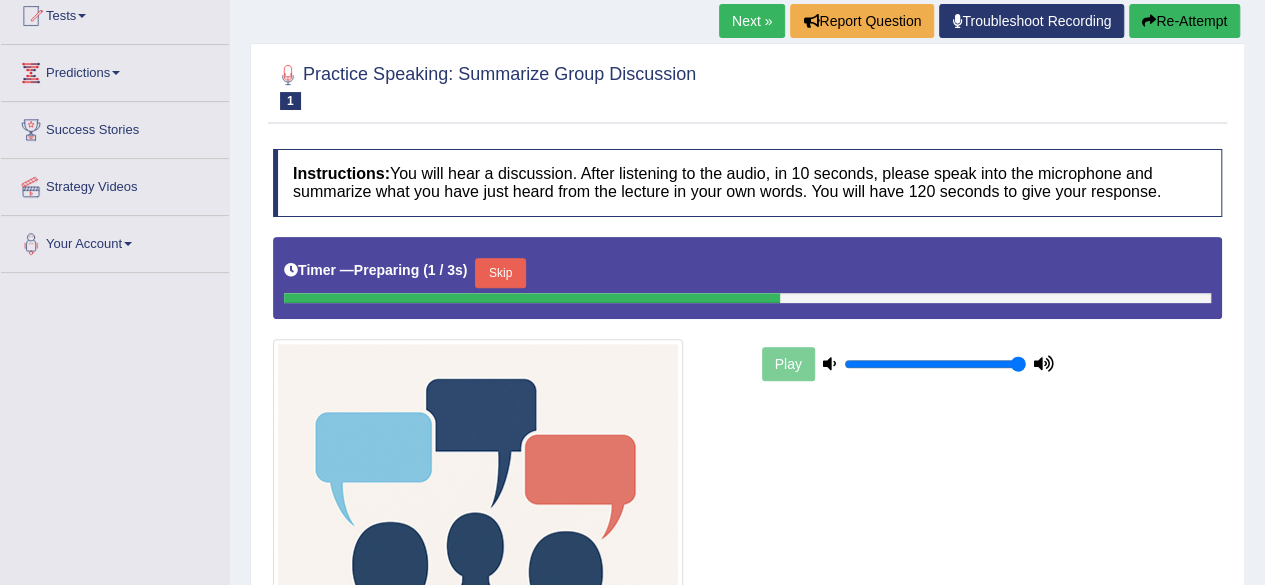 click on "Skip" at bounding box center [500, 273] 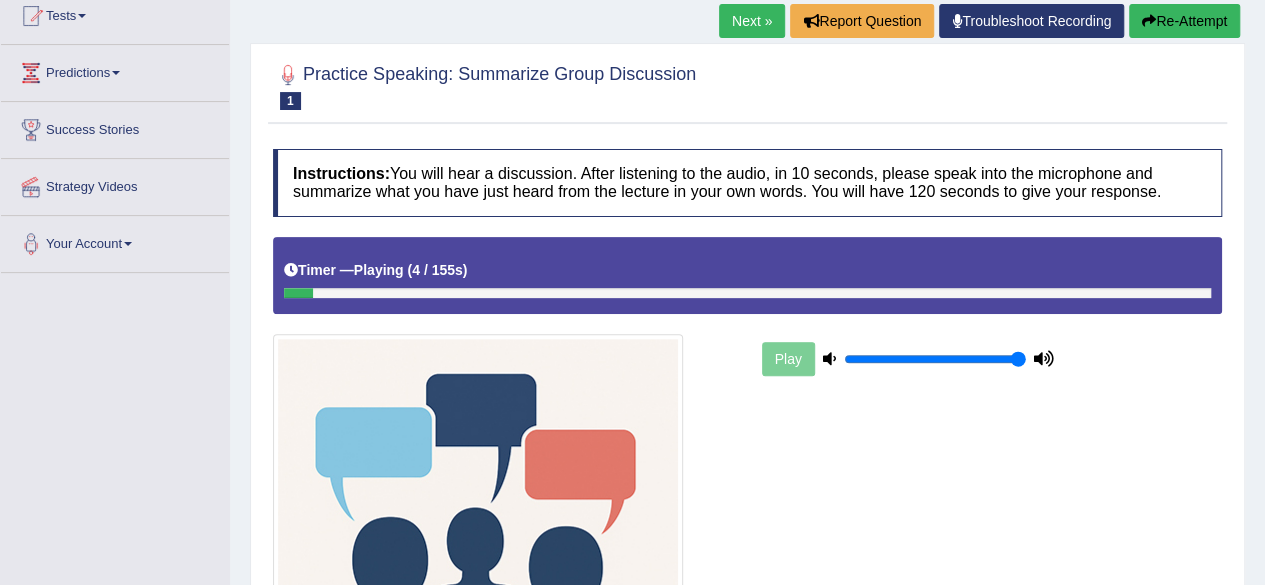 click at bounding box center (747, 293) 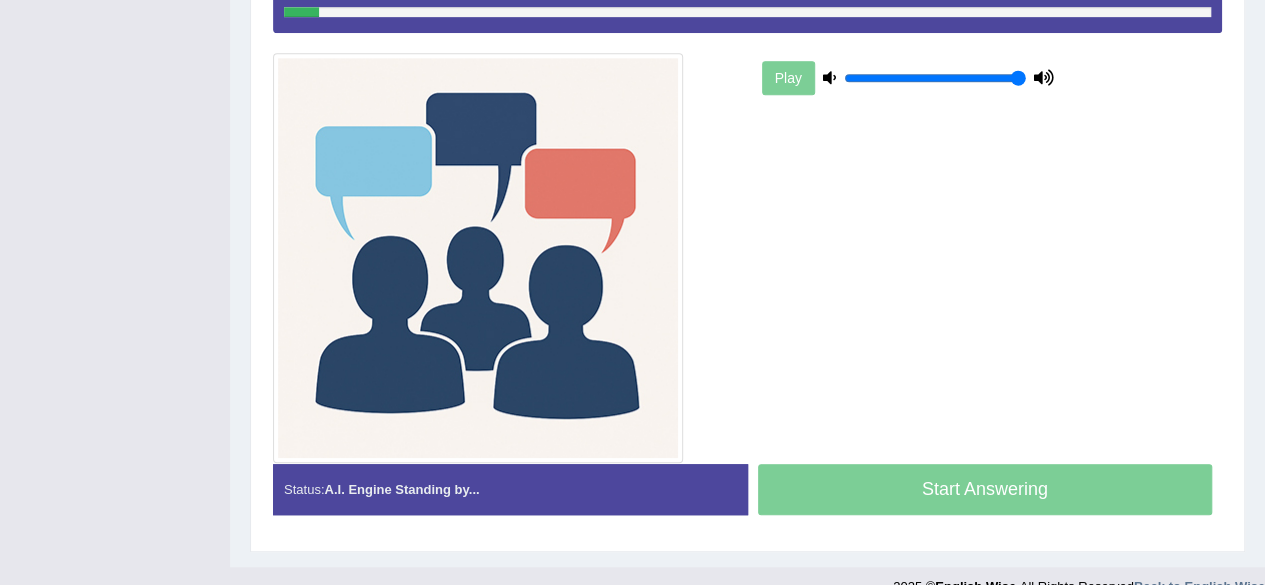 scroll, scrollTop: 533, scrollLeft: 0, axis: vertical 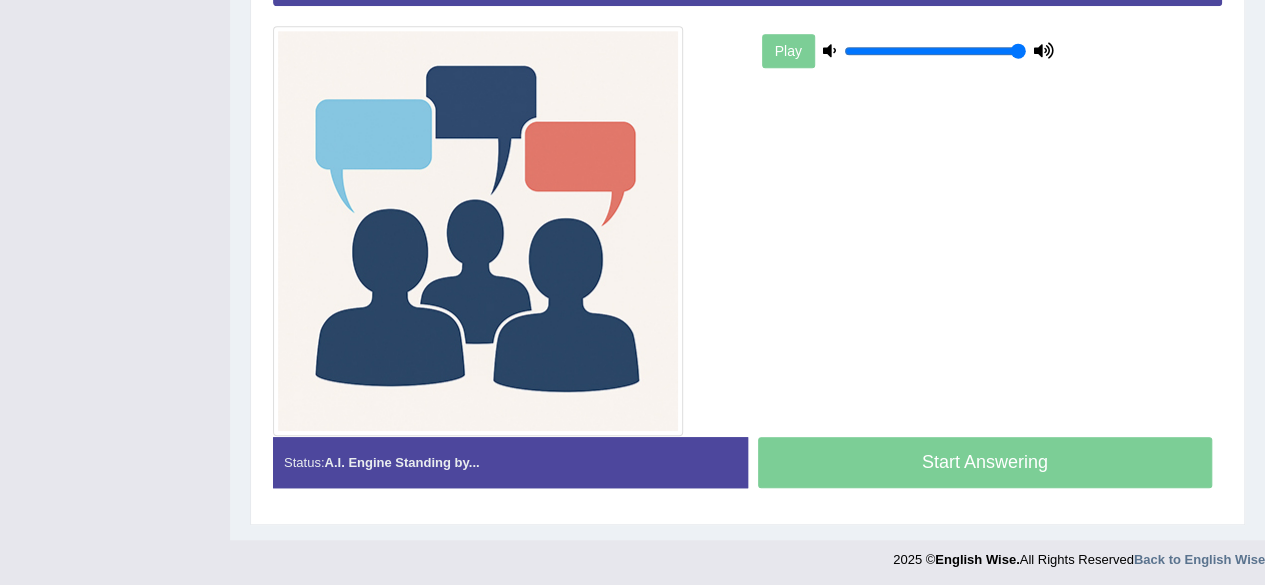 click on "Start Answering" at bounding box center (985, 465) 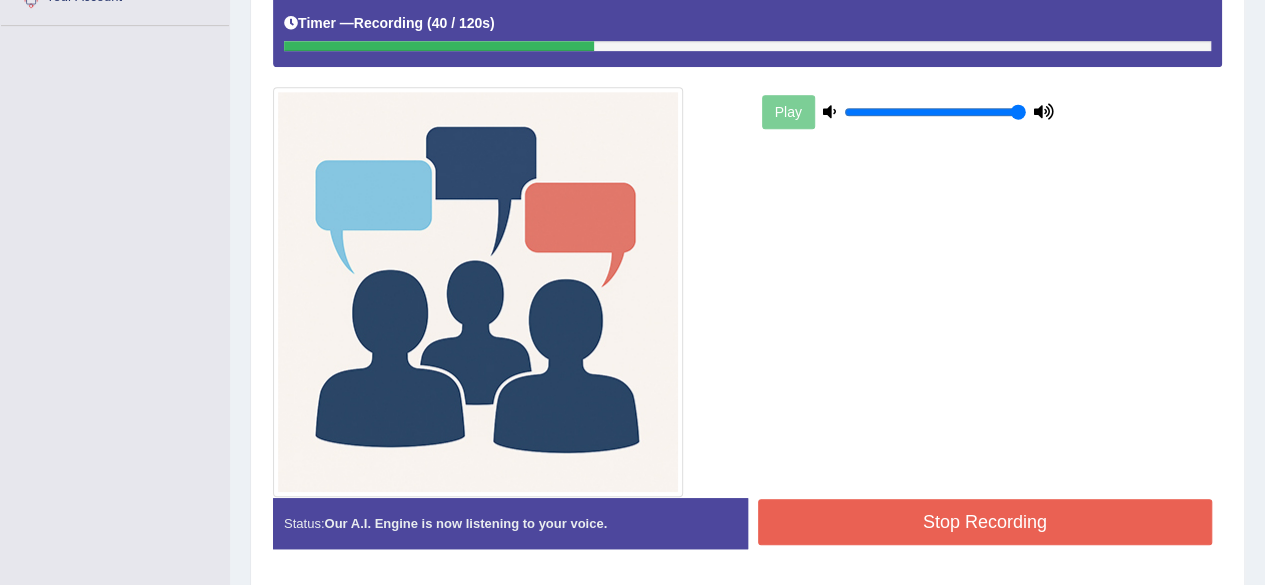 scroll, scrollTop: 533, scrollLeft: 0, axis: vertical 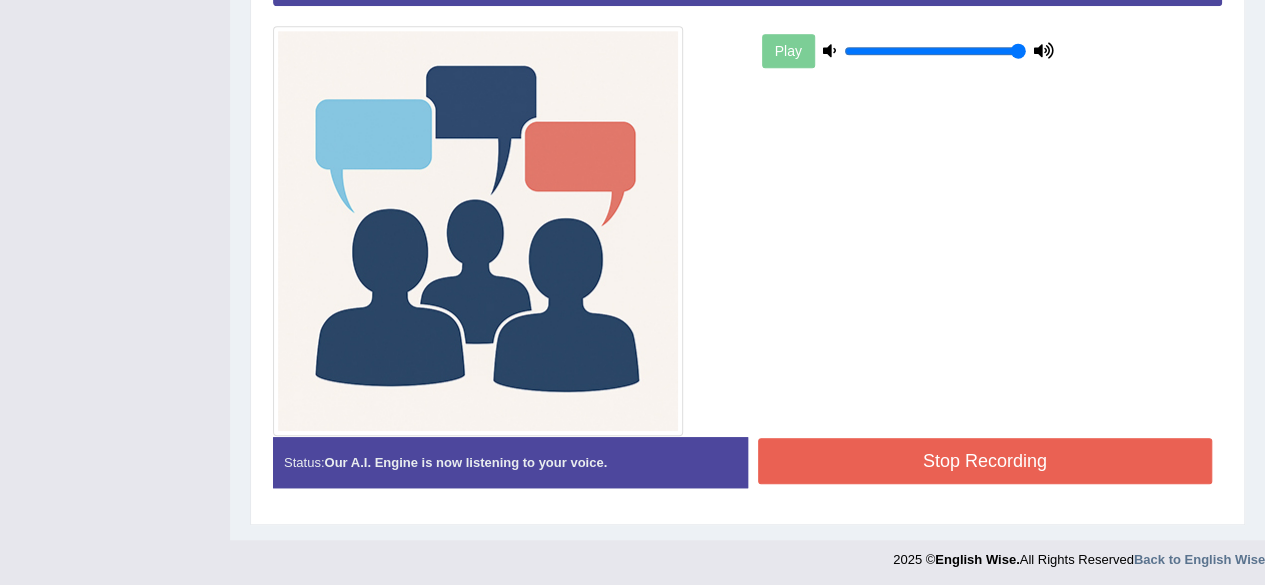 click on "Stop Recording" at bounding box center [985, 461] 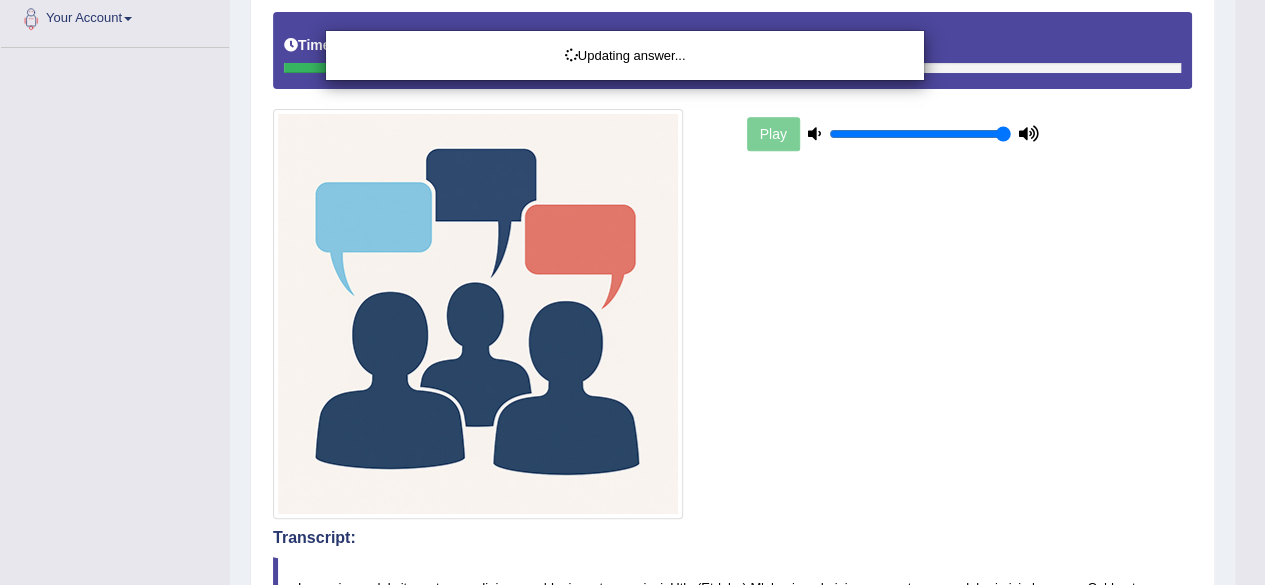 scroll, scrollTop: 449, scrollLeft: 0, axis: vertical 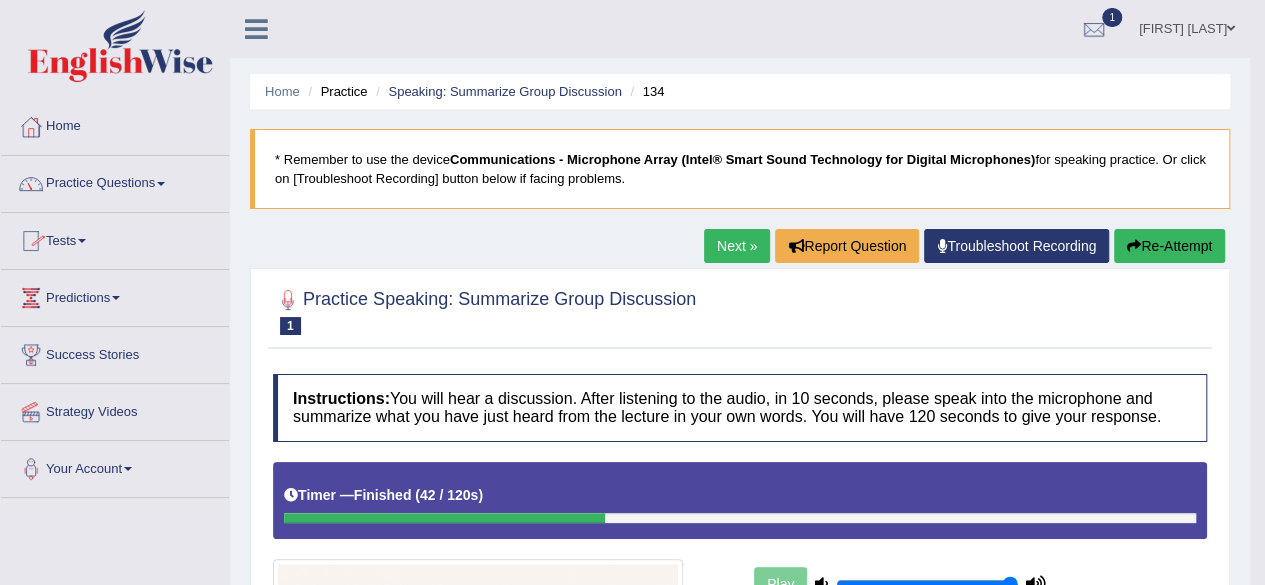 click on "Practice Questions" at bounding box center [115, 181] 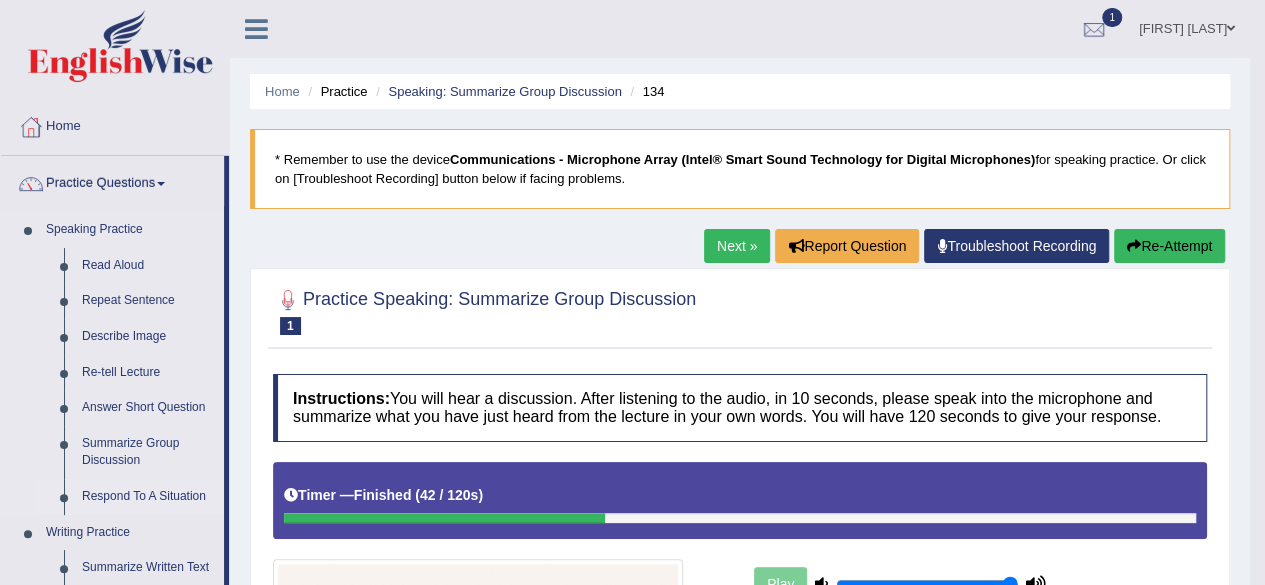 click on "Respond To A Situation" at bounding box center (148, 497) 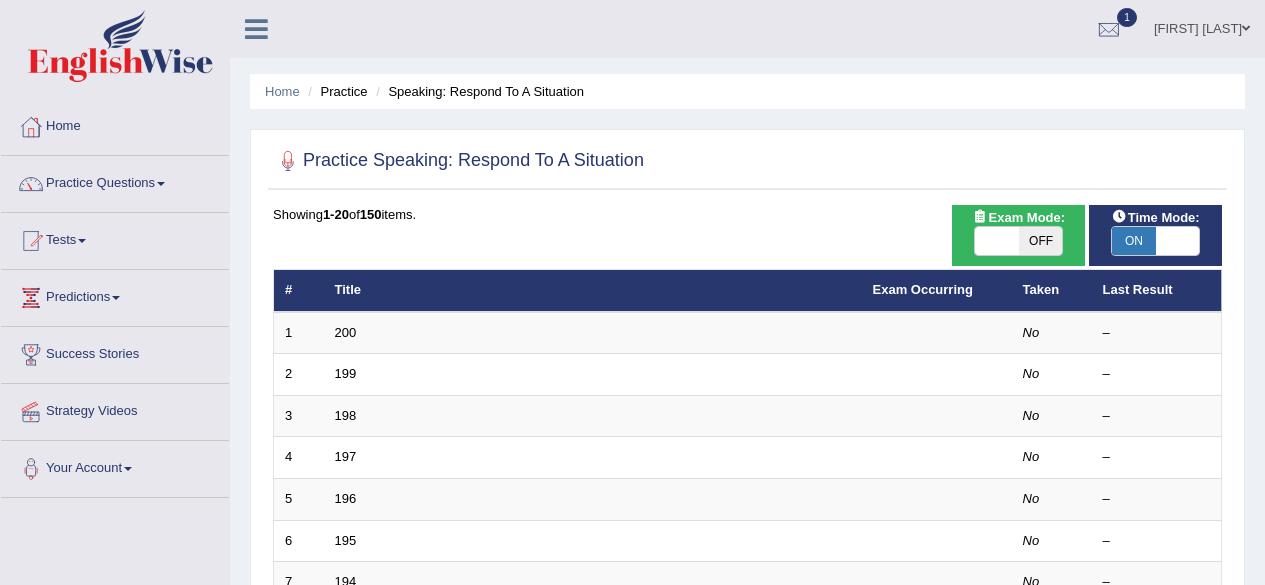 scroll, scrollTop: 0, scrollLeft: 0, axis: both 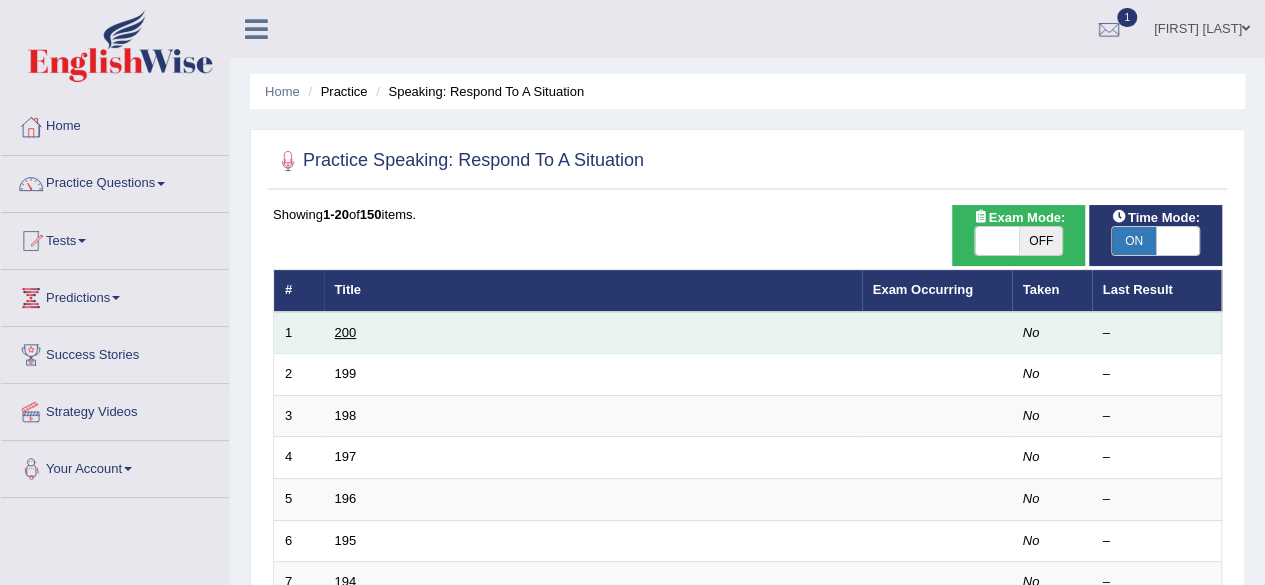 click on "200" at bounding box center (346, 332) 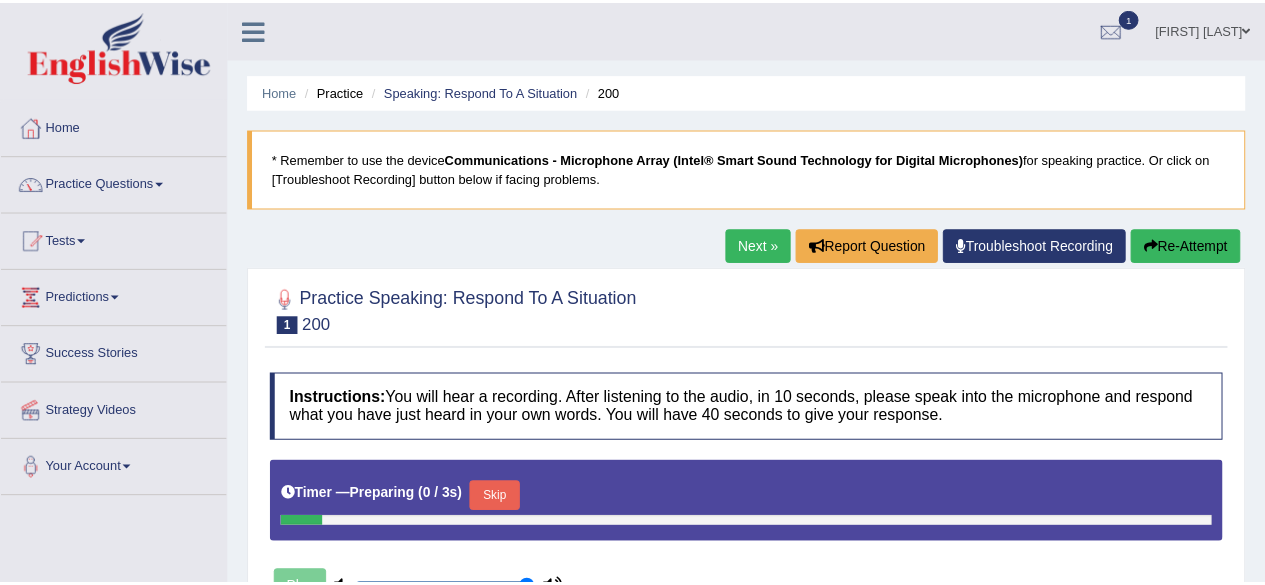 scroll, scrollTop: 0, scrollLeft: 0, axis: both 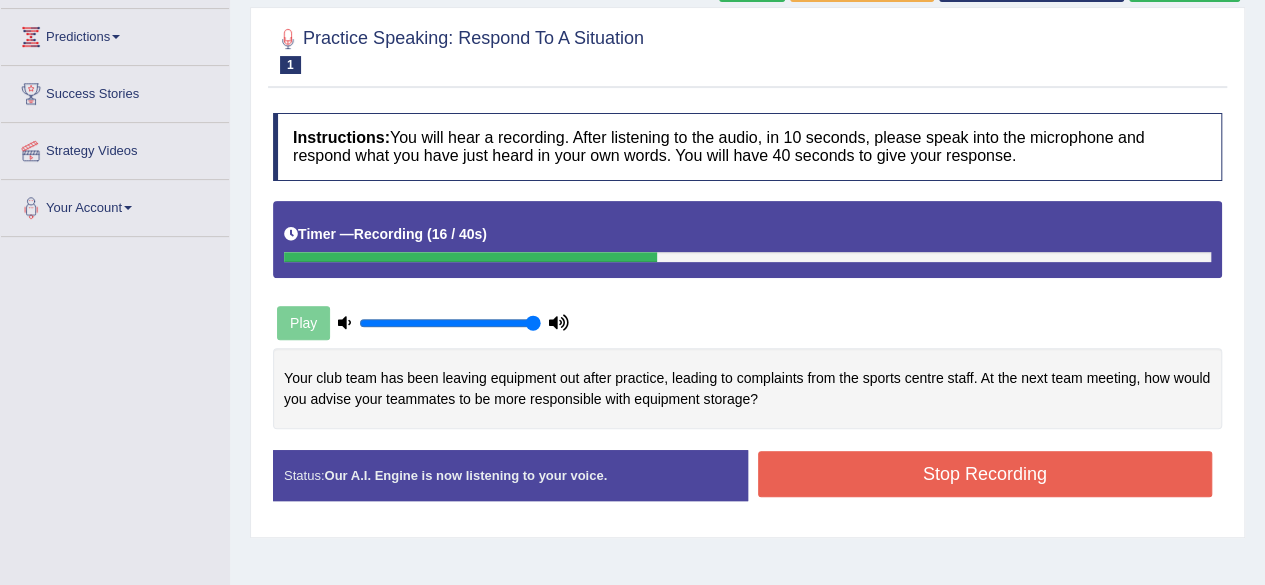 click on "Stop Recording" at bounding box center [985, 474] 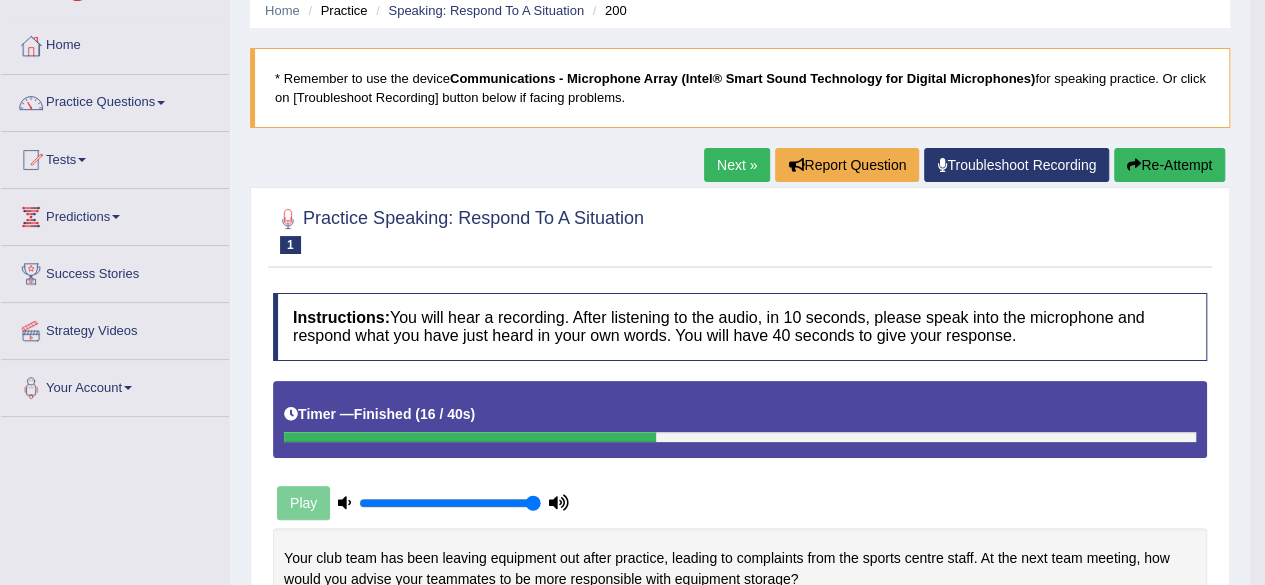 scroll, scrollTop: 21, scrollLeft: 0, axis: vertical 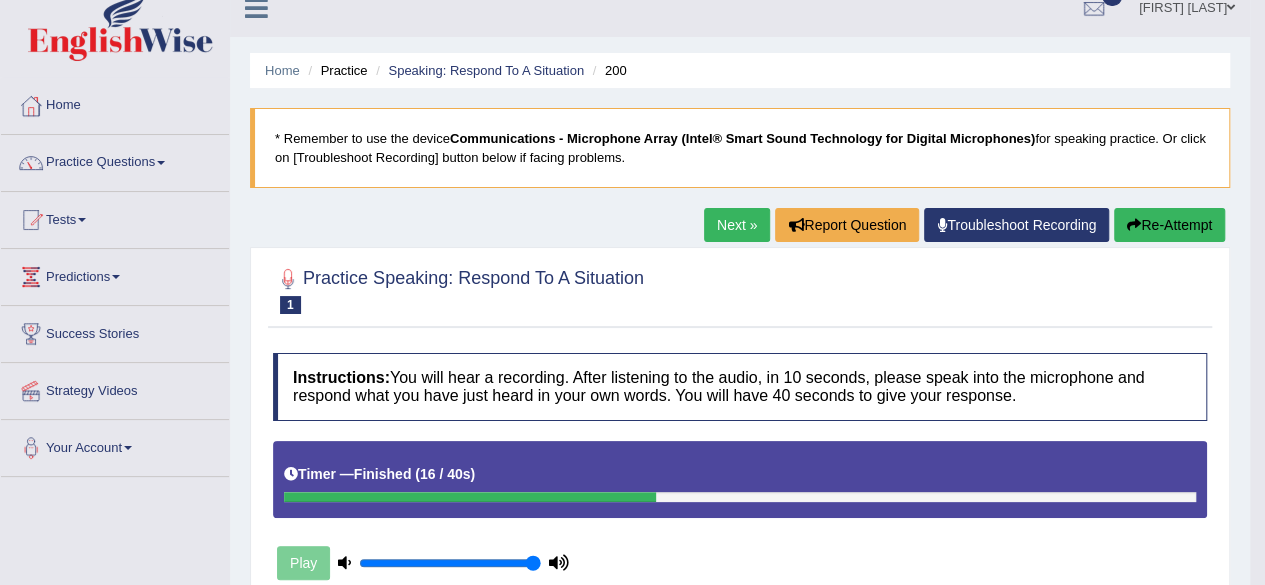 click on "Next »" at bounding box center (737, 225) 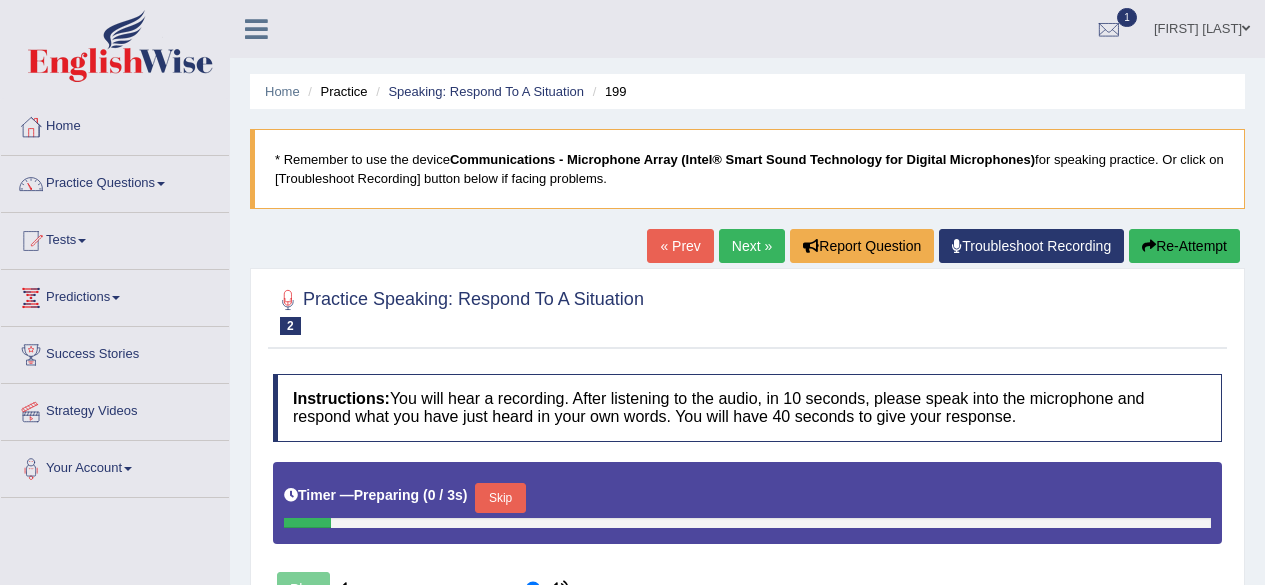 scroll, scrollTop: 0, scrollLeft: 0, axis: both 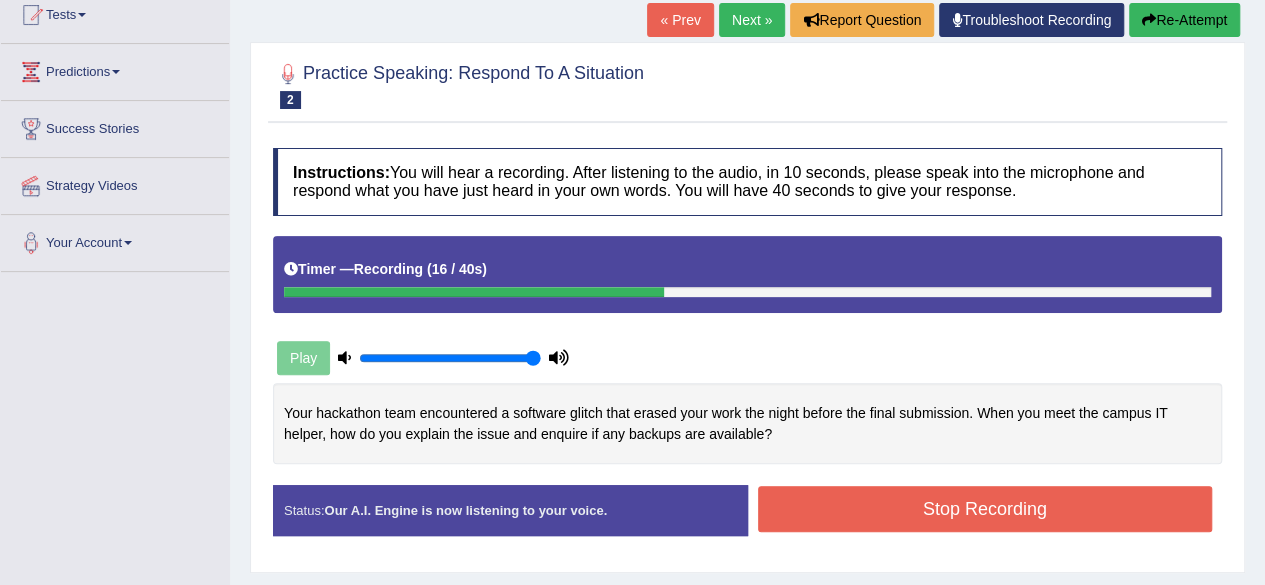 click on "Stop Recording" at bounding box center [985, 509] 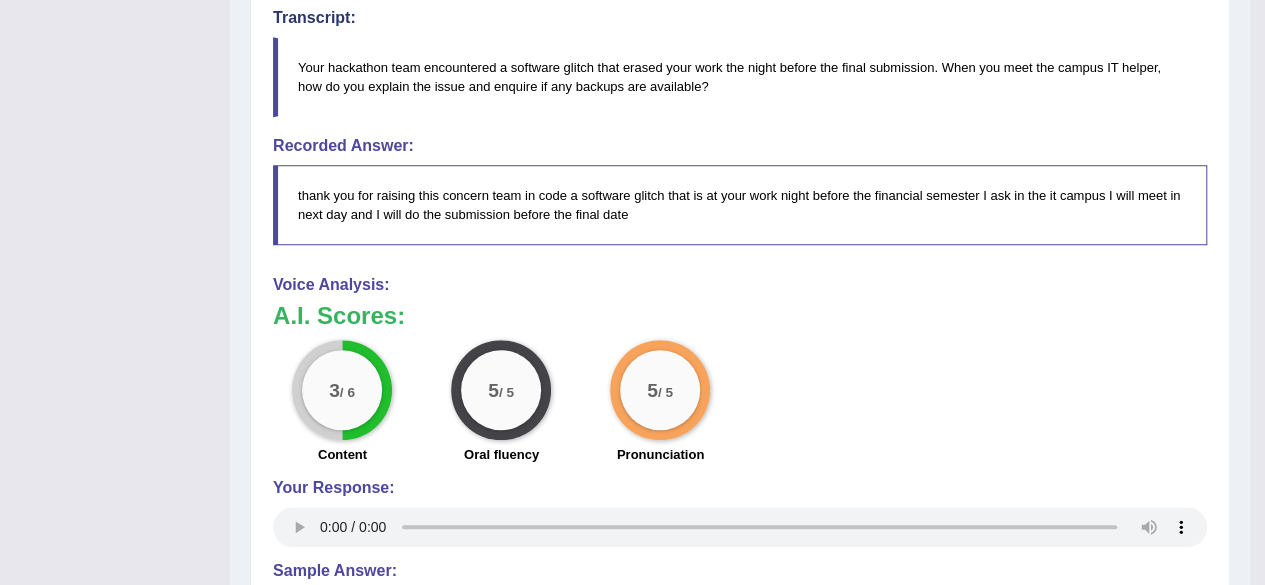 scroll, scrollTop: 730, scrollLeft: 0, axis: vertical 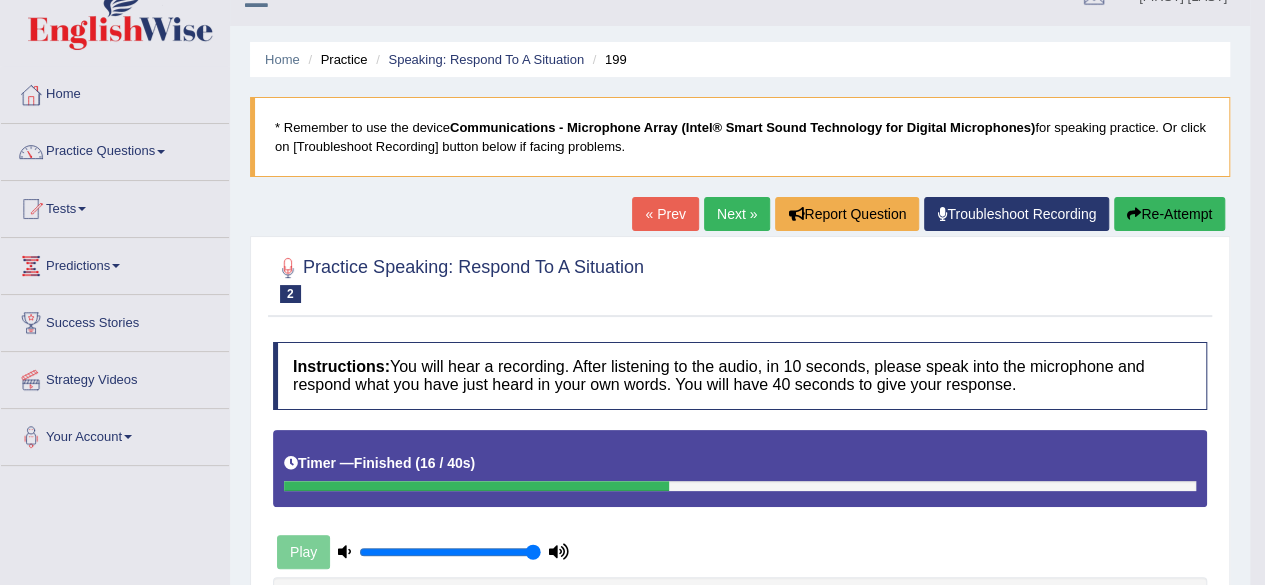 click on "Next »" at bounding box center (737, 214) 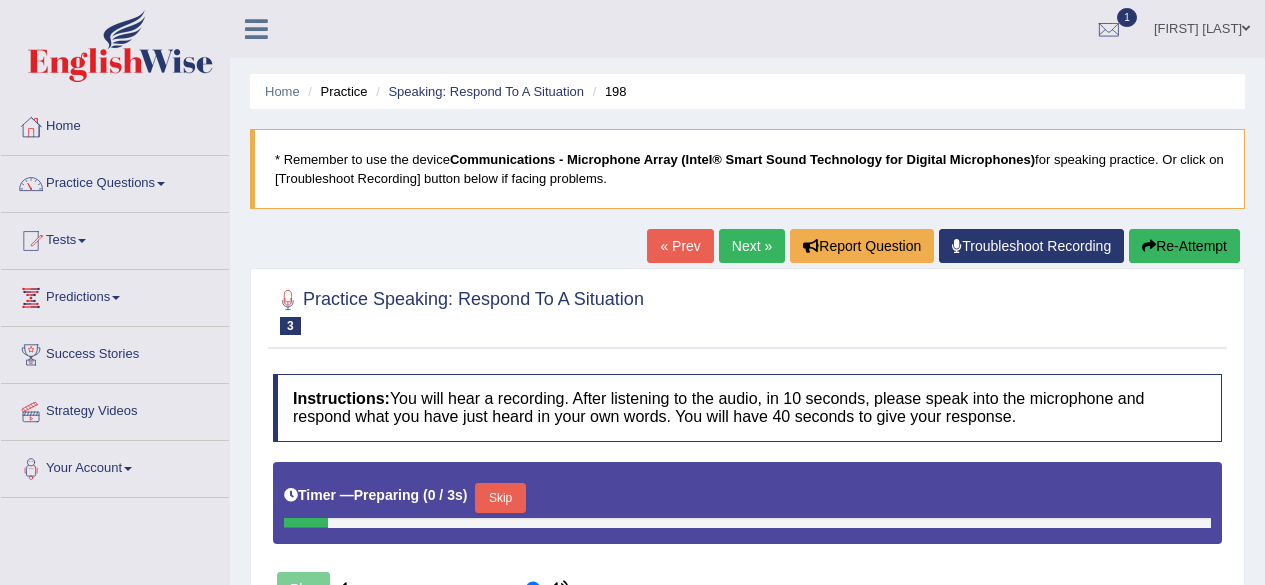 scroll, scrollTop: 0, scrollLeft: 0, axis: both 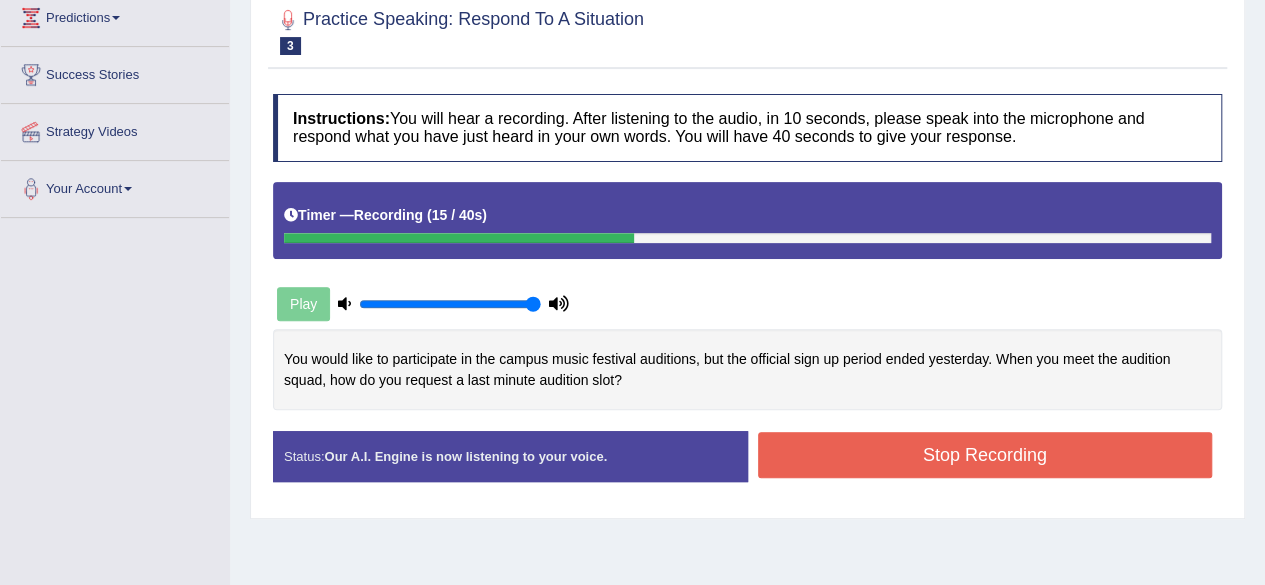 click on "Stop Recording" at bounding box center [985, 455] 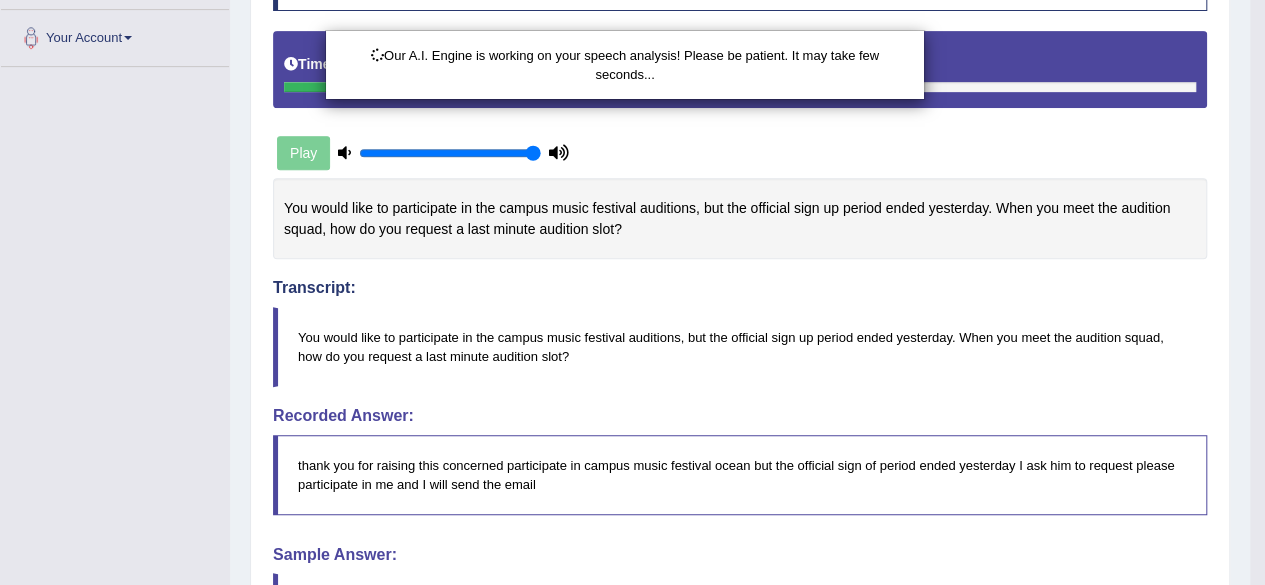 scroll, scrollTop: 647, scrollLeft: 0, axis: vertical 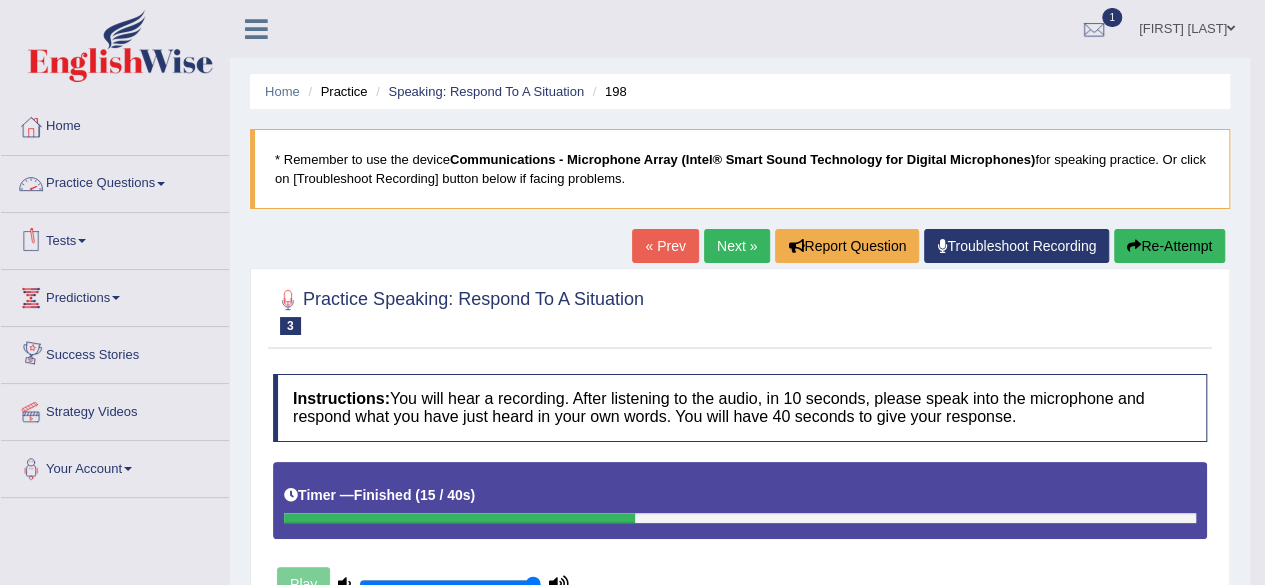click on "Practice Questions" at bounding box center [115, 181] 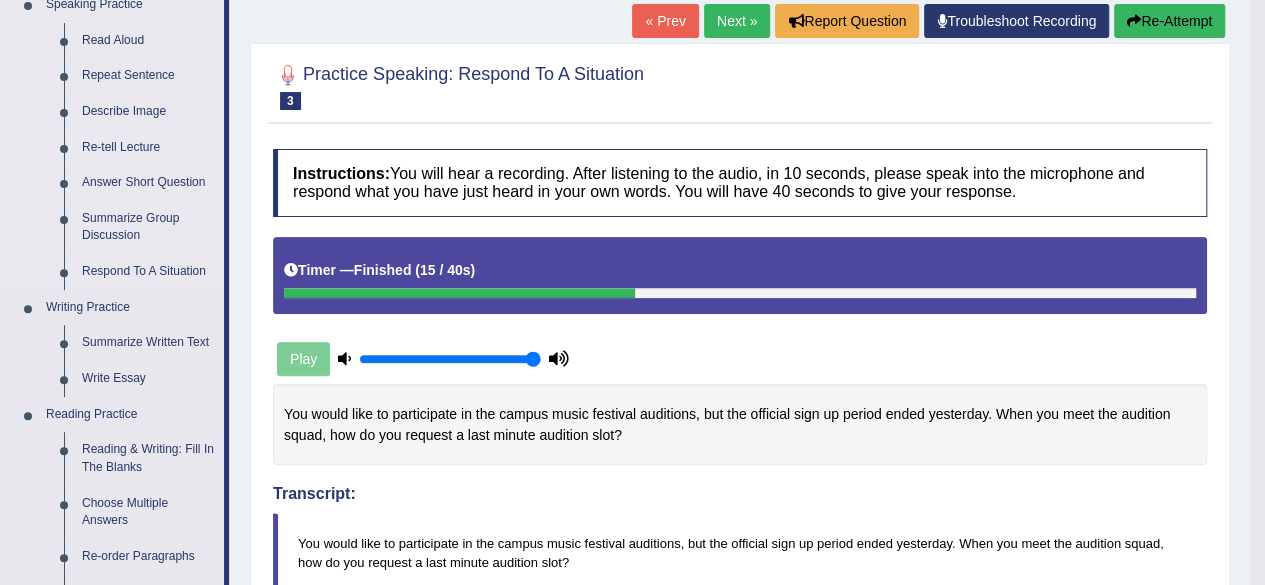 scroll, scrollTop: 230, scrollLeft: 0, axis: vertical 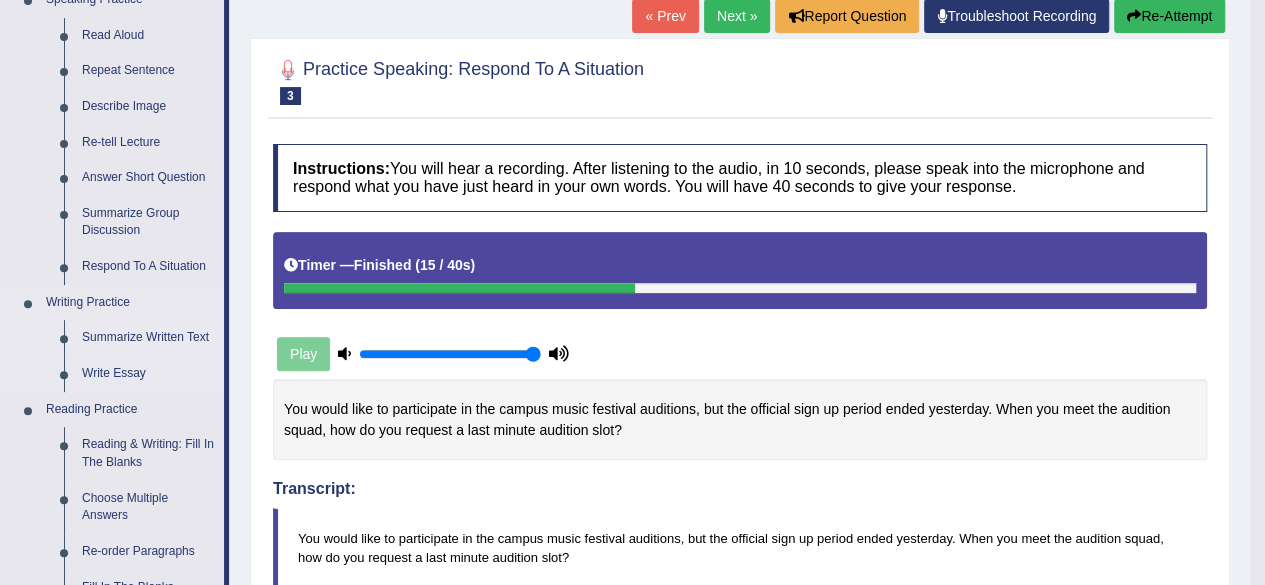 click on "Summarize Written Text" at bounding box center (148, 338) 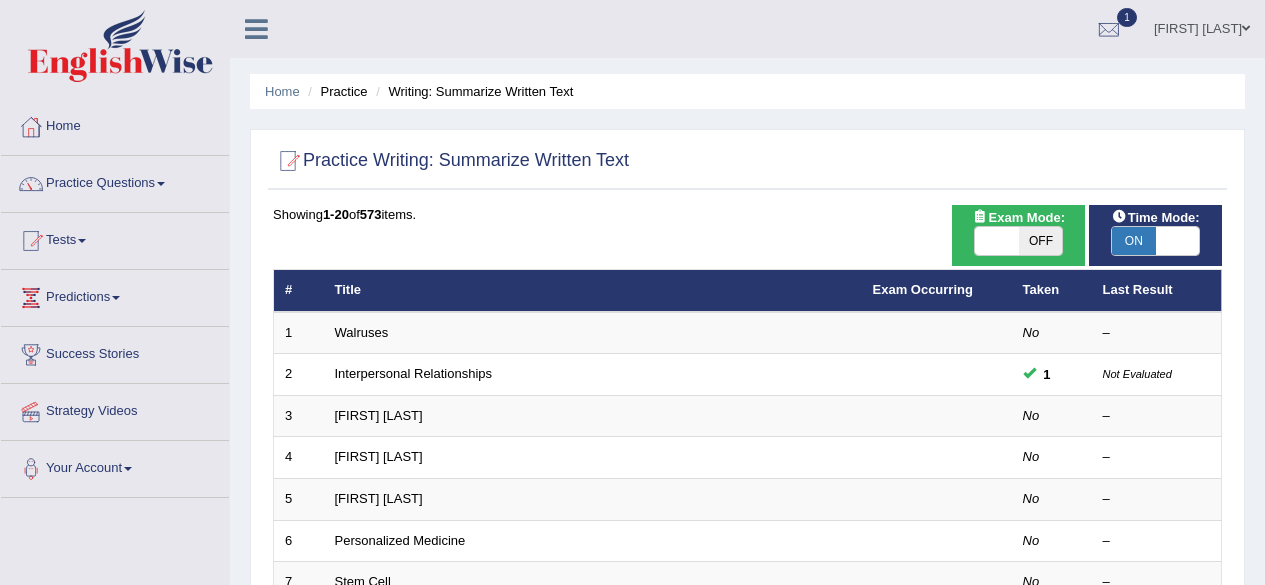 scroll, scrollTop: 0, scrollLeft: 0, axis: both 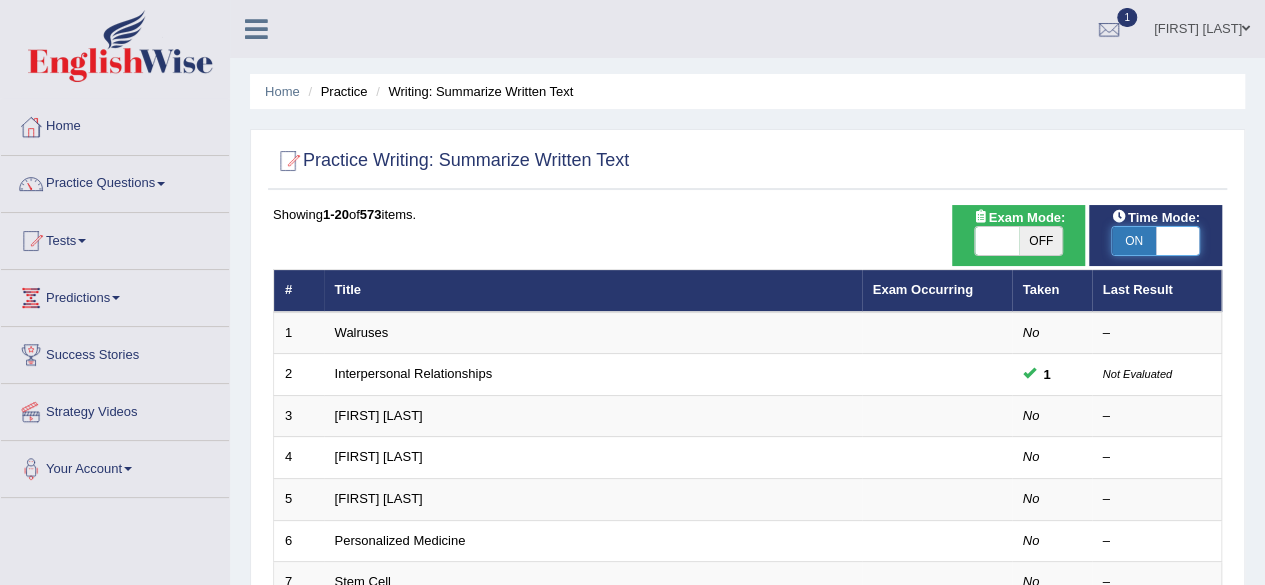 click at bounding box center [1178, 241] 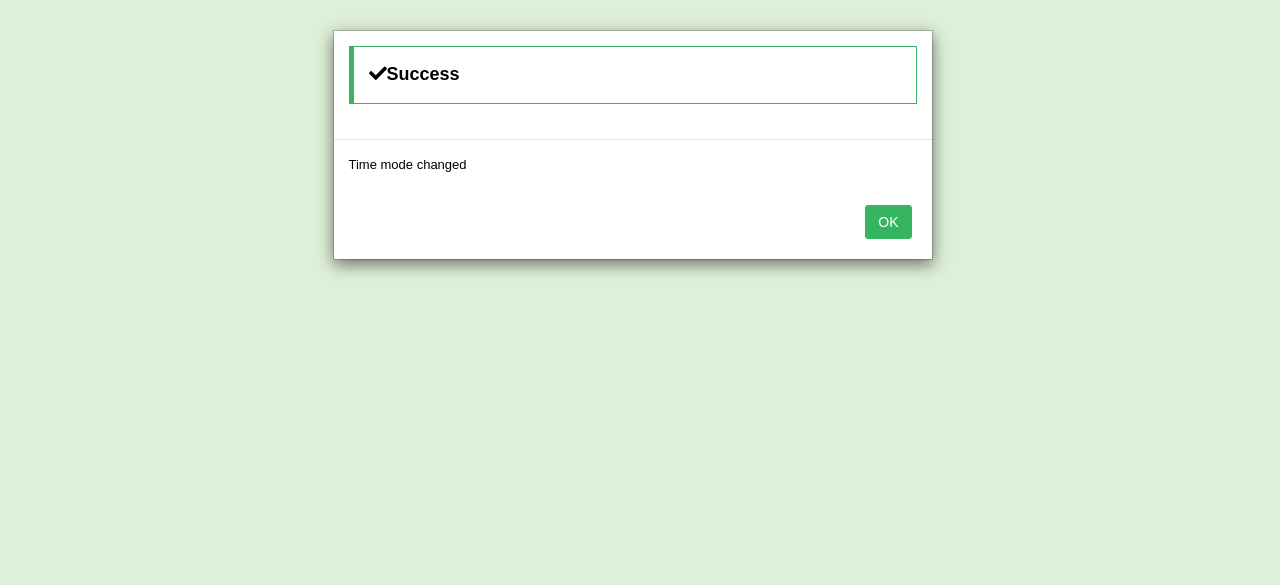 click on "OK" at bounding box center [888, 222] 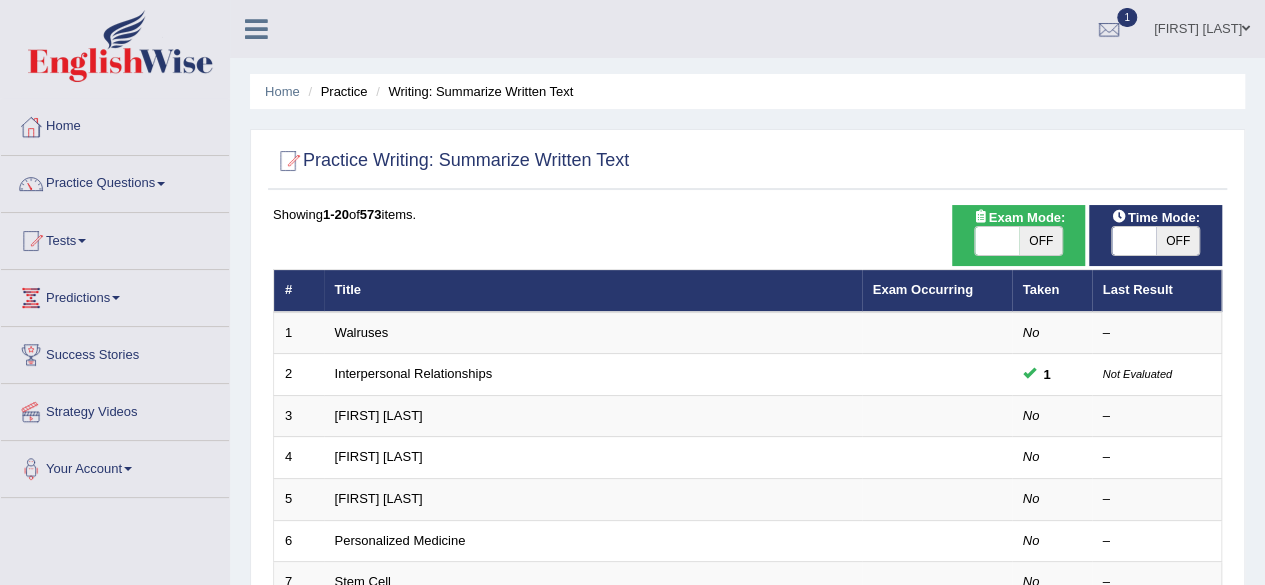 click on "OFF" at bounding box center (1041, 241) 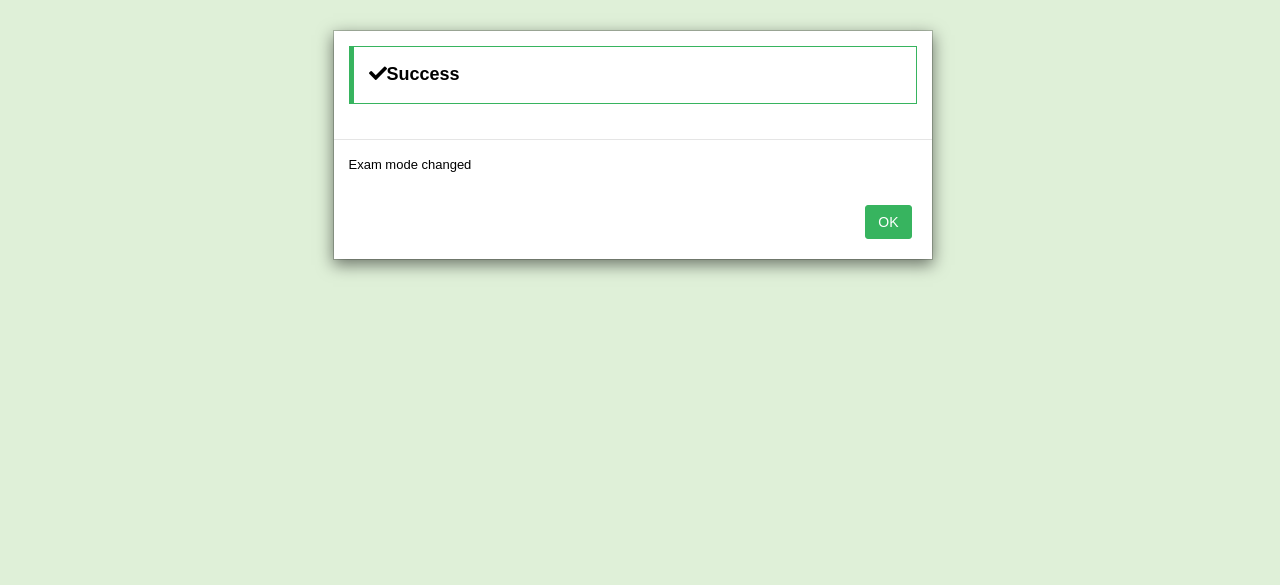 click on "OK" at bounding box center (888, 222) 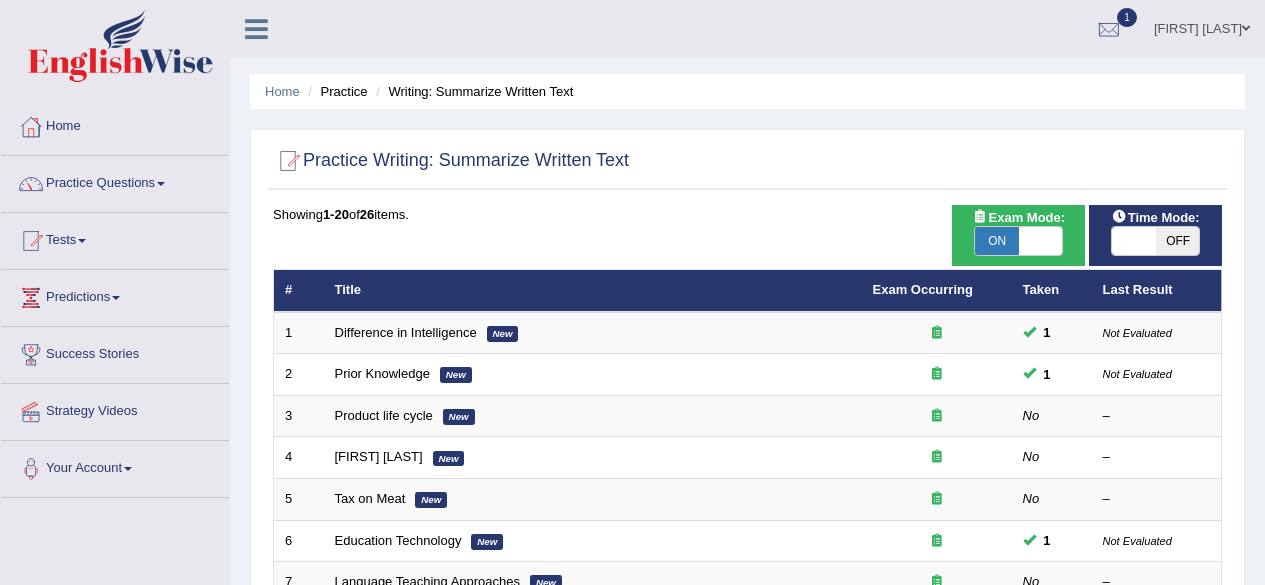 scroll, scrollTop: 0, scrollLeft: 0, axis: both 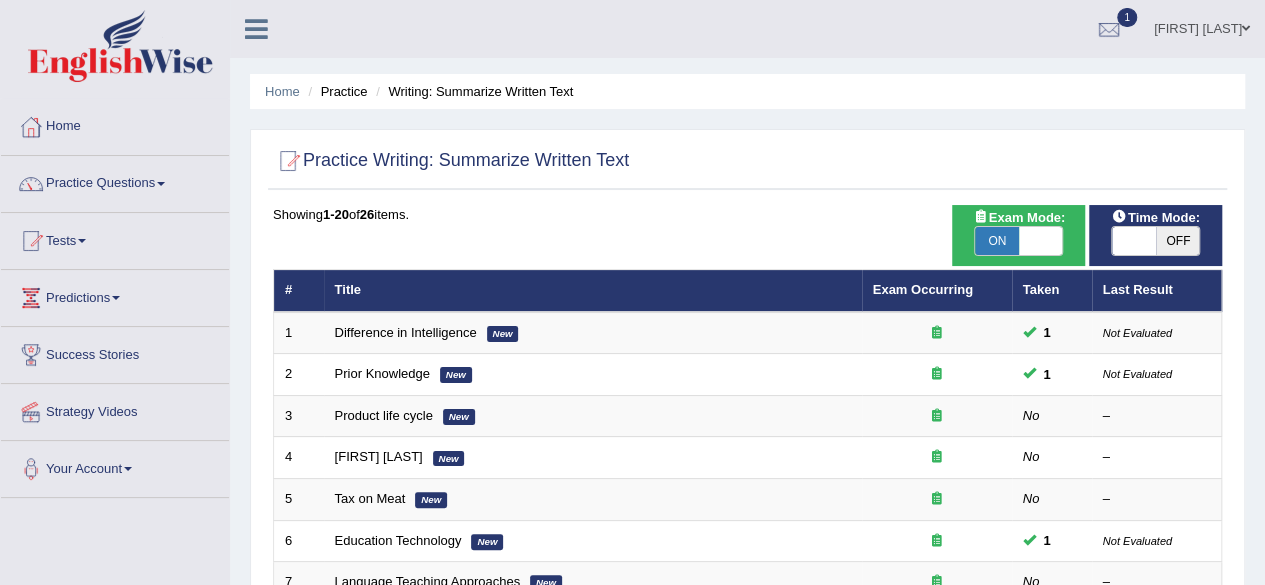 click on "OFF" at bounding box center (1178, 241) 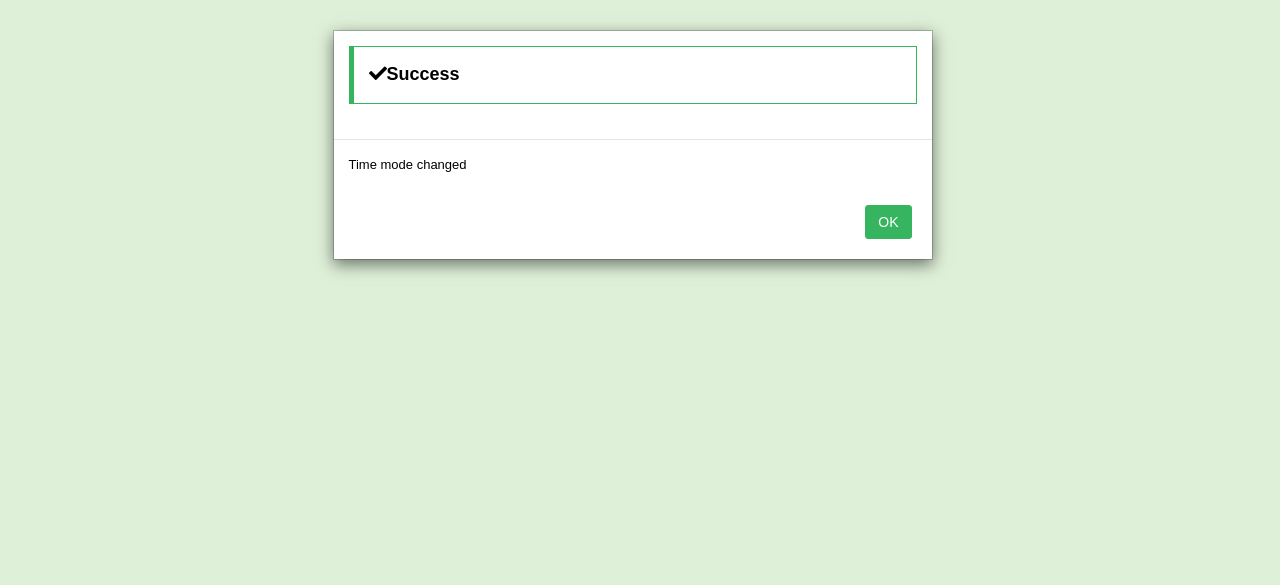 click on "OK" at bounding box center [888, 222] 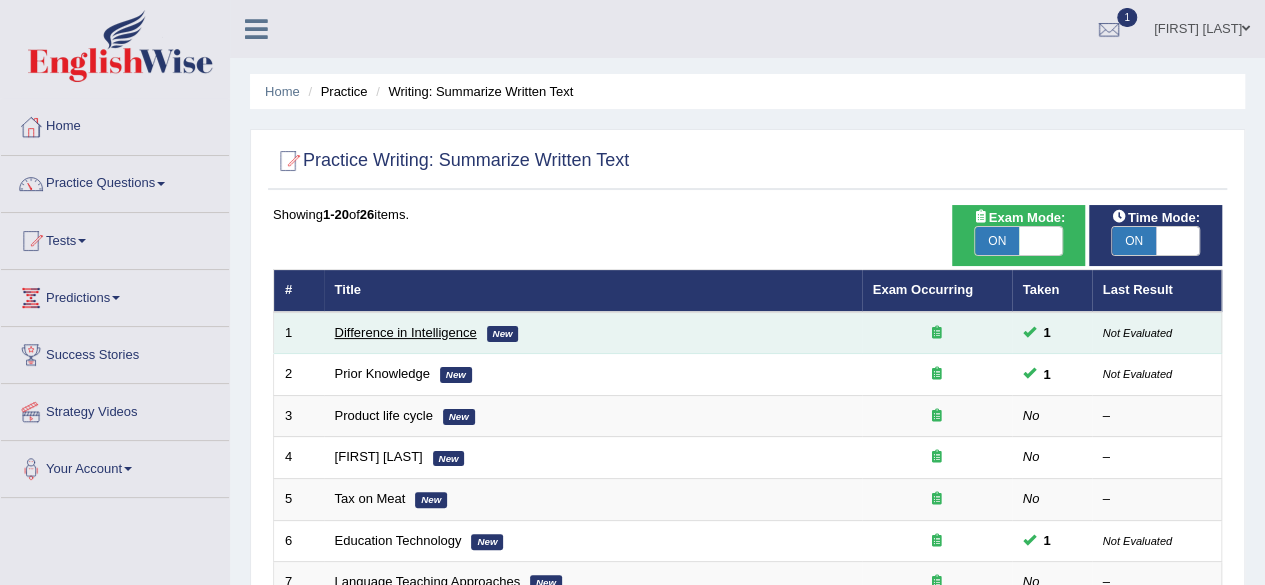 click on "Difference in Intelligence" at bounding box center [406, 332] 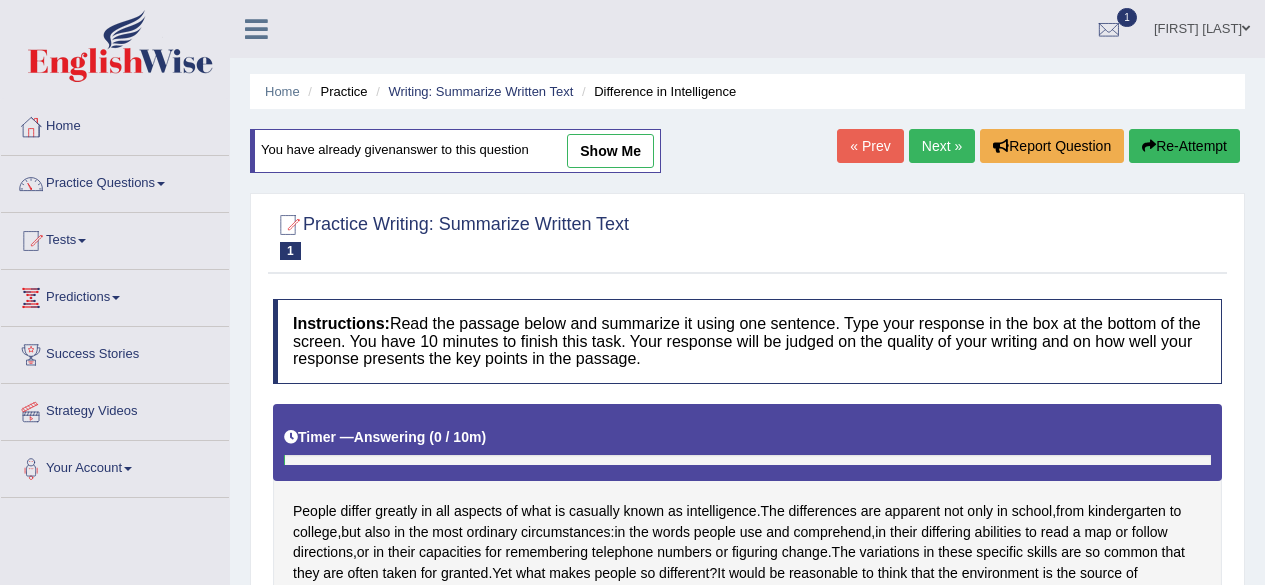 scroll, scrollTop: 0, scrollLeft: 0, axis: both 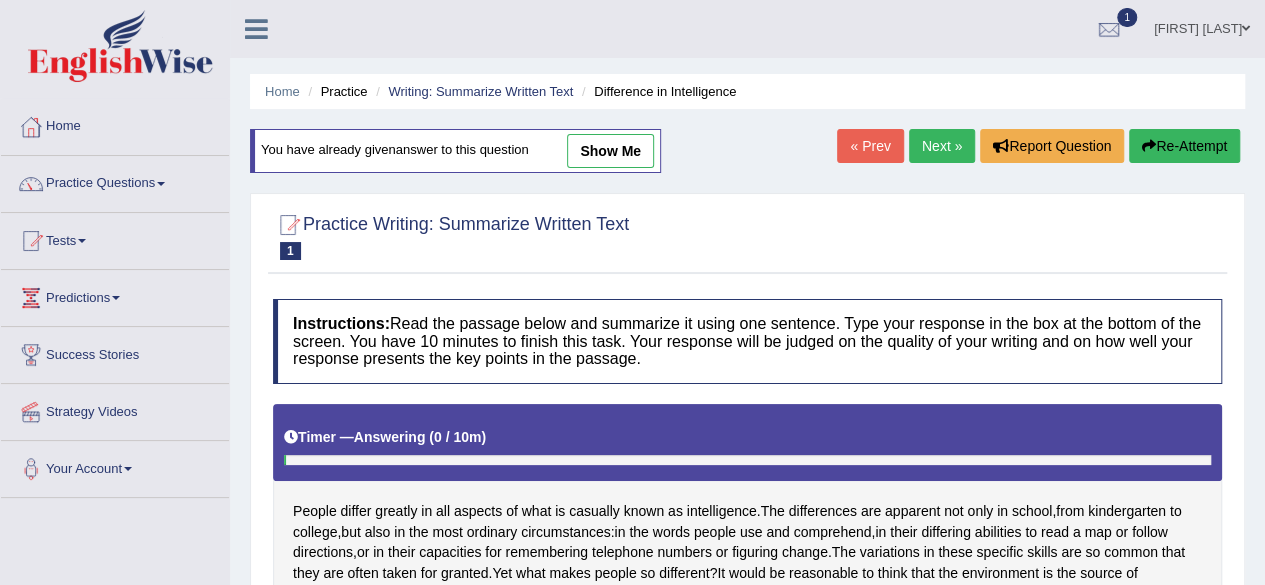 click on "Predictions" at bounding box center [115, 295] 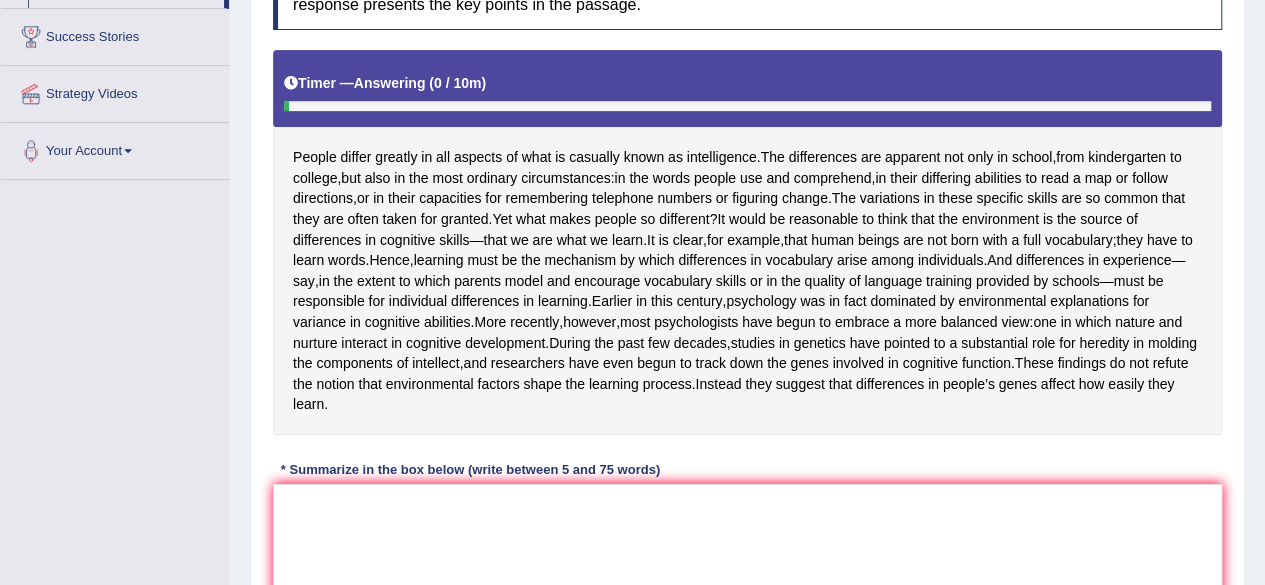 scroll, scrollTop: 430, scrollLeft: 0, axis: vertical 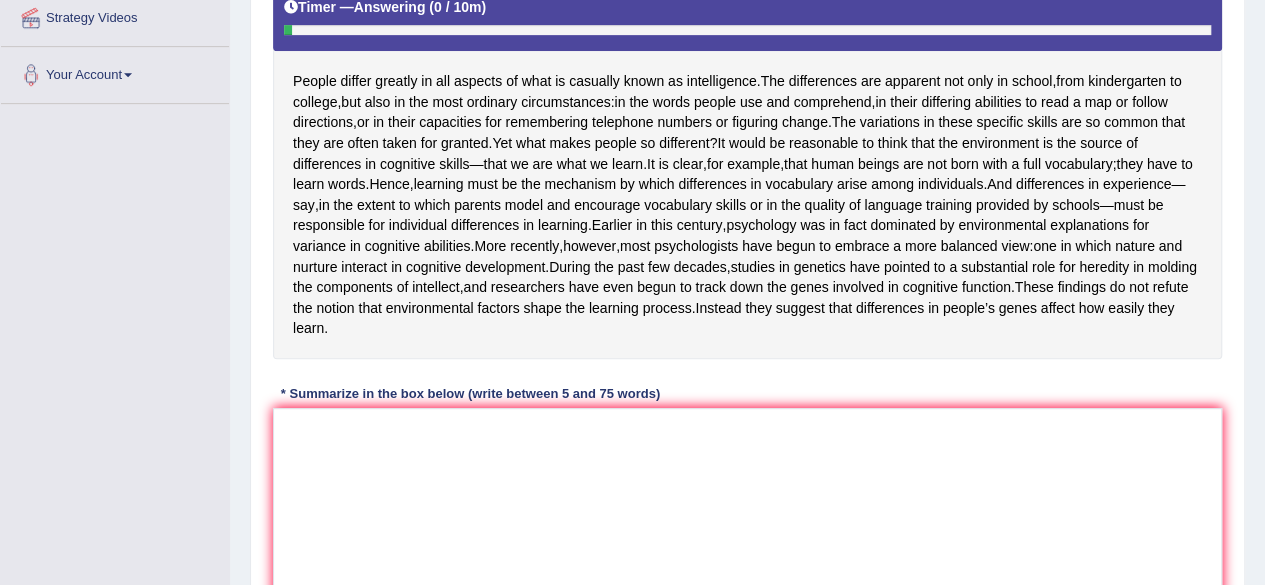 click on "Instructions:  Read the passage below and summarize it using one sentence. Type your response in the box at the bottom of the screen. You have 10 minutes to finish this task. Your response will be judged on the quality of your writing and on how well your response presents the key points in the passage.
Timer —  Answering   ( 0 / 10m ) Skip People   differ   greatly   in   all   aspects   of   what   is   casually   known   as   intelligence .  The   differences   are   apparent   not   only   in   school ,  from   kindergarten   to   college ,  but   also   in   the   most   ordinary   circumstances :  in   the   words   people   use   and   comprehend ,  in   their   differing   abilities   to   read   a   map   or   follow   directions ,  or   in   their   capacities   for   remembering   telephone   numbers   or   figuring   change .  The   variations   in   these   specific   skills   are   so   common   that   they   are   often   taken   for   granted .  Yet   what   makes   people" at bounding box center [747, 243] 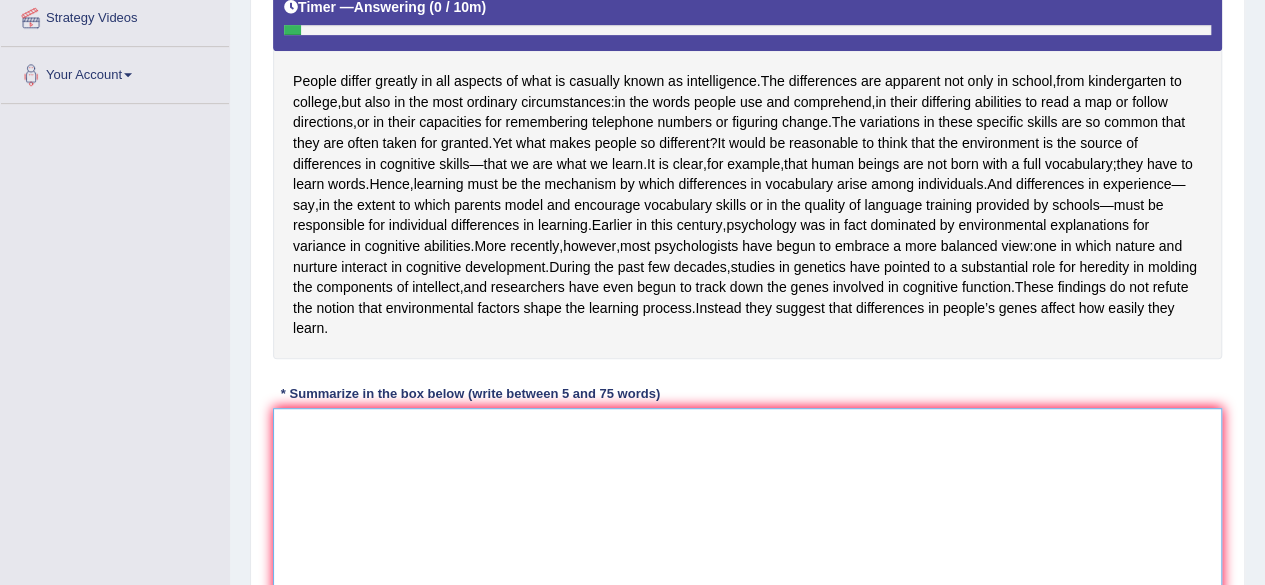 click at bounding box center [747, 505] 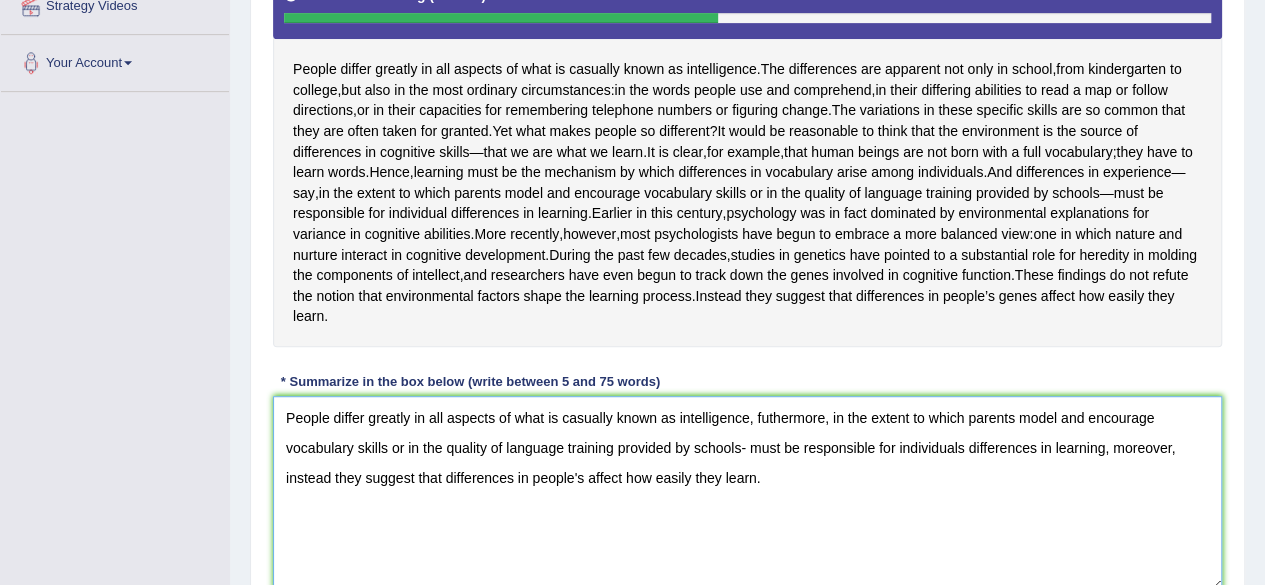 scroll, scrollTop: 434, scrollLeft: 0, axis: vertical 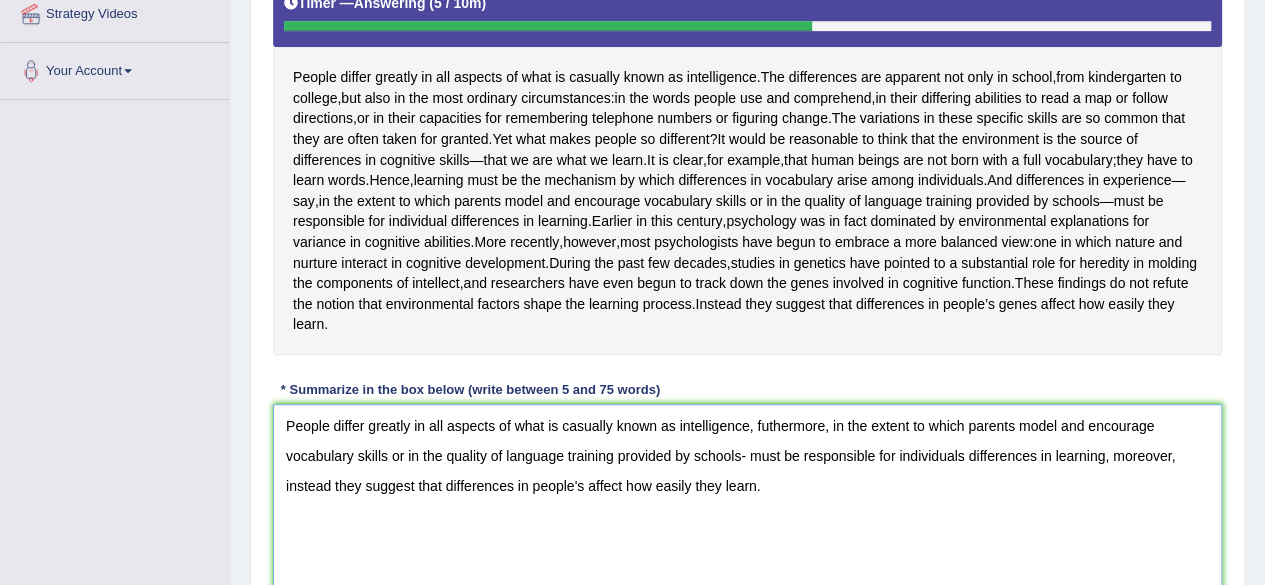 click on "People differ greatly in all aspects of what is casually known as intelligence, futhermore, in the extent to which parents model and encourage vocabulary skills or in the quality of language training provided by schools- must be responsible for individuals differences in learning, moreover, instead they suggest that differences in people's affect how easily they learn." at bounding box center [747, 501] 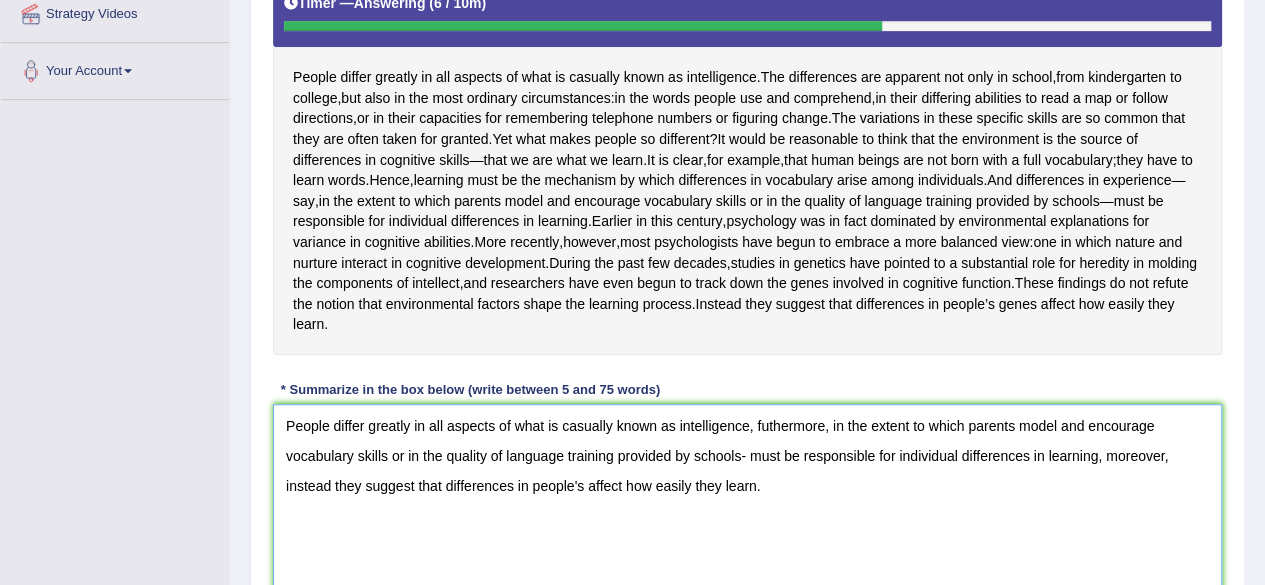 click on "People differ greatly in all aspects of what is casually known as intelligence, futhermore, in the extent to which parents model and encourage vocabulary skills or in the quality of language training provided by schools- must be responsible for individual differences in learning, moreover, instead they suggest that differences in people's affect how easily they learn." at bounding box center (747, 501) 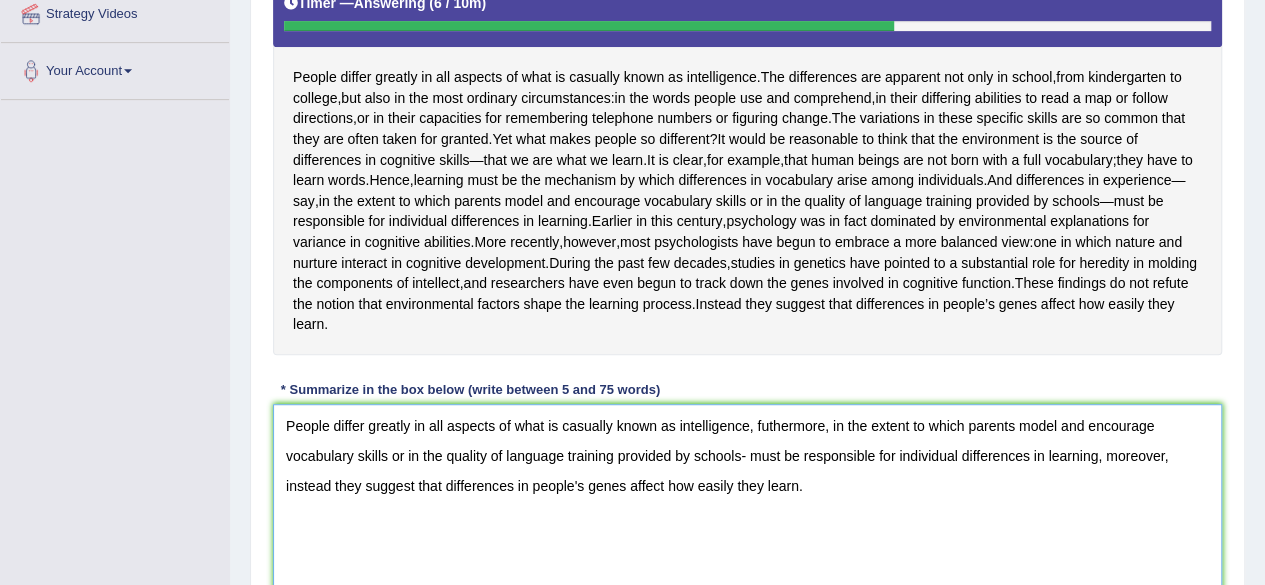 type on "People differ greatly in all aspects of what is casually known as intelligence, futhermore, in the extent to which parents model and encourage vocabulary skills or in the quality of language training provided by schools- must be responsible for individual differences in learning, moreover, instead they suggest that differences in people's genes affect how easily they learn." 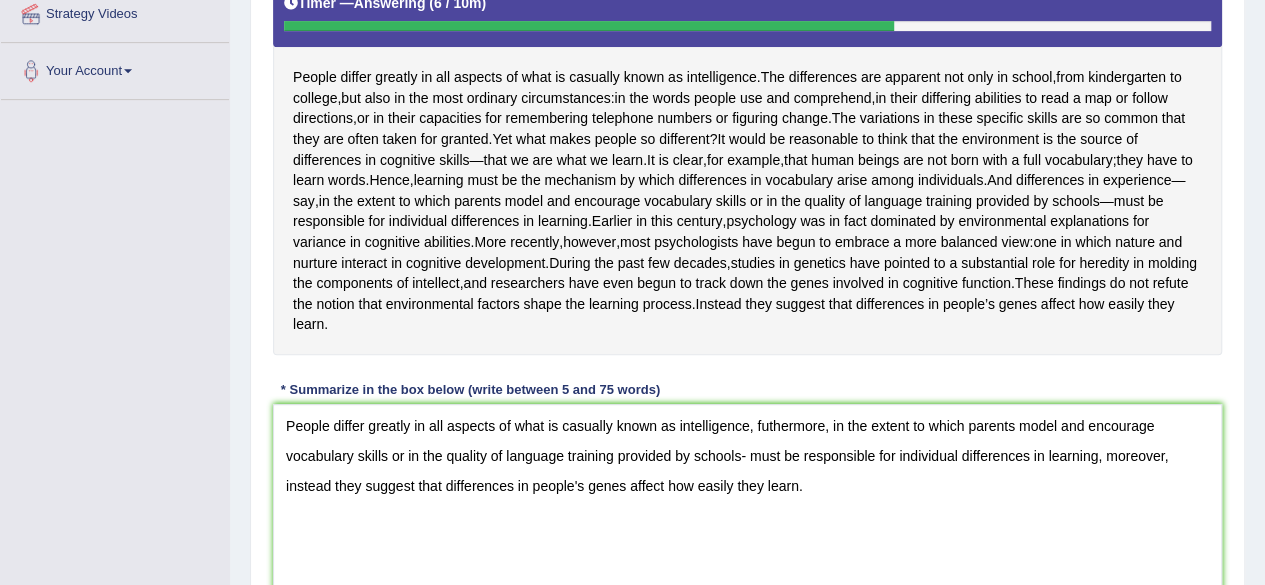 click on "Instructions:  Read the passage below and summarize it using one sentence. Type your response in the box at the bottom of the screen. You have 10 minutes to finish this task. Your response will be judged on the quality of your writing and on how well your response presents the key points in the passage.
Timer —  Answering   ( 6 / 10m ) Skip People   differ   greatly   in   all   aspects   of   what   is   casually   known   as   intelligence .  The   differences   are   apparent   not   only   in   school ,  from   kindergarten   to   college ,  but   also   in   the   most   ordinary   circumstances :  in   the   words   people   use   and   comprehend ,  in   their   differing   abilities   to   read   a   map   or   follow   directions ,  or   in   their   capacities   for   remembering   telephone   numbers   or   figuring   change .  The   variations   in   these   specific   skills   are   so   common   that   they   are   often   taken   for   granted .  Yet   what   makes   people" at bounding box center [747, 239] 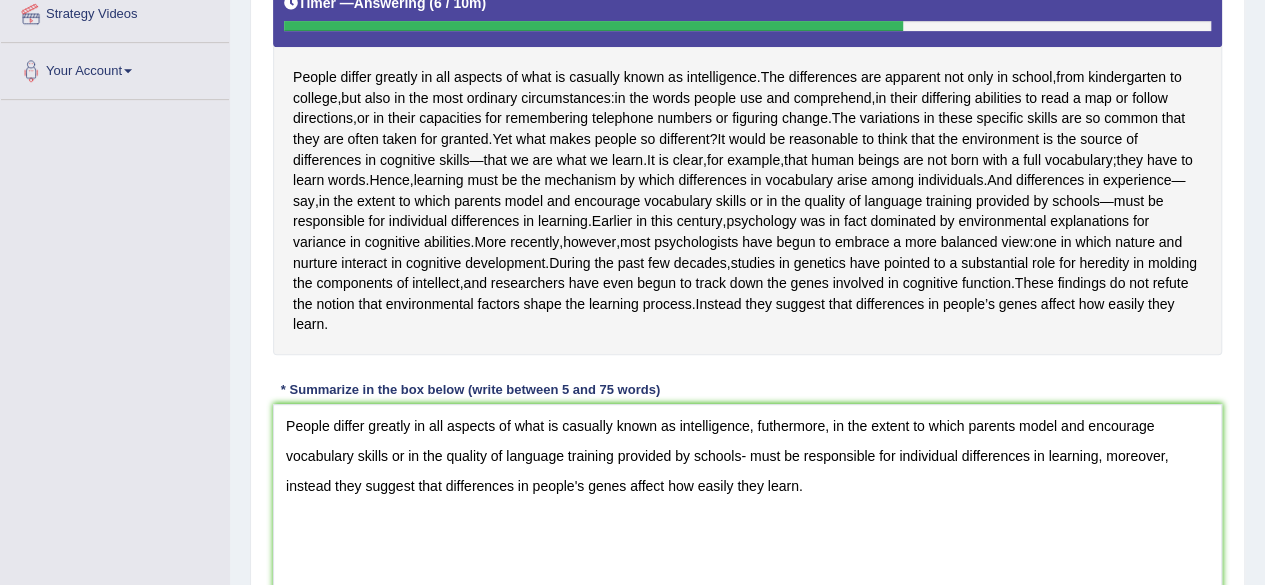 scroll, scrollTop: 628, scrollLeft: 0, axis: vertical 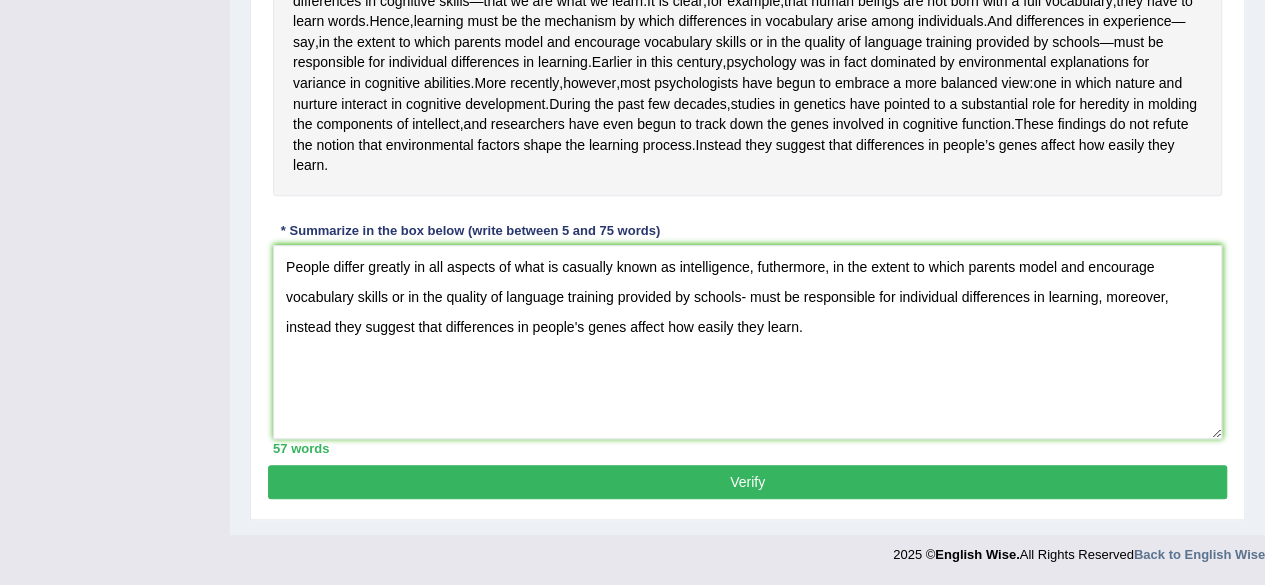 click on "Verify" at bounding box center [747, 482] 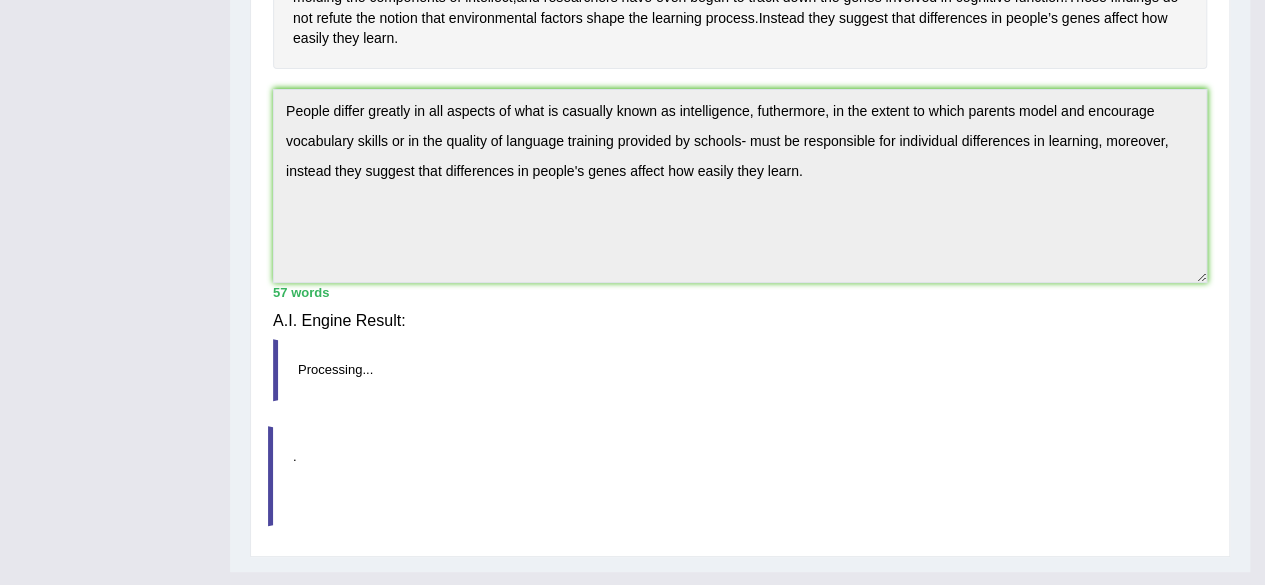 scroll, scrollTop: 526, scrollLeft: 0, axis: vertical 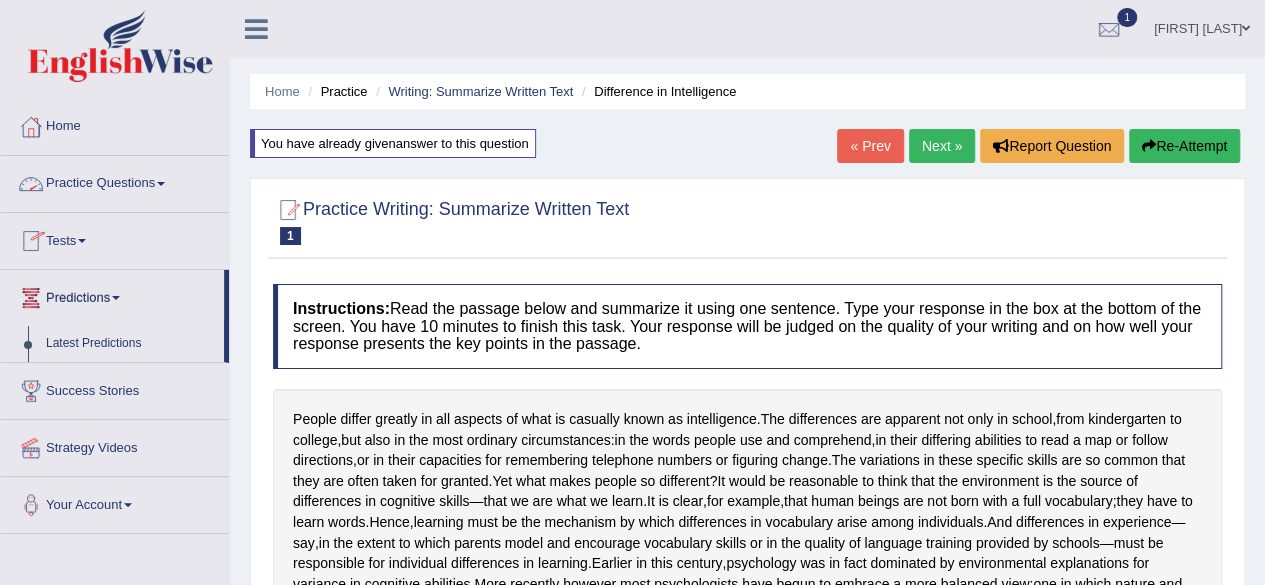 click on "Practice Questions" at bounding box center (115, 181) 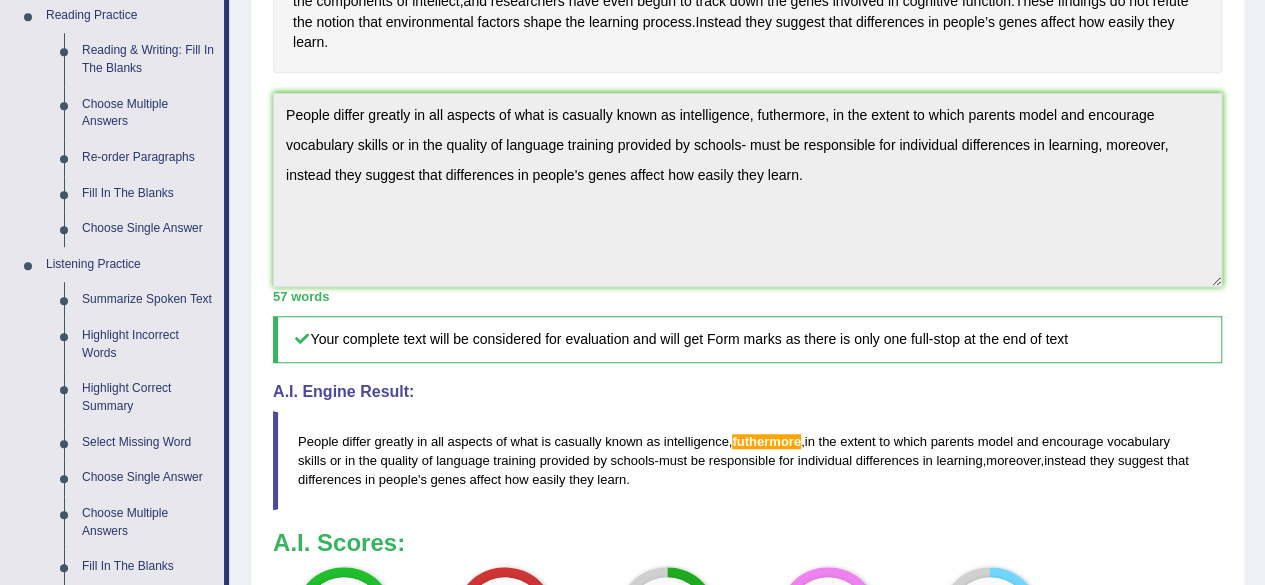 scroll, scrollTop: 626, scrollLeft: 0, axis: vertical 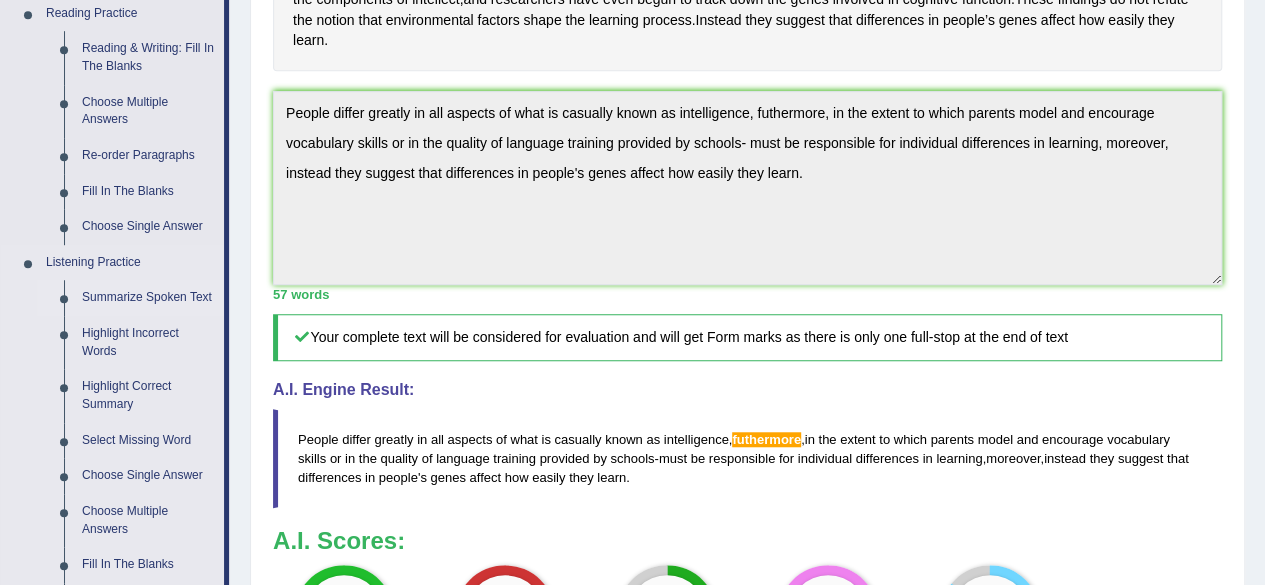 click on "Summarize Spoken Text" at bounding box center [148, 298] 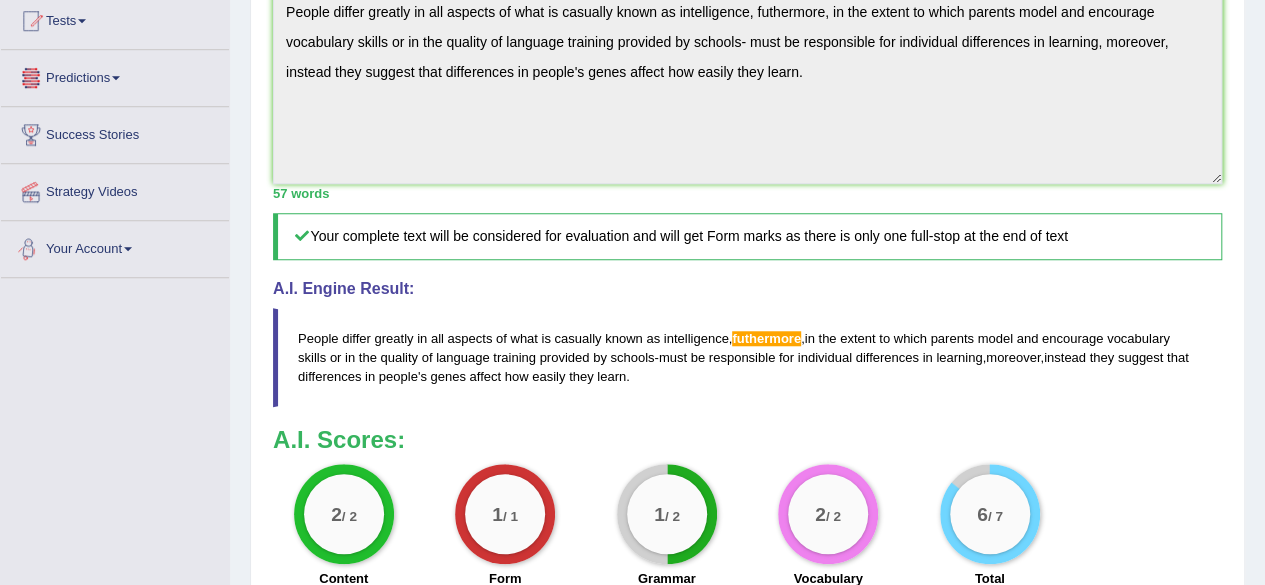 scroll, scrollTop: 964, scrollLeft: 0, axis: vertical 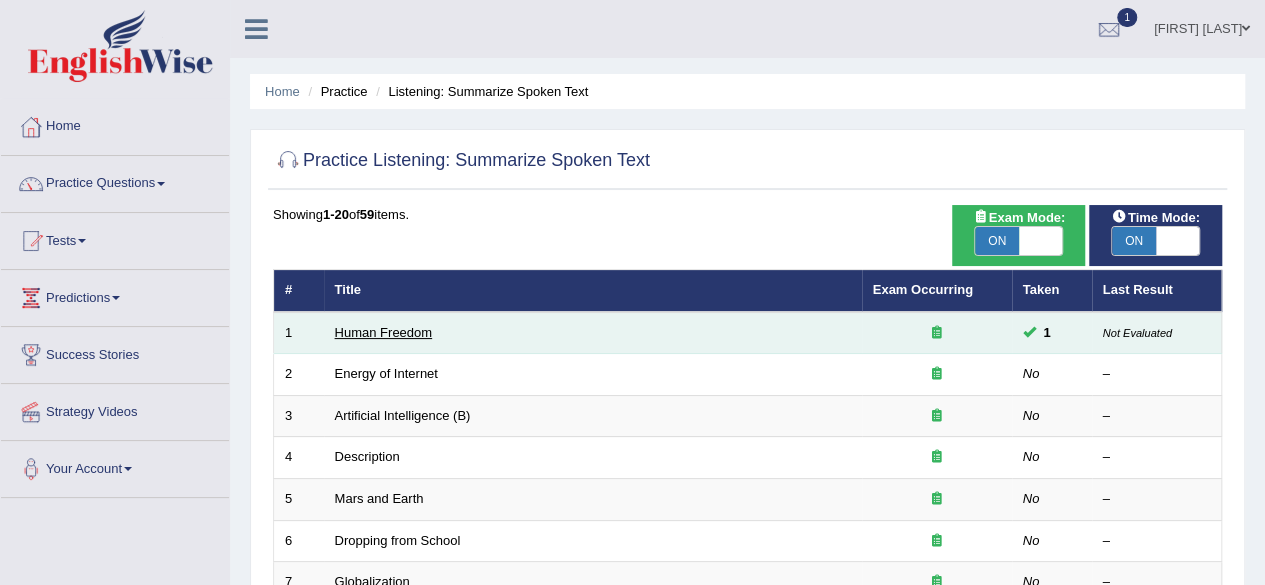 click on "Human Freedom" at bounding box center (384, 332) 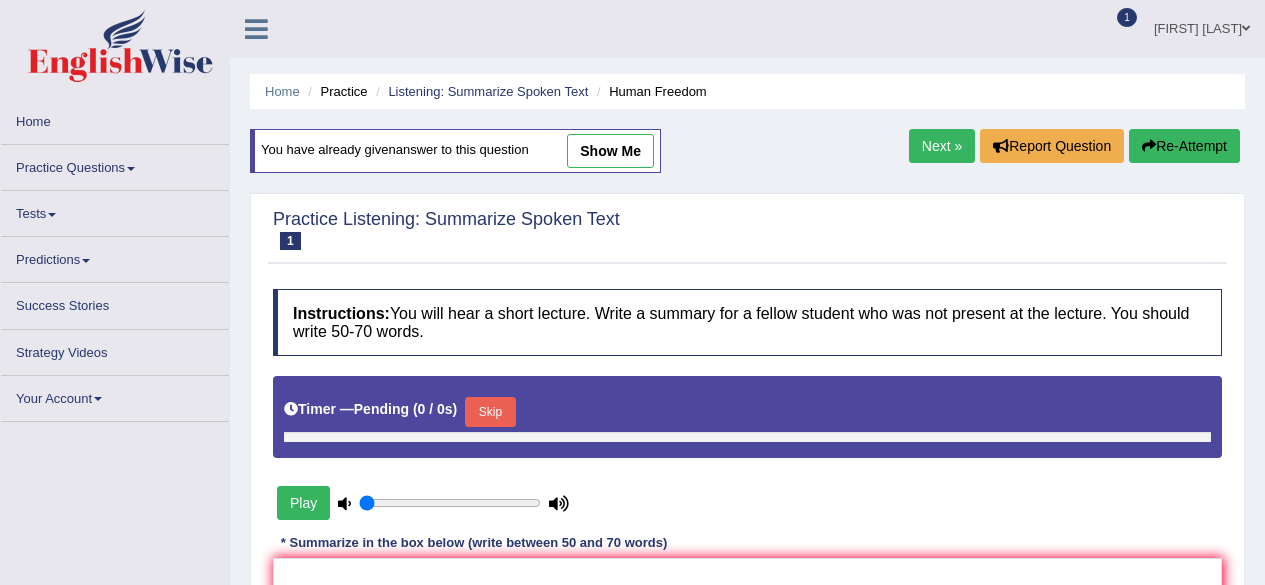 scroll, scrollTop: 0, scrollLeft: 0, axis: both 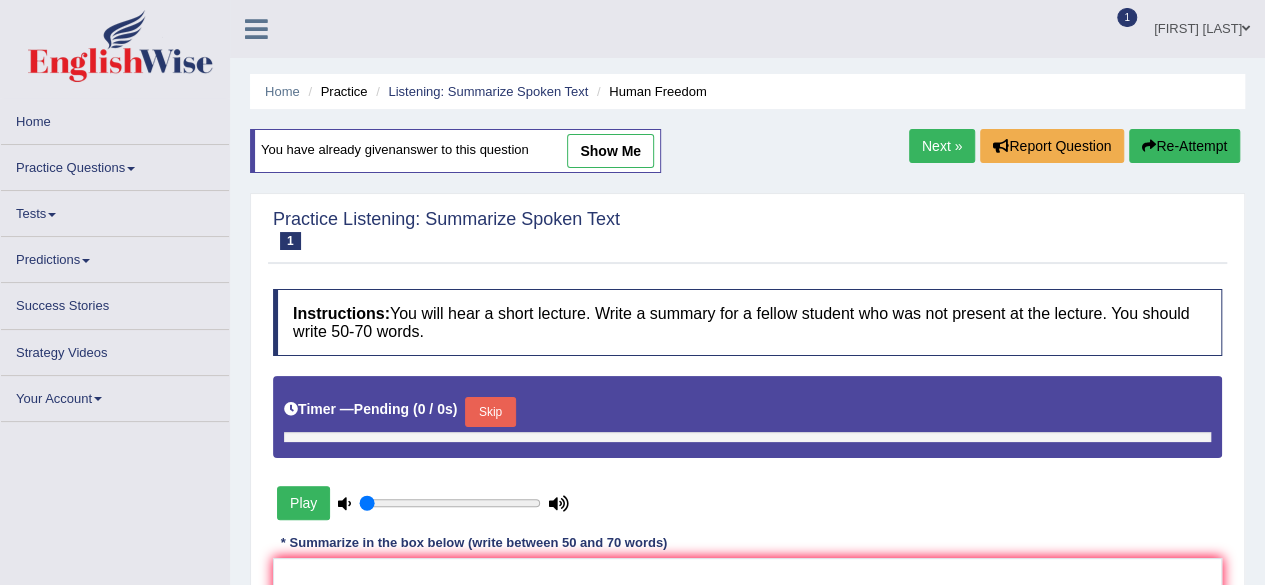 type on "1" 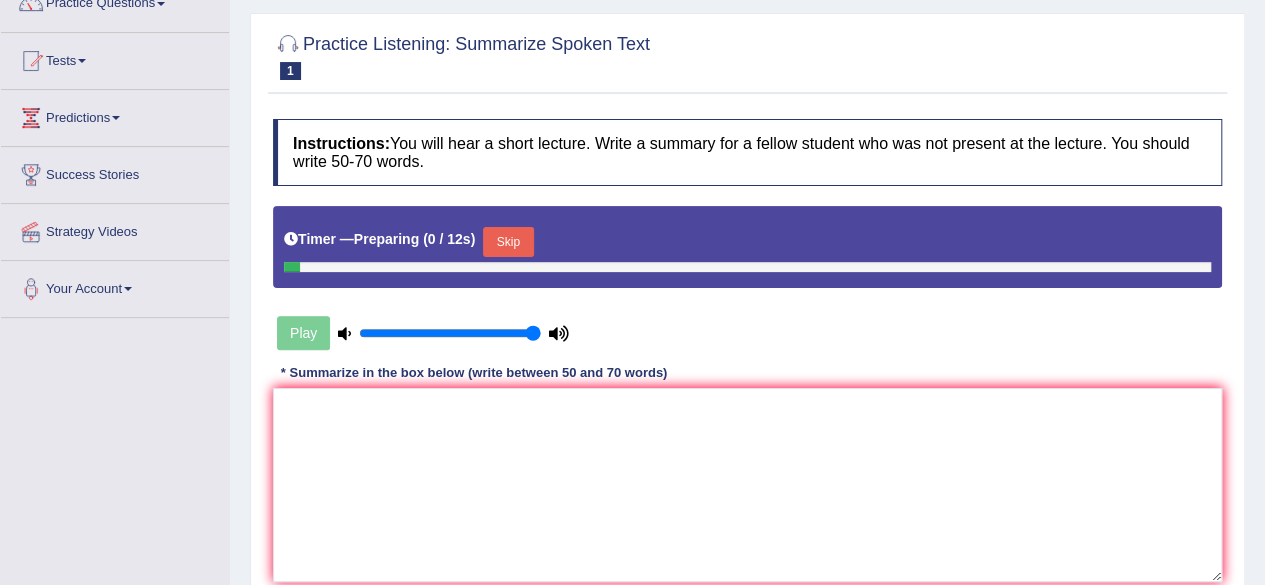scroll, scrollTop: 181, scrollLeft: 0, axis: vertical 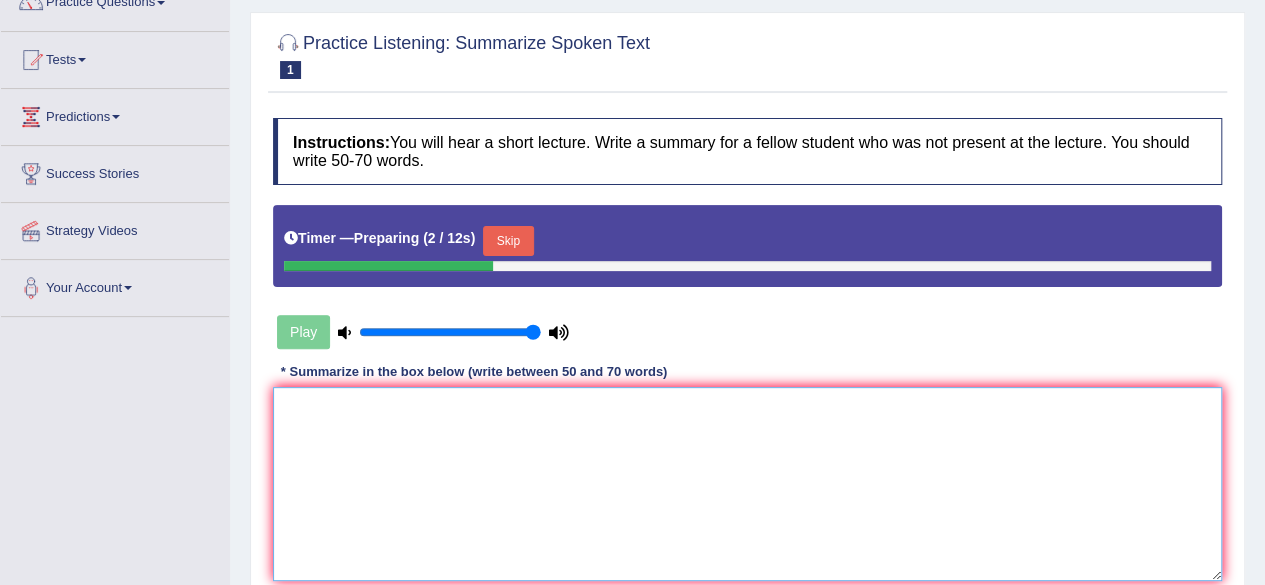 click at bounding box center (747, 484) 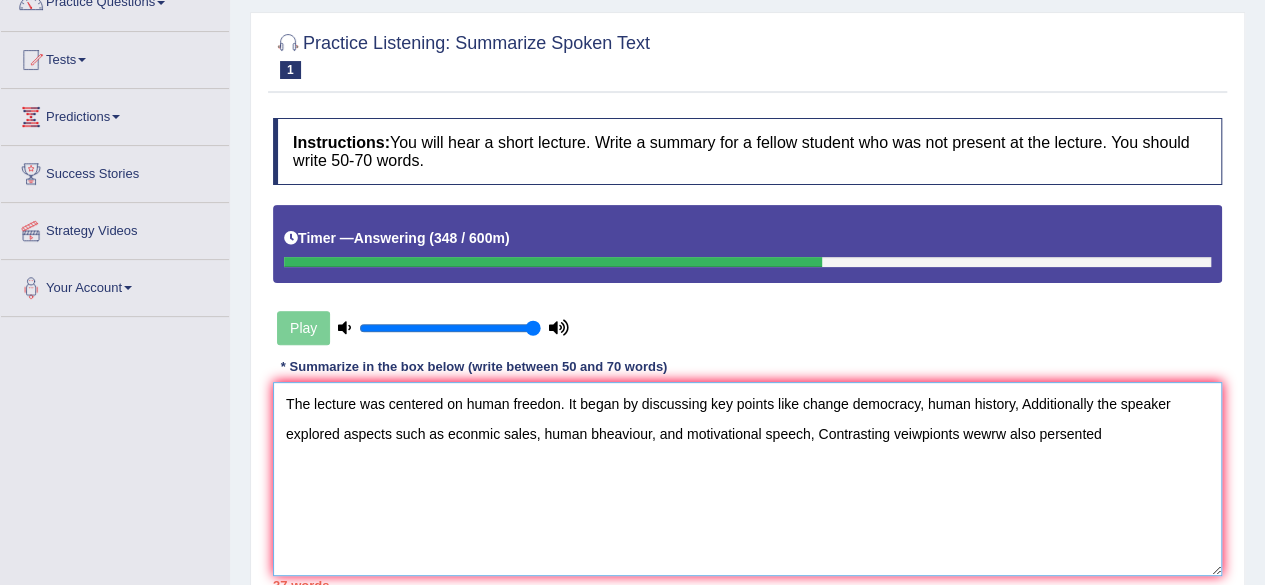 click on "The lecture was centered on human freedon. It began by discussing key points like change democracy, human history, Additionally the speaker explored aspects such as econmic sales, human bheaviour, and motivational speech, Contrasting veiwpionts wewrw also persented" at bounding box center (747, 479) 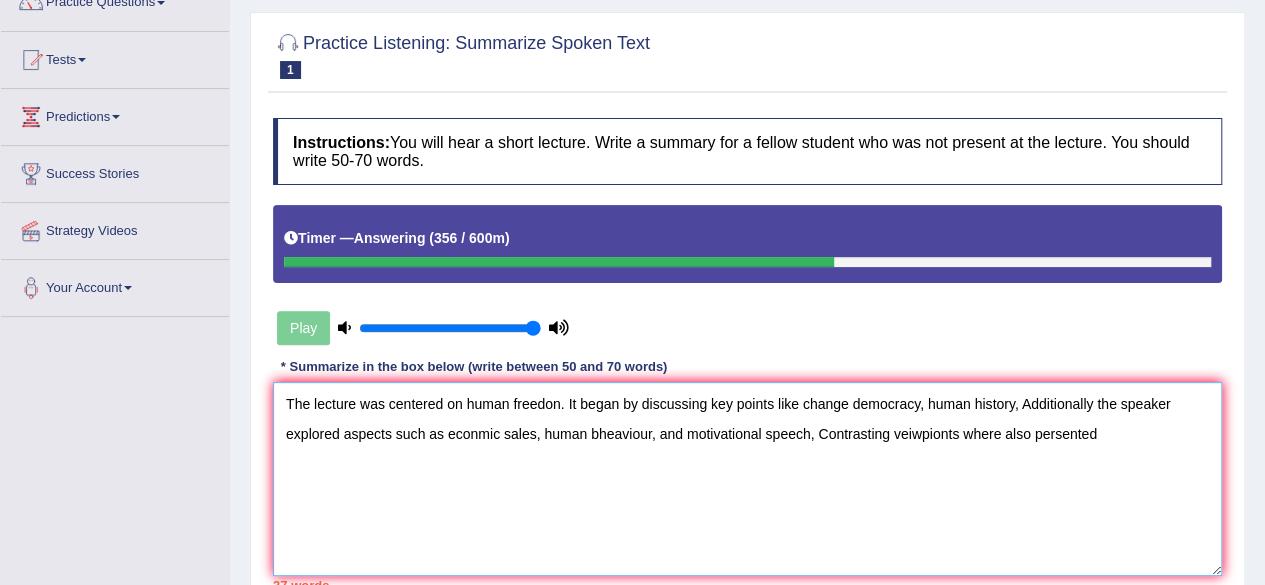 click on "The lecture was centered on human freedon. It began by discussing key points like change democracy, human history, Additionally the speaker explored aspects such as econmic sales, human bheaviour, and motivational speech, Contrasting veiwpionts where also persented" at bounding box center (747, 479) 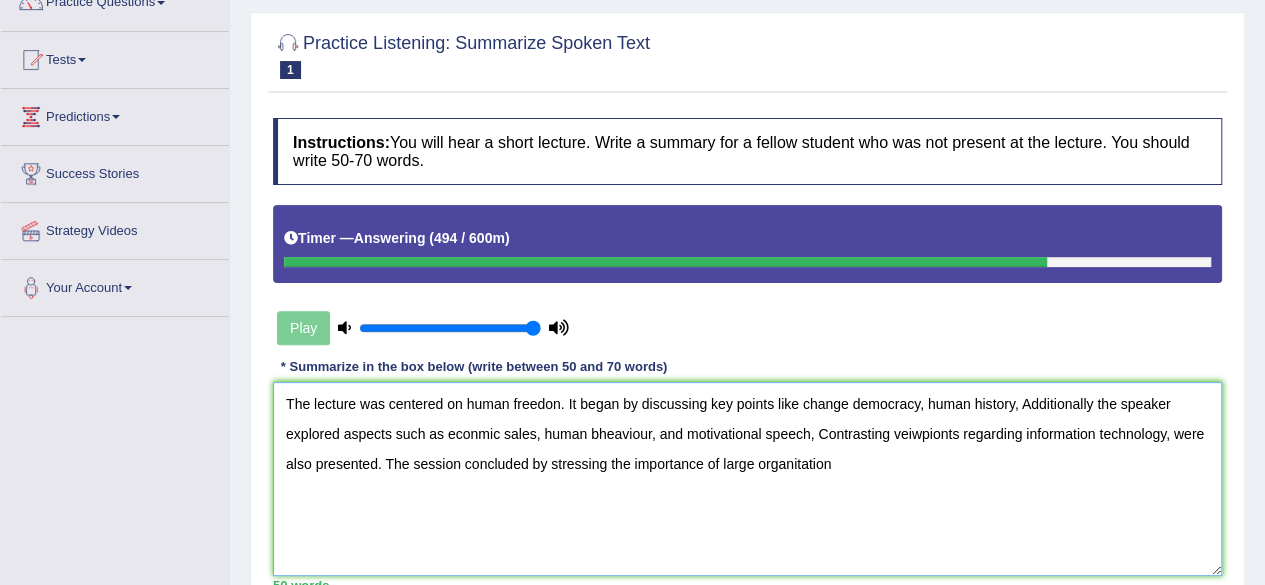 click on "The lecture was centered on human freedon. It began by discussing key points like change democracy, human history, Additionally the speaker explored aspects such as econmic sales, human bheaviour, and motivational speech, Contrasting veiwpionts regarding information technology, were also presented. The session concluded by stressing the importance of large organitation" at bounding box center (747, 479) 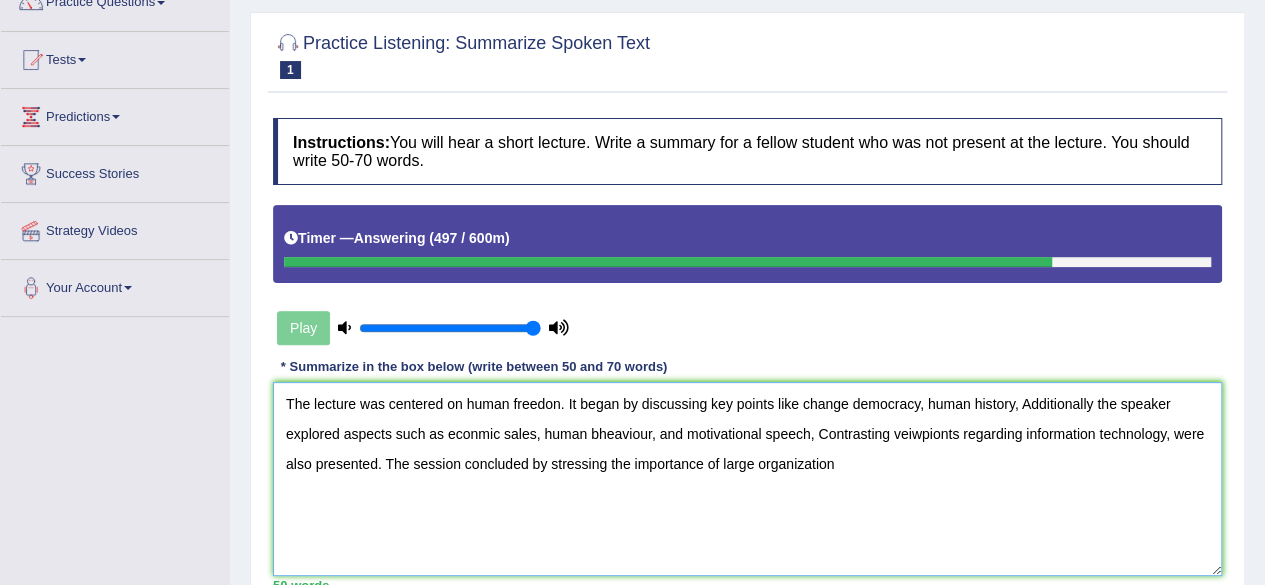 click on "The lecture was centered on human freedon. It began by discussing key points like change democracy, human history, Additionally the speaker explored aspects such as econmic sales, human bheaviour, and motivational speech, Contrasting veiwpionts regarding information technology, were also presented. The session concluded by stressing the importance of large organization" at bounding box center (747, 479) 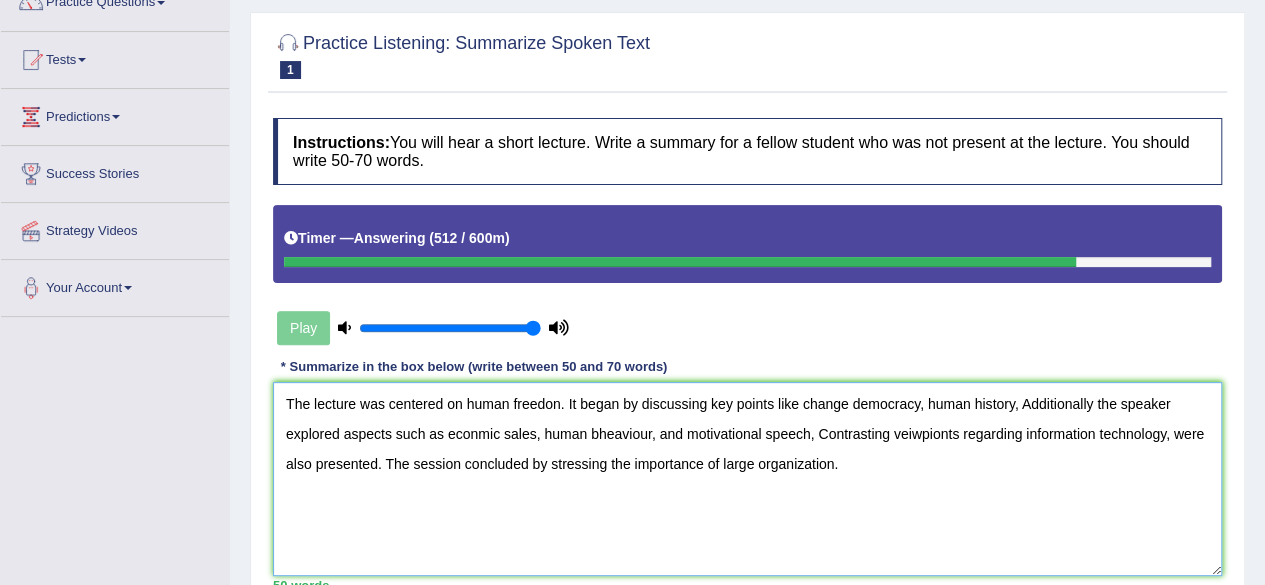click on "The lecture was centered on human freedon. It began by discussing key points like change democracy, human history, Additionally the speaker explored aspects such as econmic sales, human bheaviour, and motivational speech, Contrasting veiwpionts regarding information technology, were also presented. The session concluded by stressing the importance of large organization." at bounding box center [747, 479] 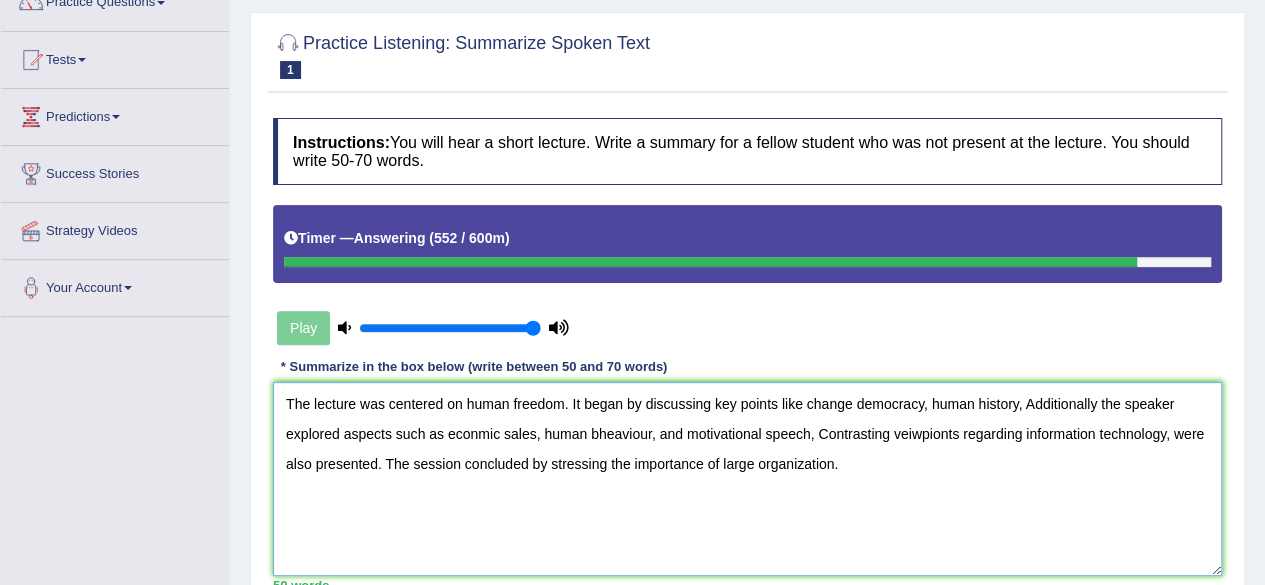 click on "The lecture was centered on human freedom. It began by discussing key points like change democracy, human history, Additionally the speaker explored aspects such as econmic sales, human bheaviour, and motivational speech, Contrasting veiwpionts regarding information technology, were also presented. The session concluded by stressing the importance of large organization." at bounding box center (747, 479) 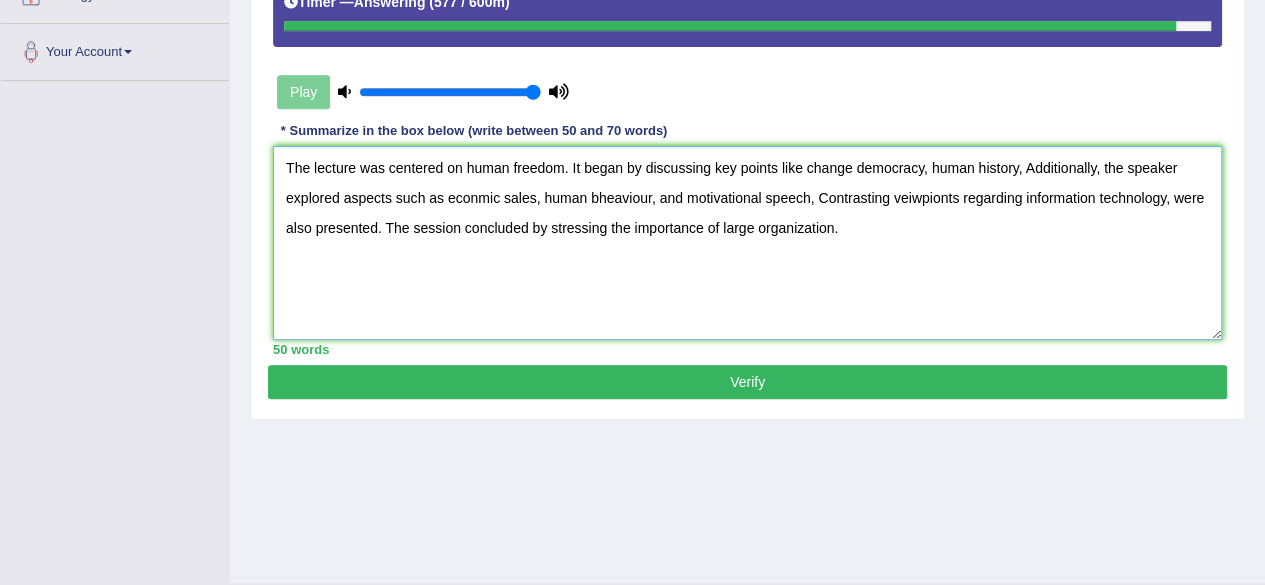 scroll, scrollTop: 424, scrollLeft: 0, axis: vertical 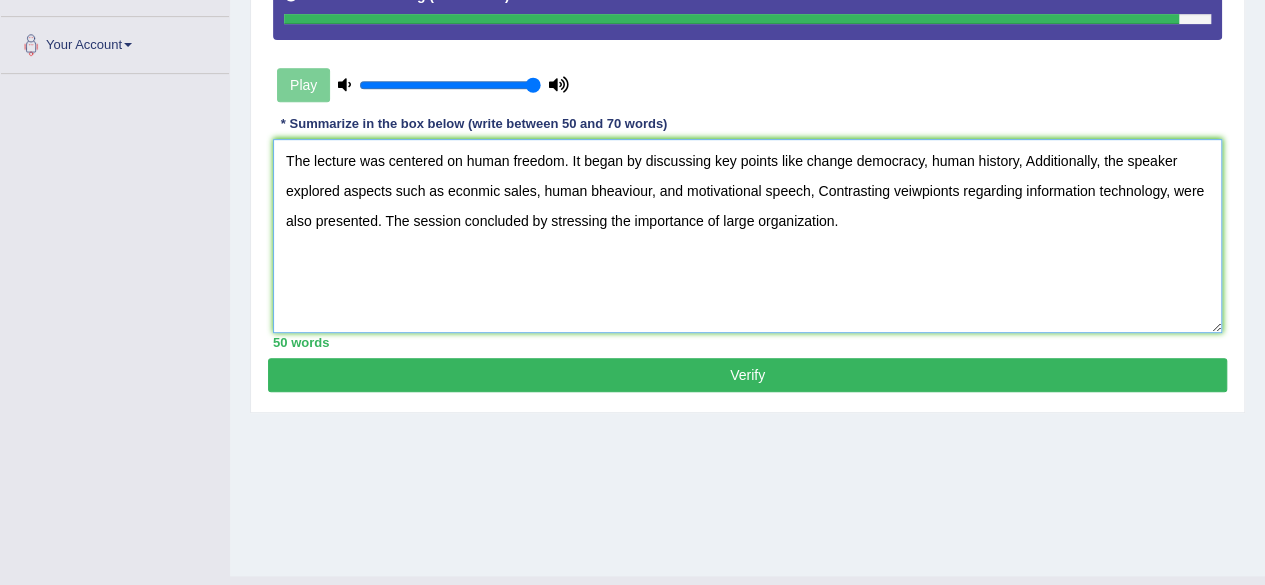 type on "The lecture was centered on human freedom. It began by discussing key points like change democracy, human history, Additionally, the speaker explored aspects such as econmic sales, human bheaviour, and motivational speech, Contrasting veiwpionts regarding information technology, were also presented. The session concluded by stressing the importance of large organization." 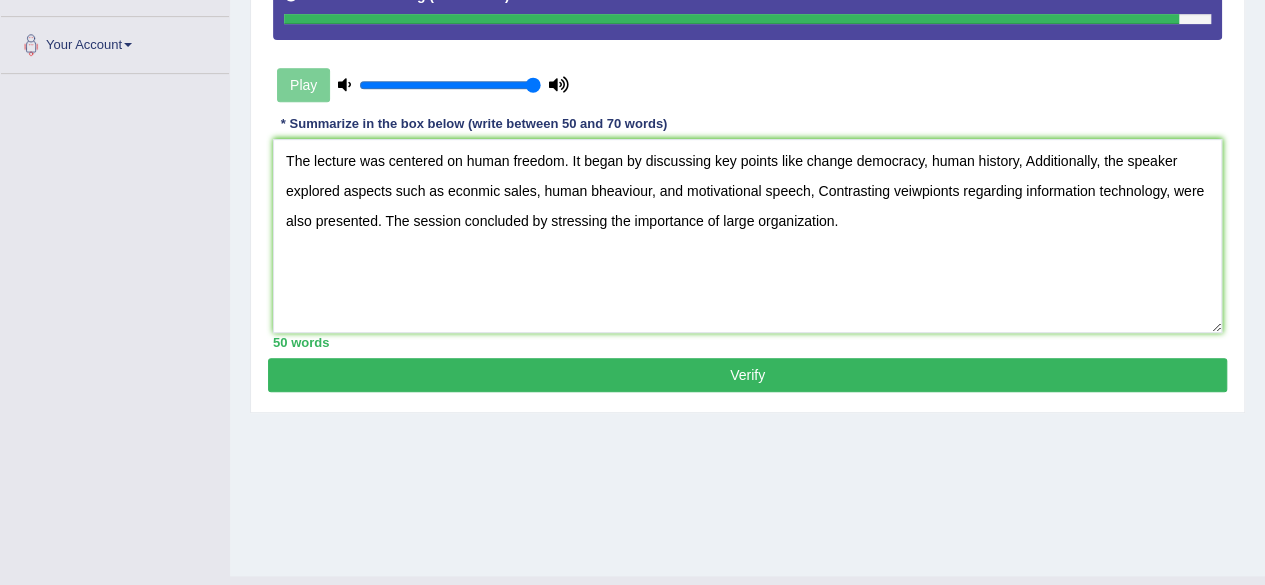 click on "Verify" at bounding box center [747, 375] 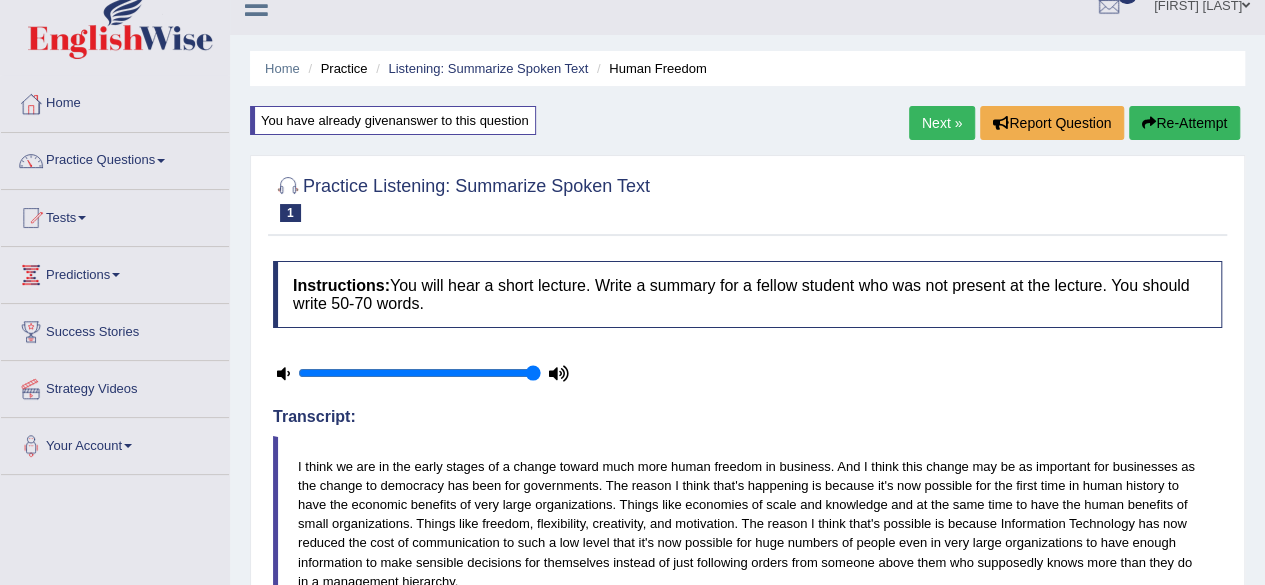 scroll, scrollTop: 17, scrollLeft: 0, axis: vertical 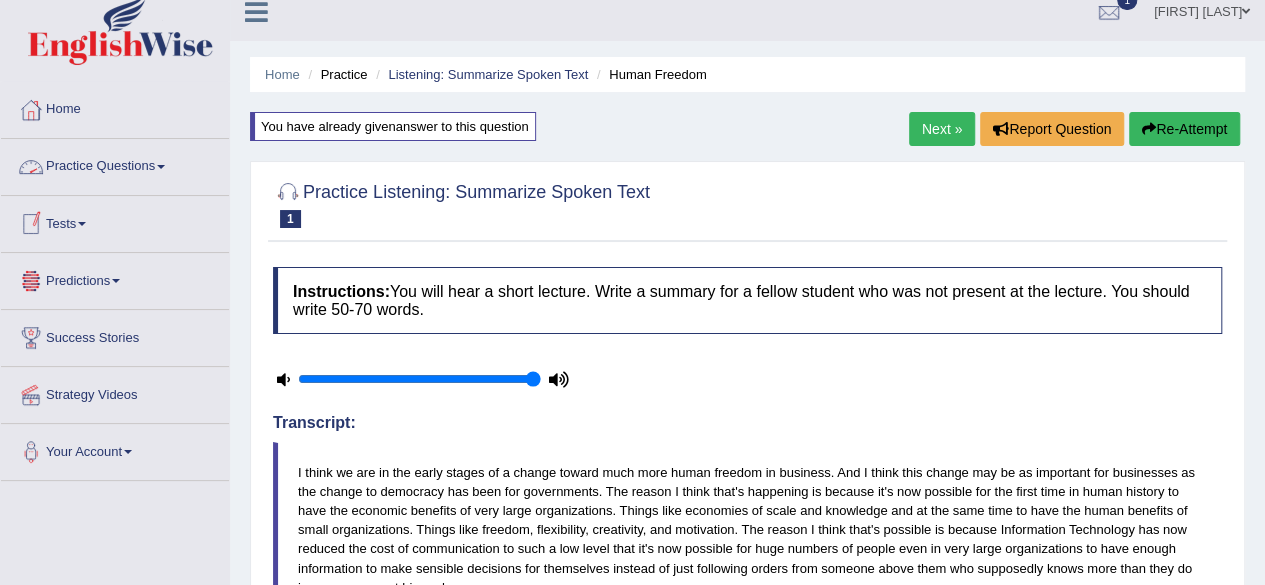 click on "Practice Questions" at bounding box center [115, 164] 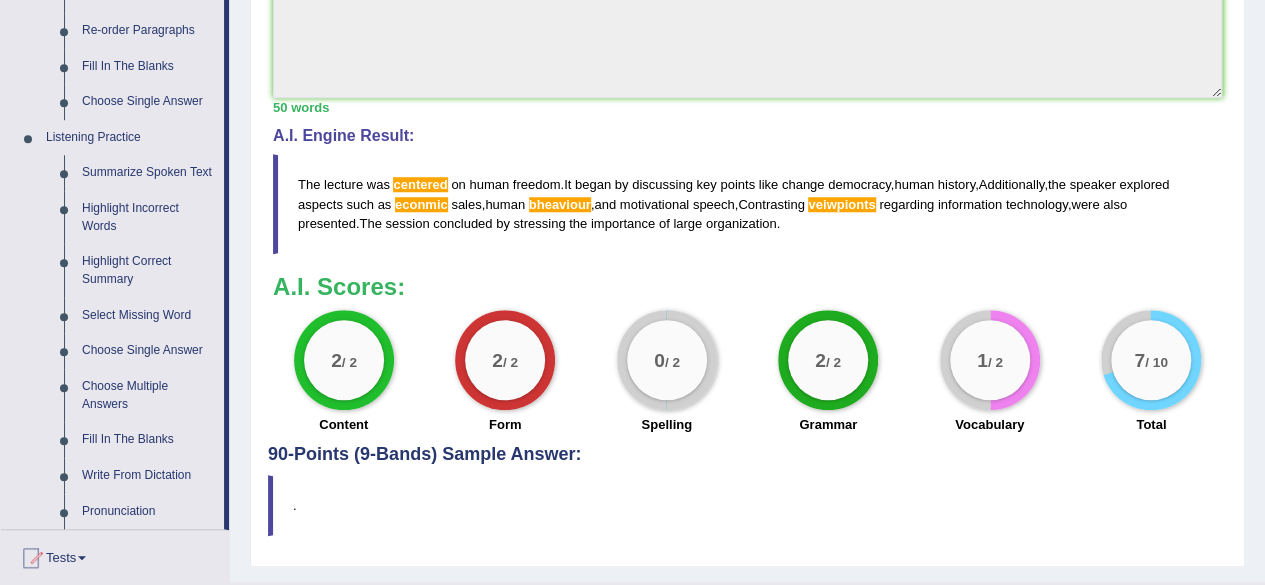 scroll, scrollTop: 753, scrollLeft: 0, axis: vertical 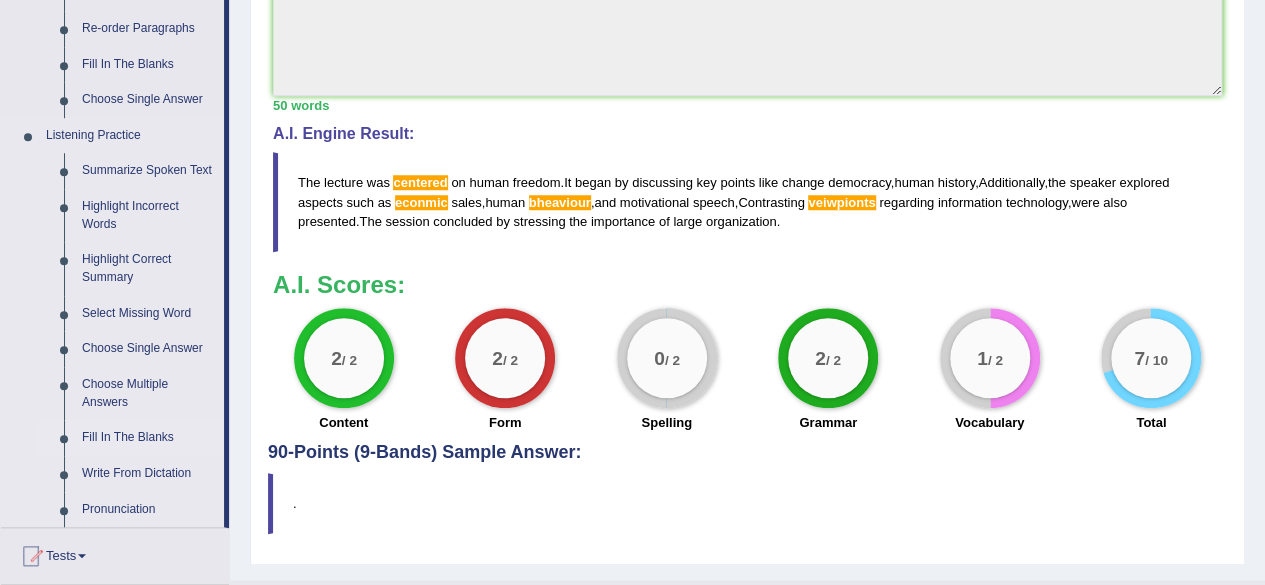 click on "Fill In The Blanks" at bounding box center [148, 438] 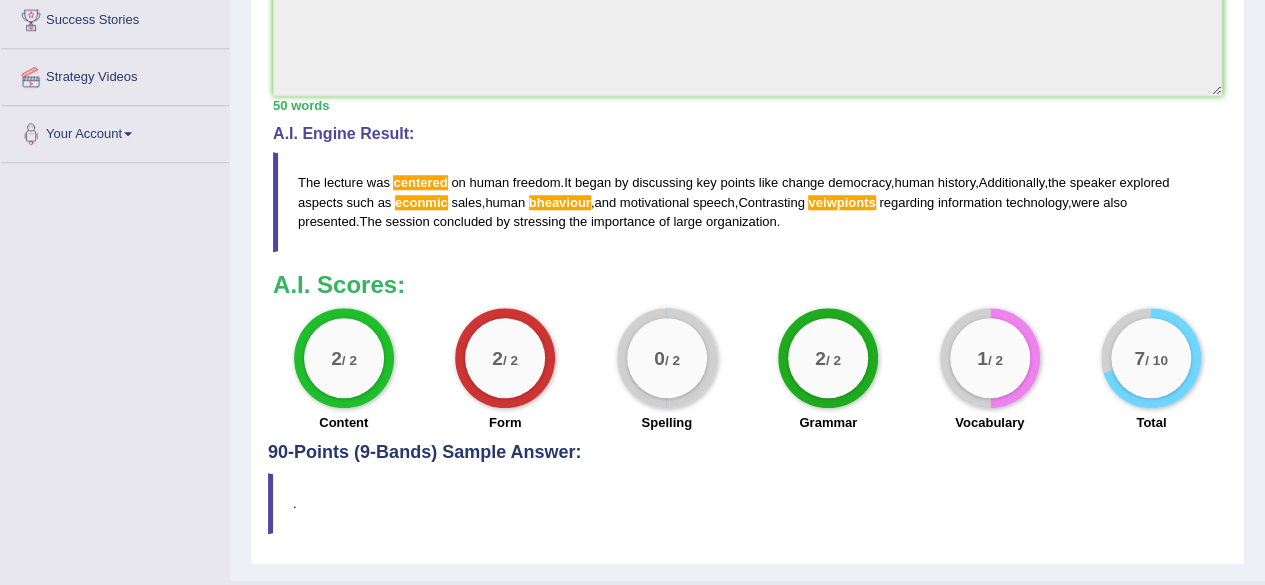 scroll, scrollTop: 336, scrollLeft: 0, axis: vertical 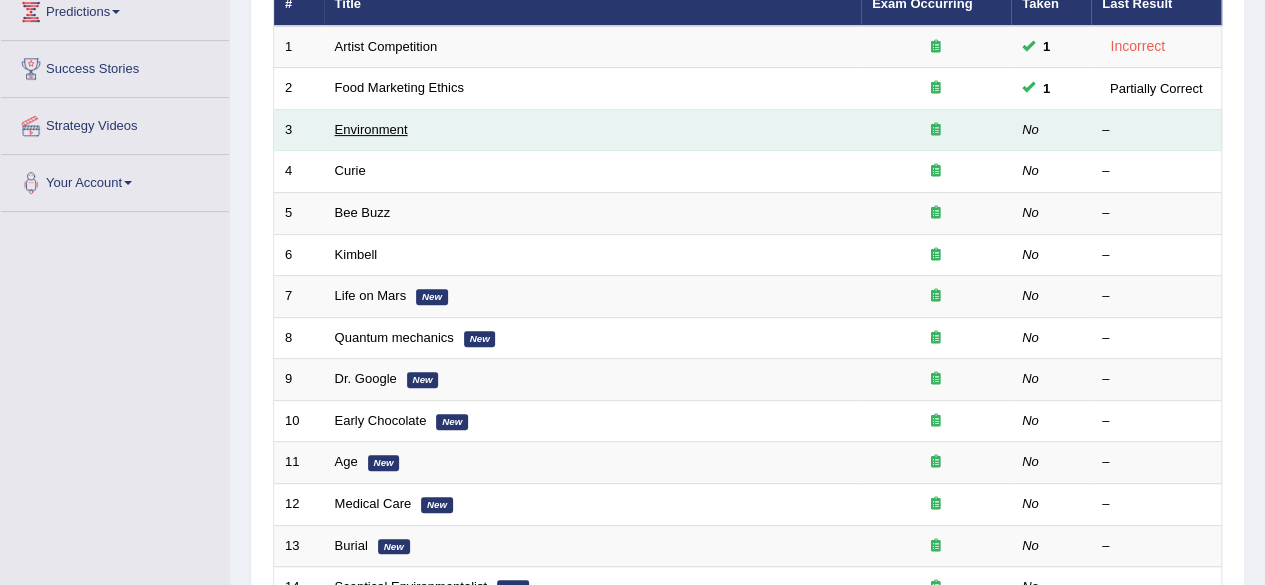click on "Environment" at bounding box center (371, 129) 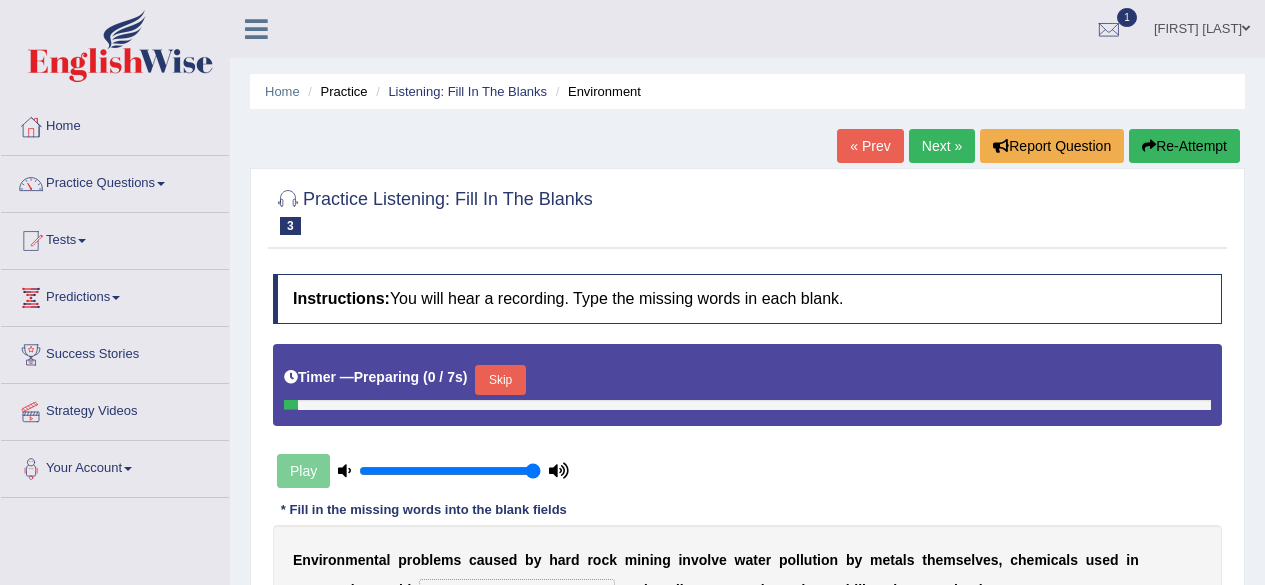 scroll, scrollTop: 0, scrollLeft: 0, axis: both 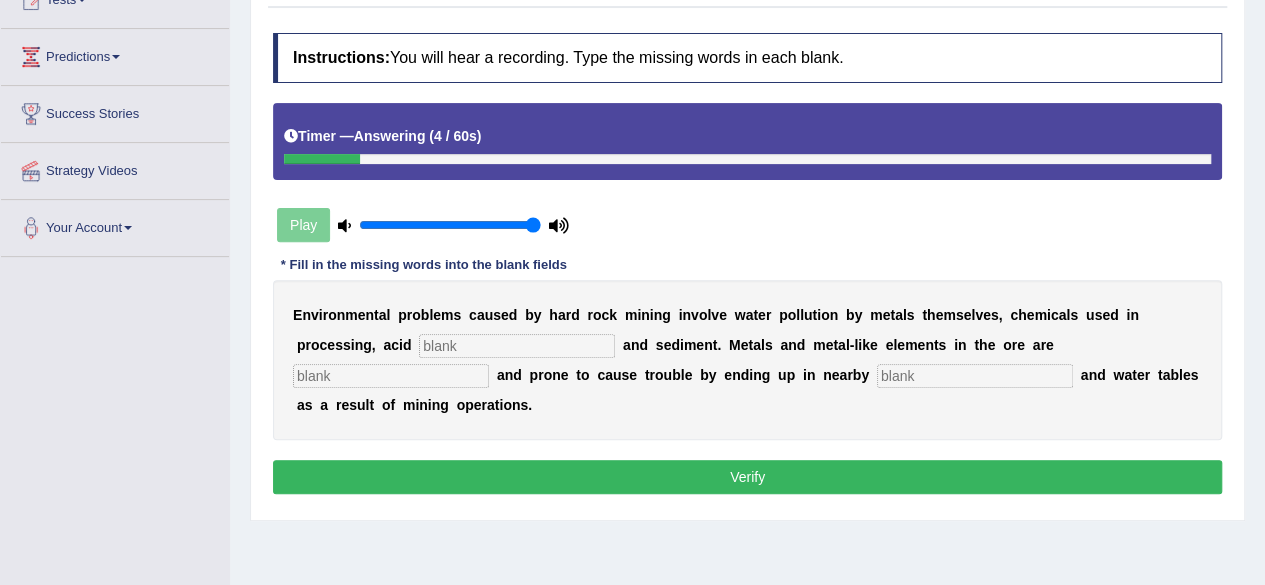 click at bounding box center (975, 376) 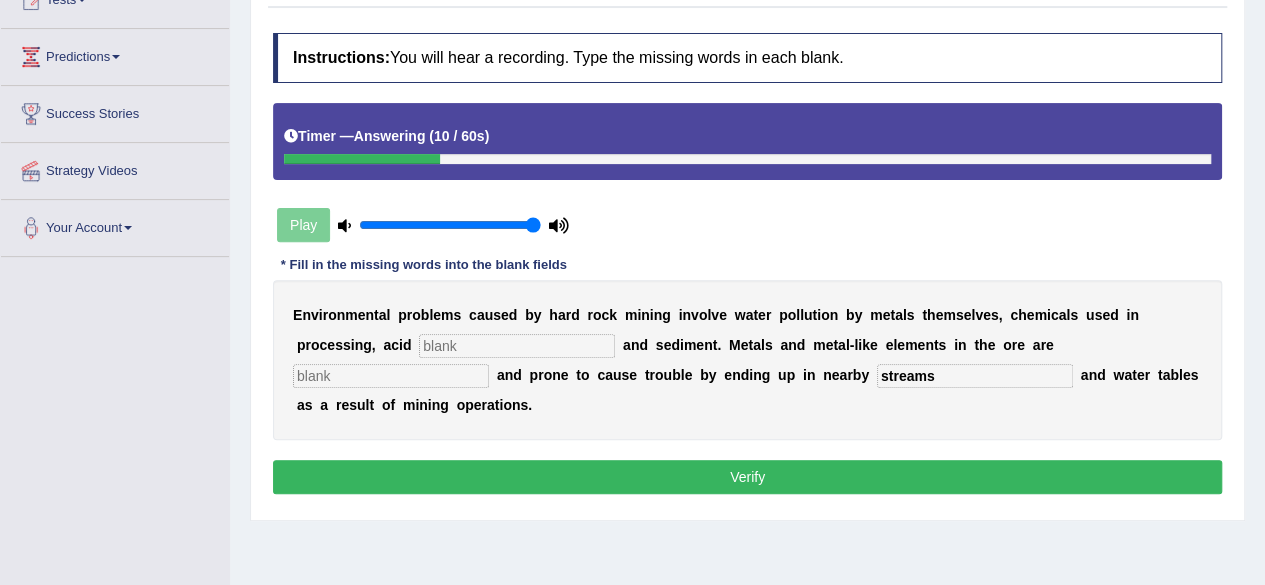 type on "streams" 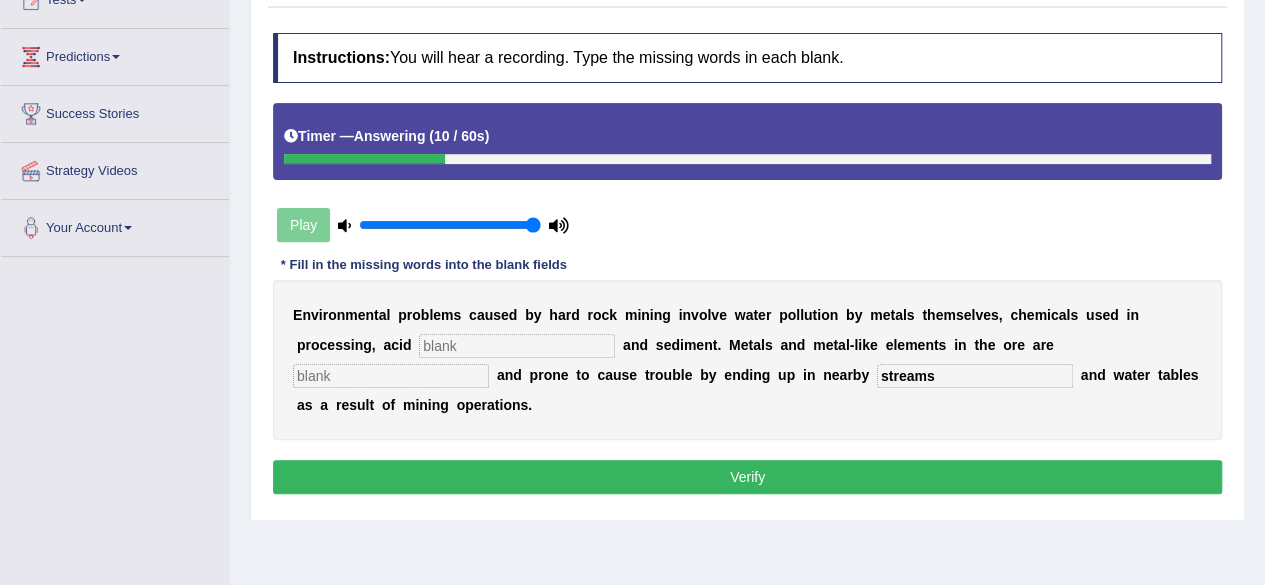 click at bounding box center (517, 346) 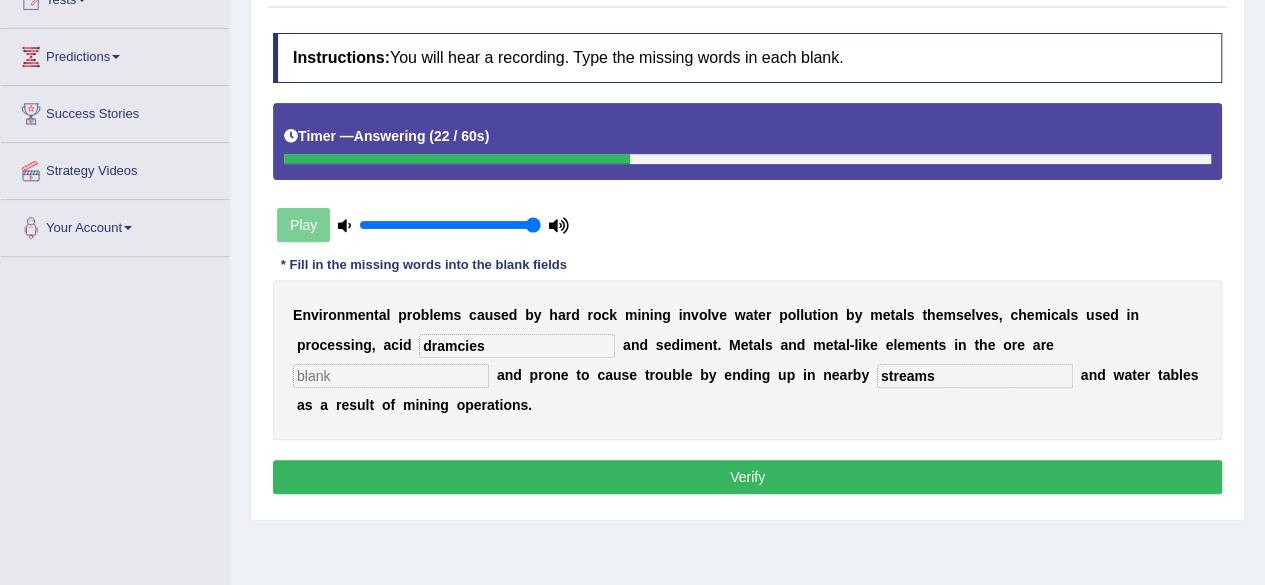 type on "dramcies" 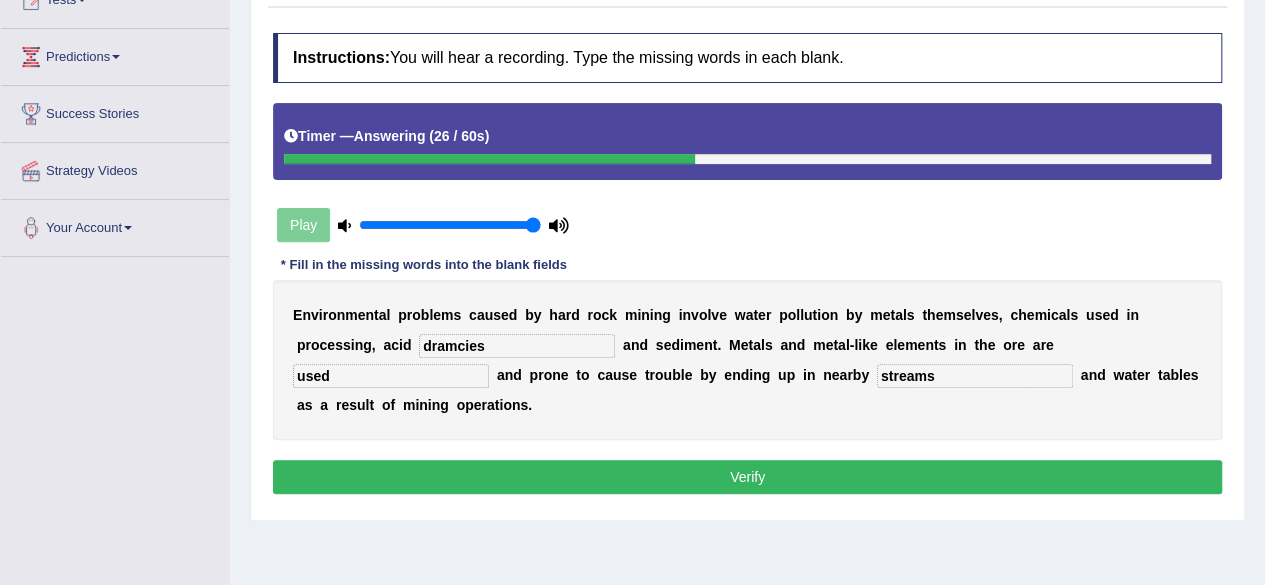 type on "used" 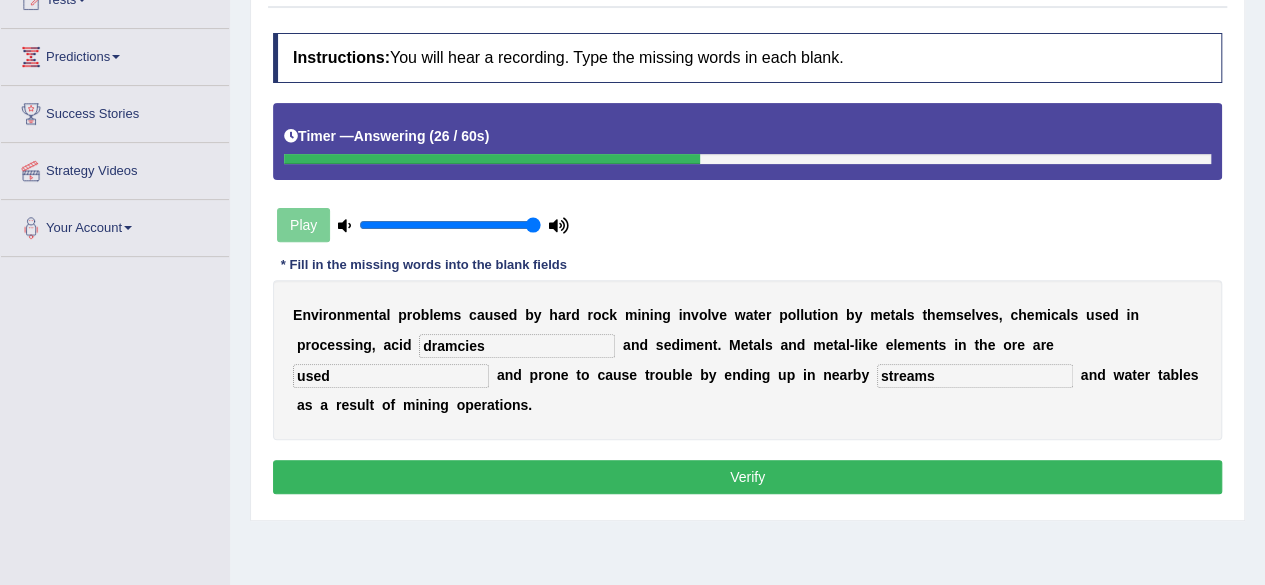 click on "Verify" at bounding box center (747, 477) 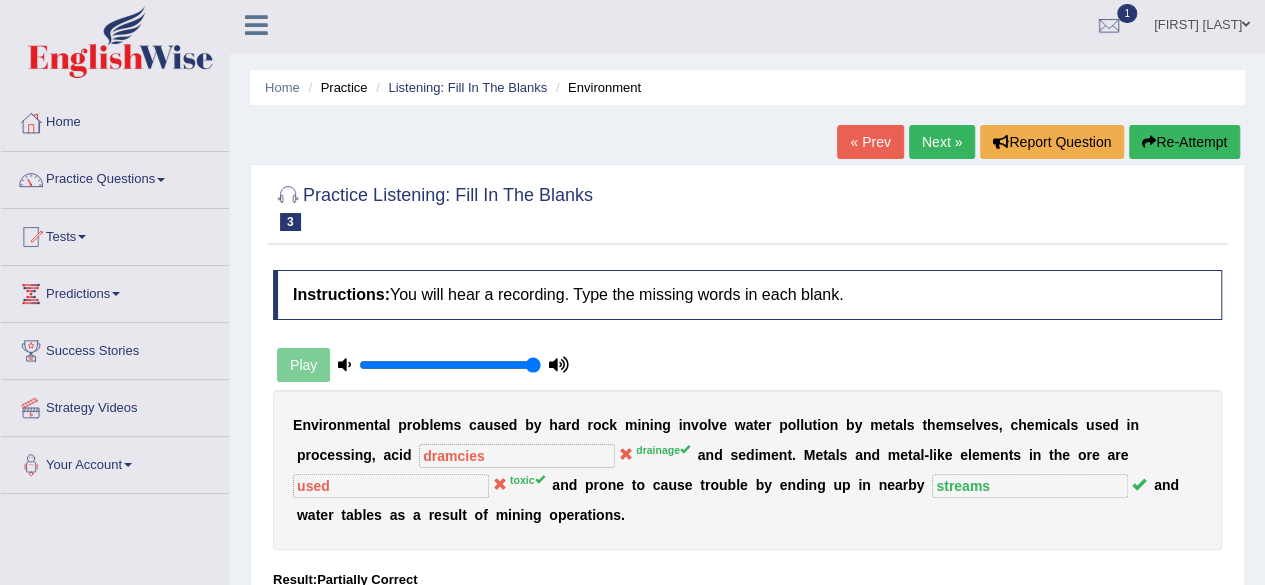 scroll, scrollTop: 0, scrollLeft: 0, axis: both 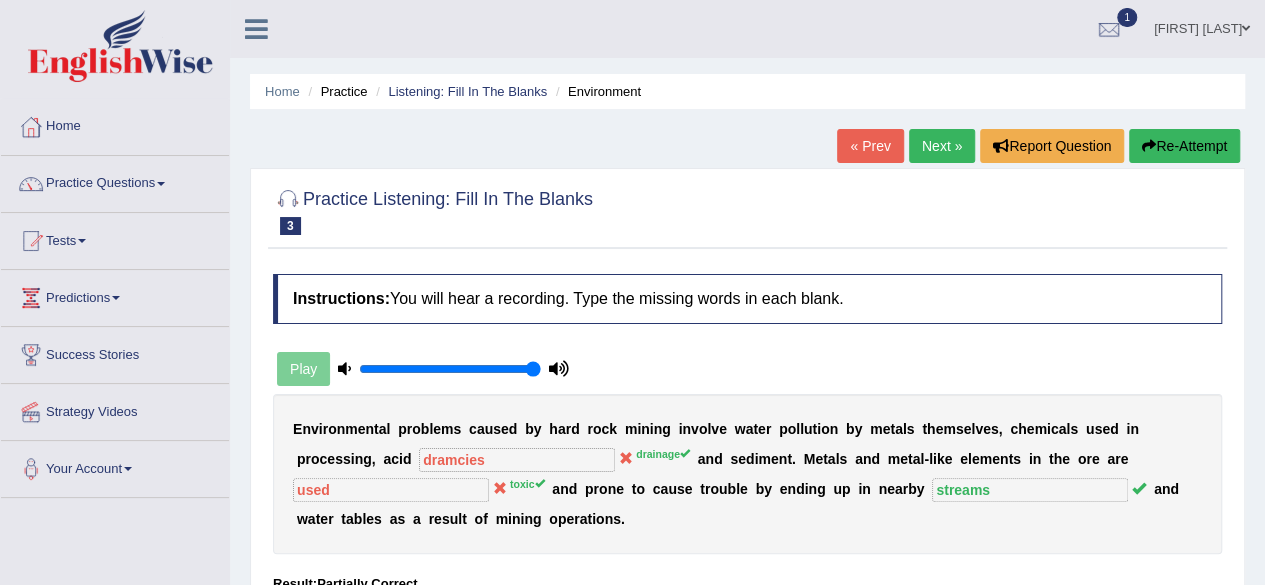 click on "Next »" at bounding box center [942, 146] 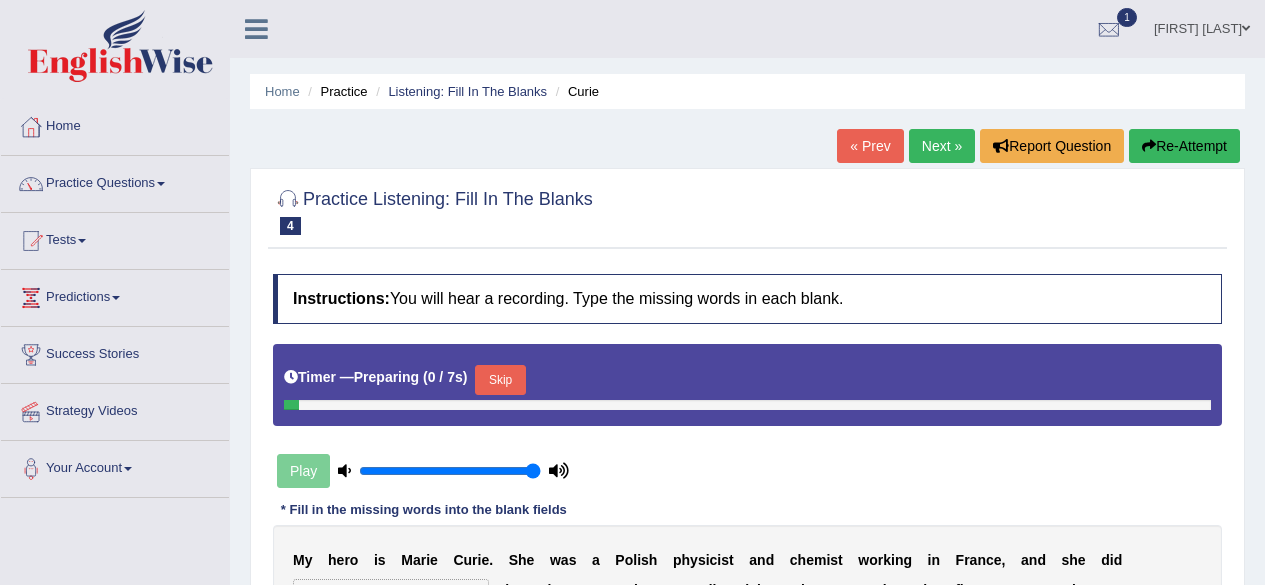 scroll, scrollTop: 0, scrollLeft: 0, axis: both 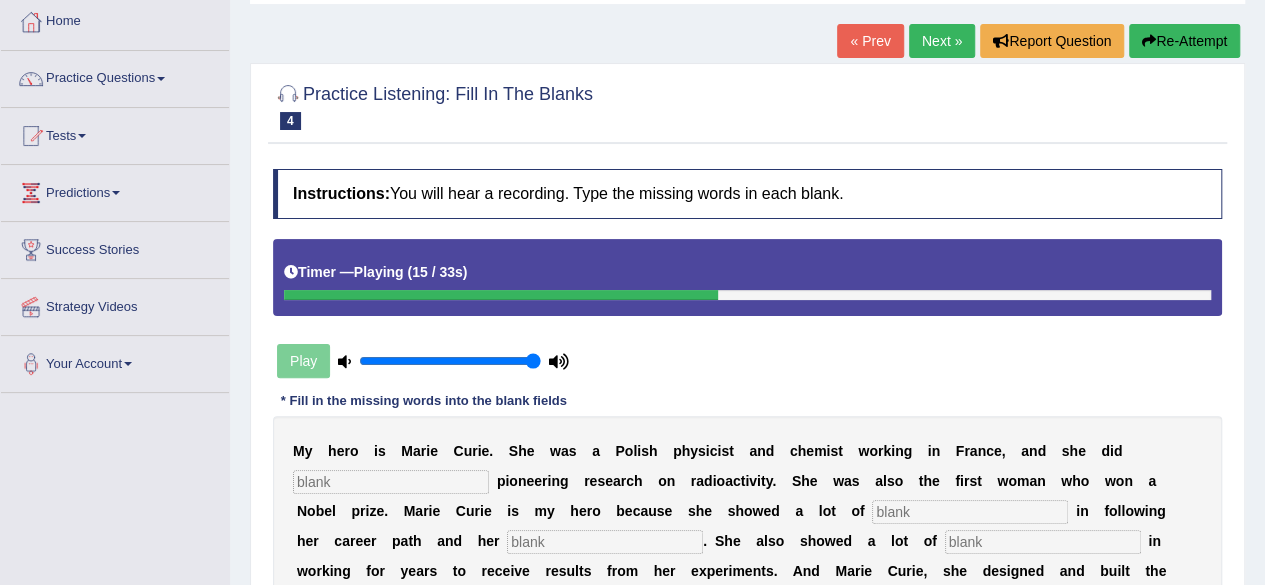 click on "Next »" at bounding box center (942, 41) 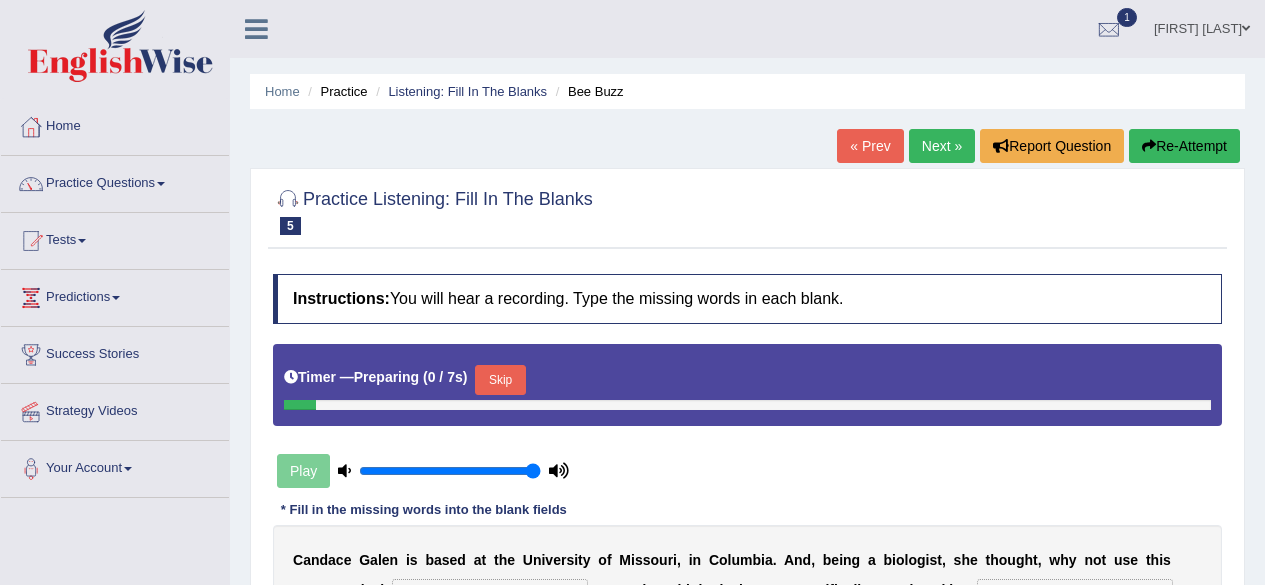 scroll, scrollTop: 0, scrollLeft: 0, axis: both 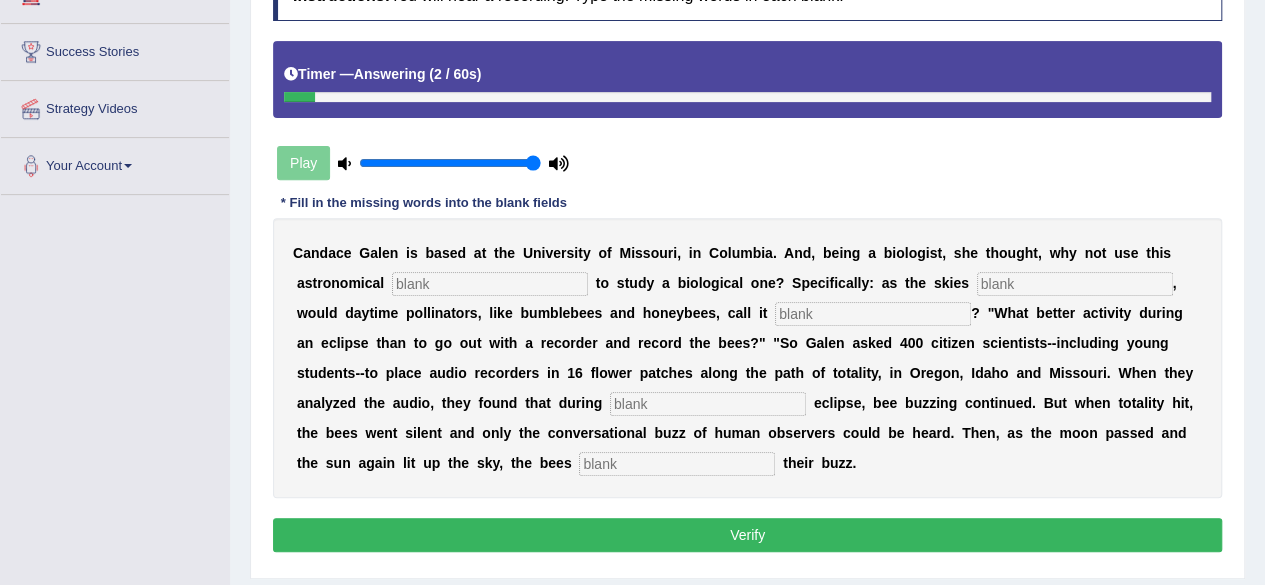 click at bounding box center [677, 464] 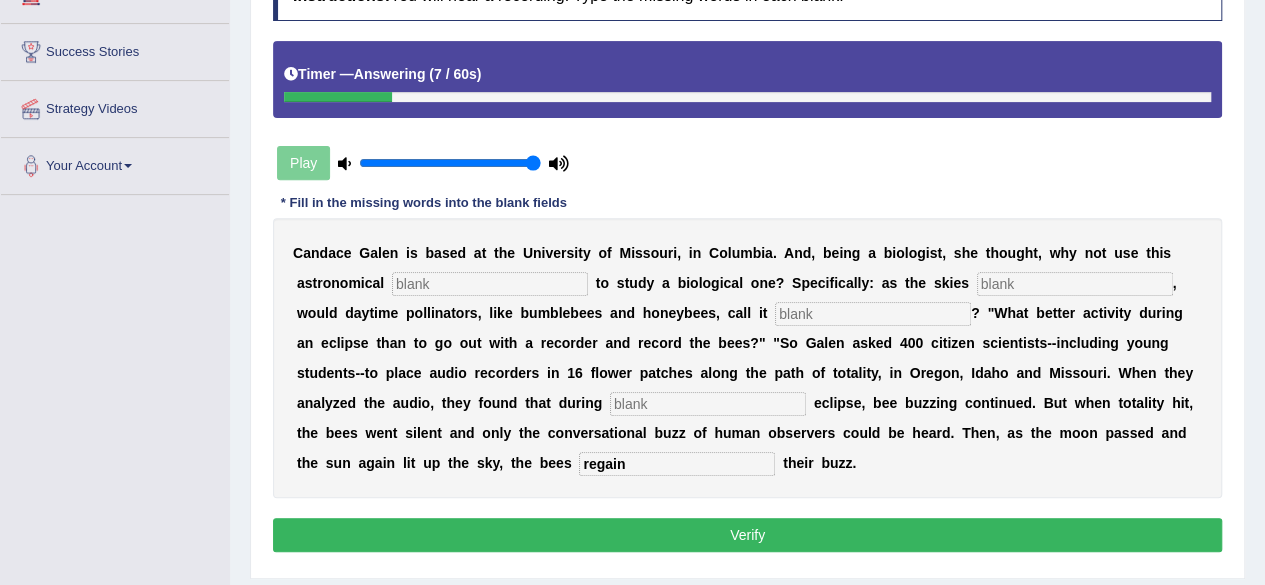 type on "regain" 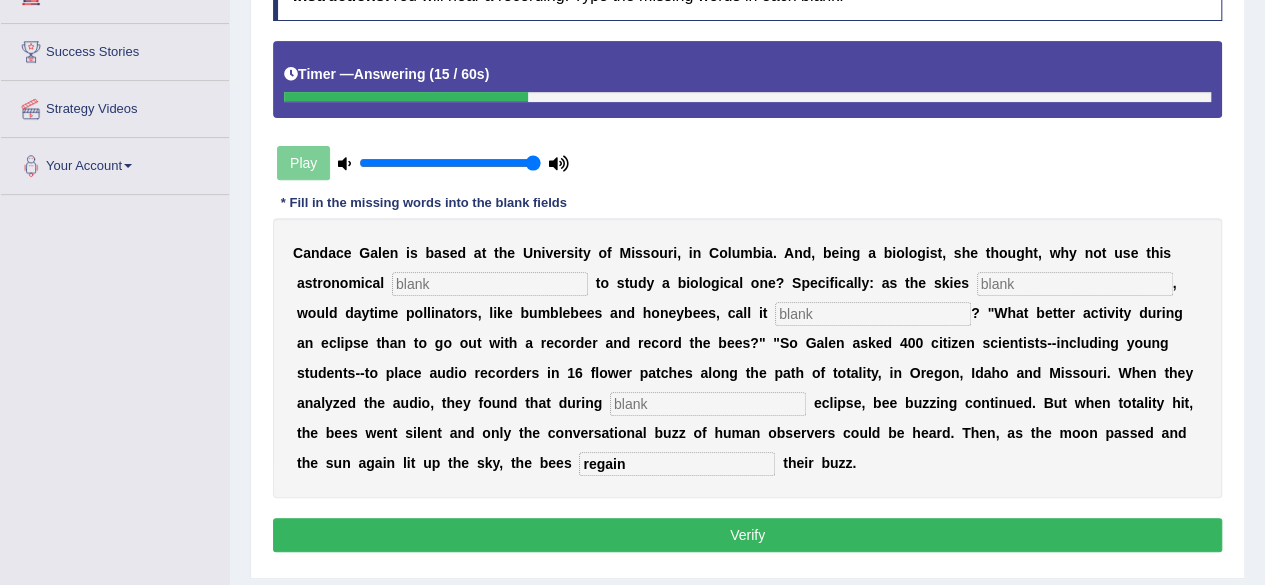 click at bounding box center (490, 284) 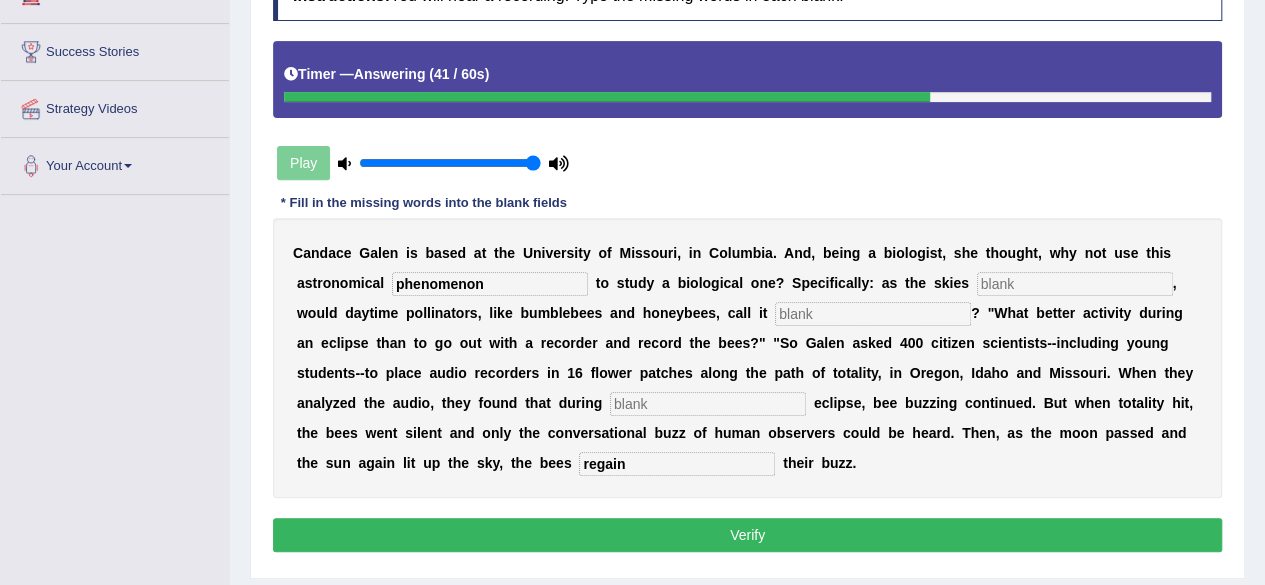 type on "phenomenon" 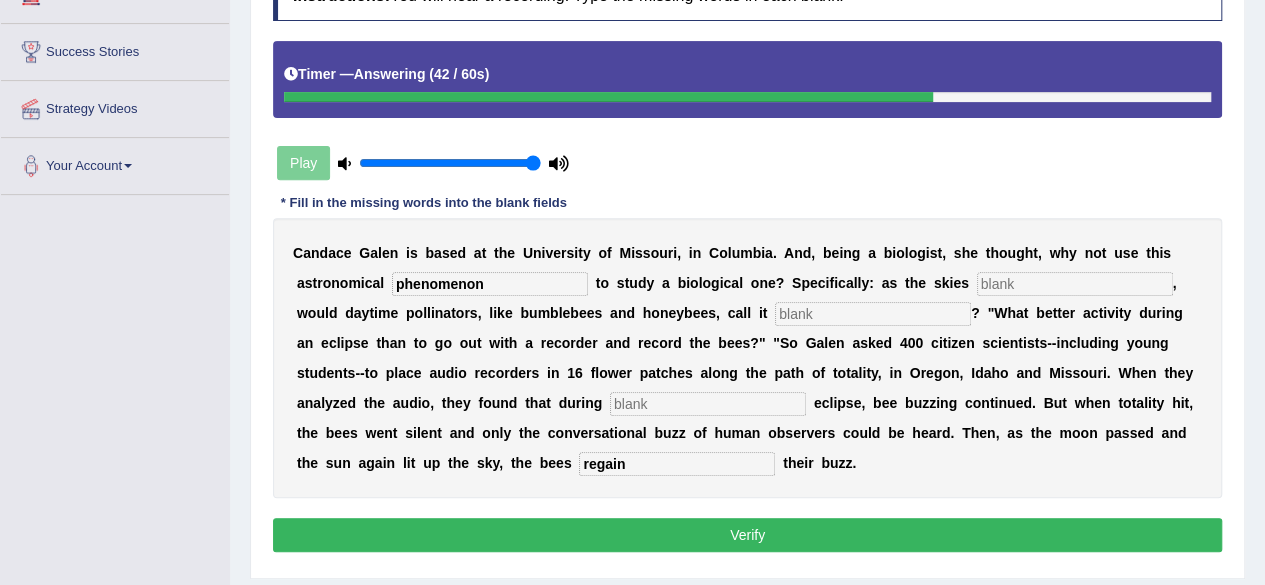click at bounding box center (873, 314) 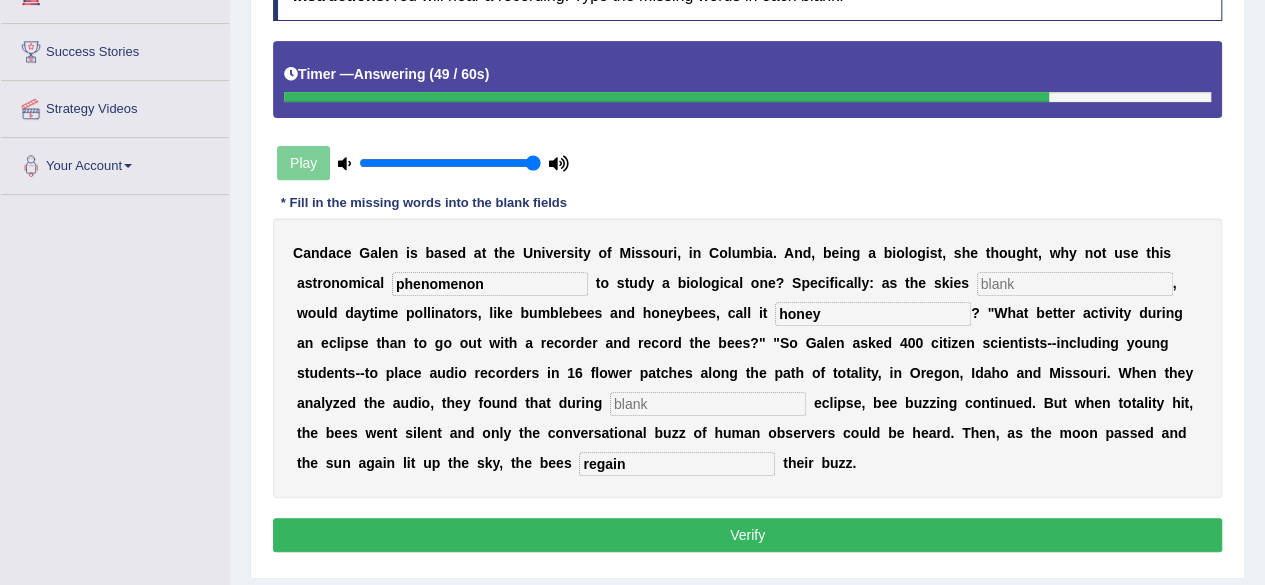 type on "honey" 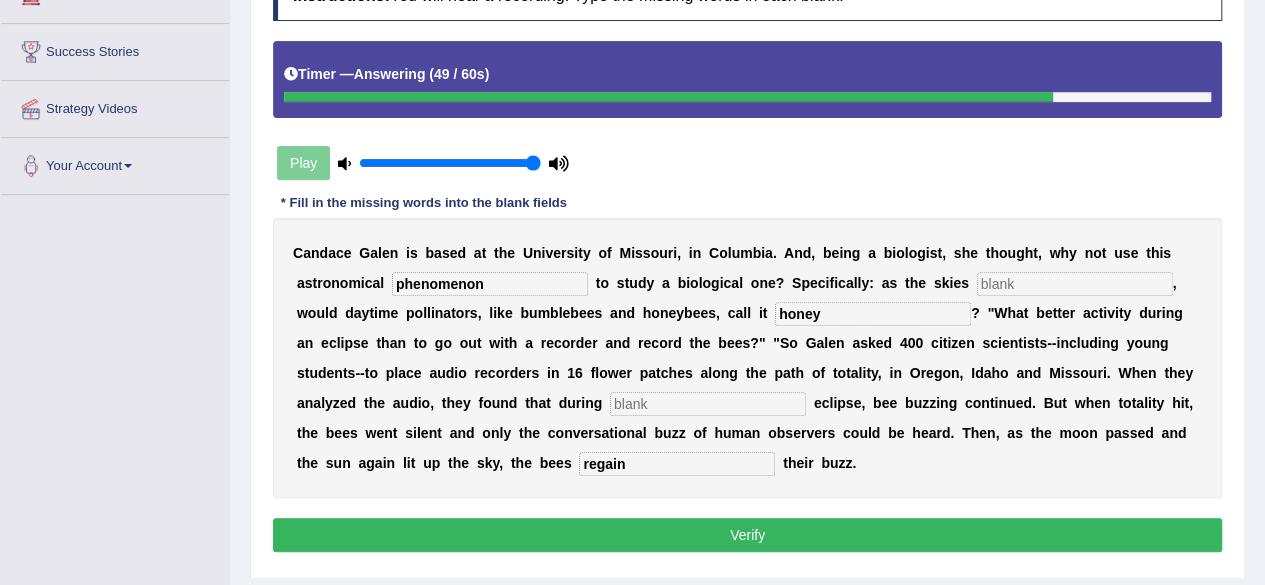 click at bounding box center [1075, 284] 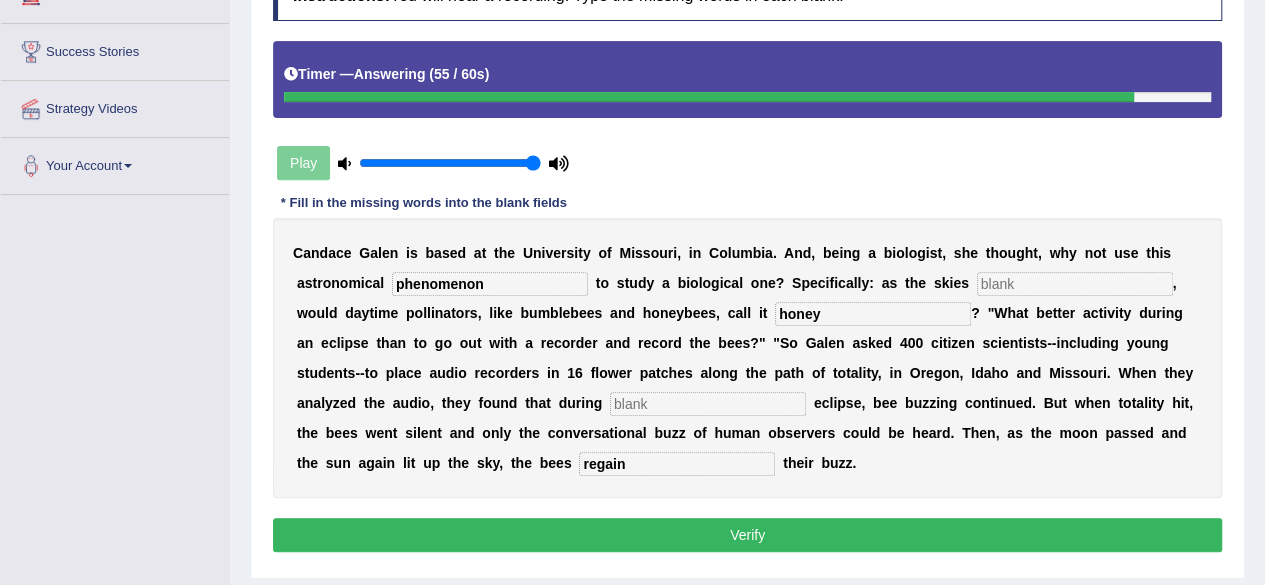 click at bounding box center (708, 404) 